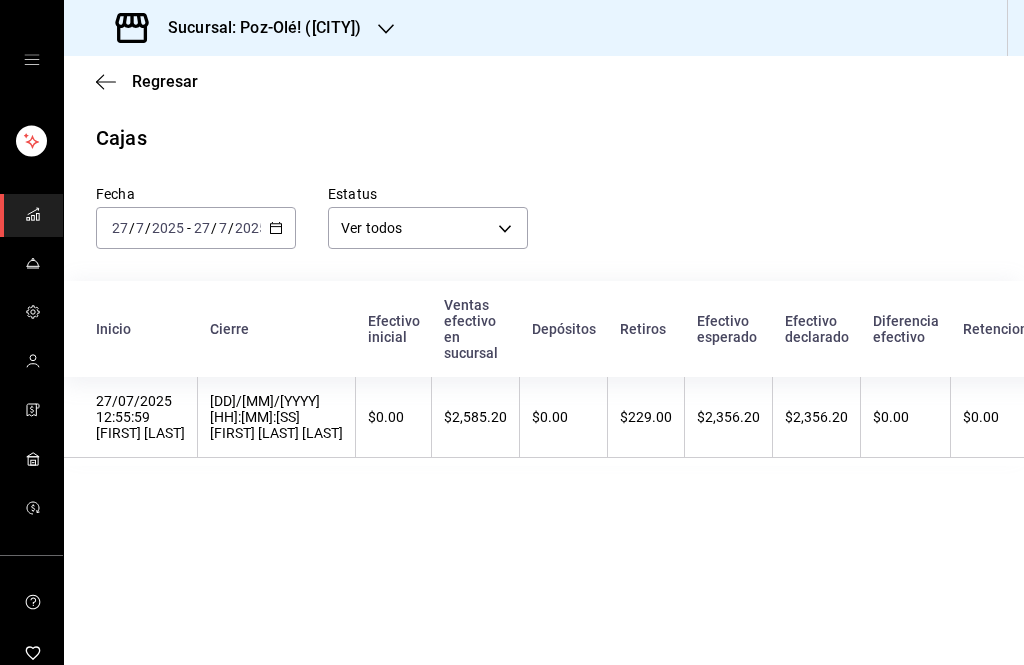 scroll, scrollTop: 66, scrollLeft: 0, axis: vertical 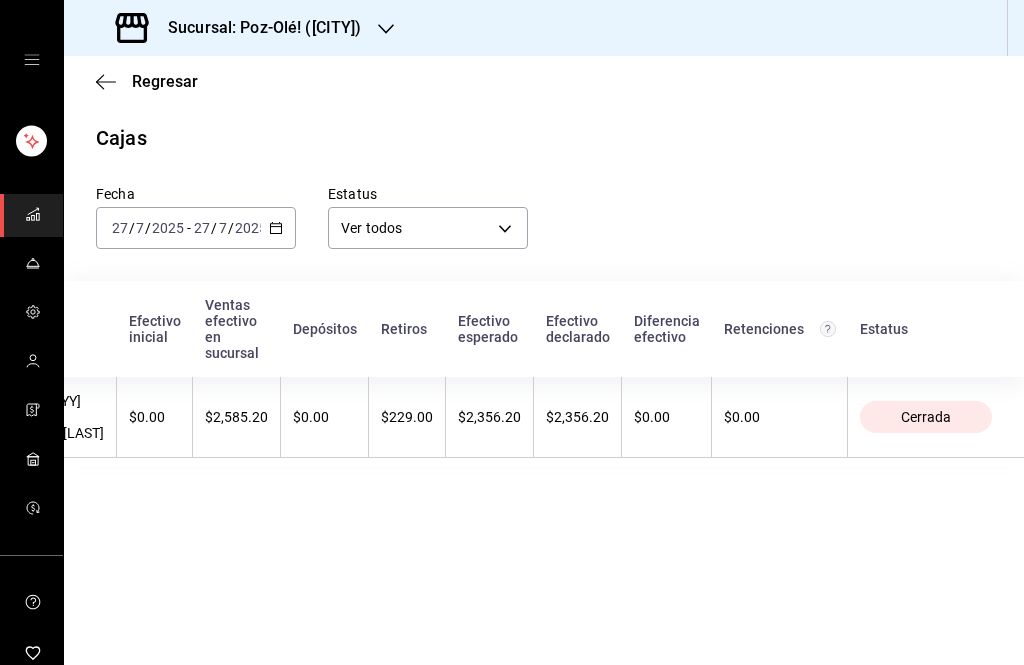 click at bounding box center [31, 60] 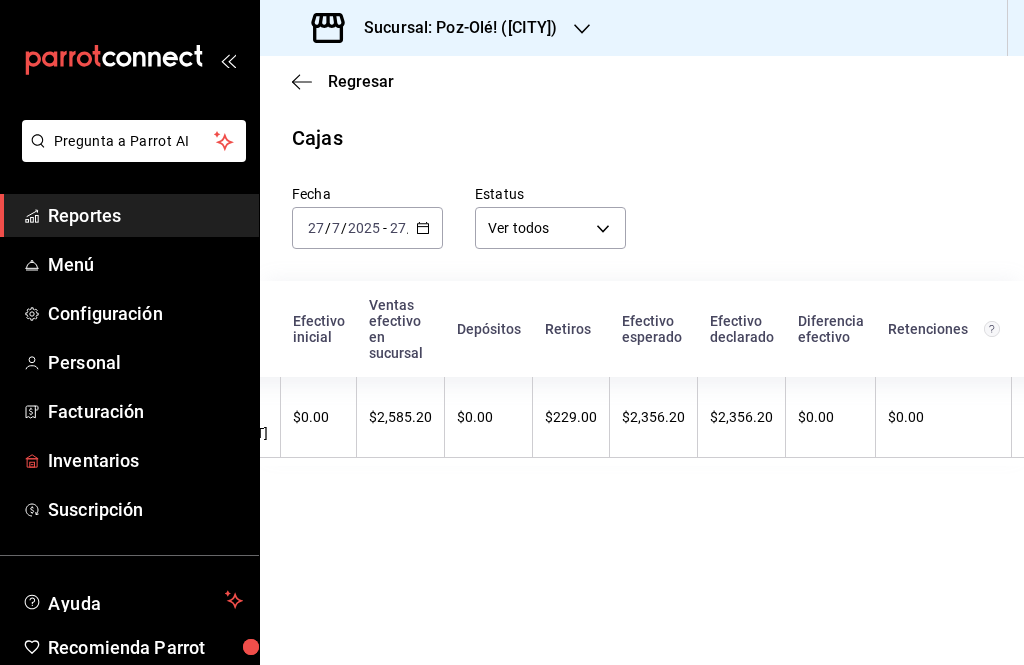 click on "Inventarios" at bounding box center (129, 460) 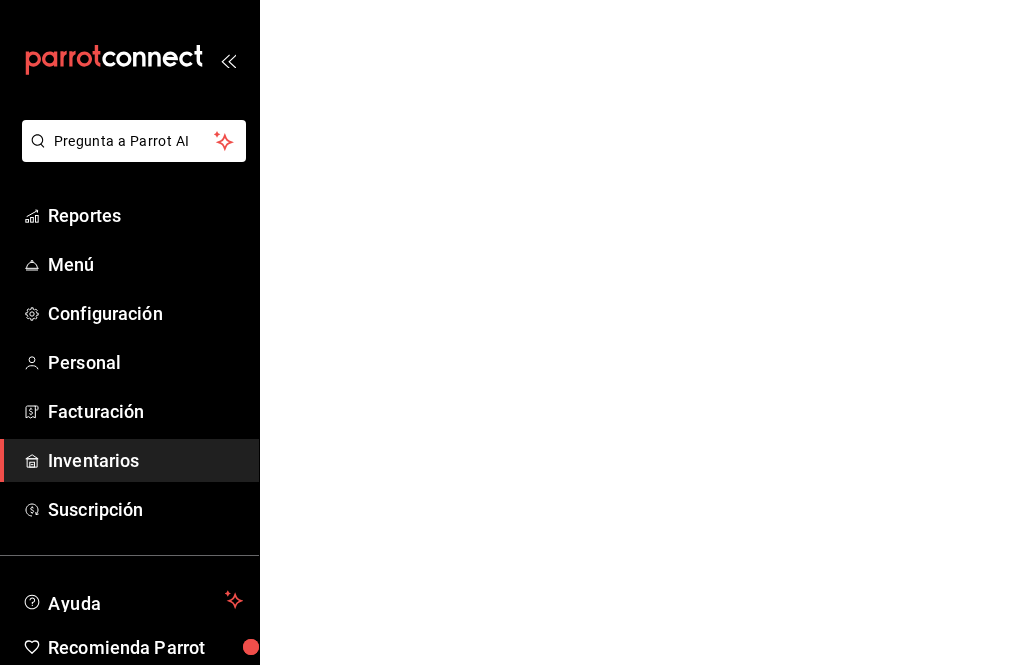 scroll, scrollTop: 0, scrollLeft: 0, axis: both 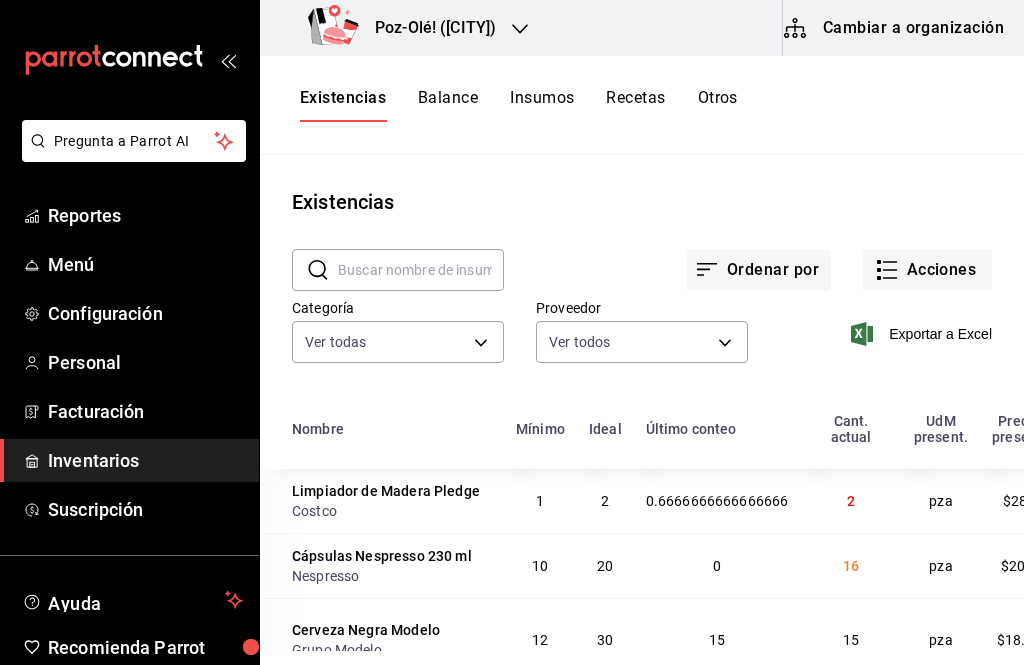 click at bounding box center (421, 270) 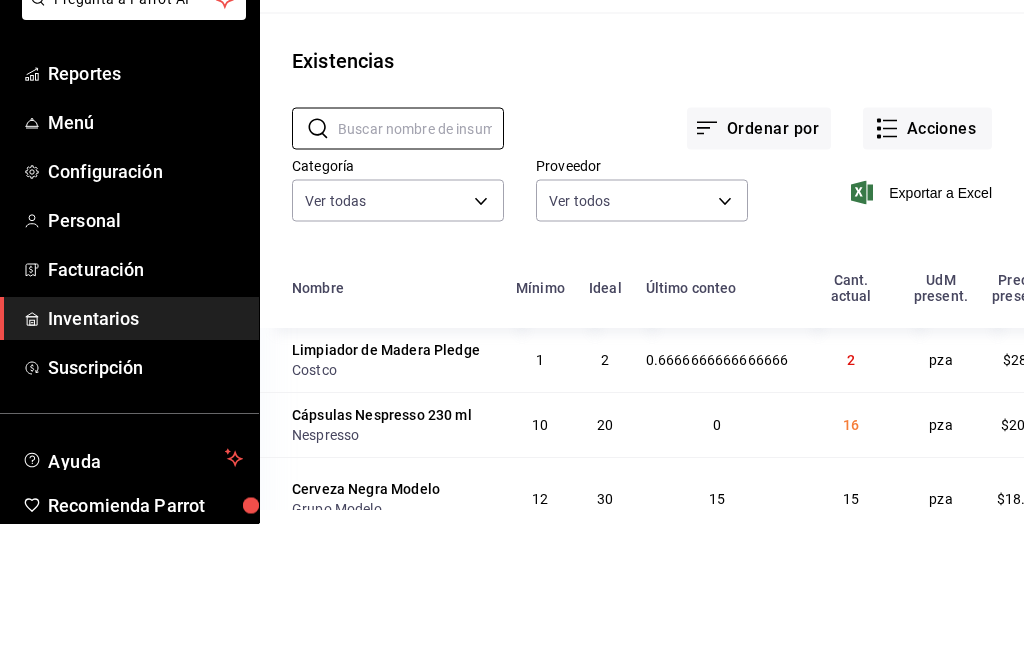 scroll, scrollTop: 52, scrollLeft: 0, axis: vertical 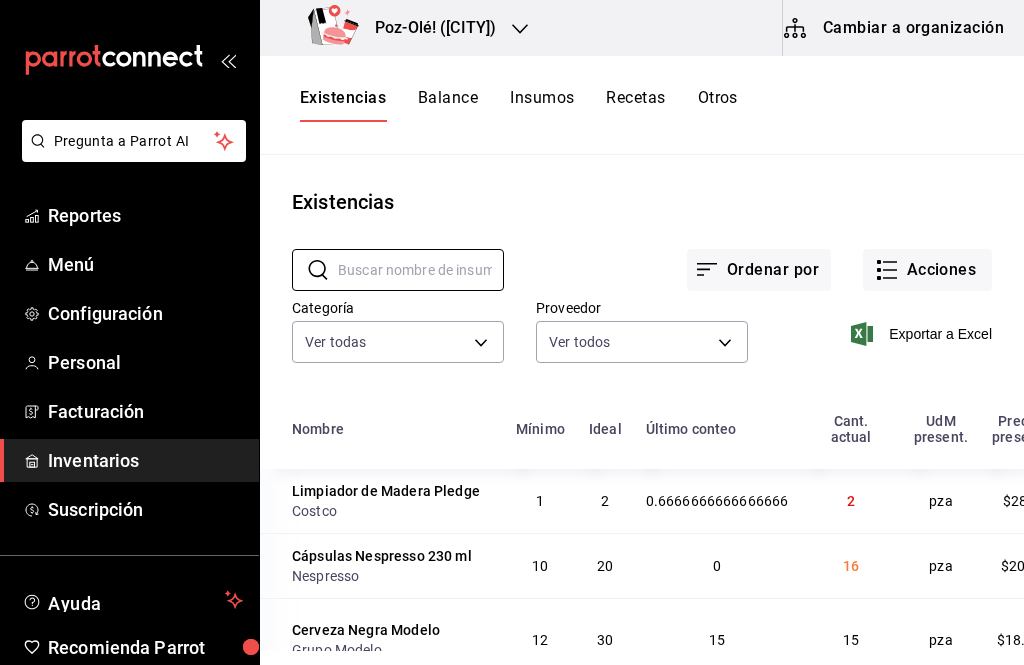 click at bounding box center (421, 270) 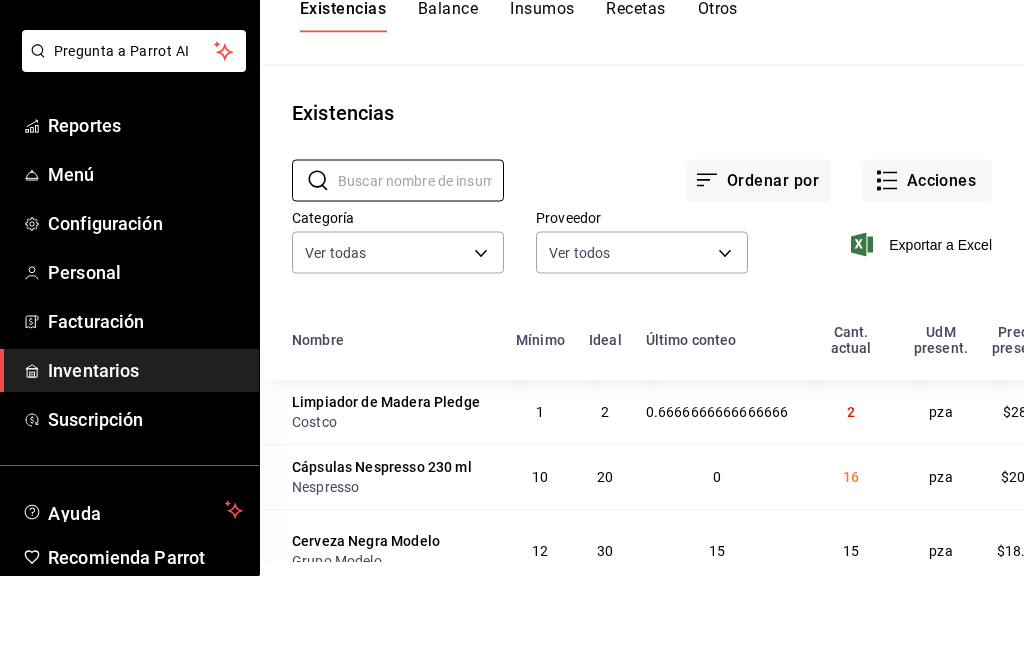 click on "Ordenar por" at bounding box center [759, 270] 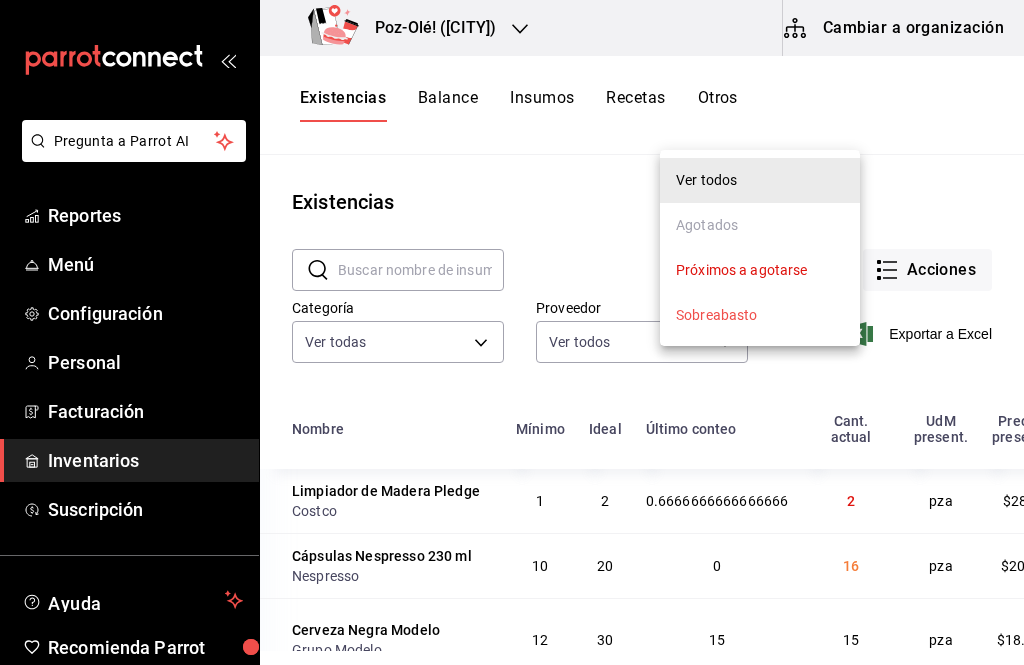 click at bounding box center (512, 332) 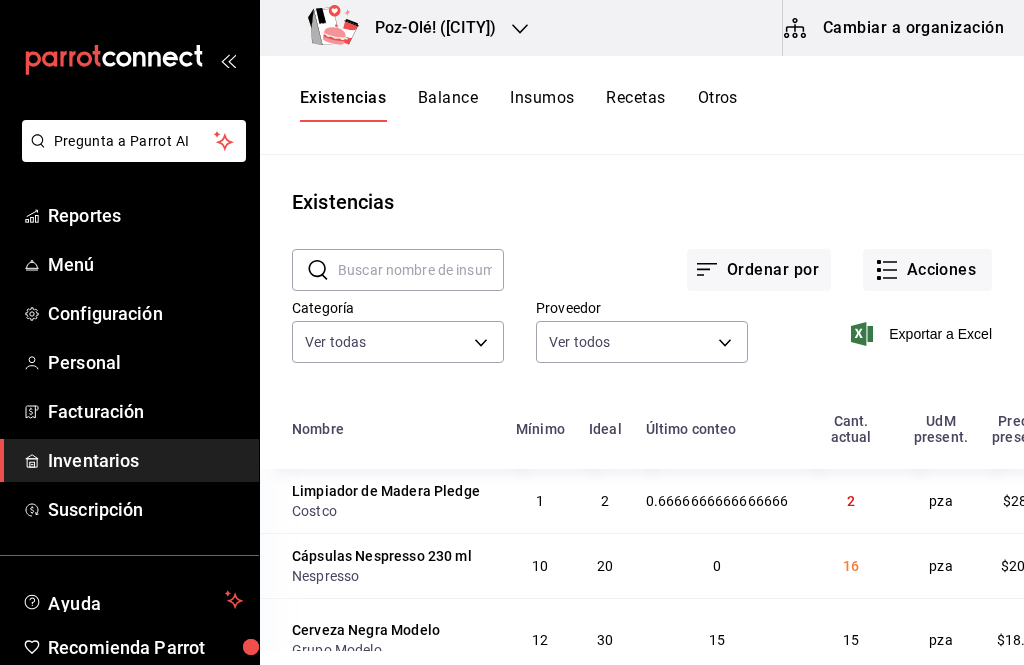 click on "Existencias Balance Insumos Recetas Otros Existencias ​ ​ Ordenar por Acciones Categoría Ver todas d676893f-1eff-4afc-89d5-be7931405371,64c67766-f765-4080-8c3b-6b73adc83a6f,5c5041bb-a5f2-4fee-a852-9518eaaaed63,a9ecc625-3e6e-4f3a-af89-b6f5851c2aa6,664a98cc-303f-4457-ad6a-208424c1b37e,36a74587-1017-4fd3-9202-a42460c92c41,6f6df9d1-7af3-447f-bdad-717510cfd3a0,5edf9950-3e7b-46be-983e-759299c0bd72,a0016c89-fc40-4d14-a13f-f79d9adf0461,641e80c7-81a0-4fcb-acf7-bf130a73799a,7c441fcf-f04e-4a9e-887d-7e4510957efa Proveedor Ver todos Exportar a Excel Nombre Mínimo Ideal Último conteo Cant. actual UdM present. Precio present. Última compra Dif. % Categoría Limpiador de Madera Pledge Costco 1 2 0.6666666666666666 2 pza $285 0% Limpieza Cápsulas Nespresso 230 ml Nespresso 10 20 0 16 pza 0%" at bounding box center [512, 325] 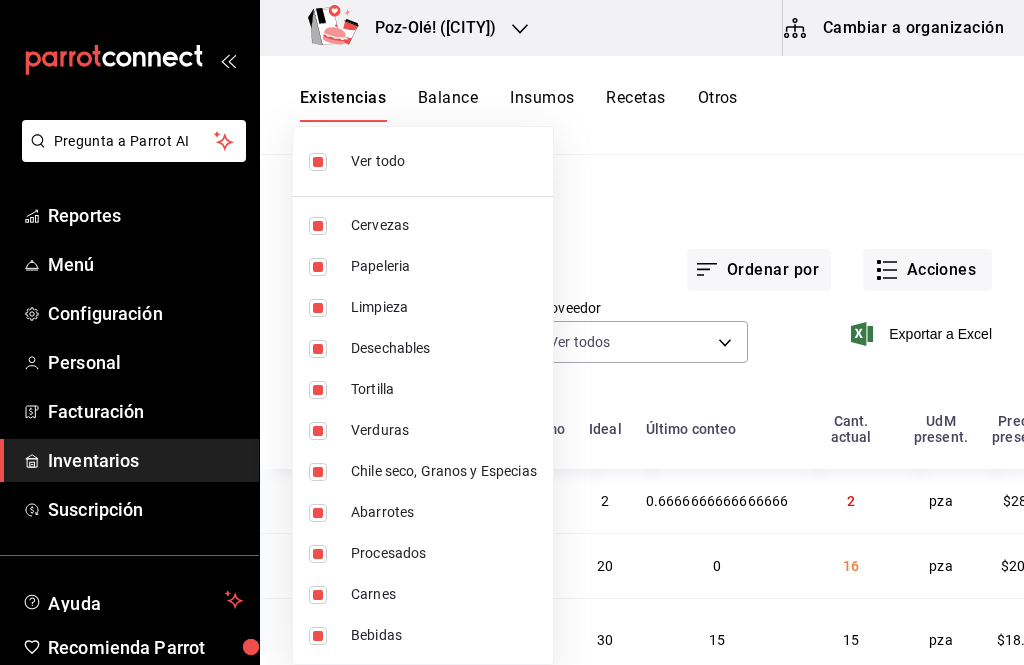 click at bounding box center (512, 332) 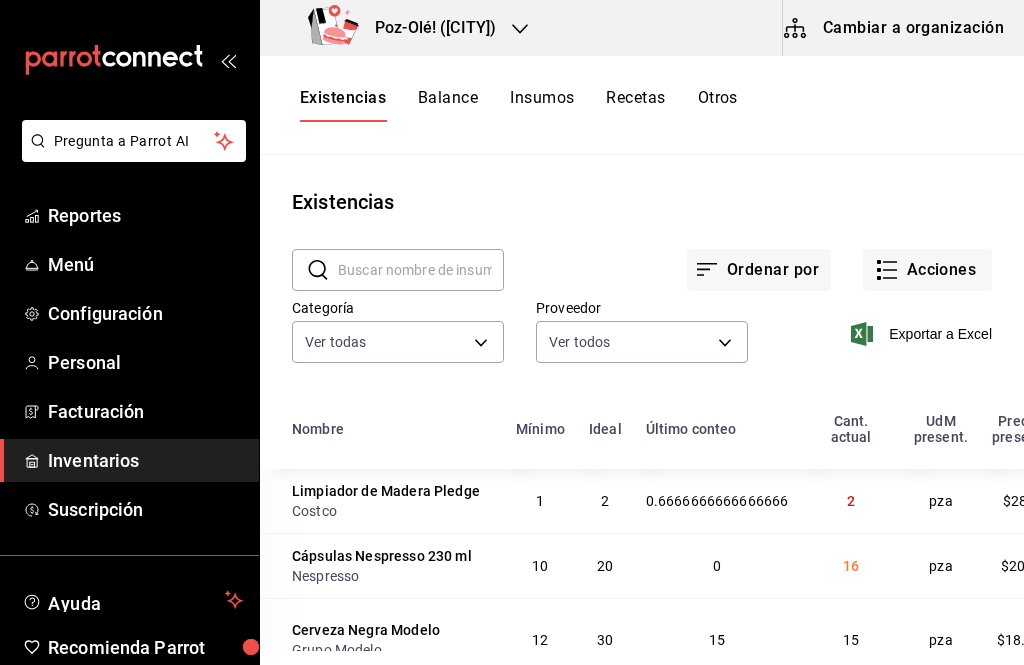 click on "Existencias ​ ​ Ordenar por Acciones Categoría Ver todas d676893f-1eff-4afc-89d5-be7931405371,64c67766-f765-4080-8c3b-6b73adc83a6f,5c5041bb-a5f2-4fee-a852-9518eaaaed63,a9ecc625-3e6e-4f3a-af89-b6f5851c2aa6,664a98cc-303f-4457-ad6a-208424c1b37e,36a74587-1017-4fd3-9202-a42460c92c41,6f6df9d1-7af3-447f-bdad-717510cfd3a0,5edf9950-3e7b-46be-983e-759299c0bd72,a0016c89-fc40-4d14-a13f-f79d9adf0461,641e80c7-81a0-4fcb-acf7-bf130a73799a,7c441fcf-f04e-4a9e-887d-7e4510957efa Proveedor Ver todos Exportar a Excel Nombre Mínimo Ideal Último conteo Cant. actual UdM present. Precio present. Última compra Dif. % Categoría Limpiador de Madera Pledge Costco 1 2 0.6666666666666666 2 pza $285 0% Limpieza Cápsulas Nespresso 230 ml Nespresso 10 20 0 16 pza $20.5 $20.5 0% Bebidas Cerveza Negra Modelo Grupo Modelo 12 30 15 15 pza $18.29 $23.01 25.81% Layer 1 Cervezas Cerveza Modelo Especial 355 ml Grupo Modelo 24 36 0 16 pza $18.29 $23.01 25.81% Layer 1 Cervezas Cerveza Victoria 355 ml Grupo Modelo 24 36 0 30 pza $14.36 $16.43 0" at bounding box center (642, 403) 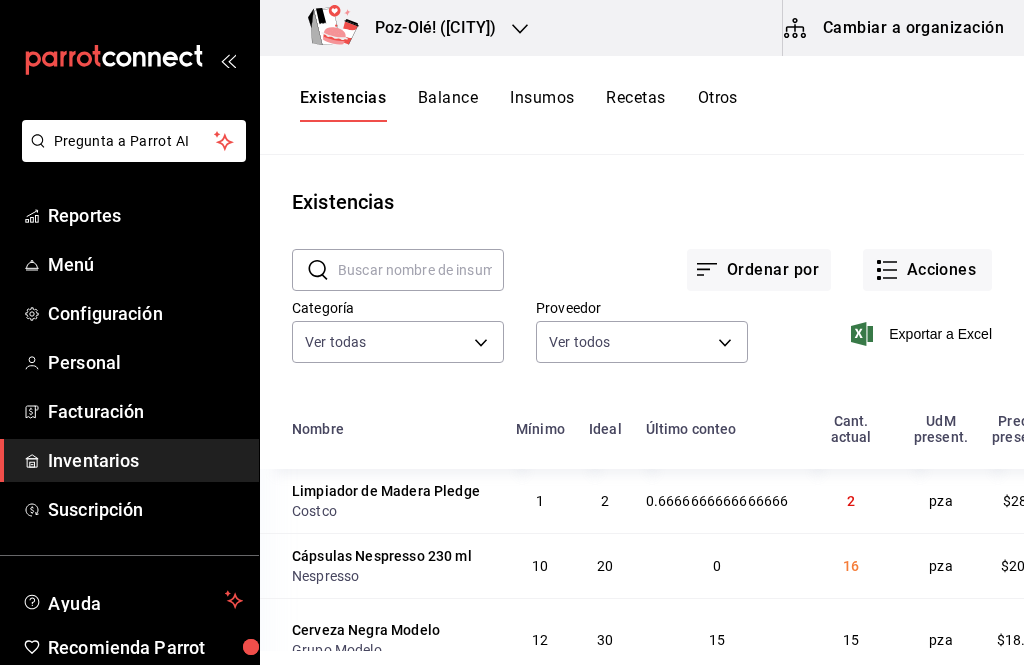 click at bounding box center (421, 270) 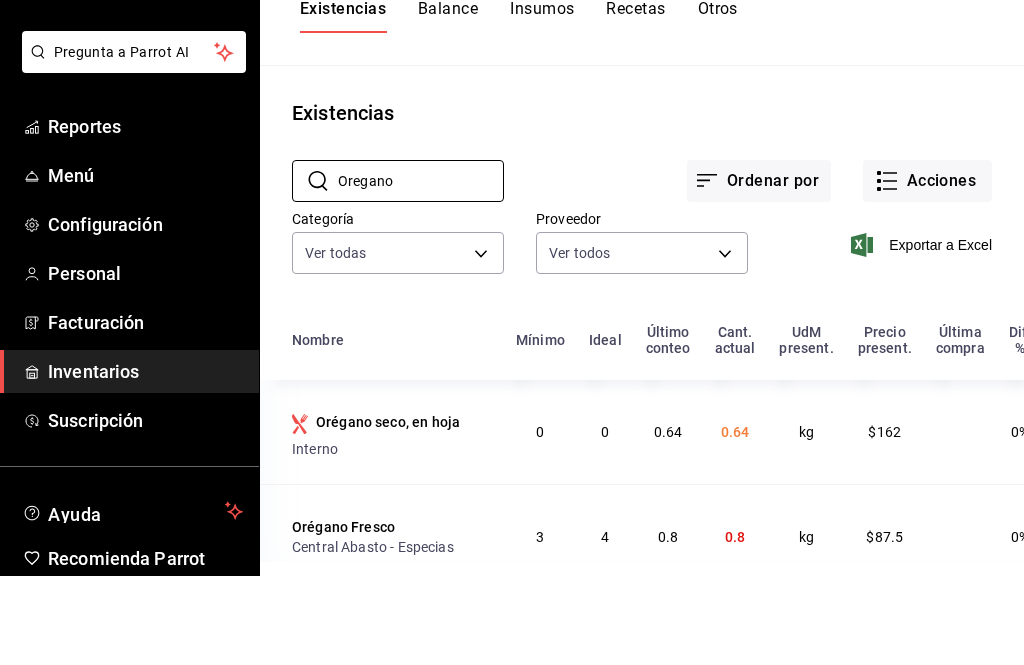 click on "Existencias" at bounding box center [642, 202] 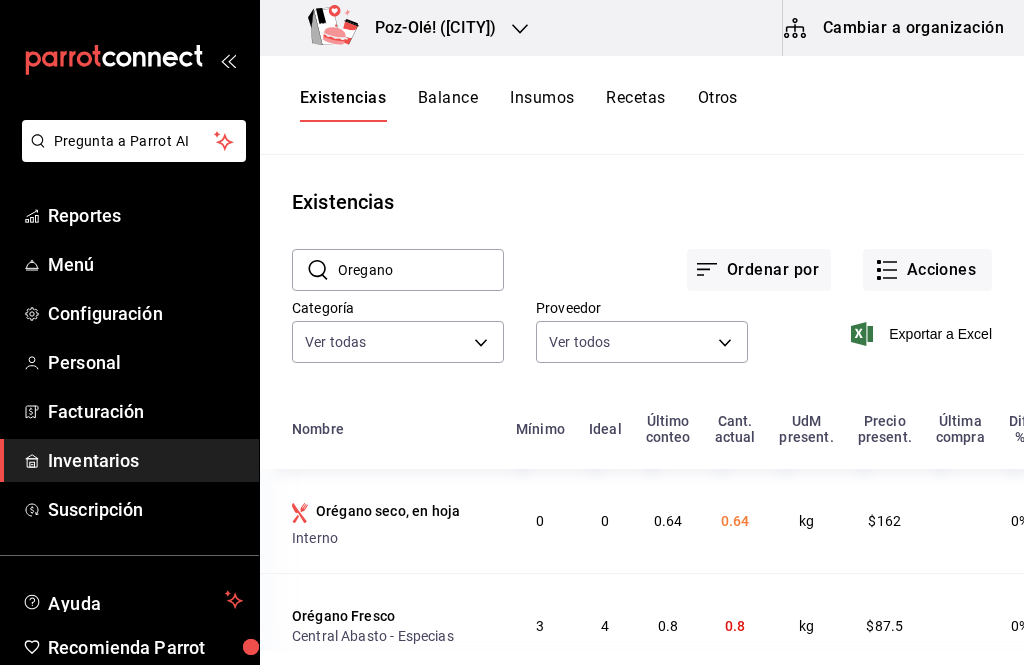 click on "Oregano" at bounding box center [421, 270] 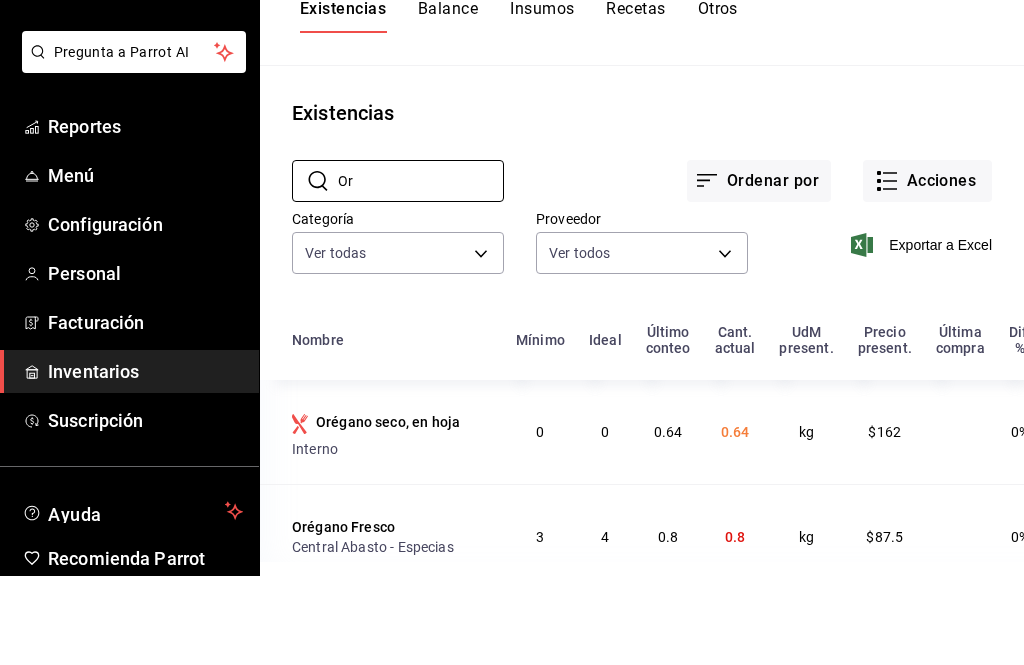 type on "O" 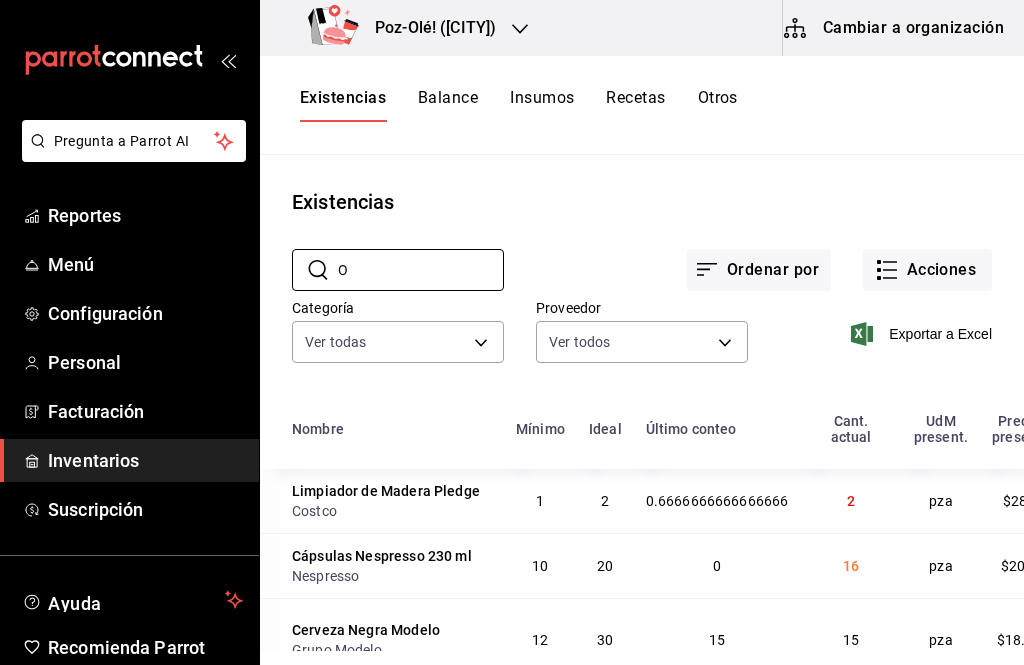click on "O" at bounding box center (421, 270) 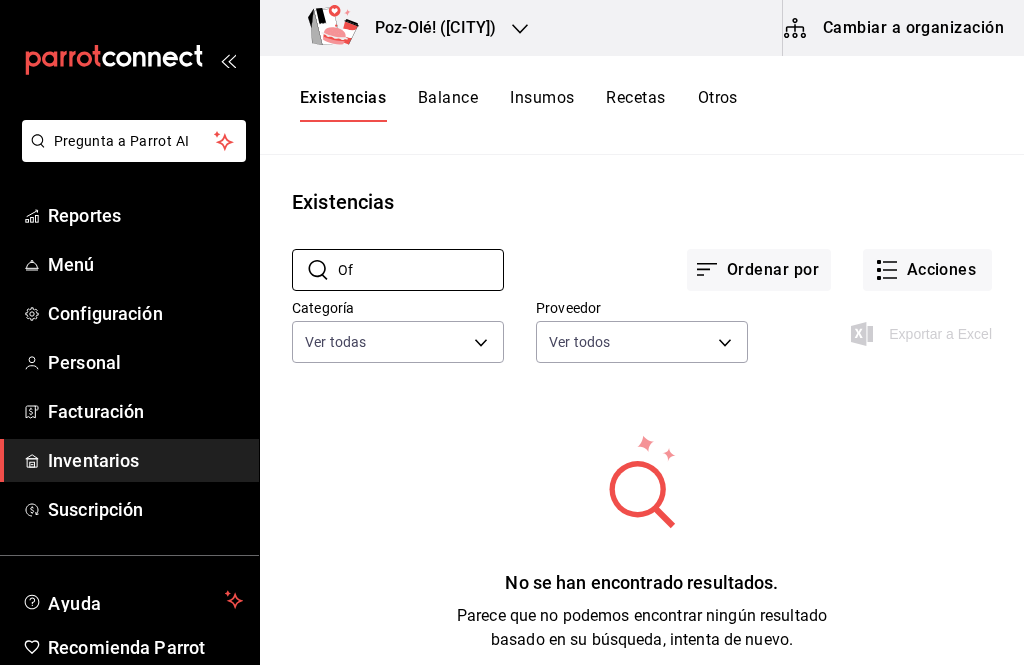 type on "O" 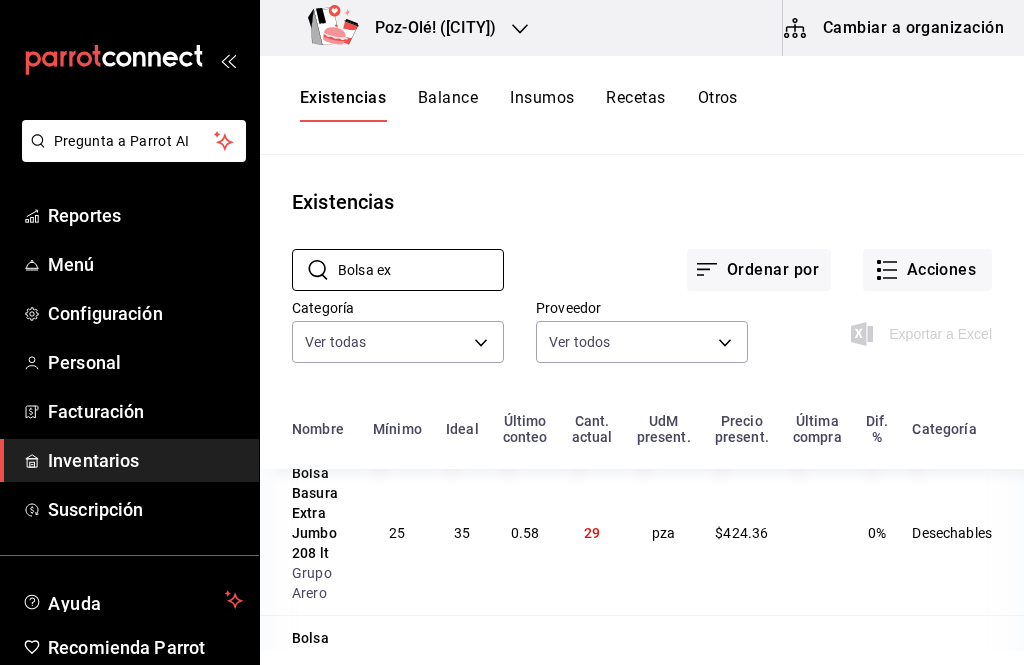 scroll, scrollTop: 11, scrollLeft: 0, axis: vertical 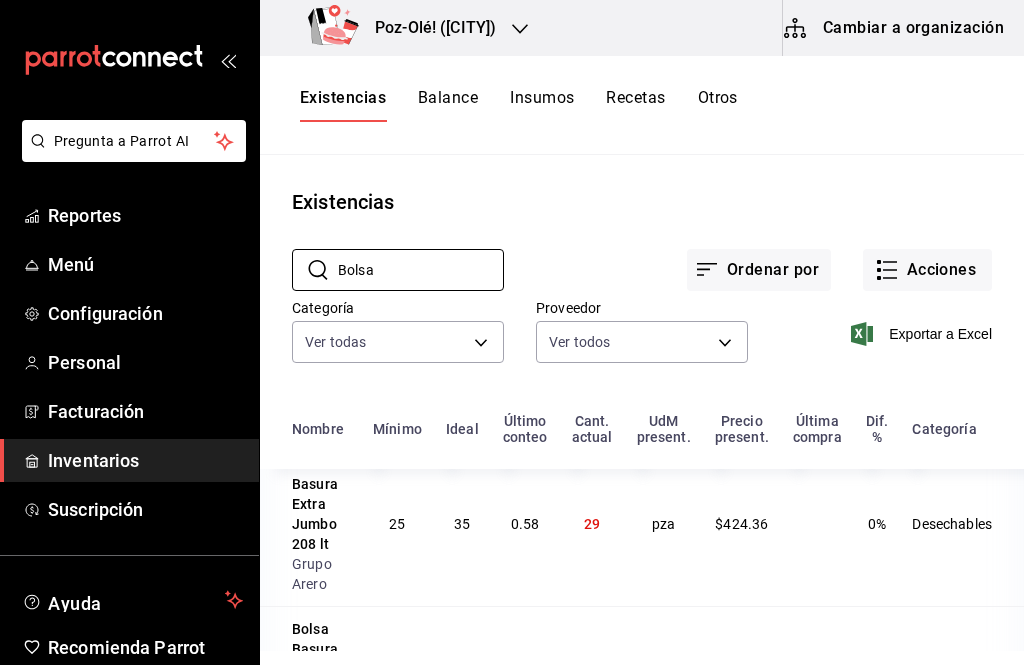 type on "Bolsa" 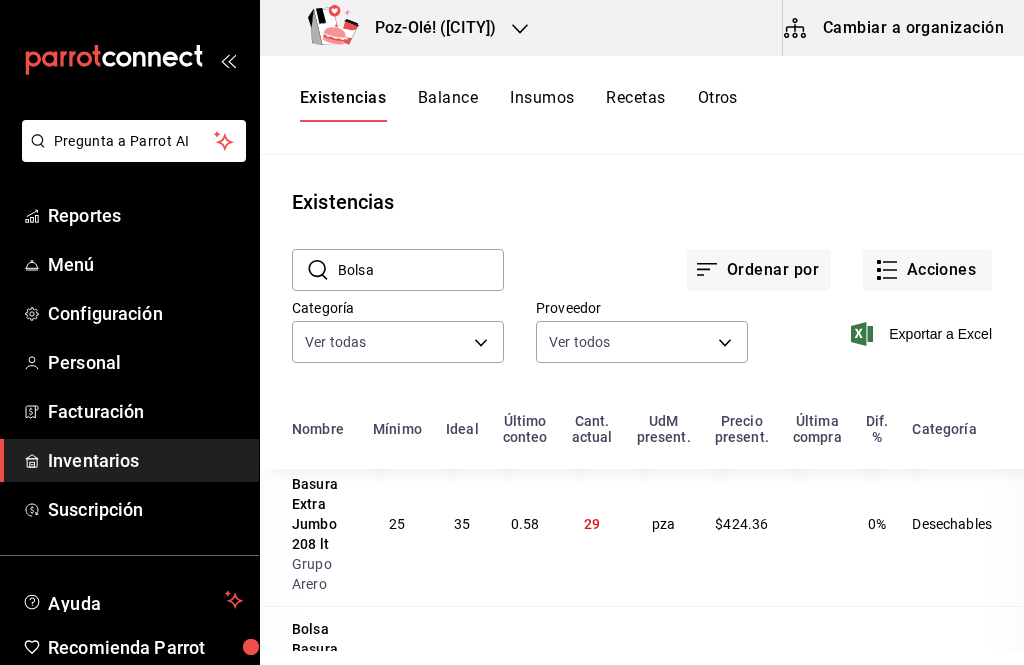 click on "29" at bounding box center [592, 523] 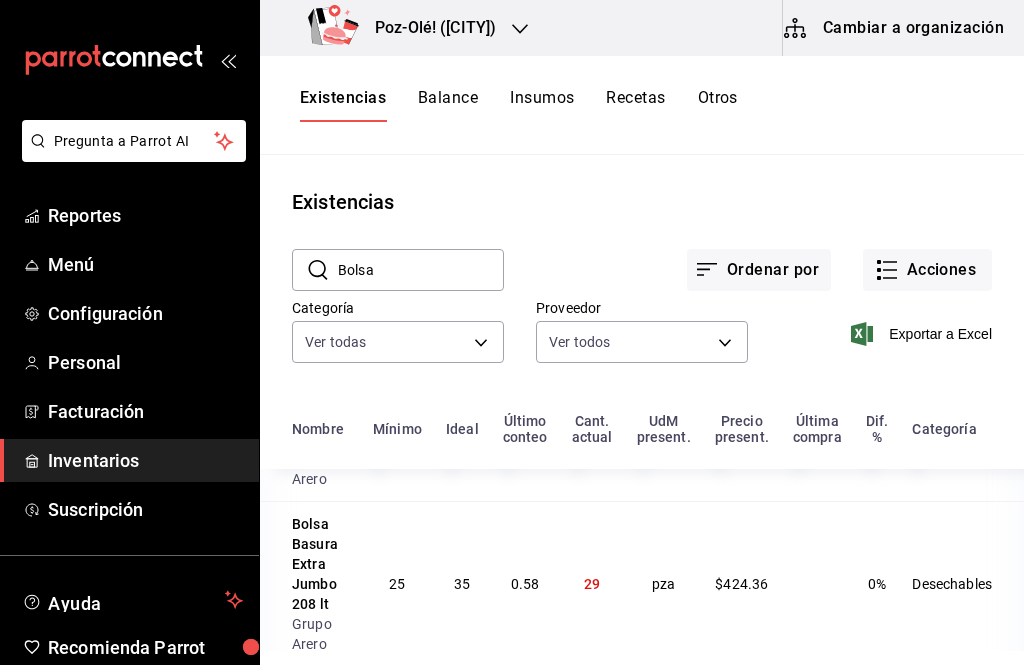 scroll, scrollTop: 69, scrollLeft: 0, axis: vertical 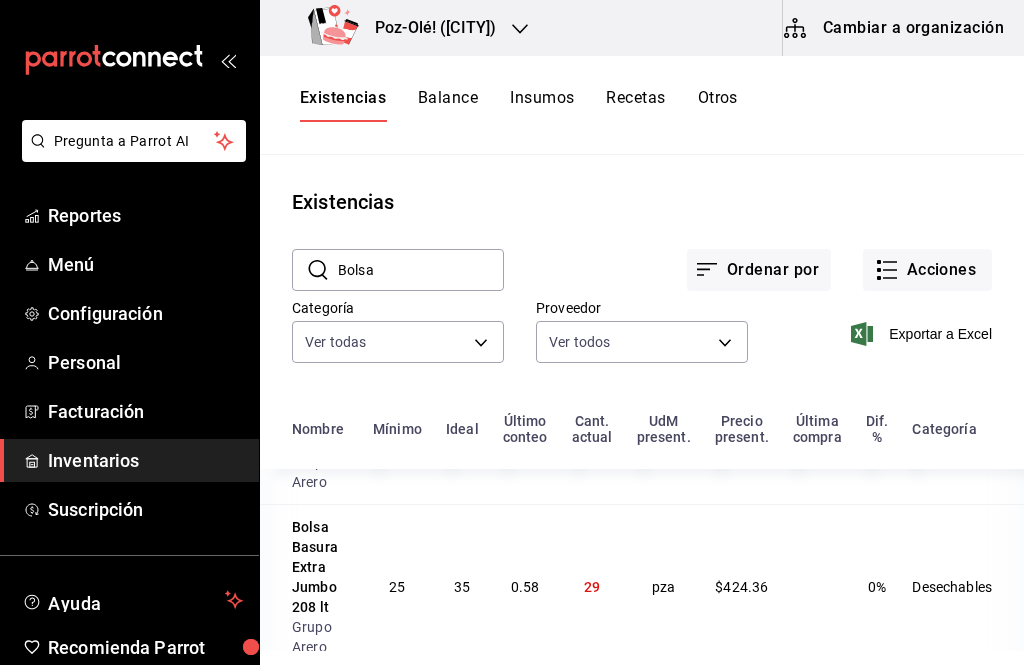click on "29" at bounding box center [592, 587] 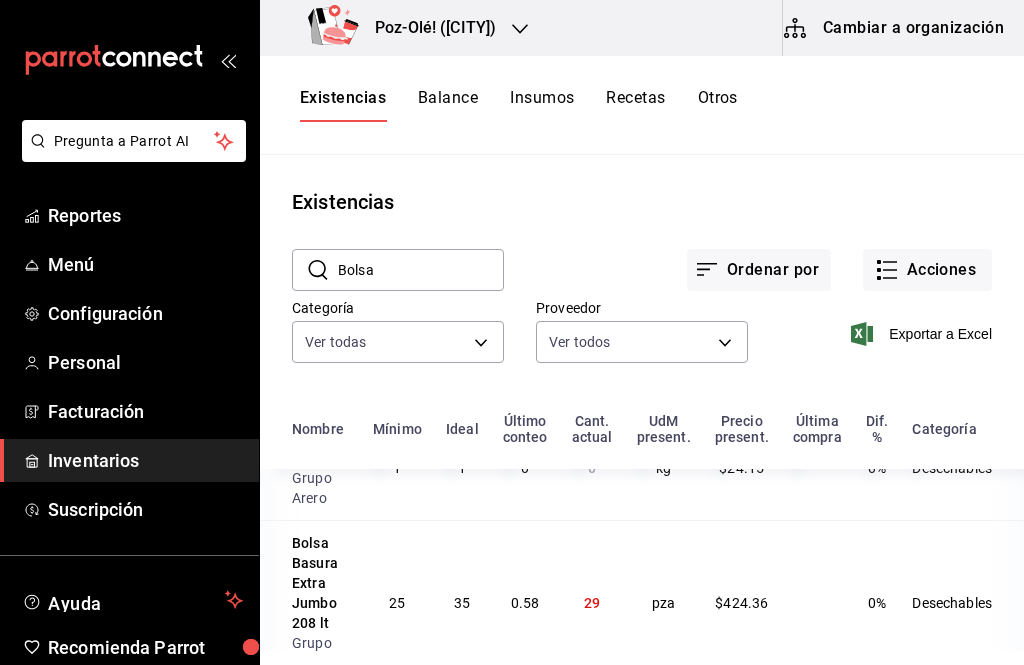 scroll, scrollTop: 51, scrollLeft: 0, axis: vertical 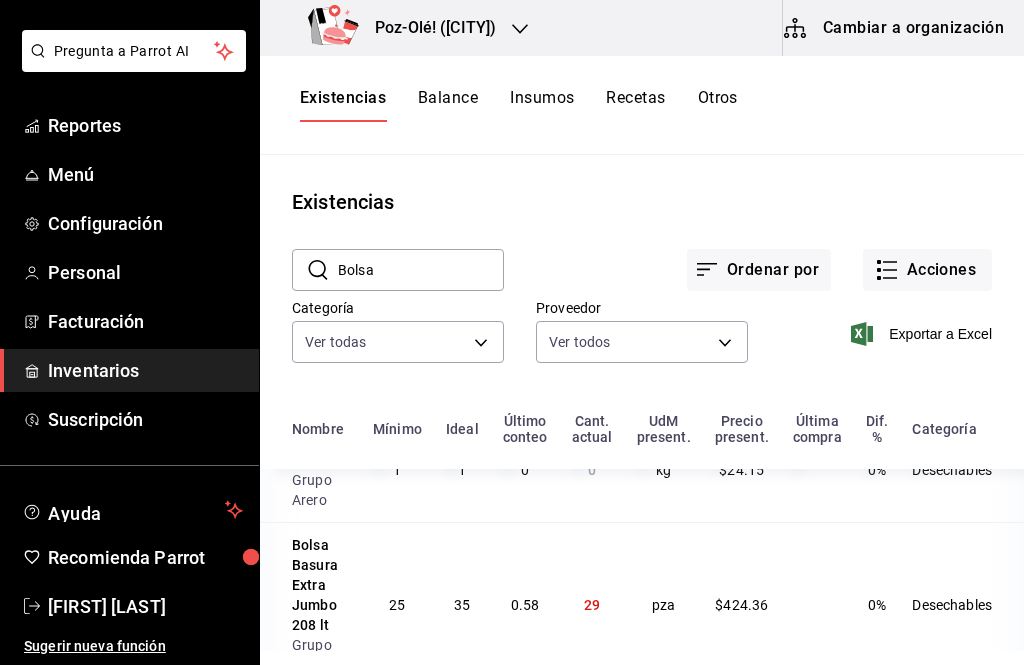 click on "Acciones" at bounding box center [927, 270] 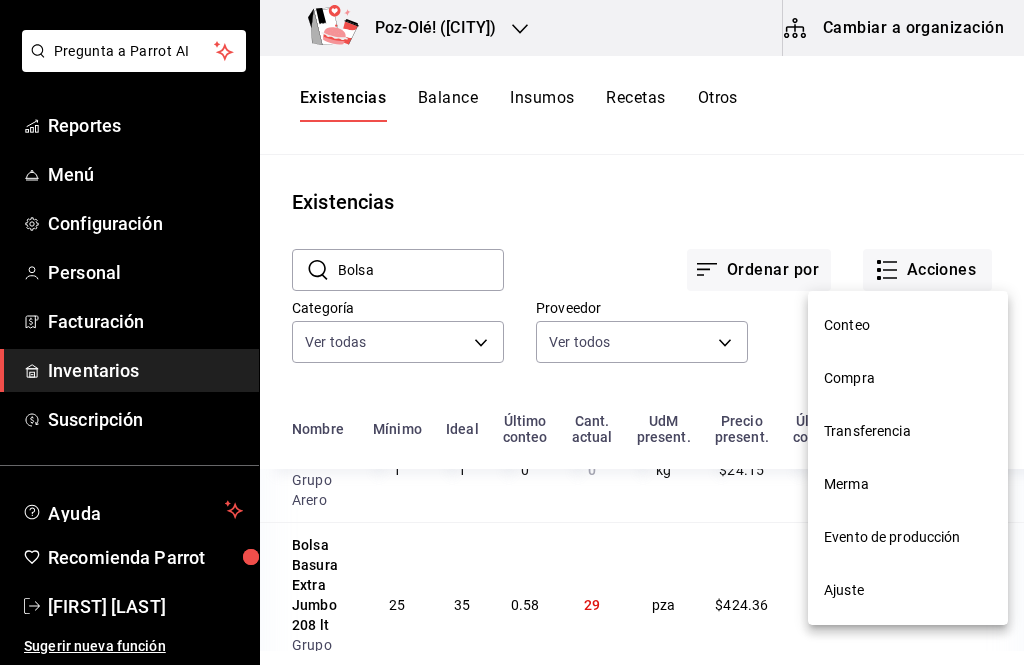 click on "Ajuste" at bounding box center [908, 590] 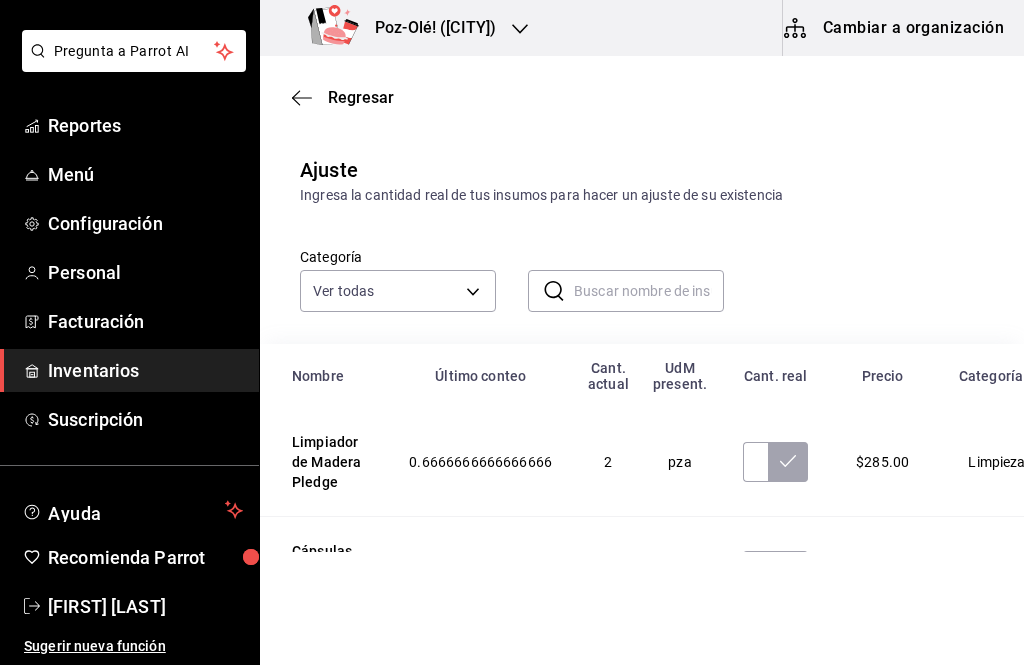 click on "Pregunta a Parrot AI Reportes   Menú   Configuración   Personal   Facturación   Inventarios   Suscripción   Ayuda Recomienda Parrot   [FIRST] [LAST]   Sugerir nueva función   Poz-Olé! (Zavaleta) Cambiar a organización Regresar Ajuste Ingresa la cantidad real de tus insumos para hacer un ajuste de su existencia Categoría Ver todas d676893f-1eff-4afc-89d5-be7931405371,64c67766-f765-4080-8c3b-6b73adc83a6f,5c5041bb-a5f2-4fee-a852-9518eaaaed63,a9ecc625-3e6e-4f3a-af89-b6f5851c2aa6,664a98cc-303f-4457-ad6a-208424c1b37e,36a74587-1017-4fd3-9202-a42460c92c41,6f6df9d1-7af3-447f-bdad-717510cfd3a0,5edf9950-3e7b-46be-983e-759299c0bd72,a0016c89-fc40-4d14-a13f-f79d9adf0461,641e80c7-81a0-4fcb-acf7-bf130a73799a,7c441fcf-f04e-4a9e-887d-7e4510957efa ​ ​ Nombre Último conteo Cant. actual UdM present. Cant. real Precio Categoría Limpiador de Madera Pledge 0.6666666666666666 2 pza $285.00 Limpieza Cápsulas Nespresso 230 ml 0 16 pza $20.50 Bebidas Cerveza Negra Modelo 15 15 pza $18.29 Cervezas 0 16 pza $18.29 0 0" at bounding box center (512, 276) 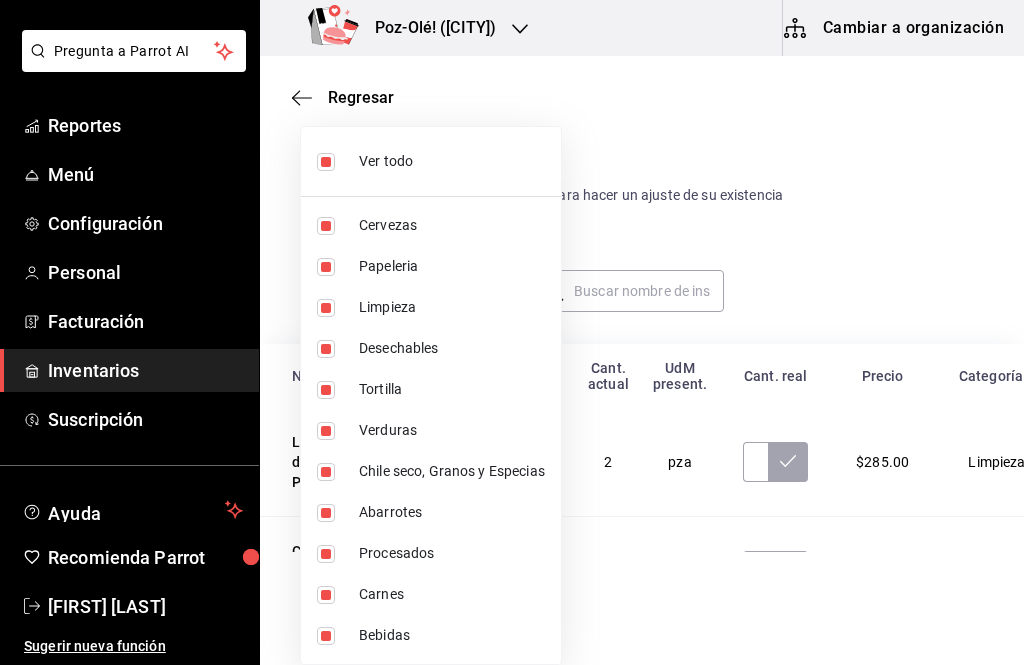 click at bounding box center [512, 332] 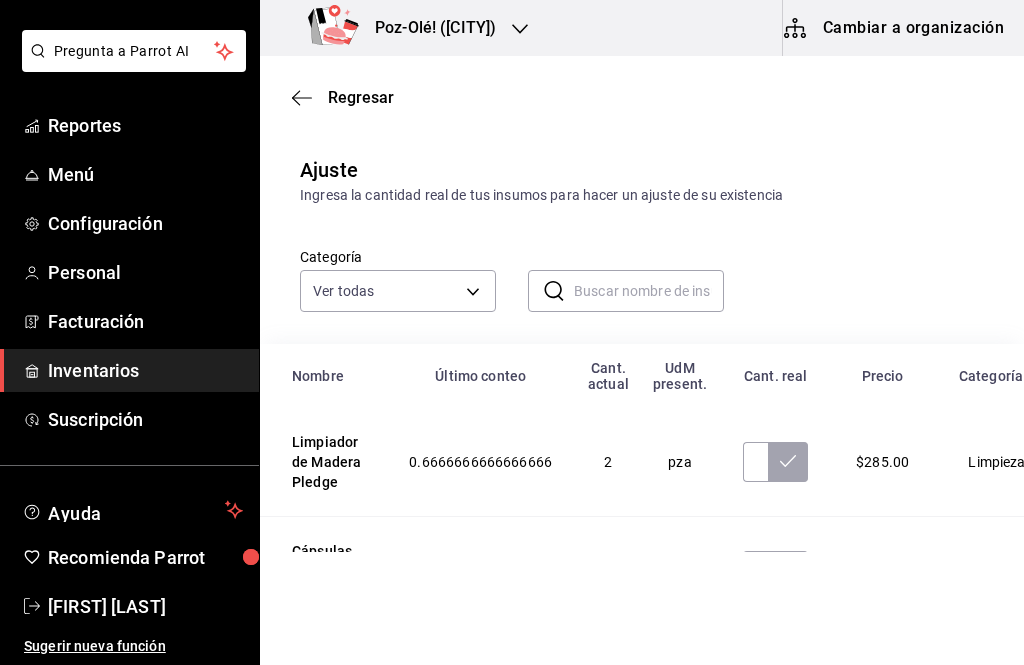 click at bounding box center (649, 291) 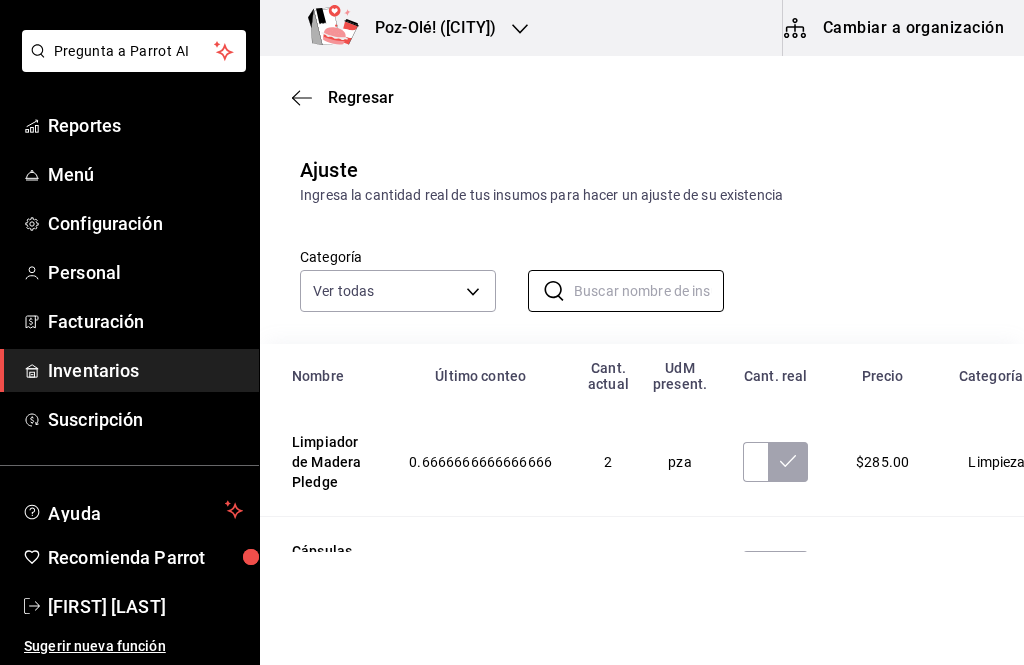 click at bounding box center (649, 291) 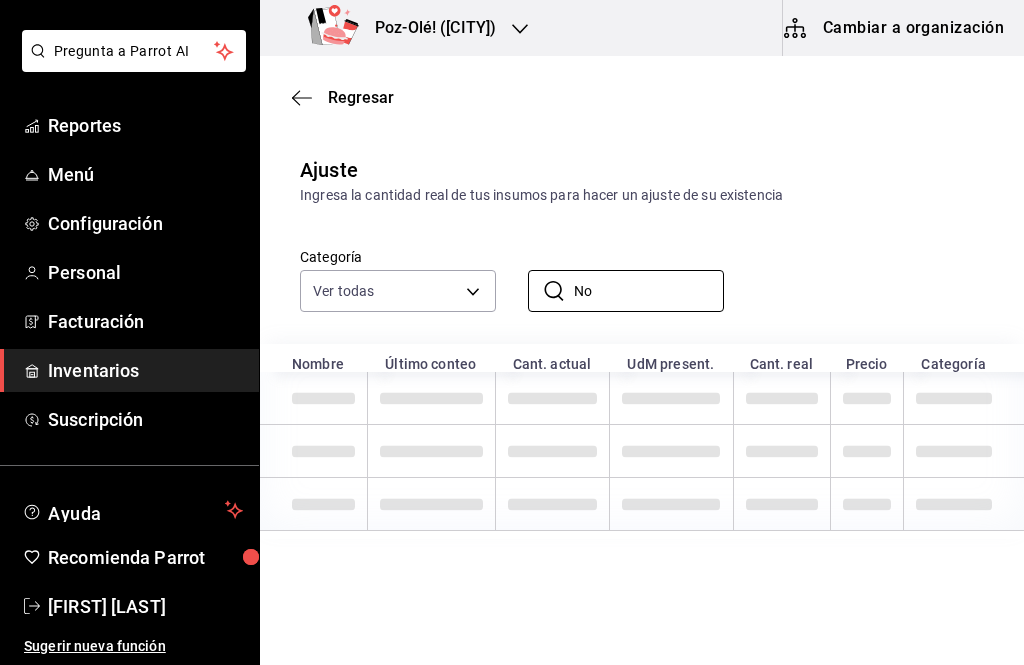 type on "N" 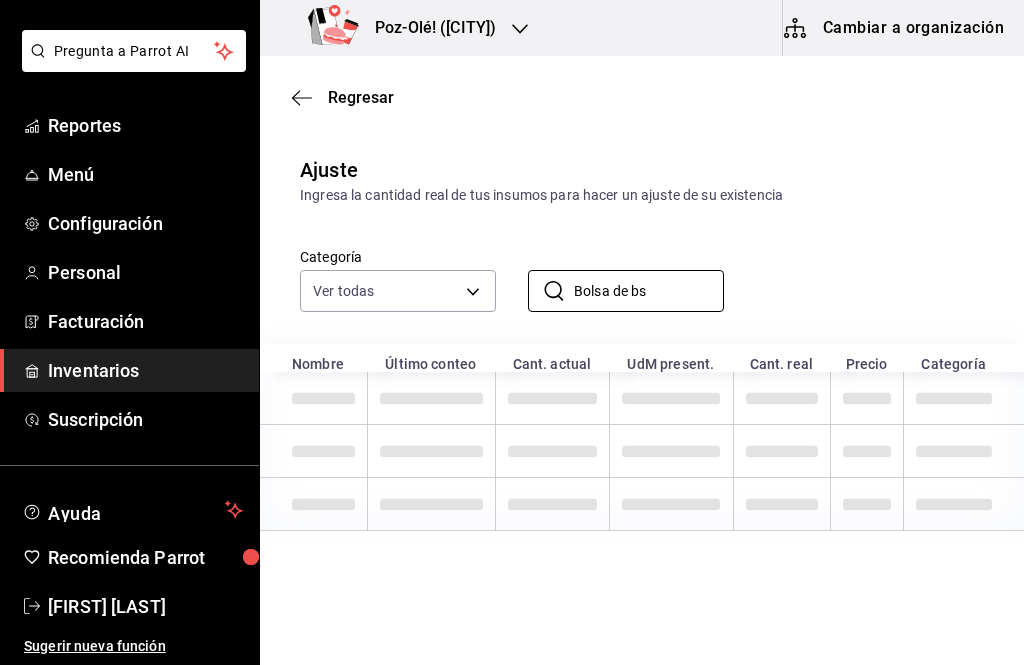 scroll, scrollTop: 0, scrollLeft: 0, axis: both 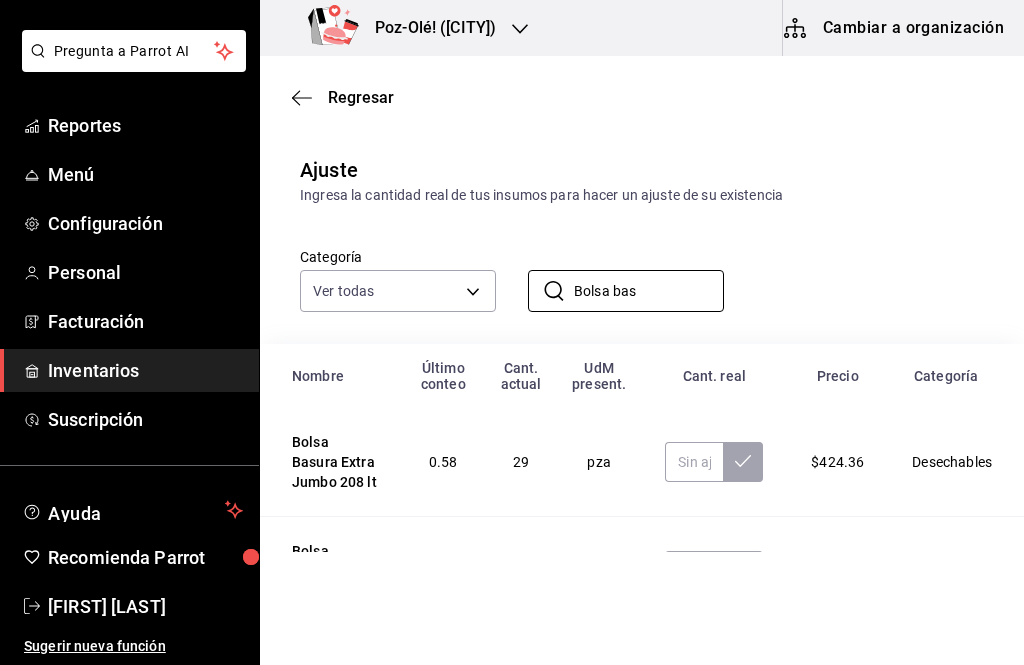 type on "Bolsa bas" 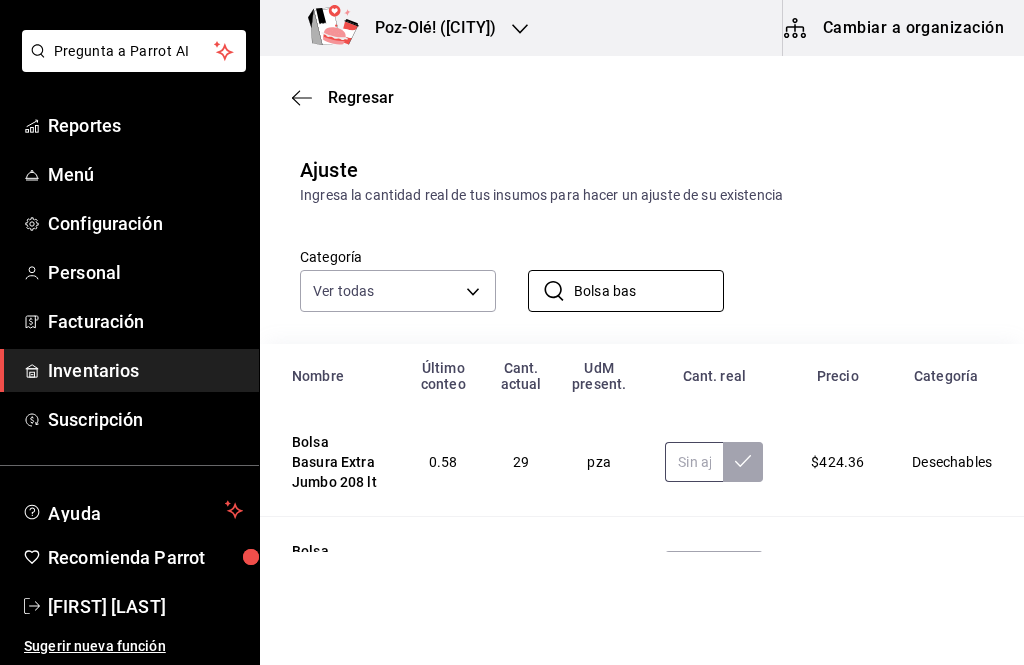 click at bounding box center [694, 462] 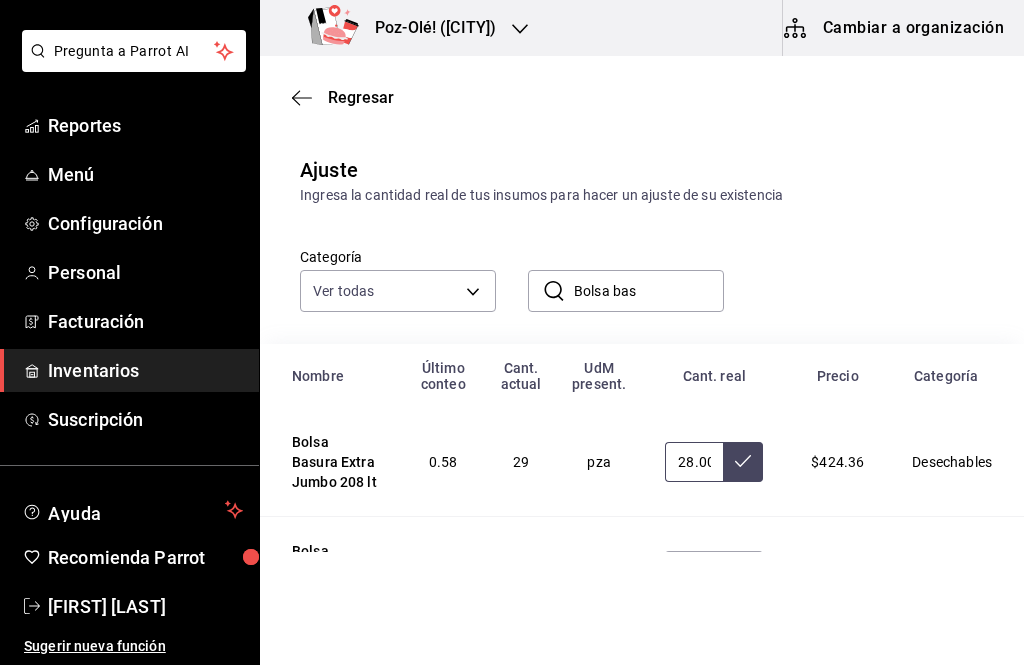 type on "28.00" 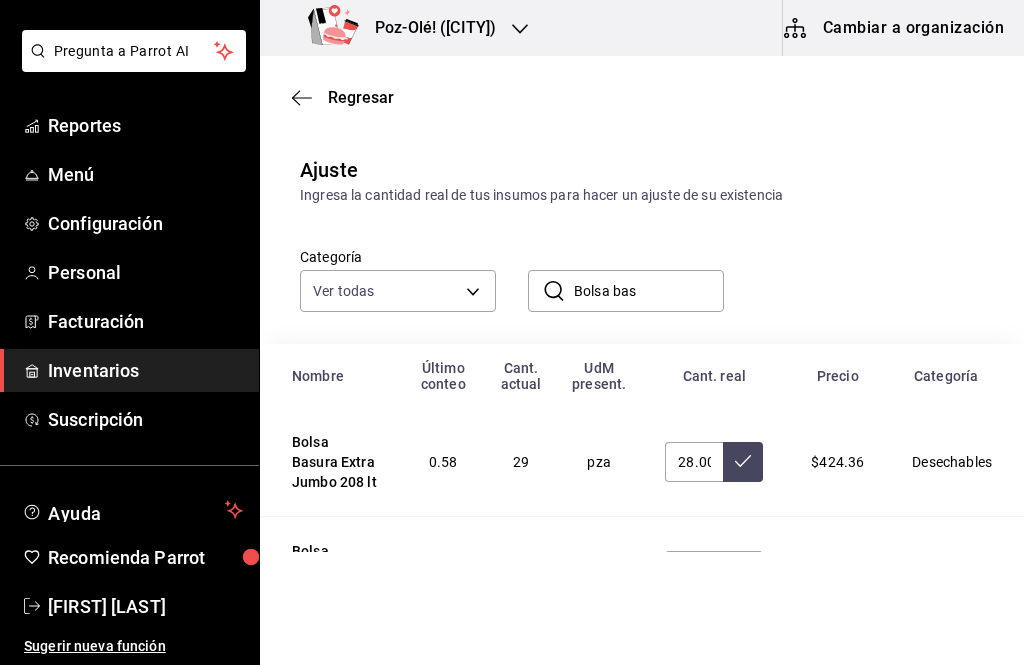 click 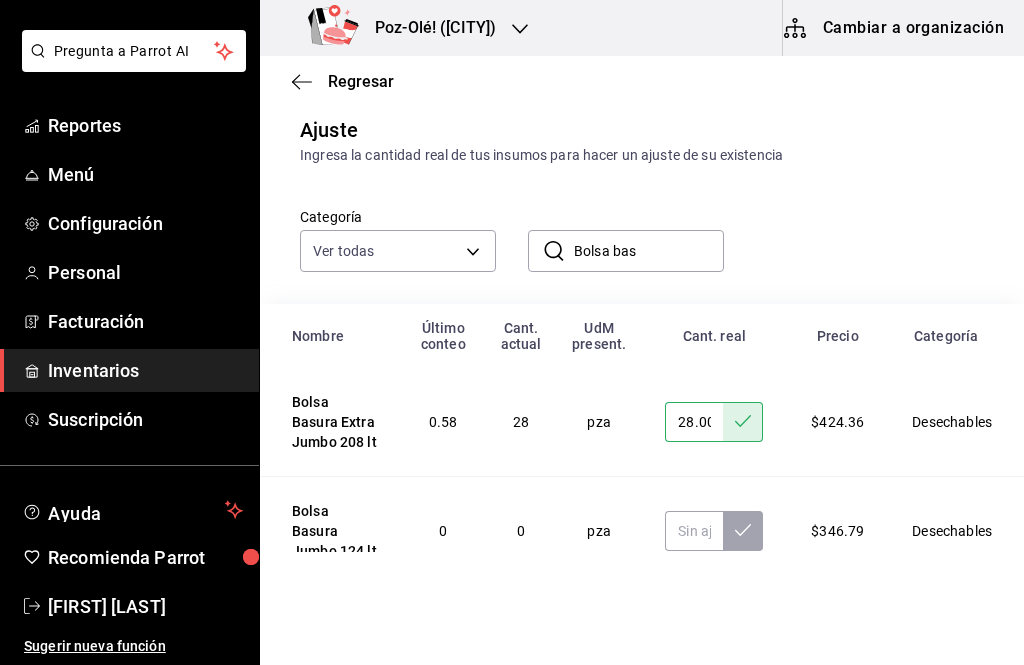 scroll, scrollTop: 59, scrollLeft: 0, axis: vertical 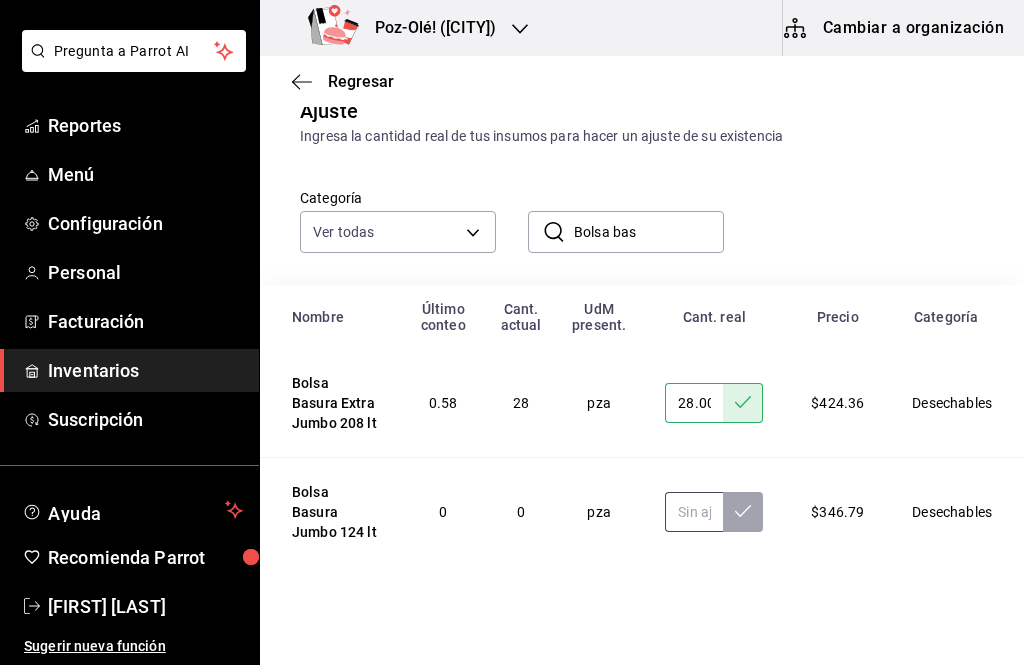 click at bounding box center (694, 512) 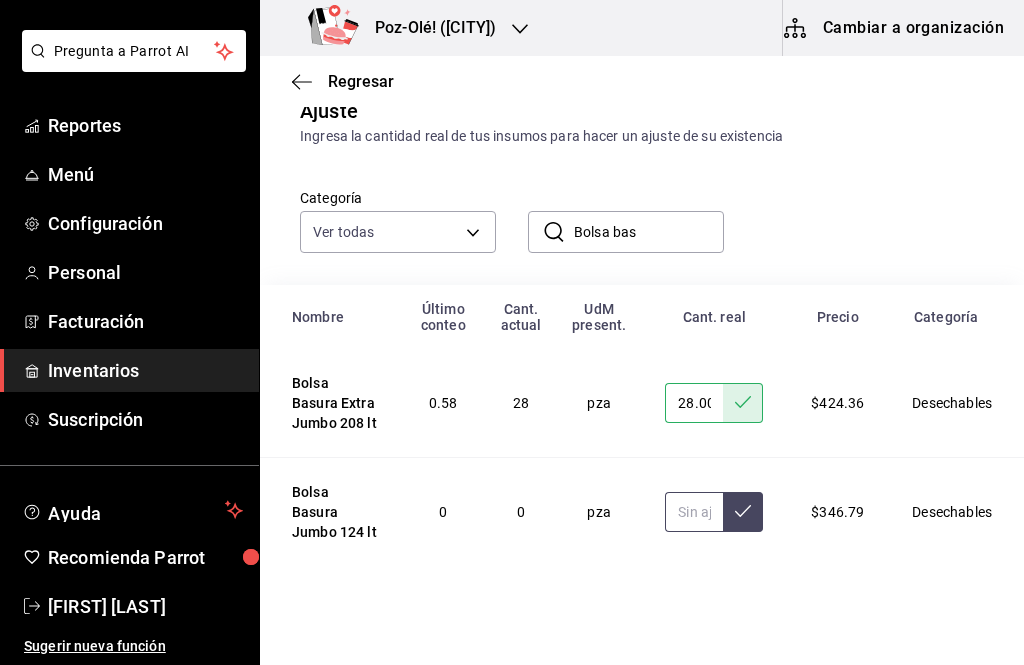 type on "0.00" 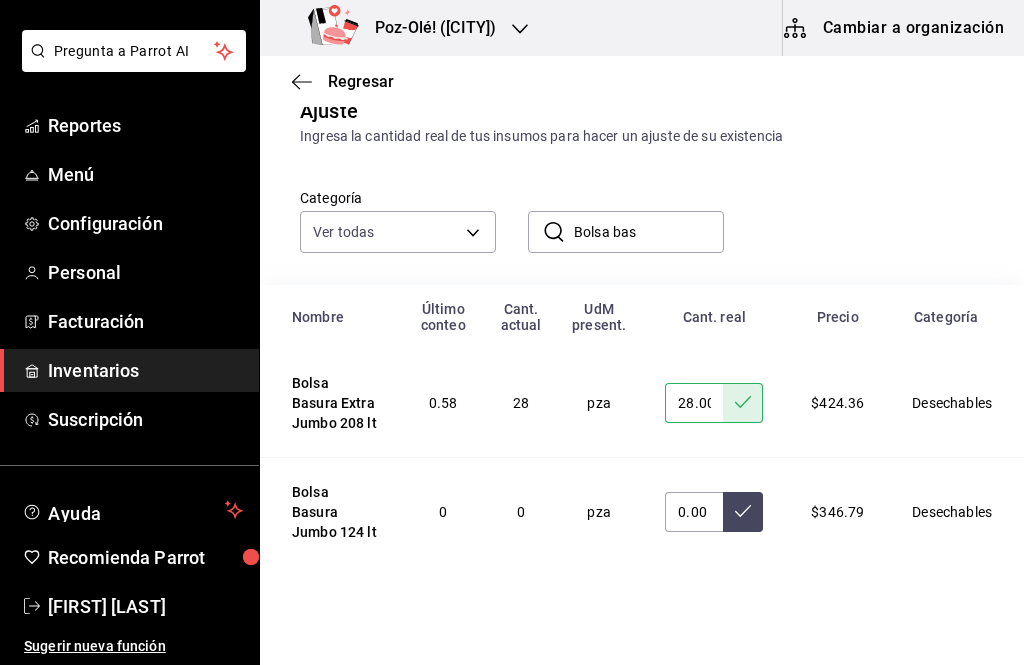 click 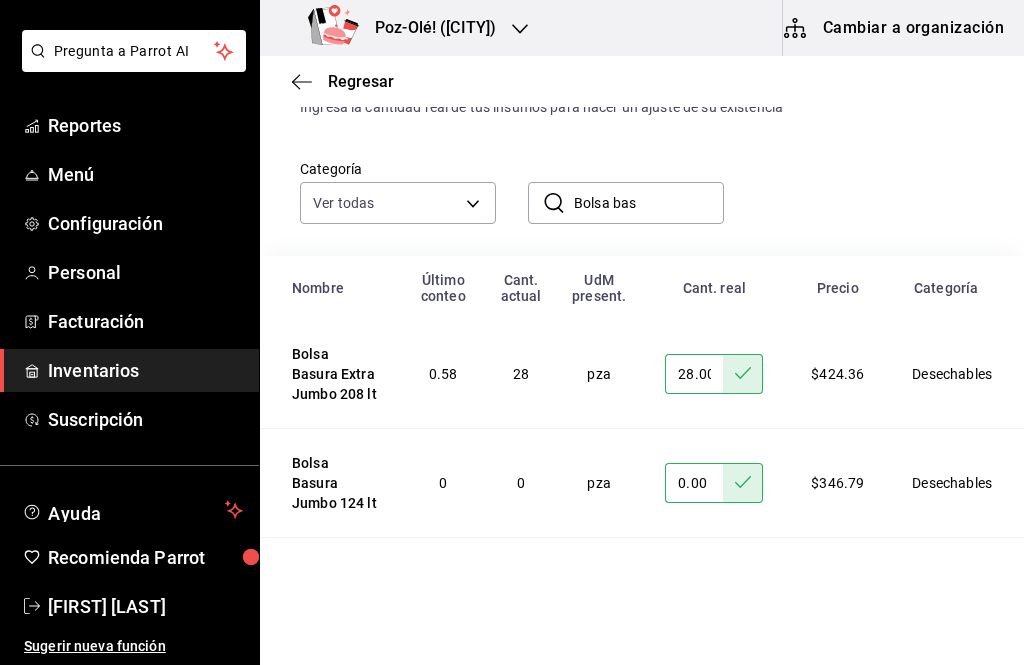 scroll, scrollTop: 86, scrollLeft: 0, axis: vertical 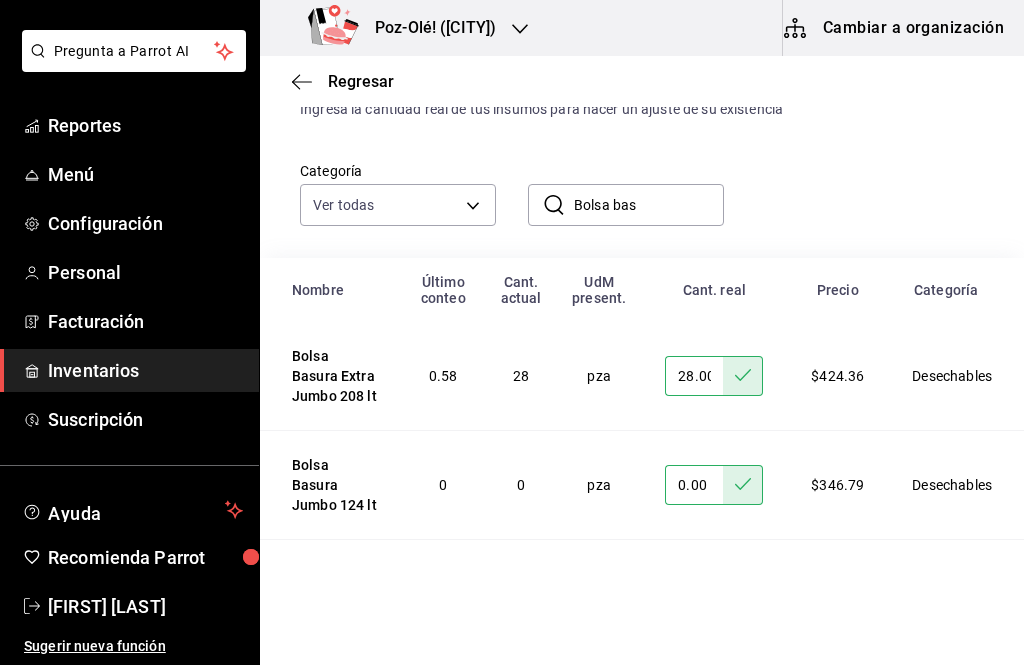 click at bounding box center (694, 584) 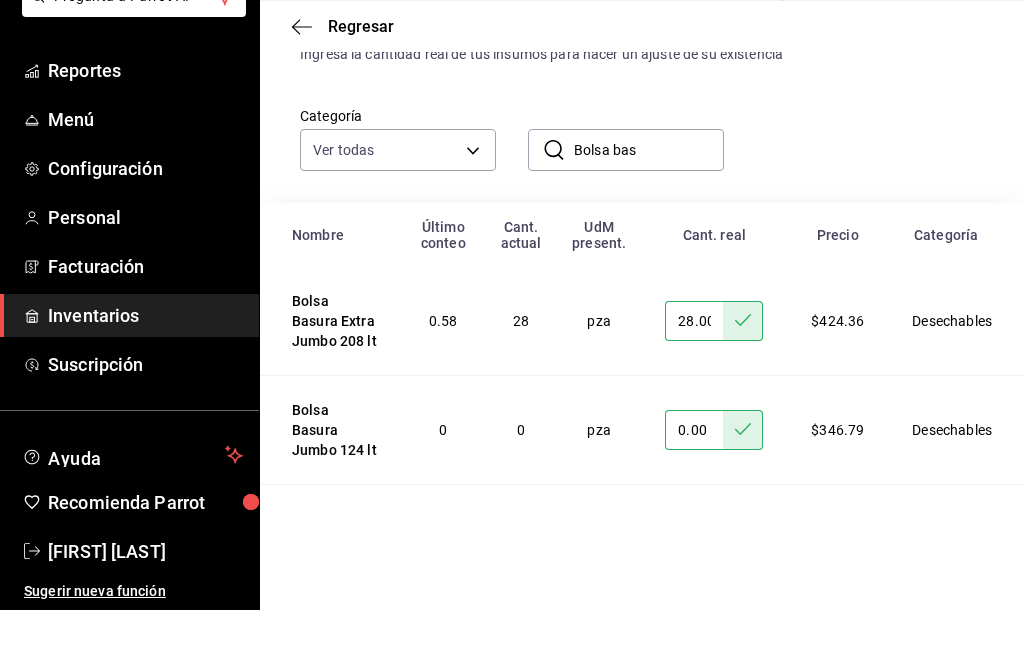 click at bounding box center [694, 584] 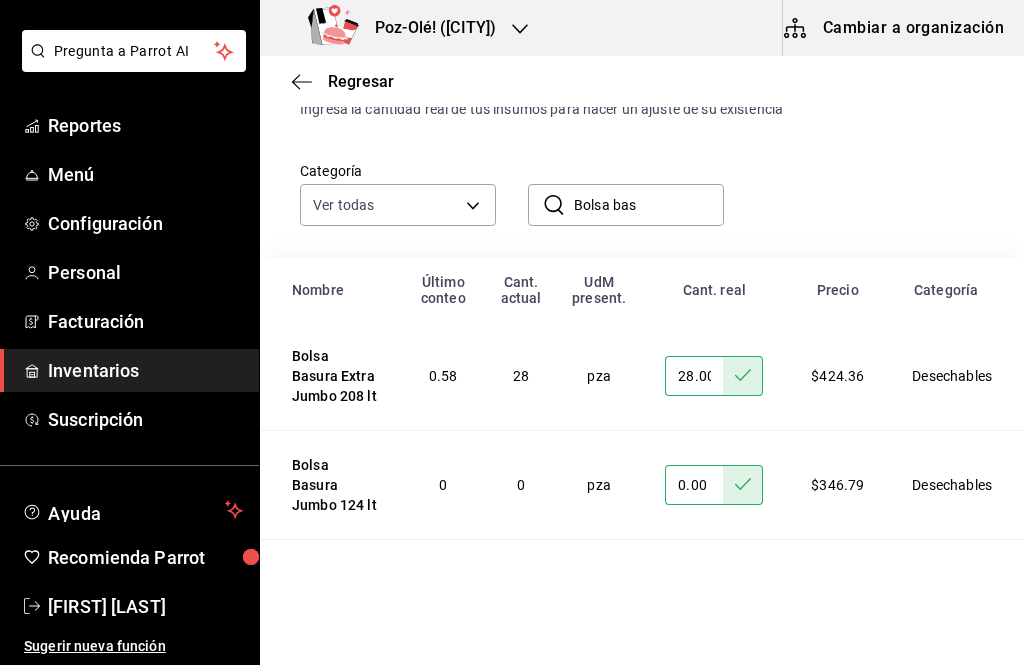 click on "Bolsa bas" at bounding box center (649, 205) 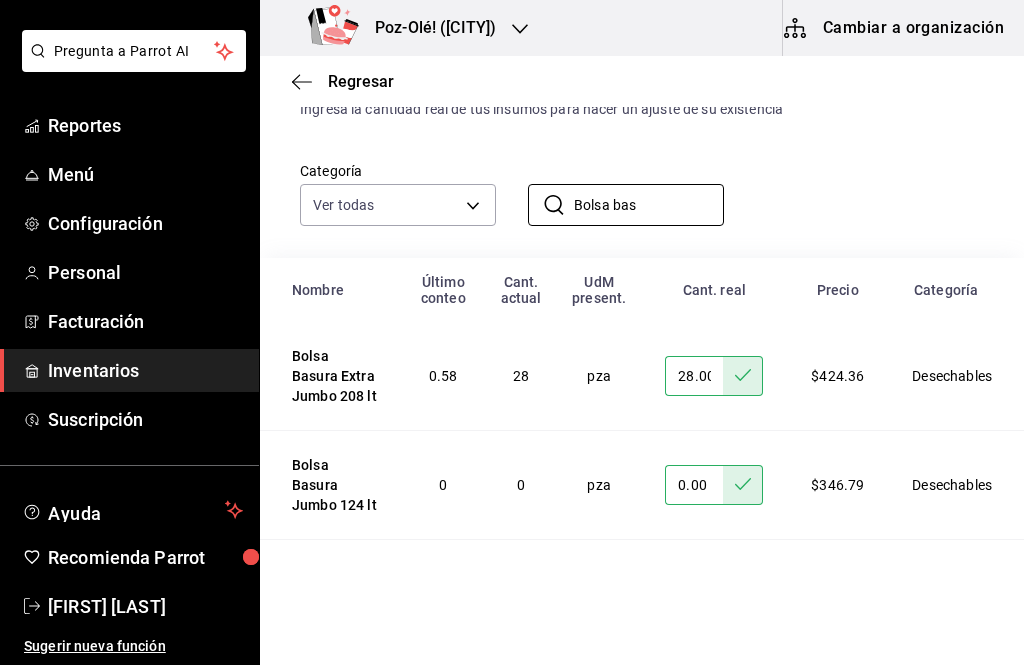 click on "Bolsa bas" at bounding box center [649, 205] 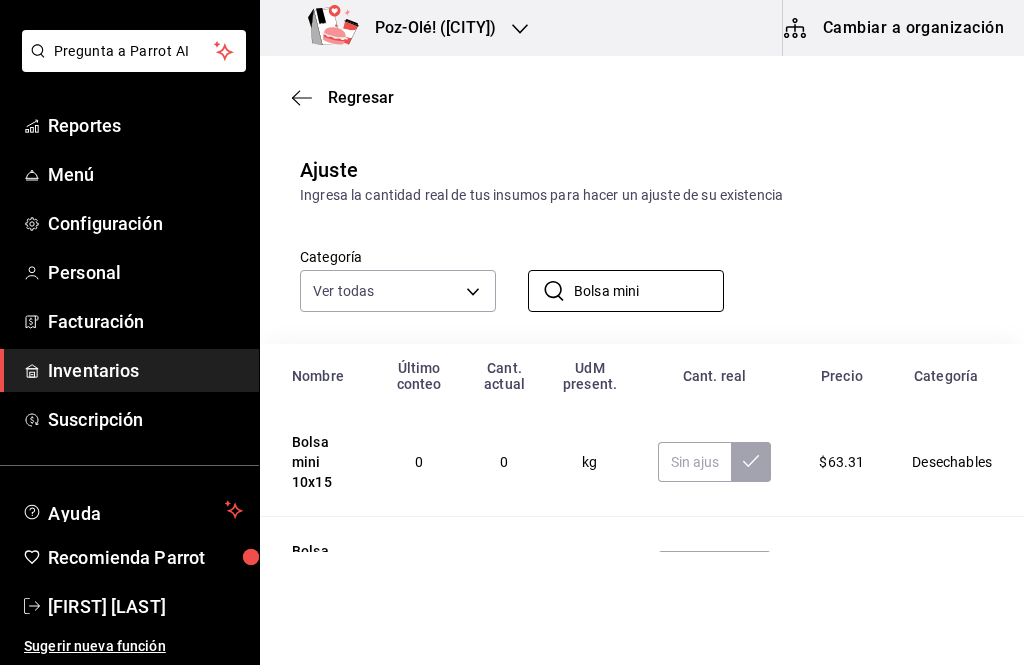 scroll, scrollTop: 48, scrollLeft: 0, axis: vertical 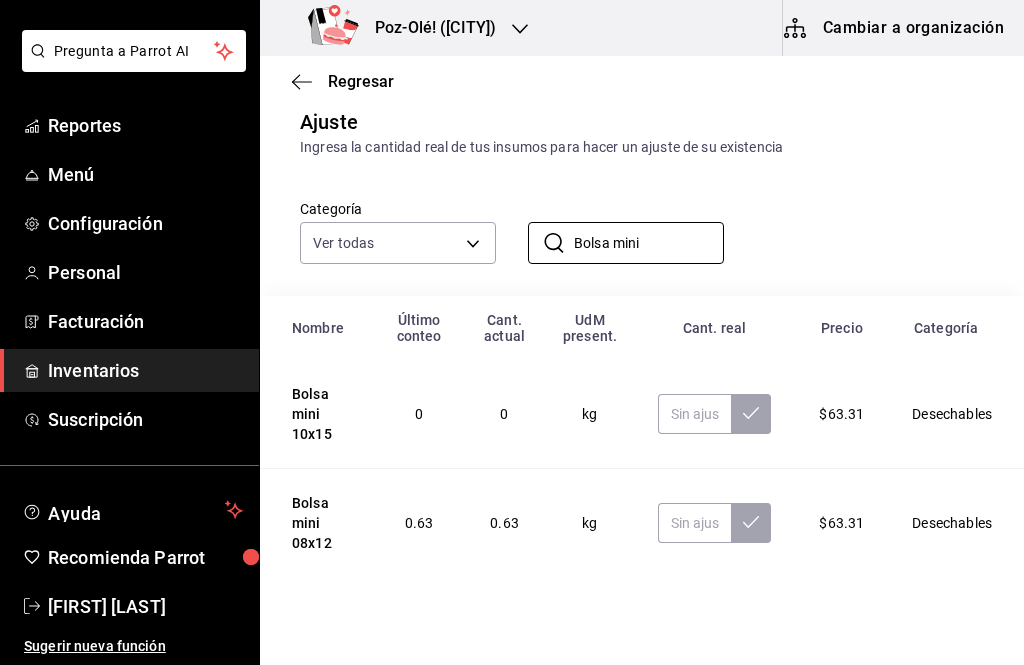 type on "Bolsa mini" 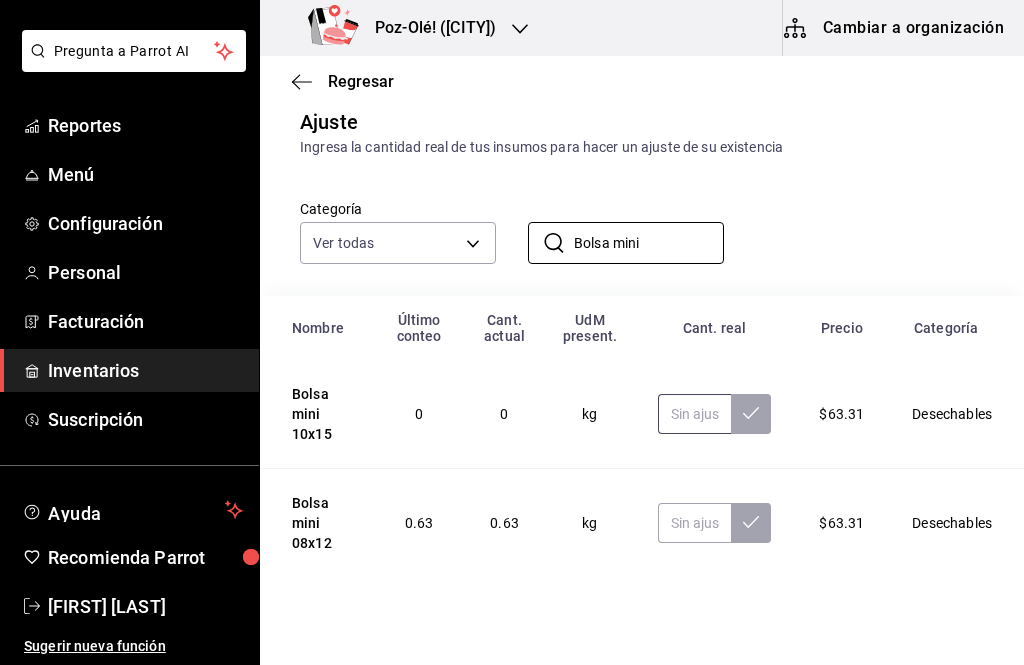 click at bounding box center (695, 414) 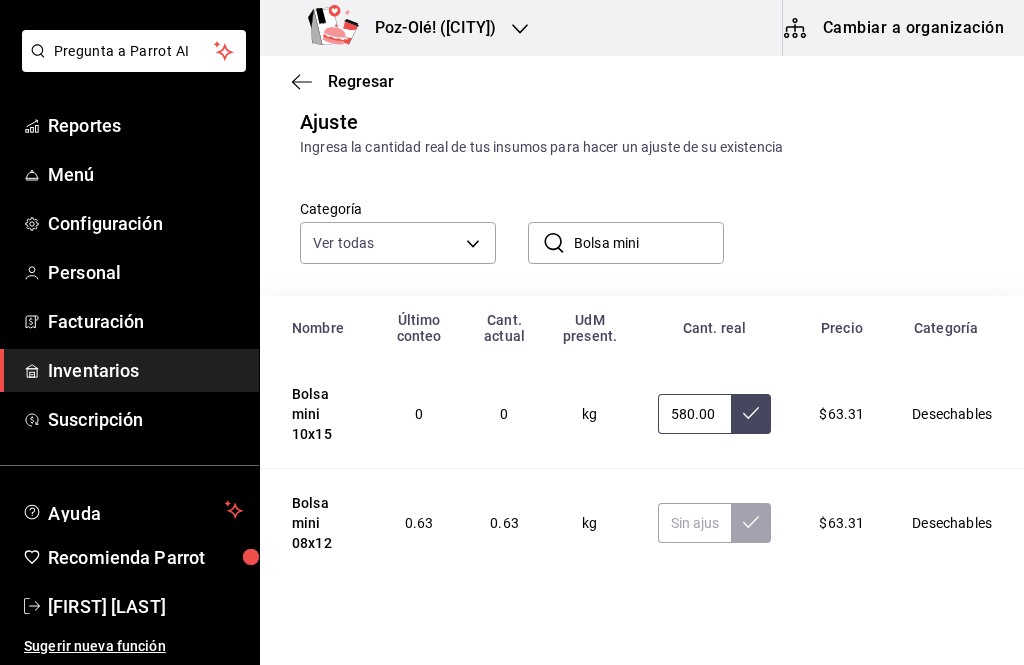 type on "580.00" 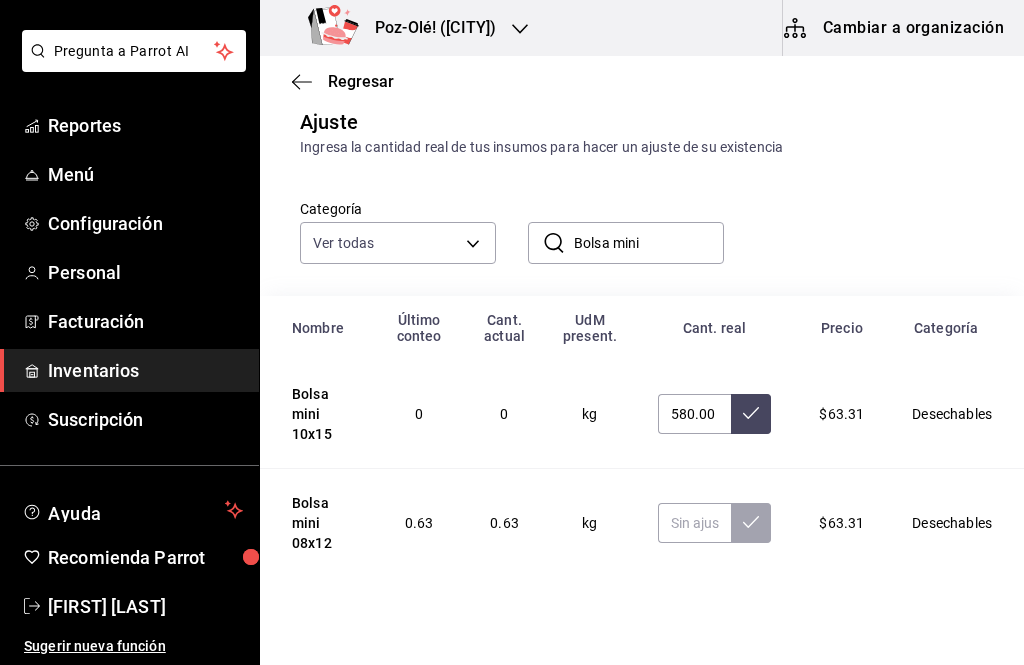 click 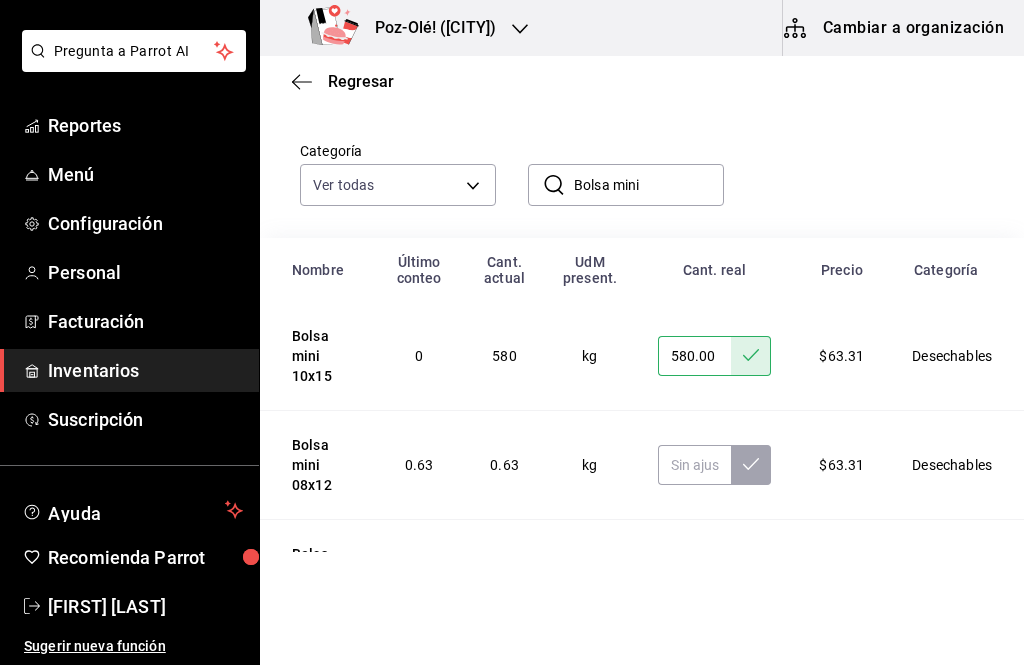scroll, scrollTop: 108, scrollLeft: 0, axis: vertical 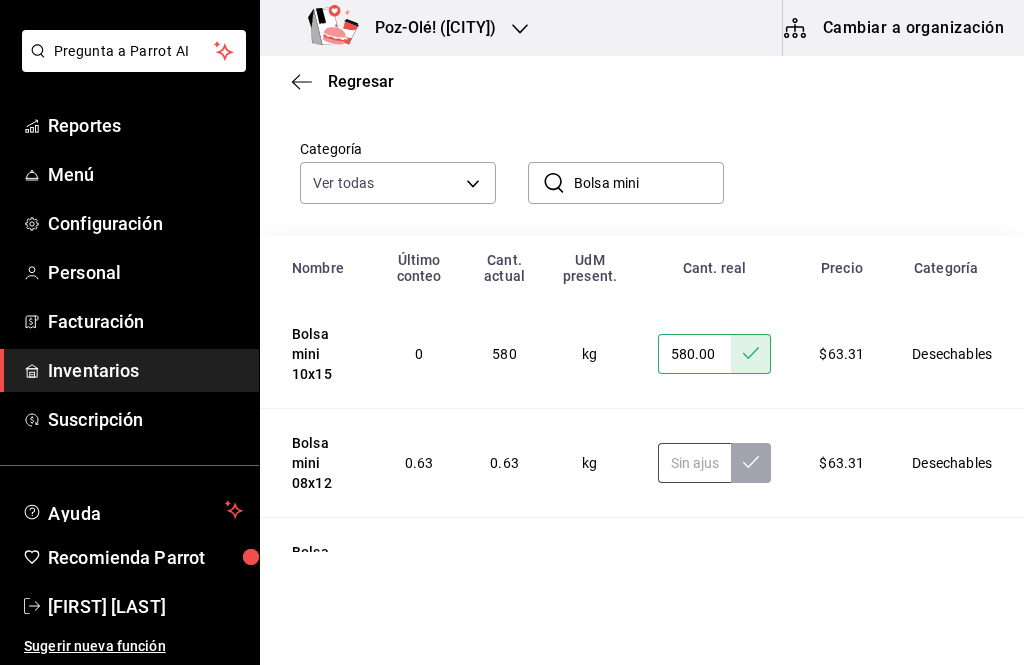 click at bounding box center [695, 463] 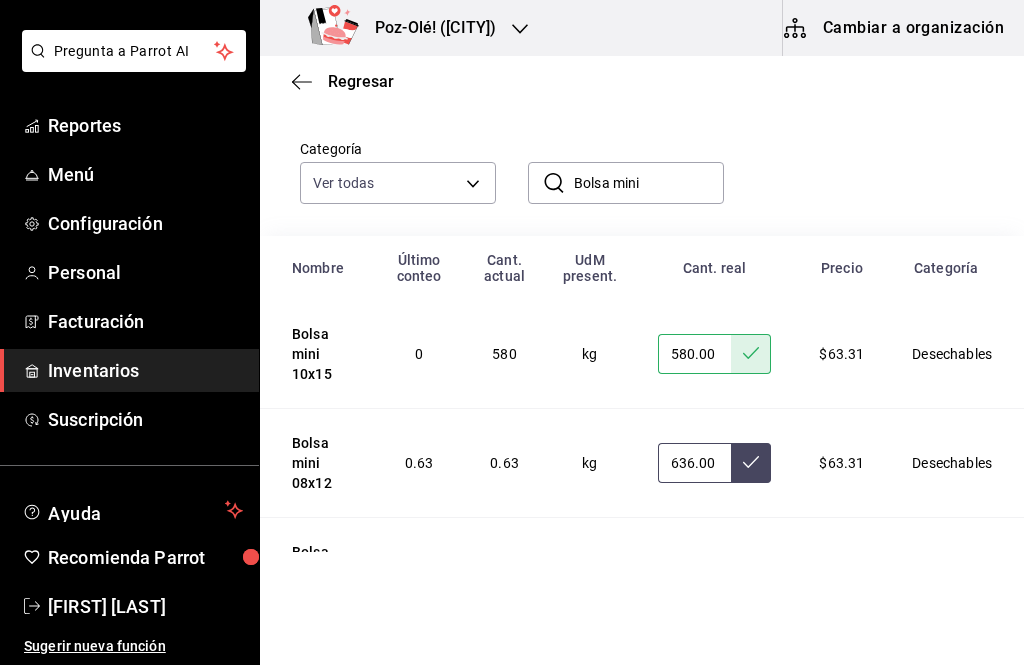 type on "636.00" 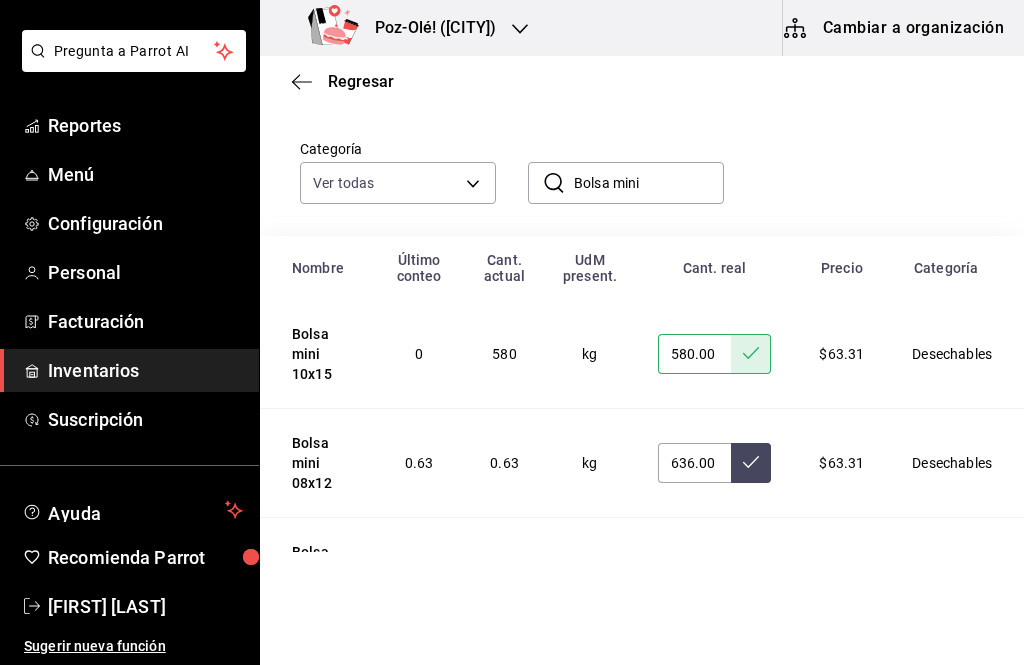 click at bounding box center (751, 463) 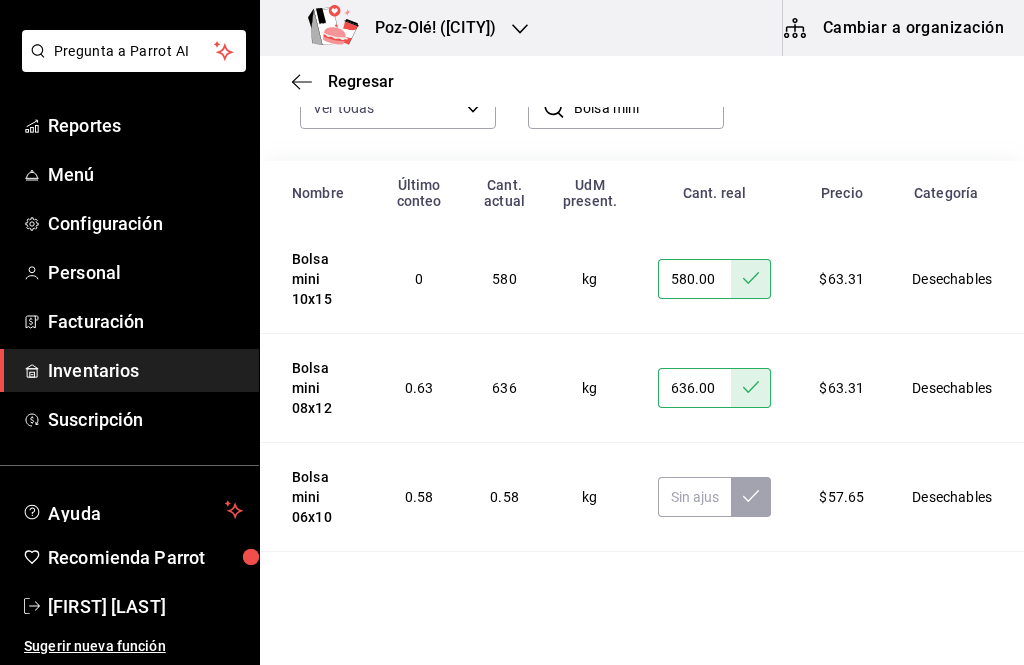 scroll, scrollTop: 218, scrollLeft: 0, axis: vertical 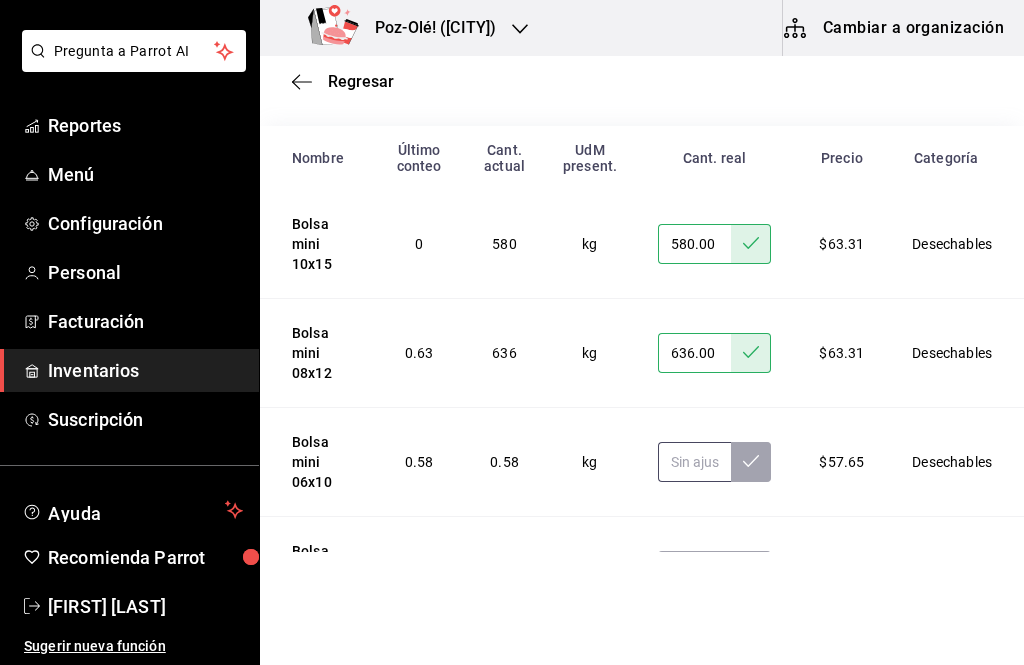 click at bounding box center [695, 462] 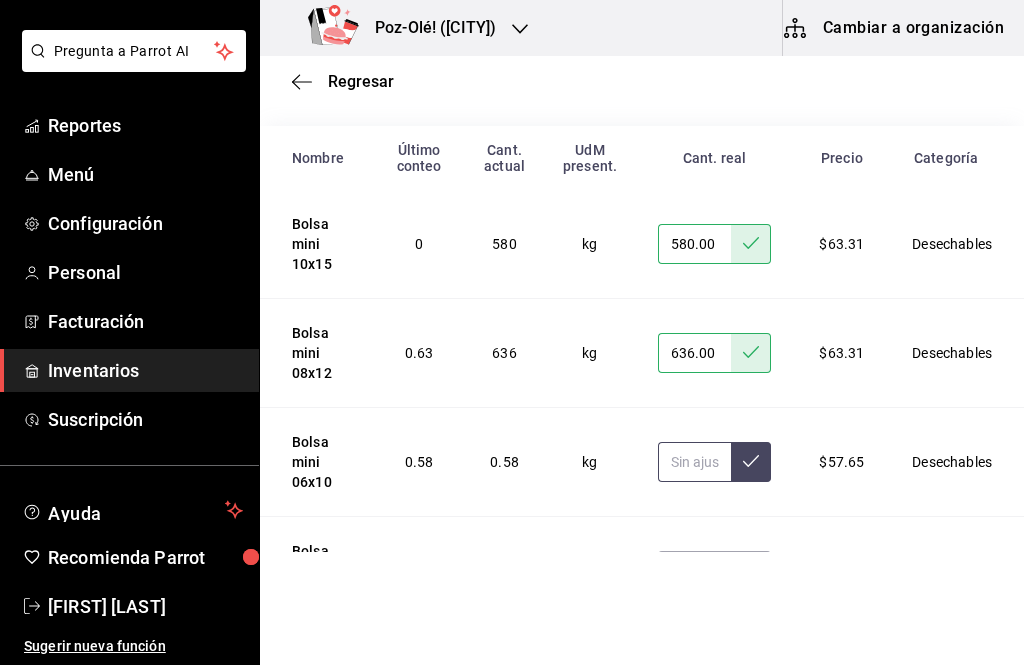 type on "0.00" 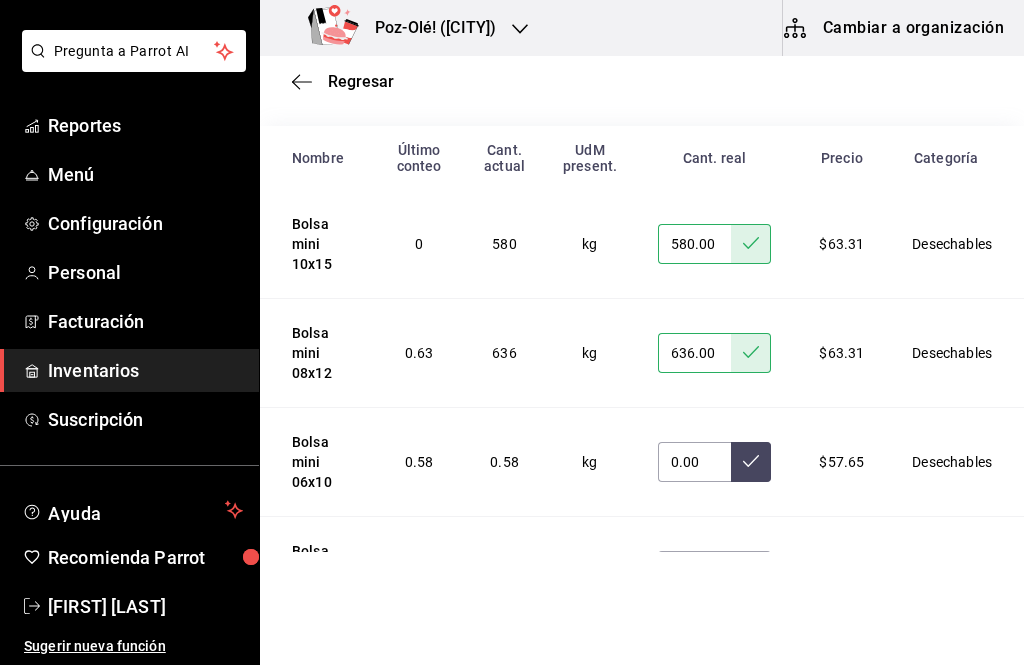 click at bounding box center (751, 462) 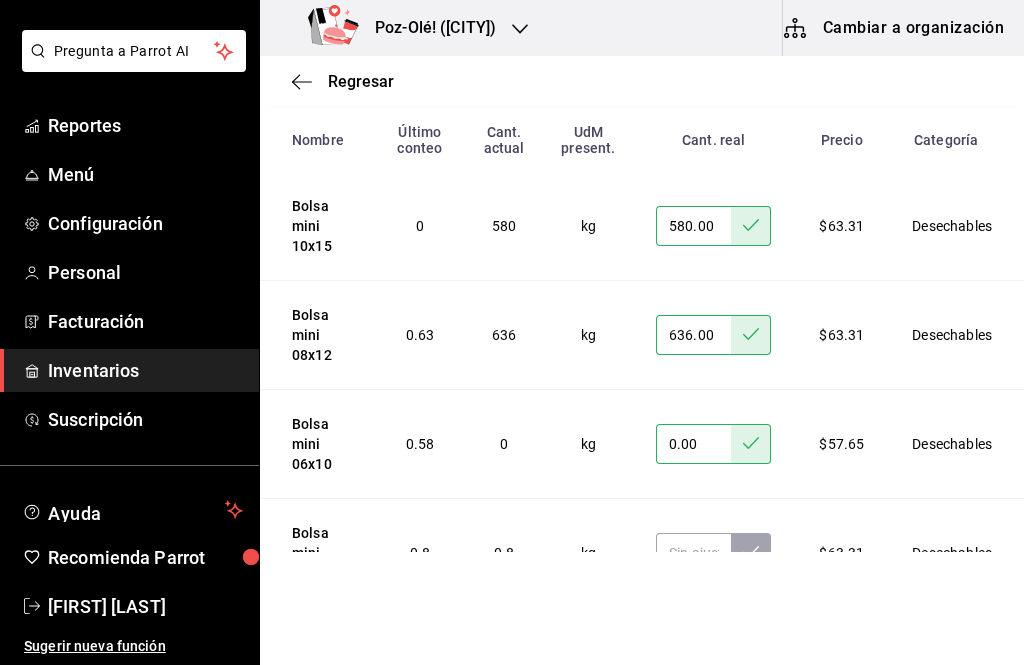 scroll, scrollTop: 235, scrollLeft: 0, axis: vertical 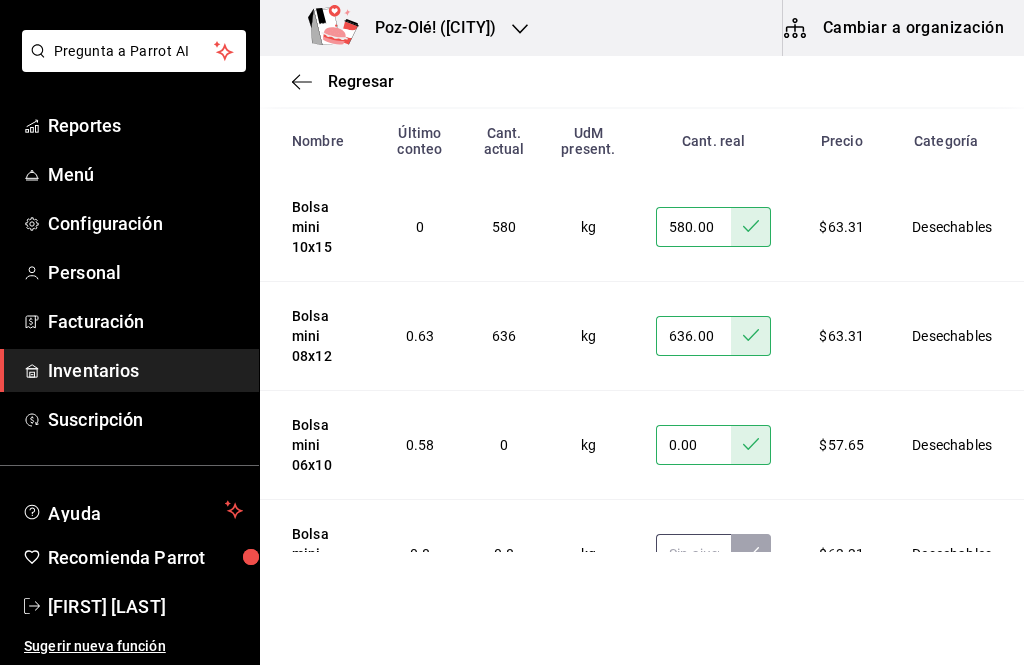 click at bounding box center (693, 554) 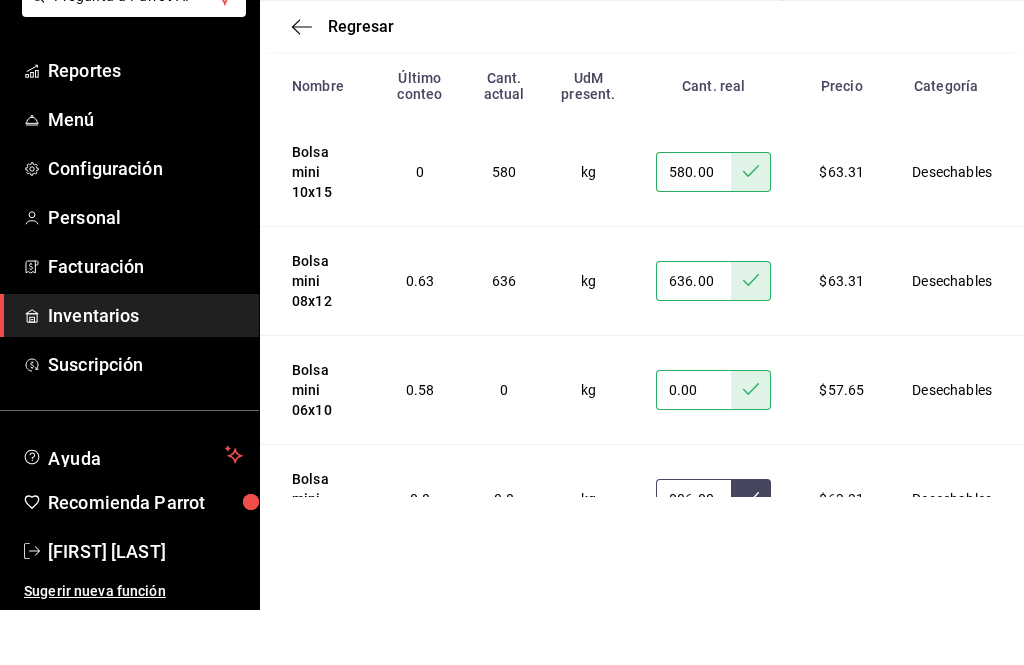 type on "806.00" 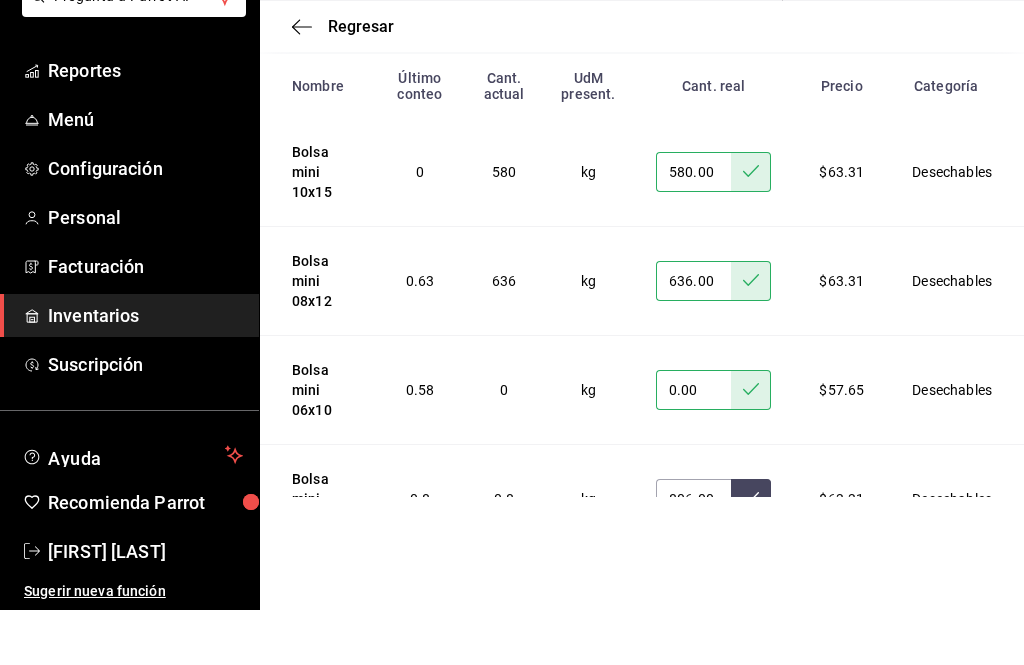 click at bounding box center (751, 554) 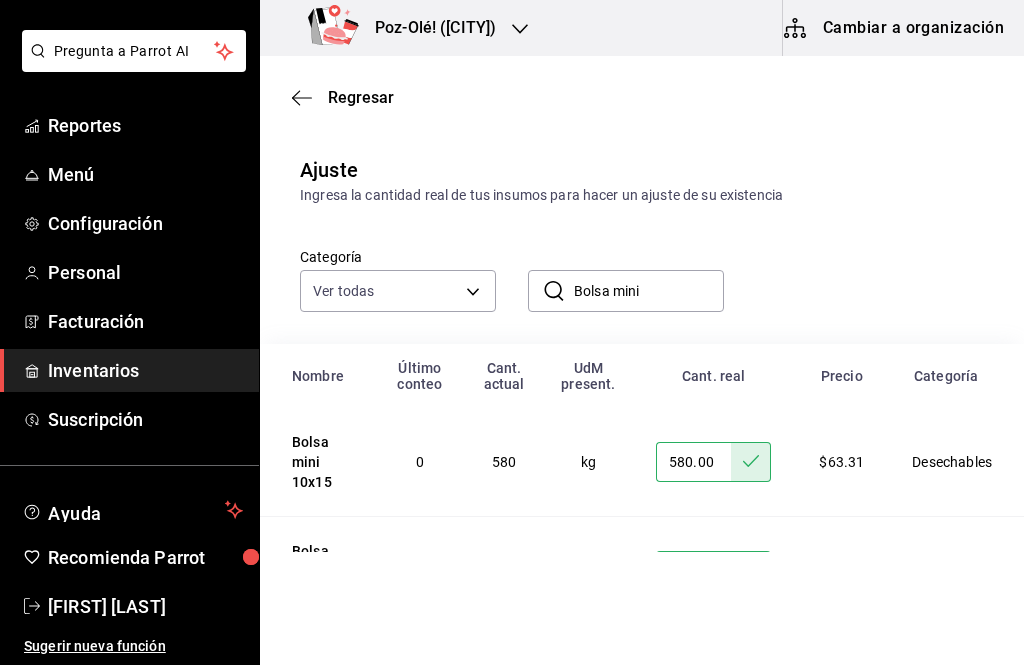 scroll, scrollTop: 0, scrollLeft: 0, axis: both 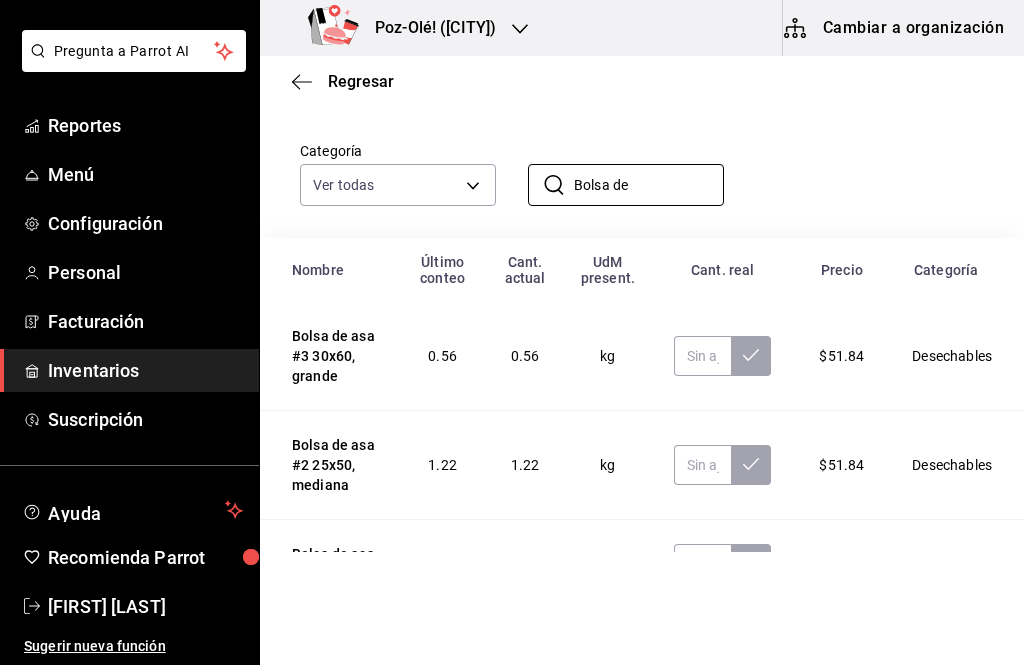 type on "Bolsa de" 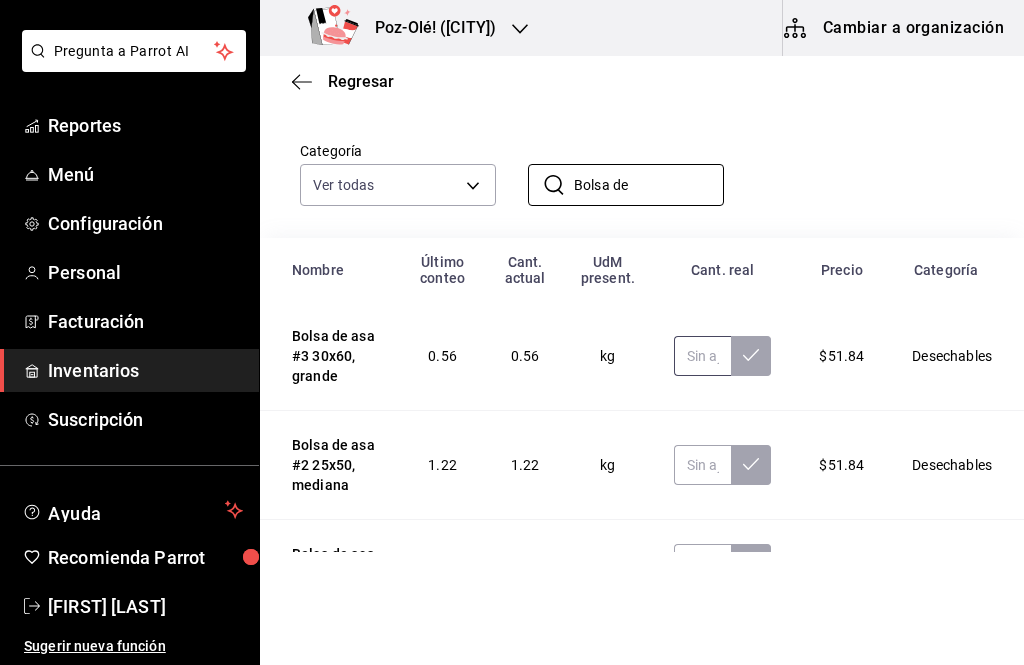 click at bounding box center [702, 356] 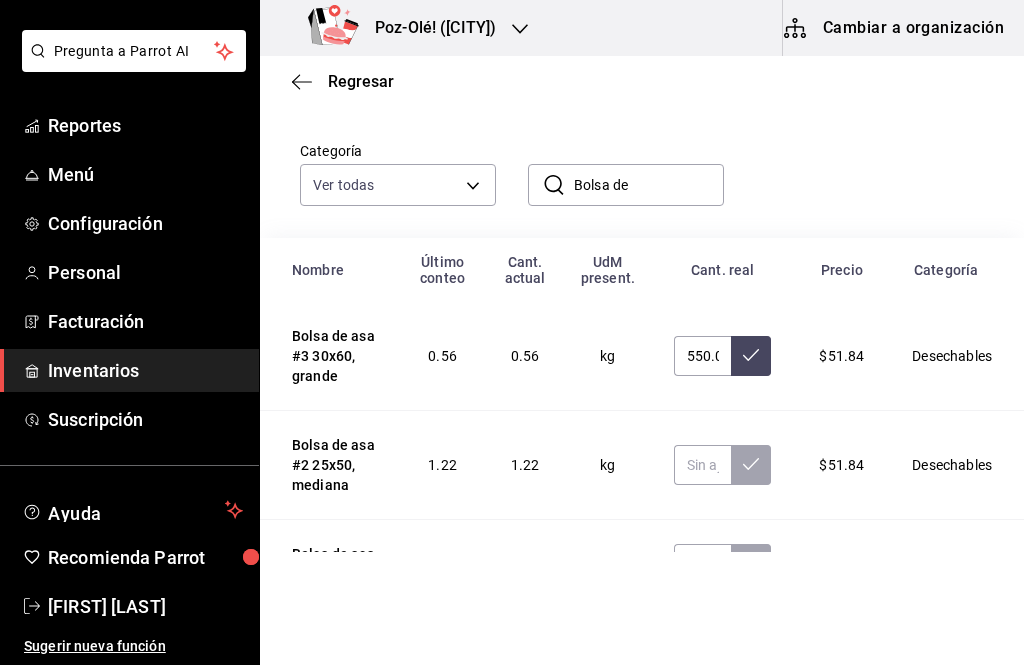 click at bounding box center [751, 356] 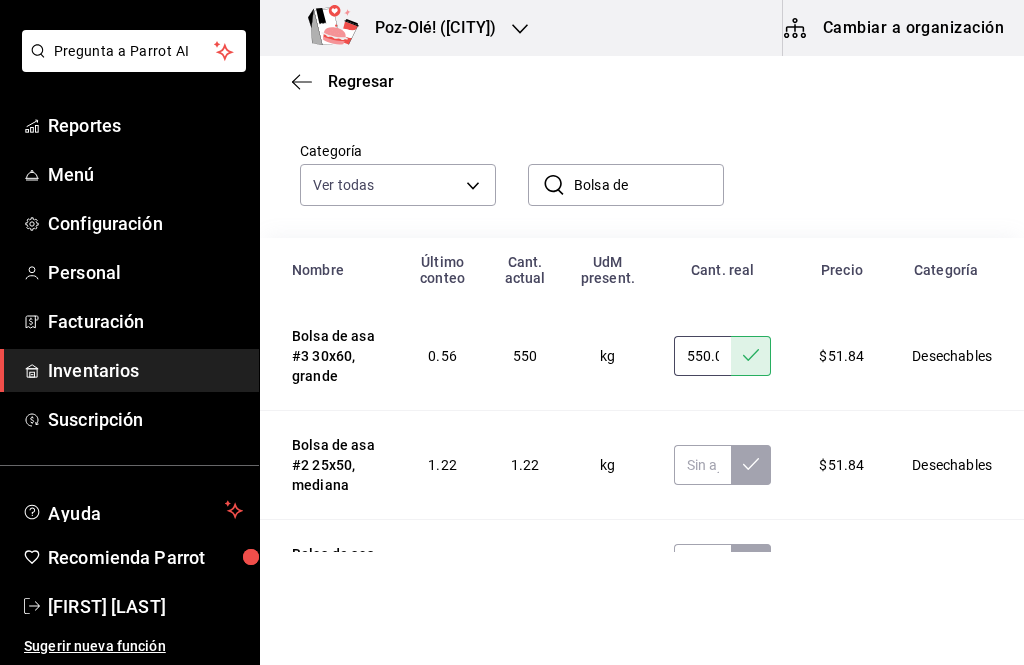 click on "550.00" at bounding box center (702, 356) 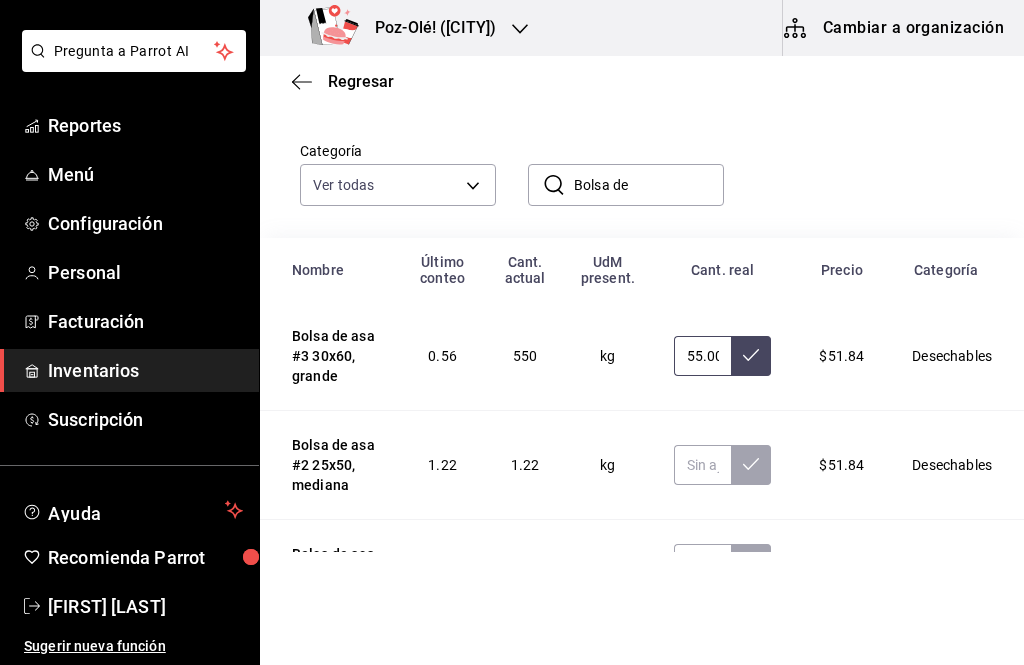 type on "55.00" 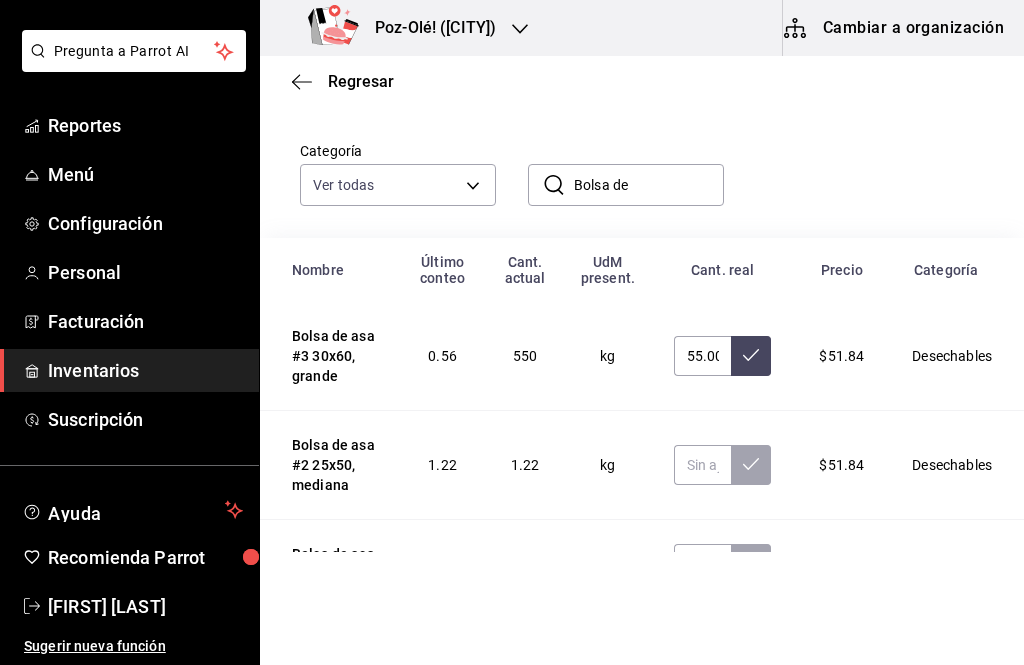 click 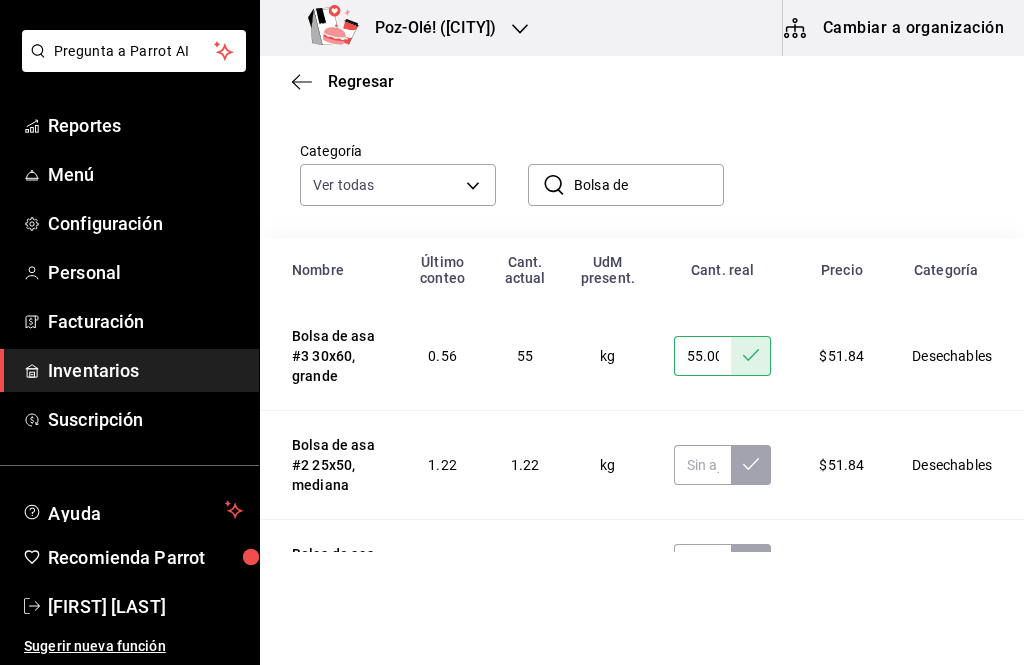 click at bounding box center (722, 465) 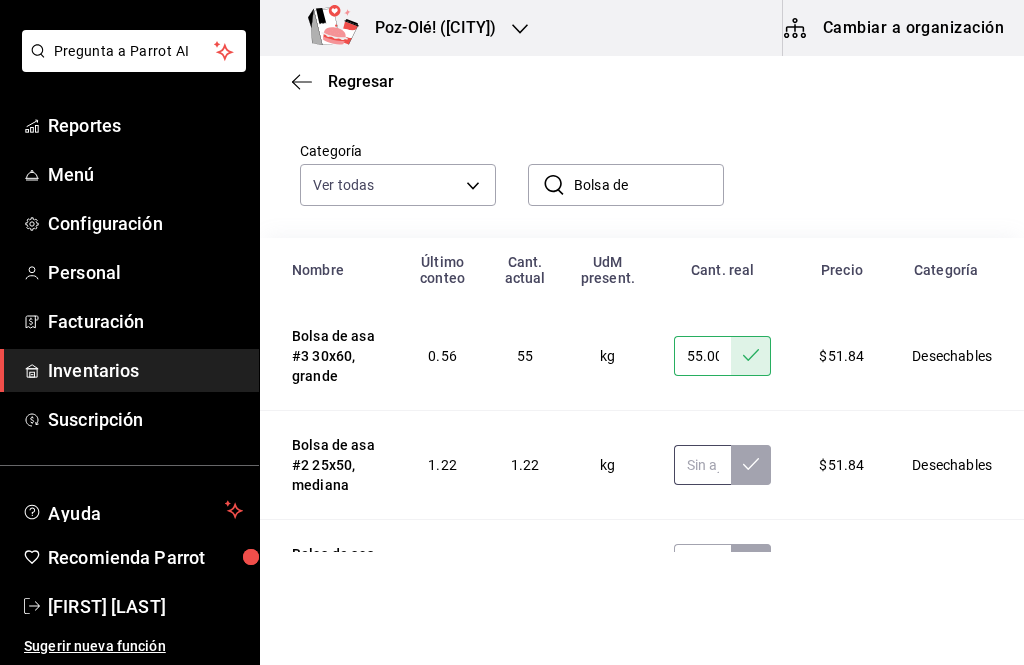 click at bounding box center (702, 465) 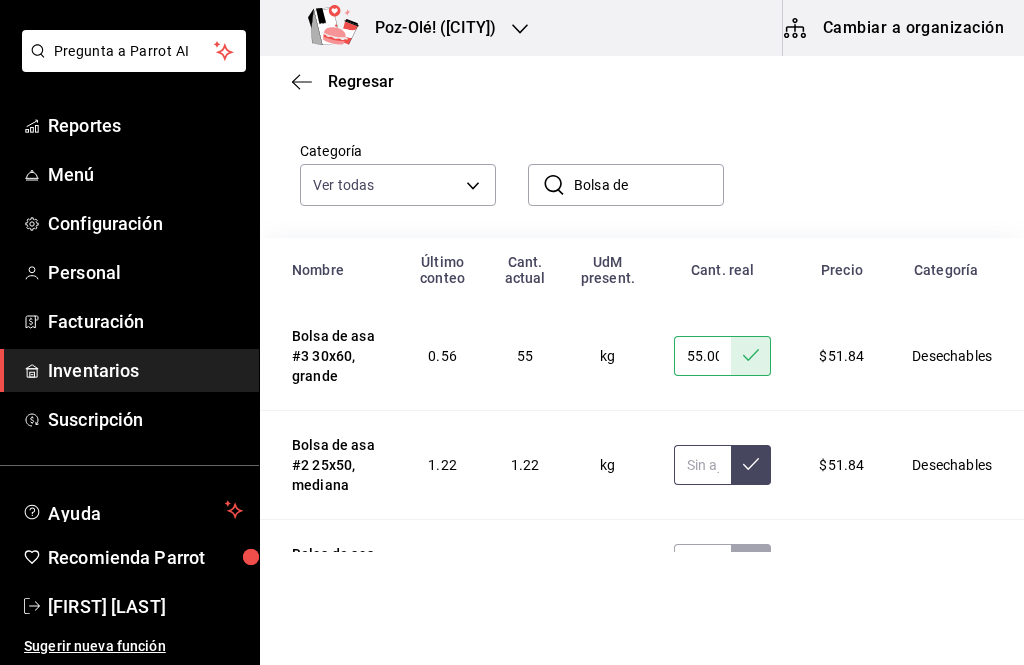 click at bounding box center (702, 465) 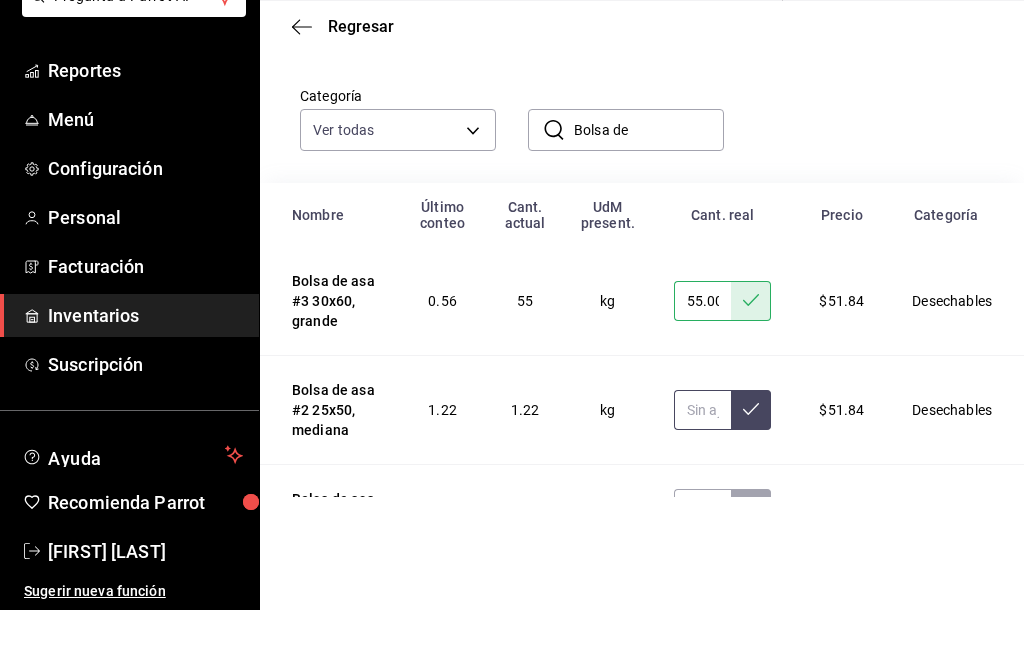 click at bounding box center [702, 465] 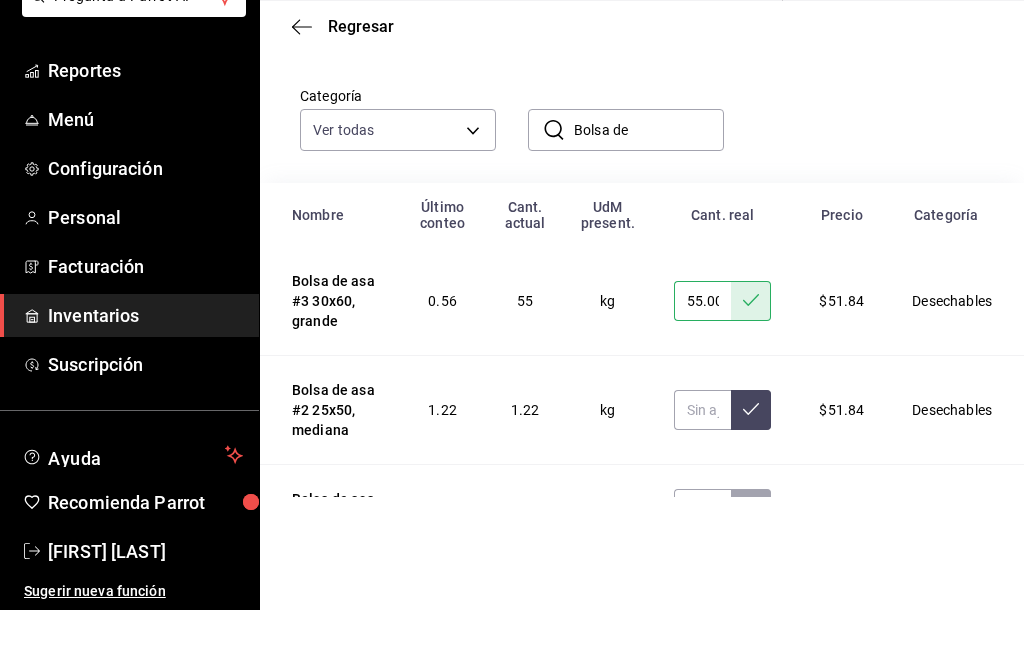 click at bounding box center (751, 356) 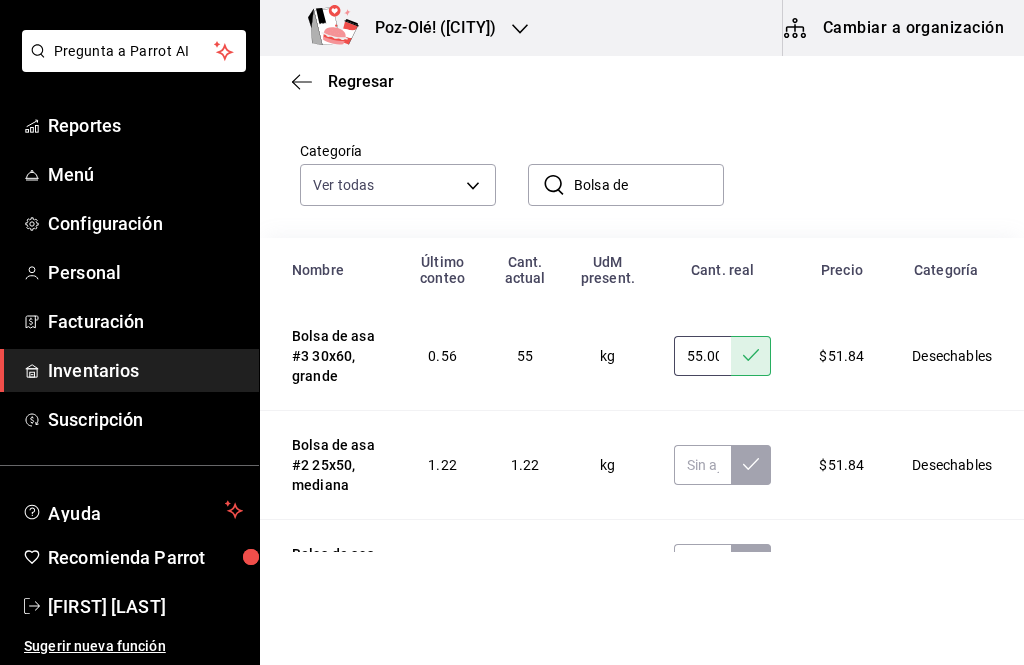 click on "55.00" at bounding box center [702, 356] 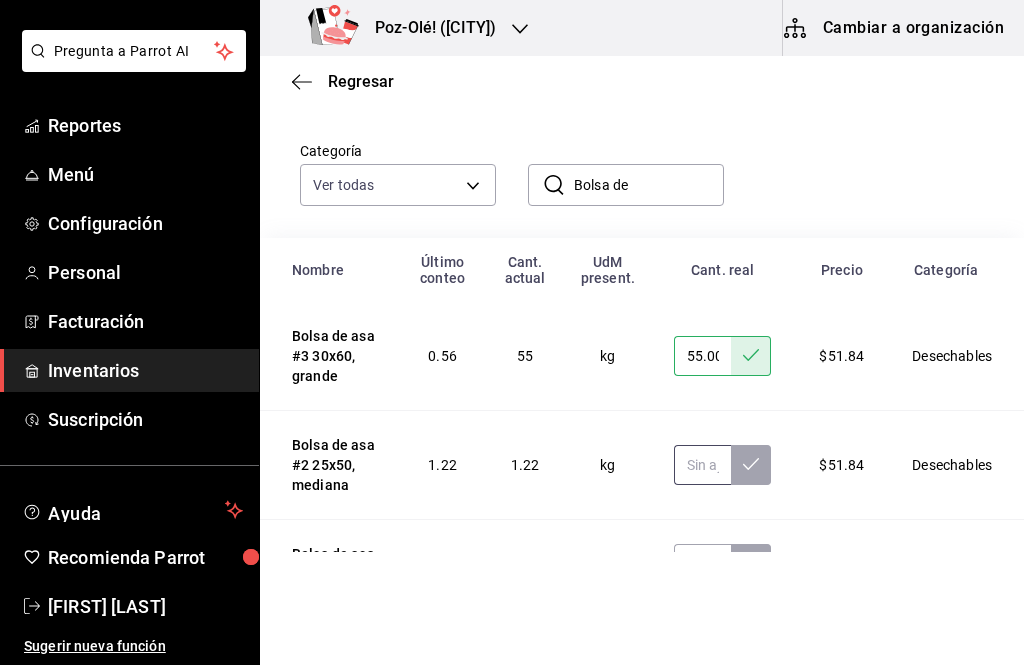 click at bounding box center (702, 465) 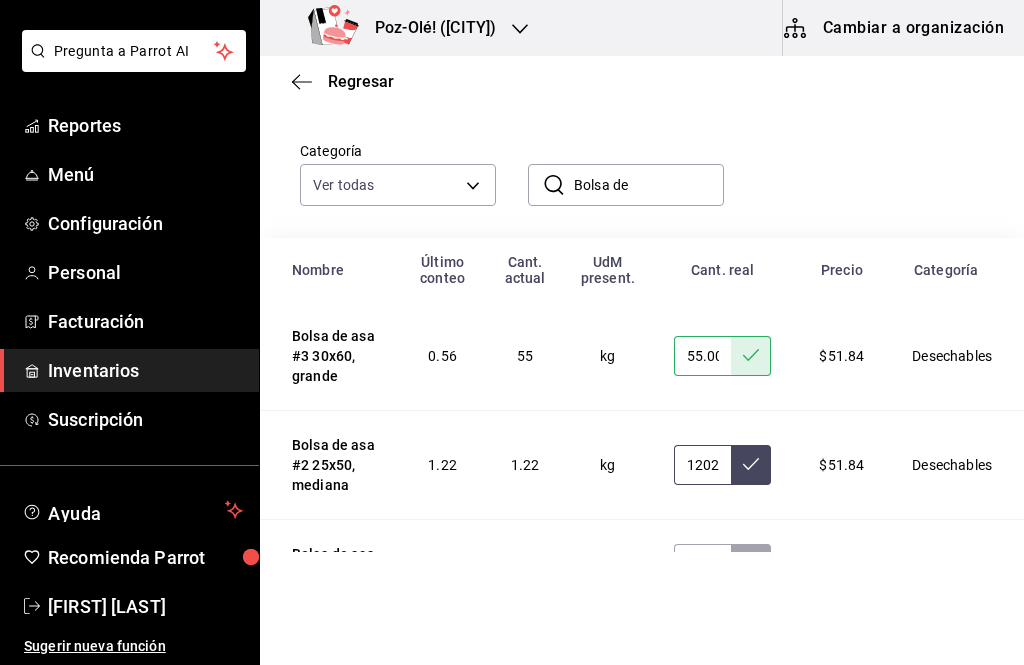 type on "1202.00" 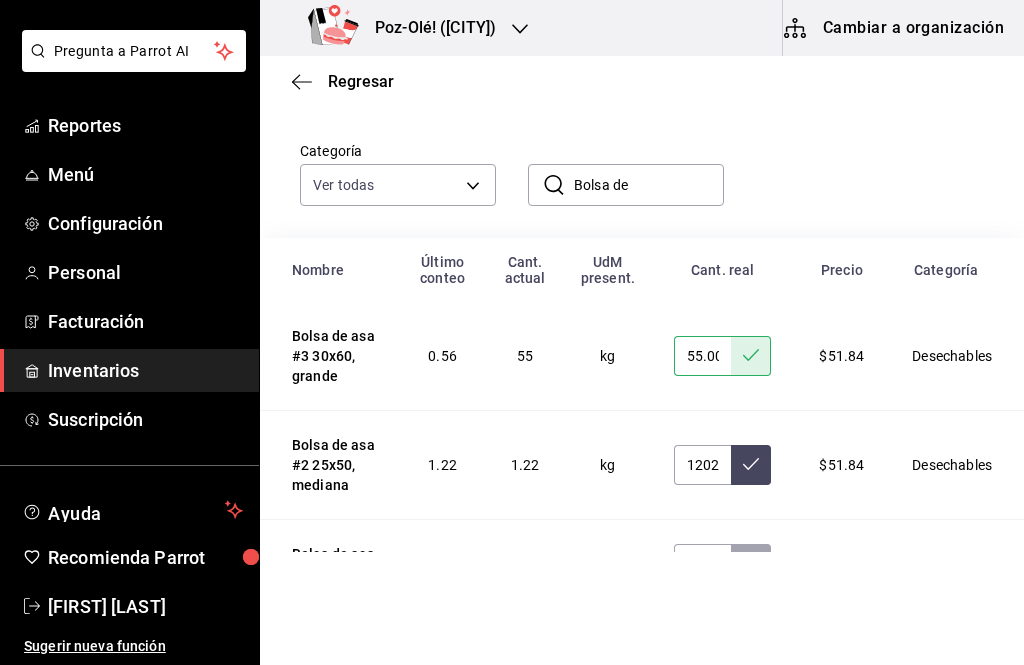 click on "1202.00" at bounding box center (722, 465) 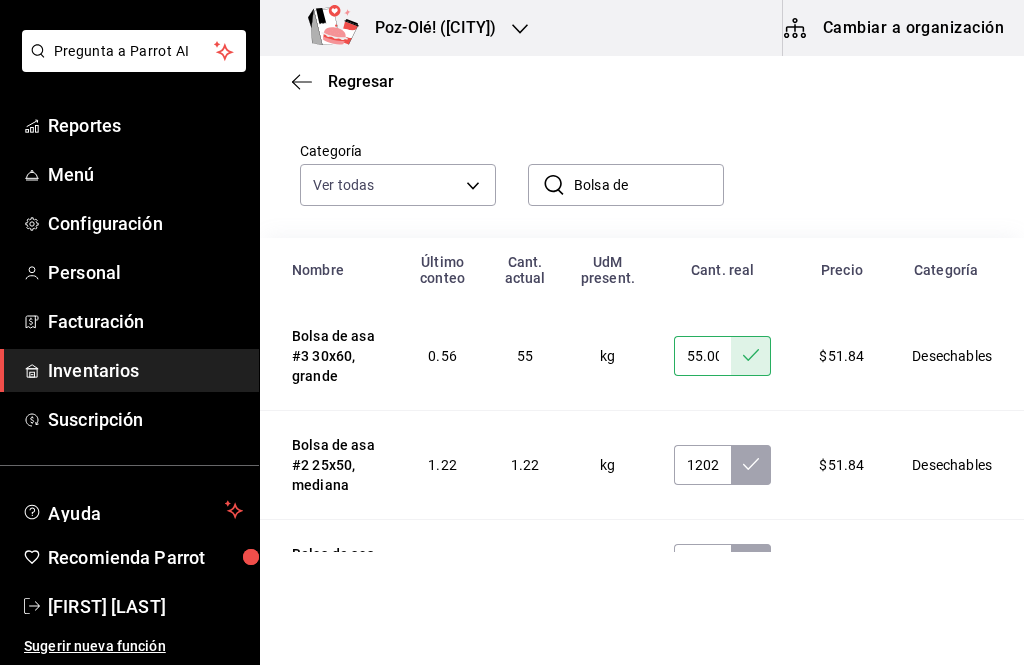 click 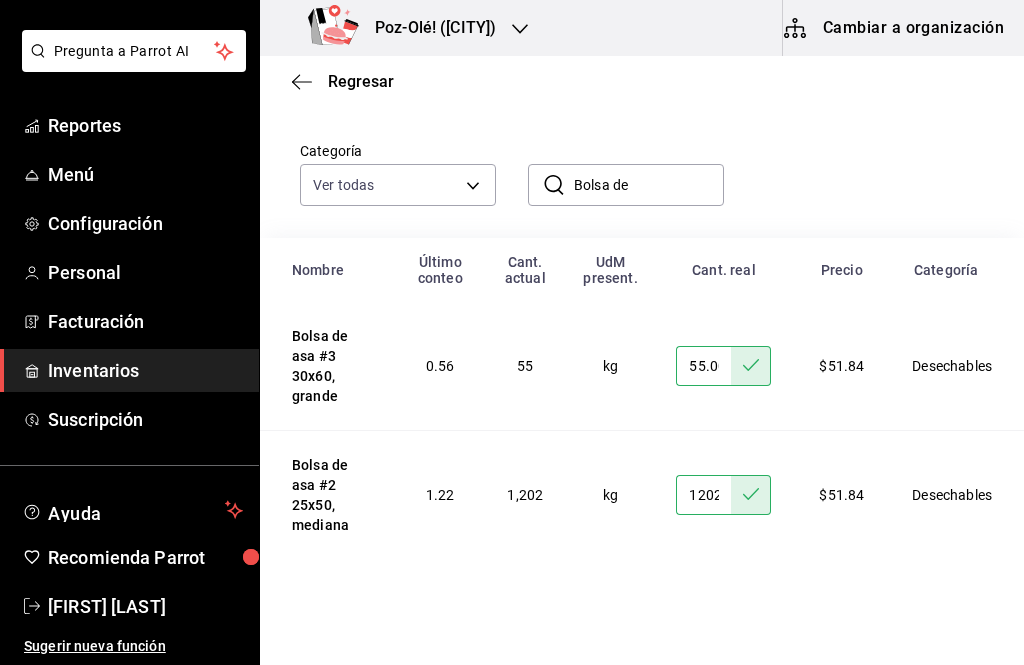 scroll, scrollTop: 104, scrollLeft: 0, axis: vertical 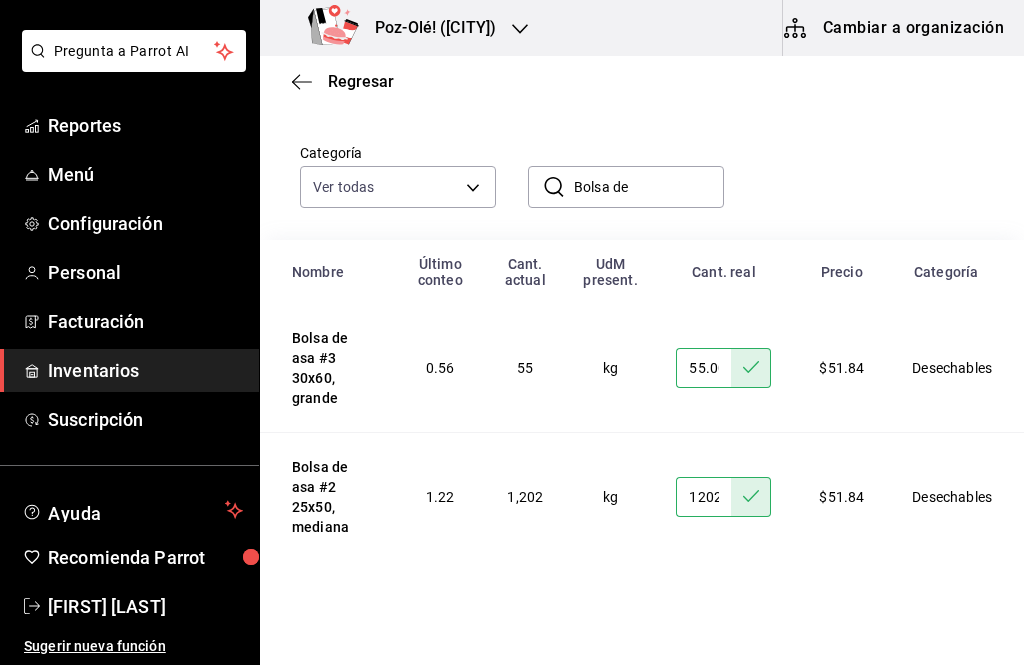 click on "Bolsa de" at bounding box center (649, 187) 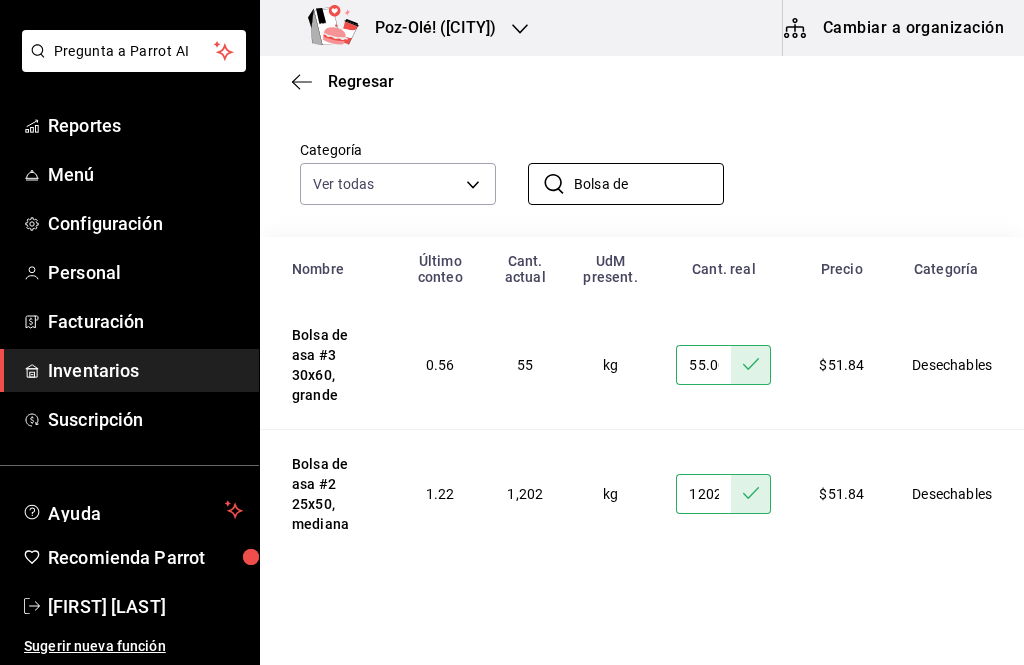 click at bounding box center (703, 613) 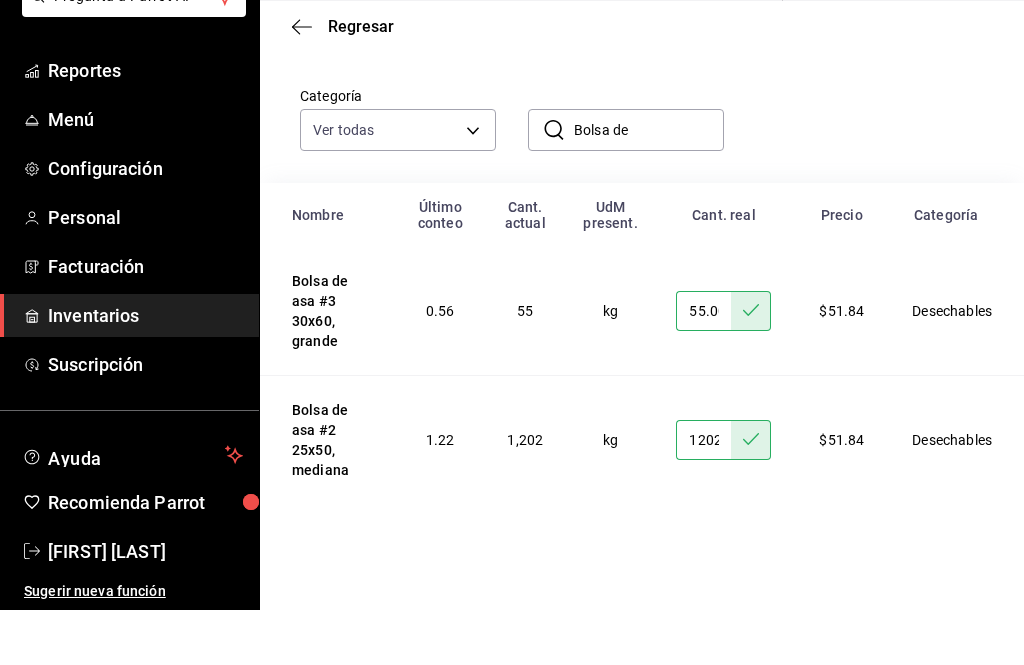 type on "90.00" 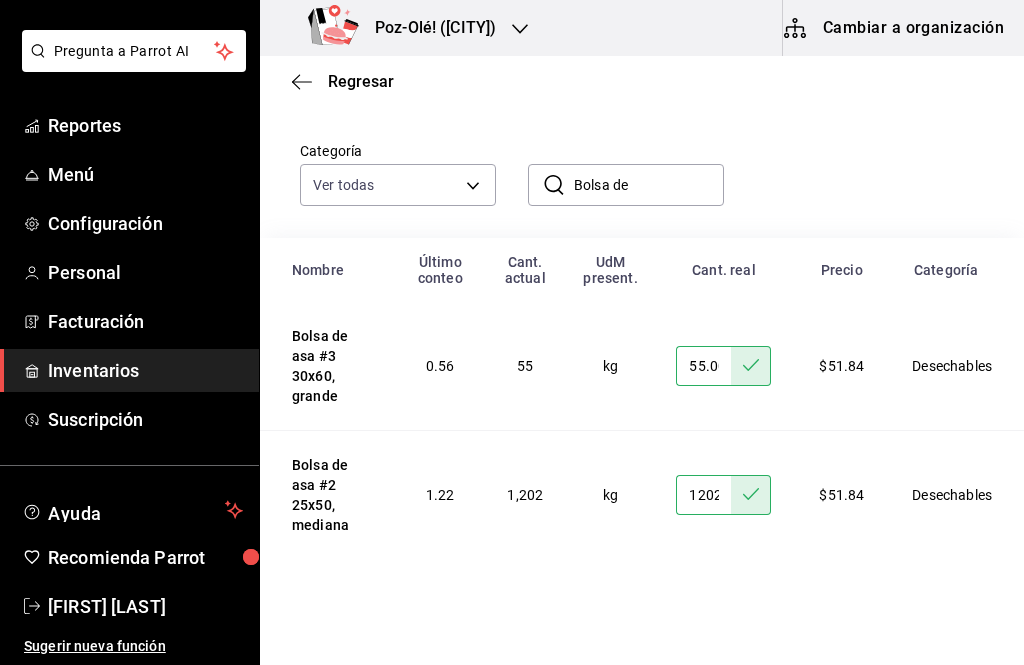 click on "Bolsa de" at bounding box center [649, 185] 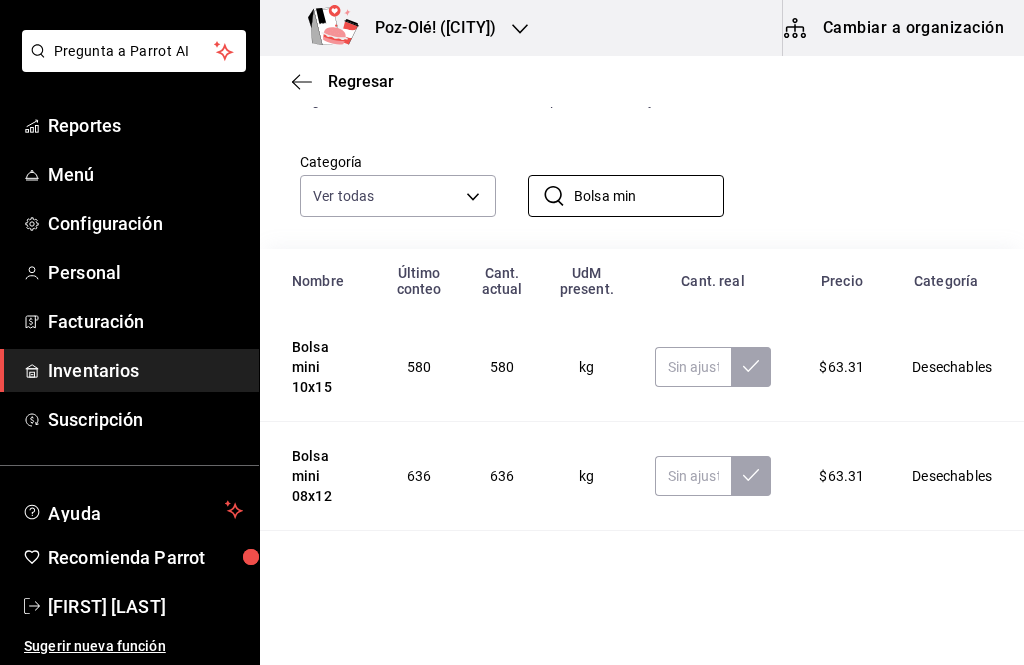 scroll, scrollTop: 104, scrollLeft: 0, axis: vertical 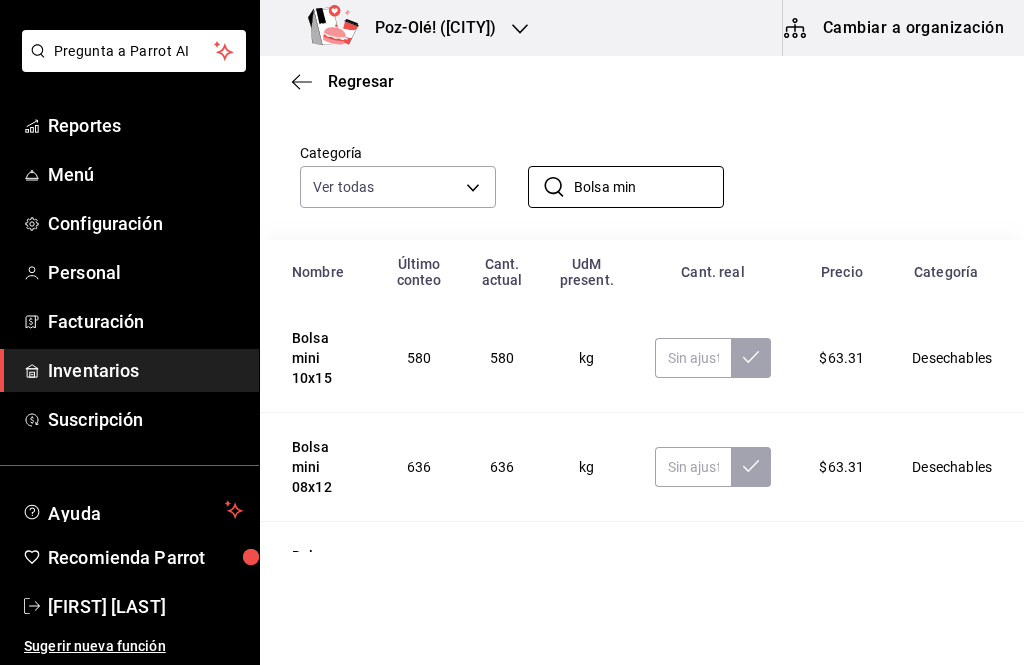 type on "Bolsa min" 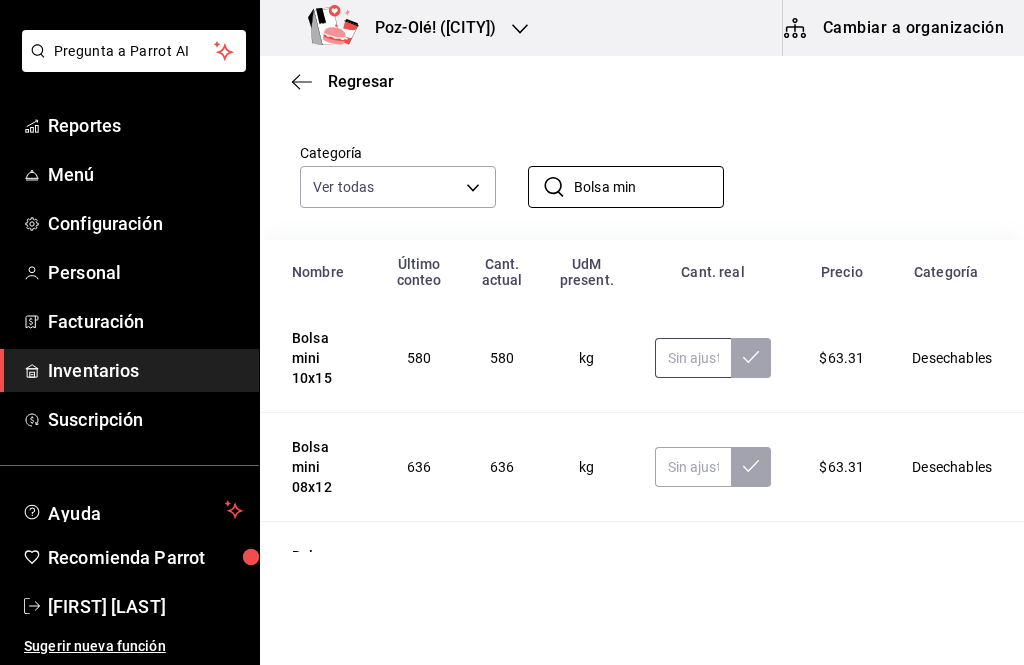 click at bounding box center (693, 358) 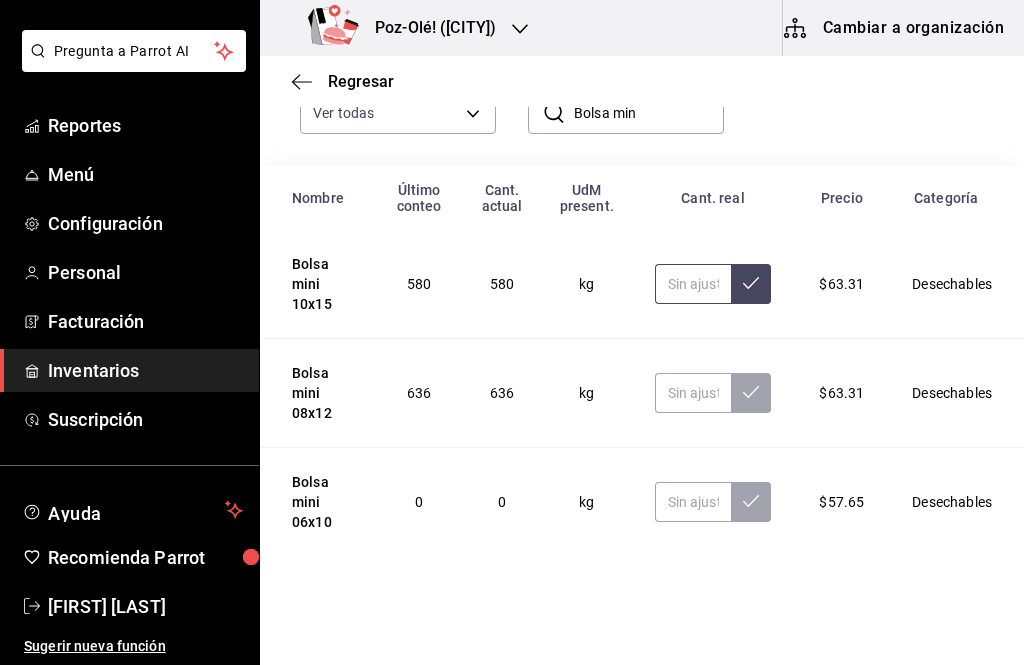 scroll, scrollTop: 181, scrollLeft: 0, axis: vertical 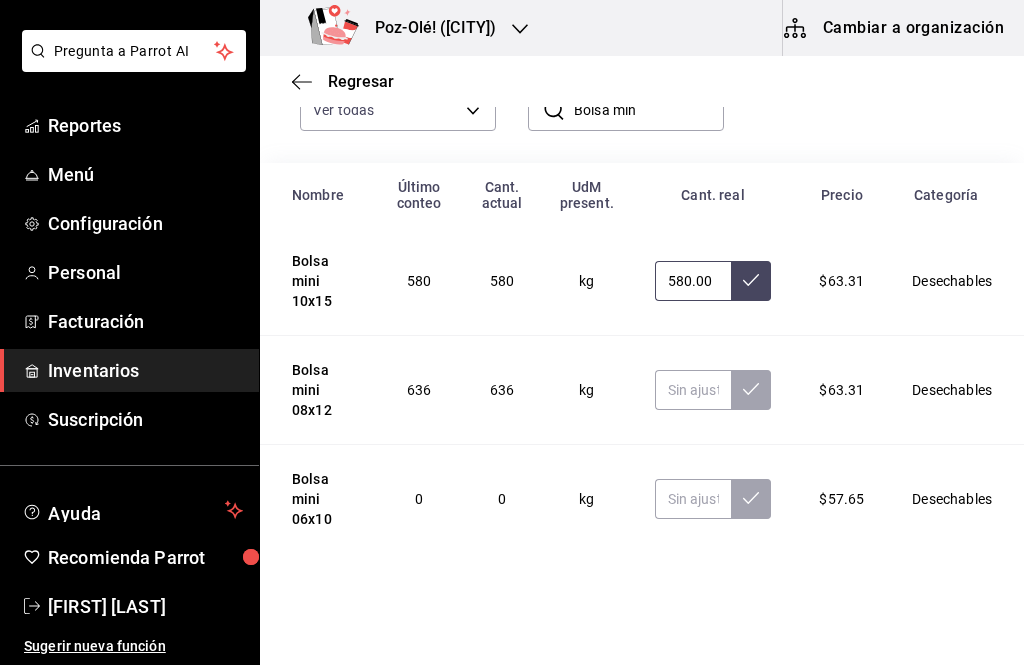 type on "580.00" 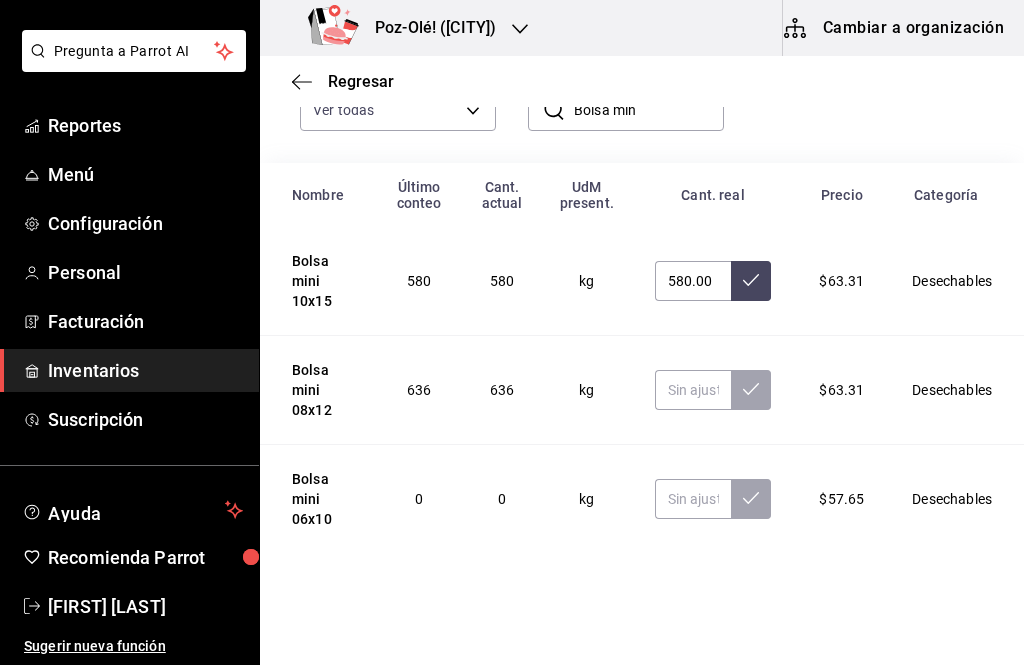 click at bounding box center (751, 281) 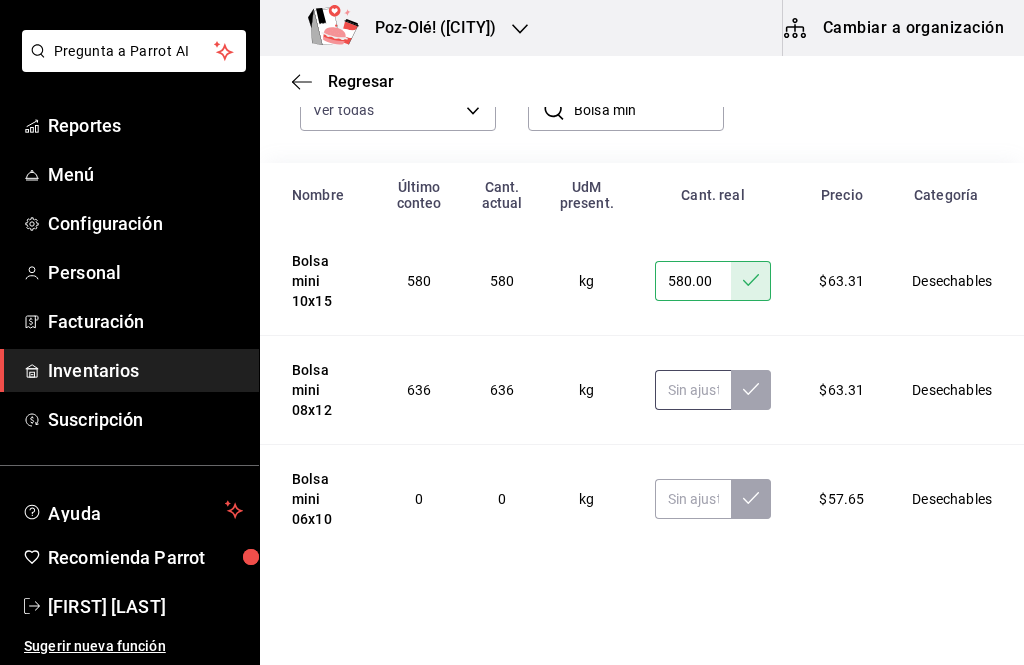 click at bounding box center (693, 390) 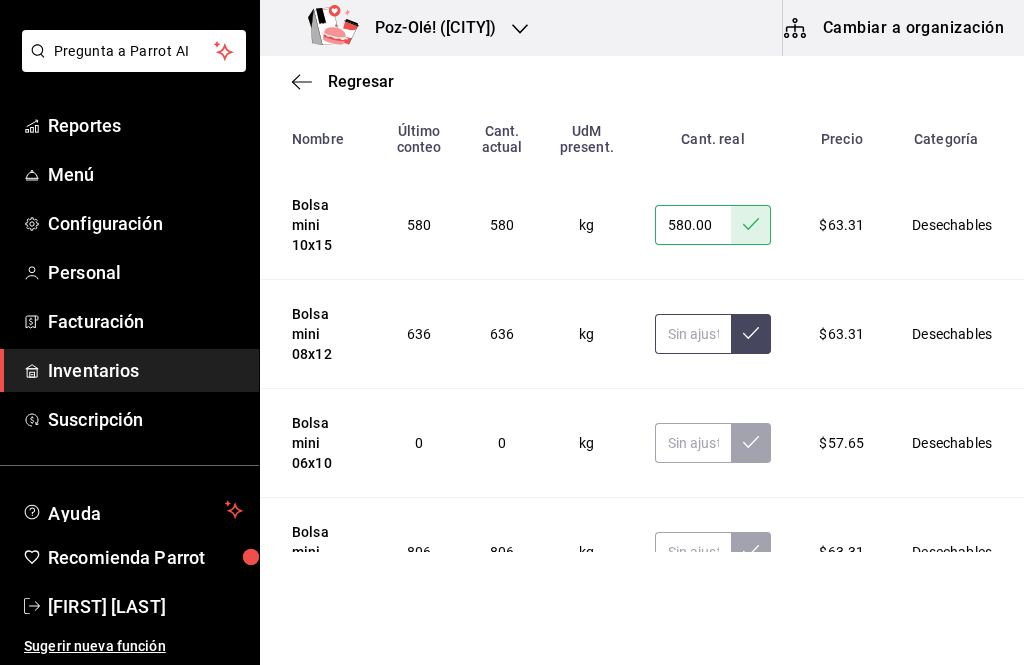 scroll, scrollTop: 235, scrollLeft: 0, axis: vertical 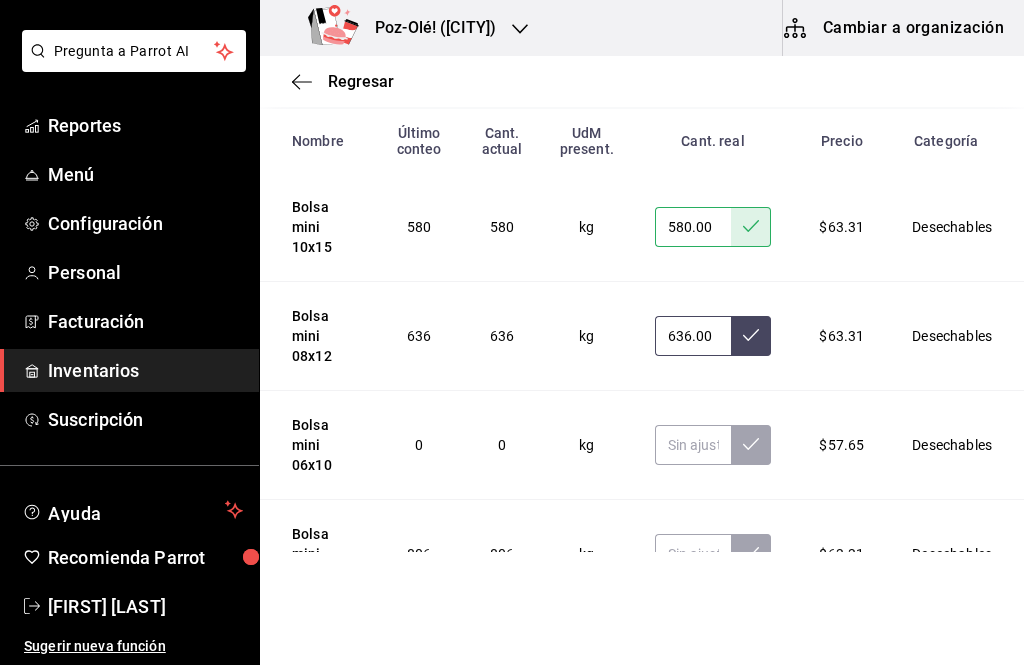 type on "636.00" 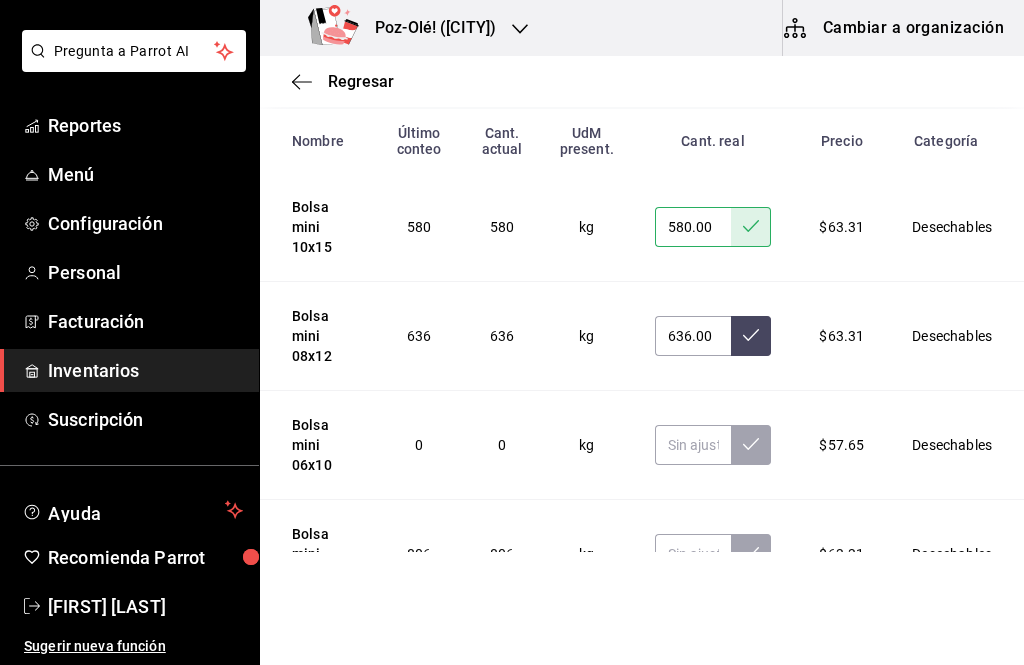click at bounding box center [751, 336] 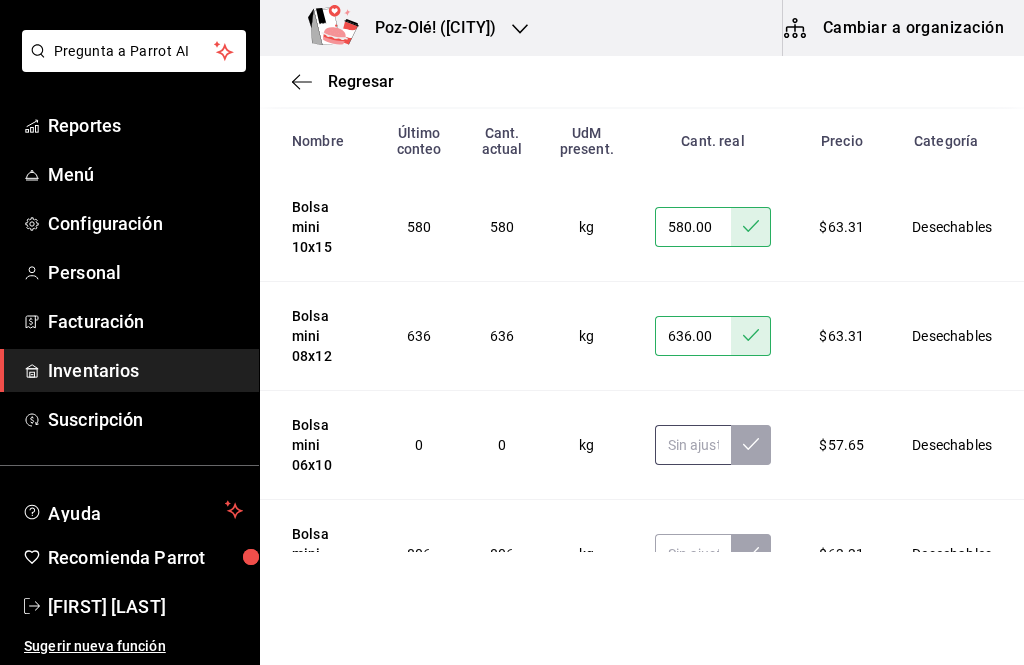 click at bounding box center [693, 445] 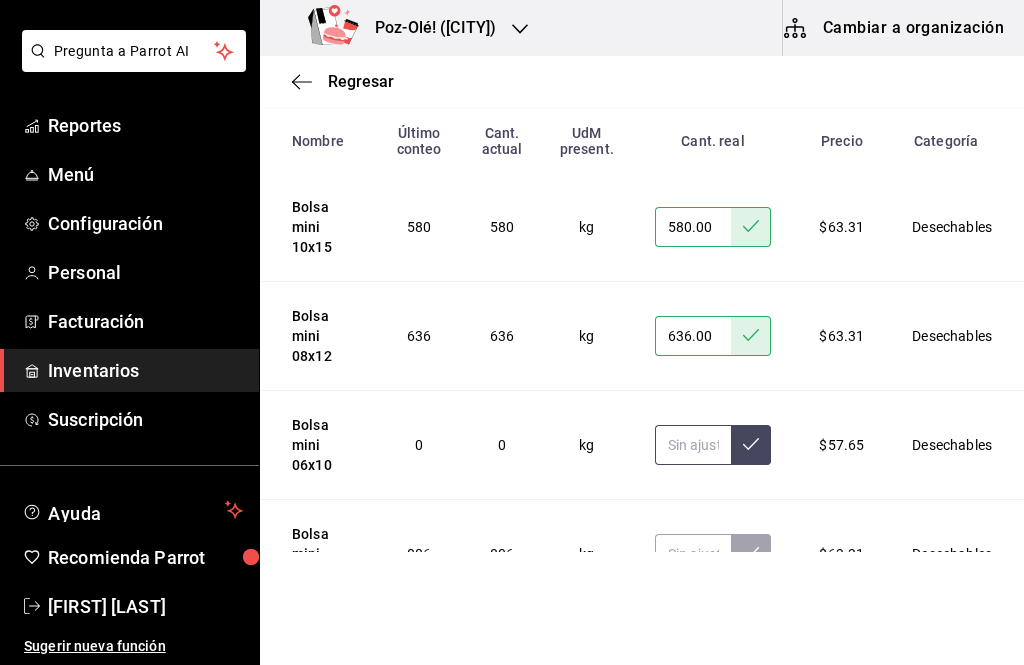 type on "0.00" 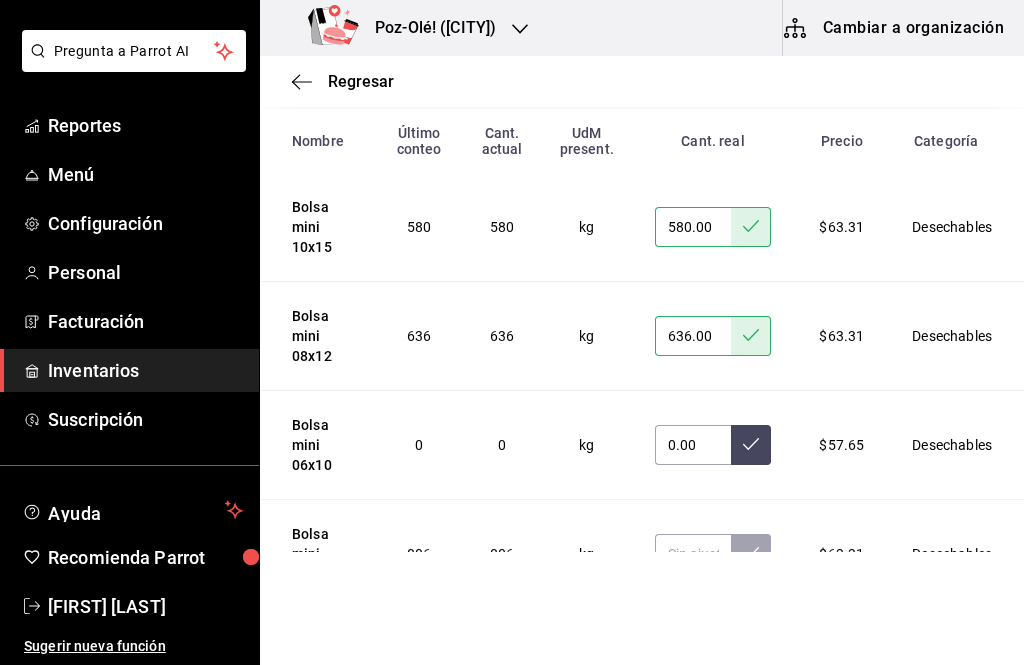 click 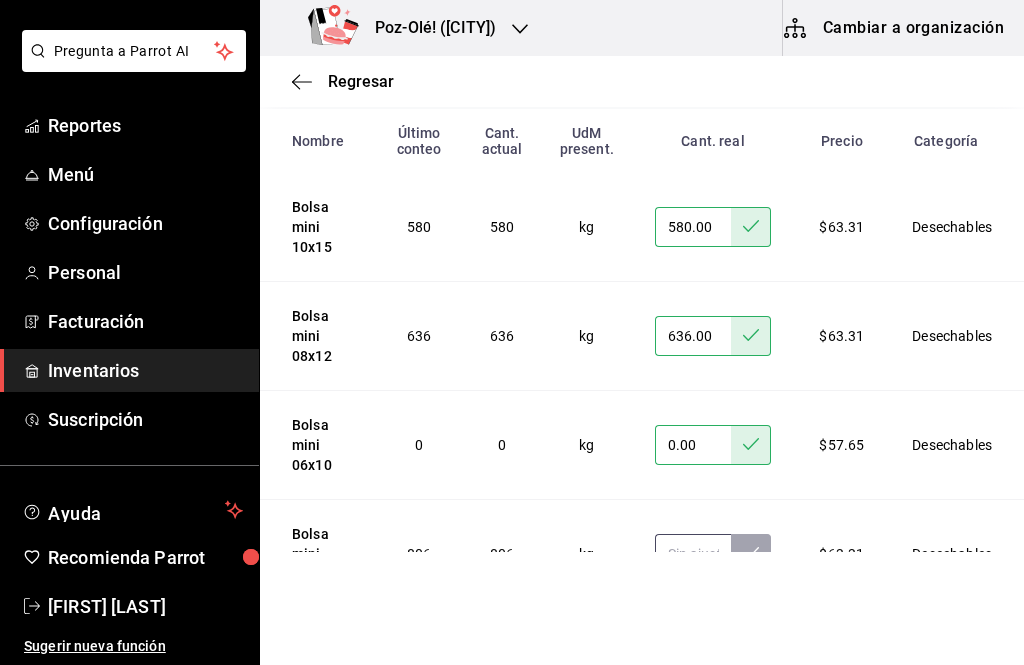 click at bounding box center [693, 554] 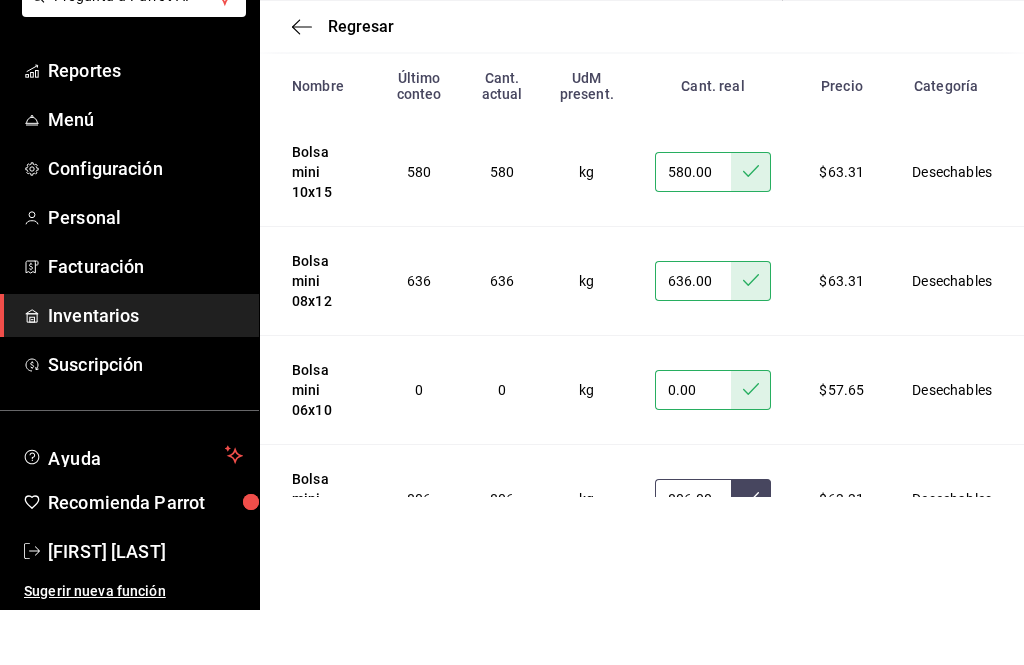 type on "806.00" 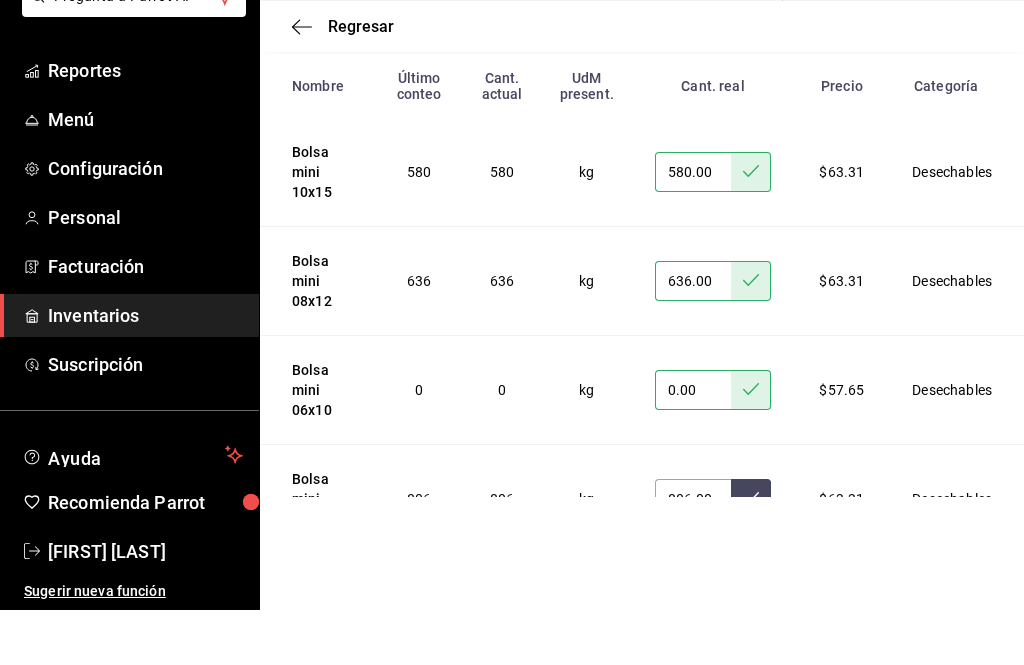 click 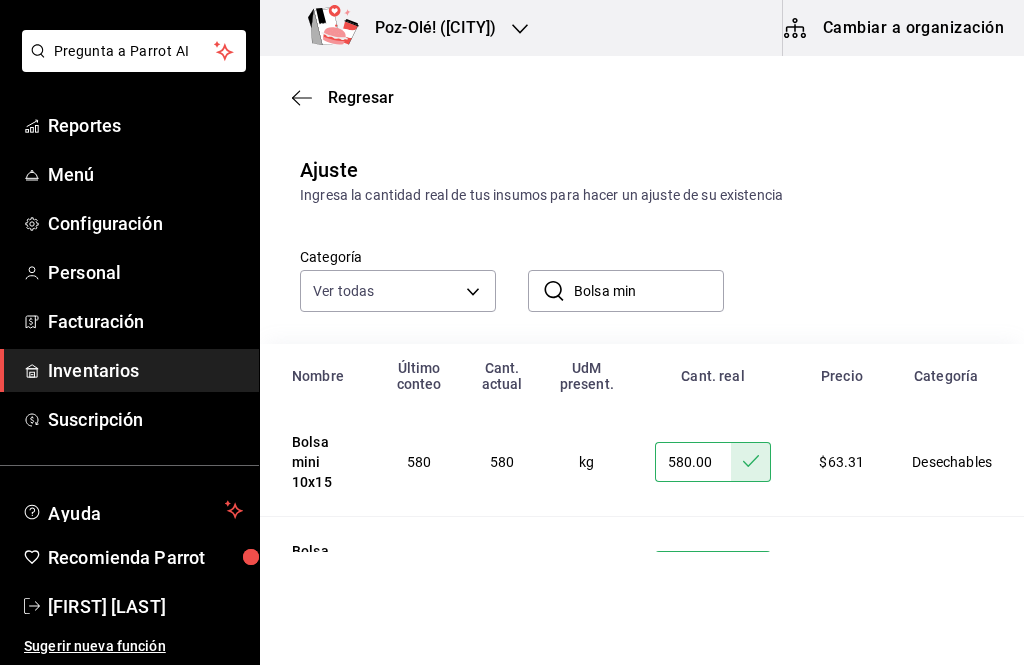 scroll, scrollTop: 0, scrollLeft: 0, axis: both 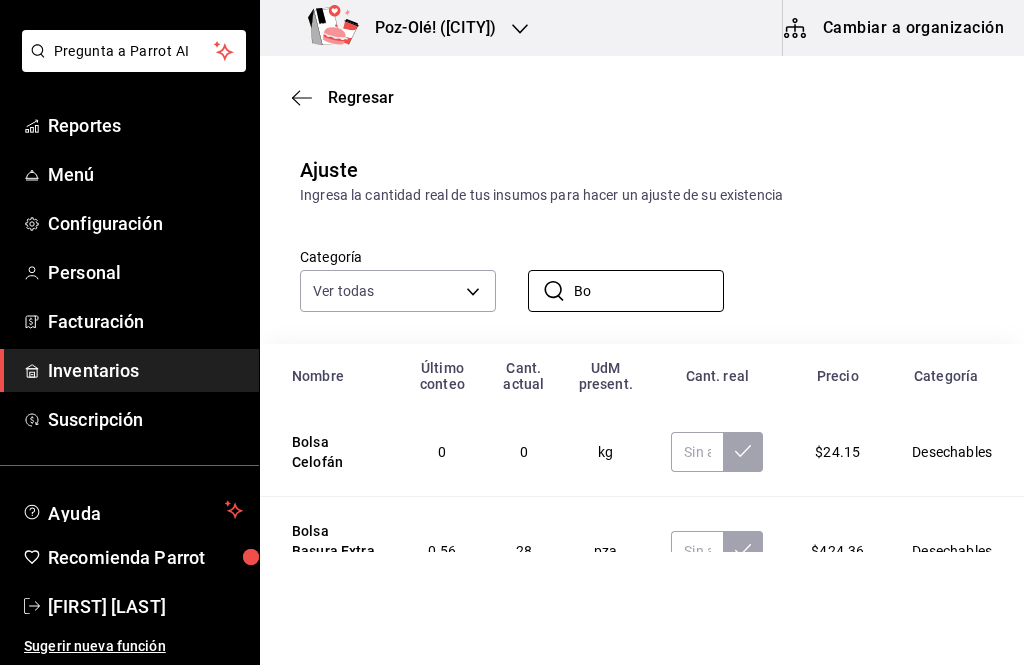 type on "B" 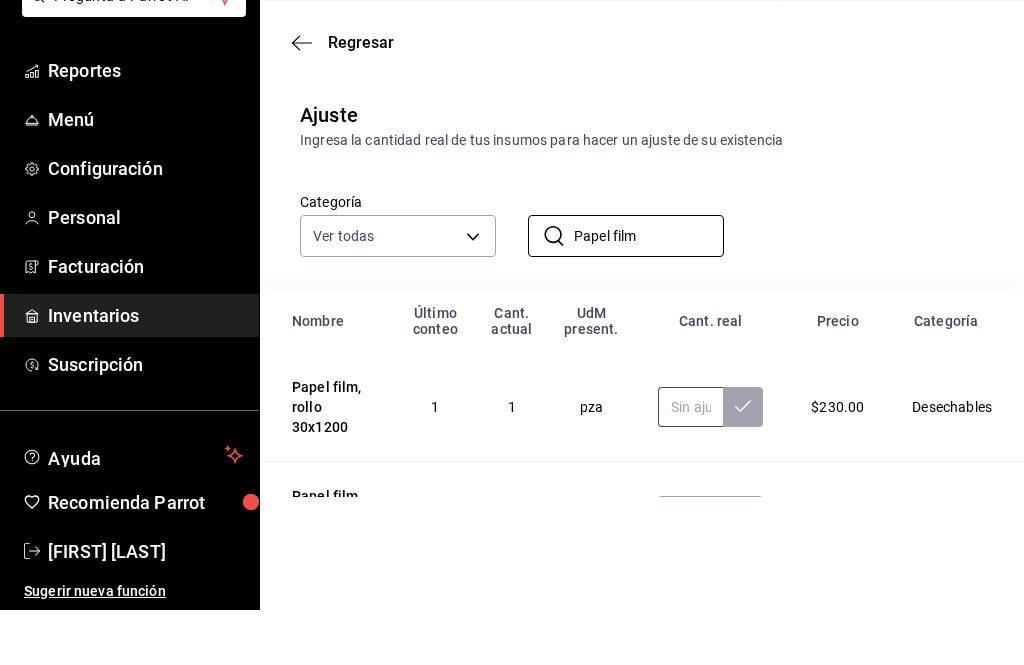 click at bounding box center [690, 462] 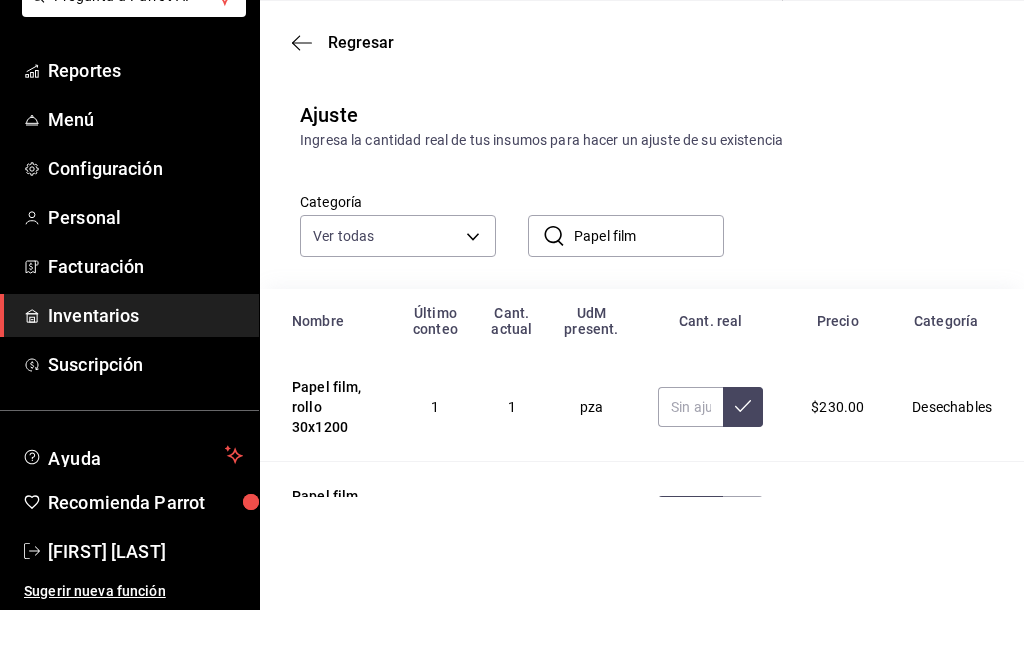 click at bounding box center (690, 571) 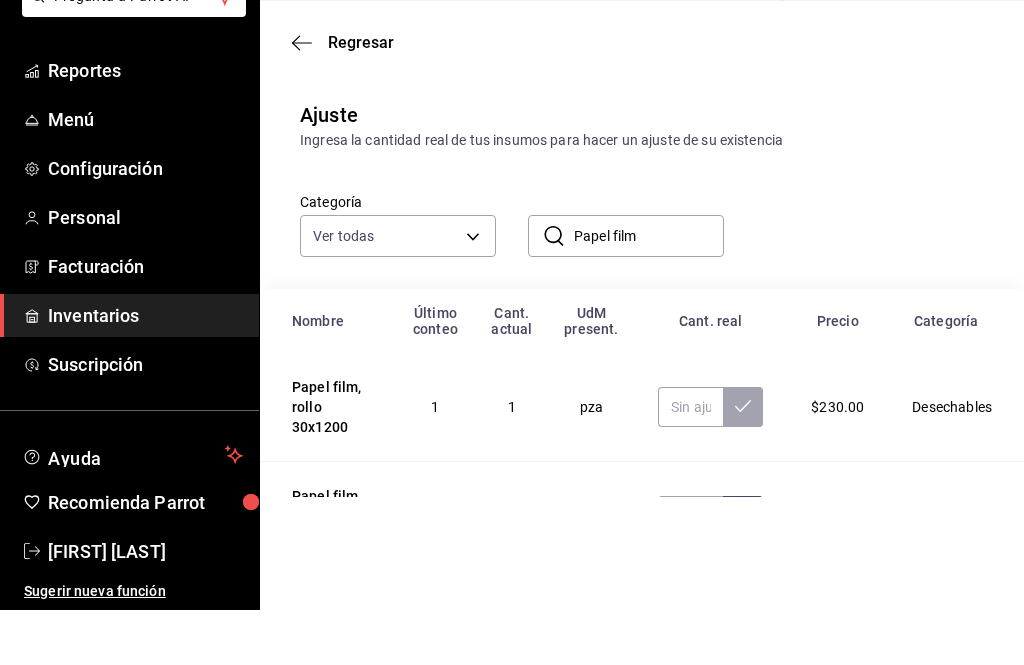 click on "Papel film" at bounding box center [649, 291] 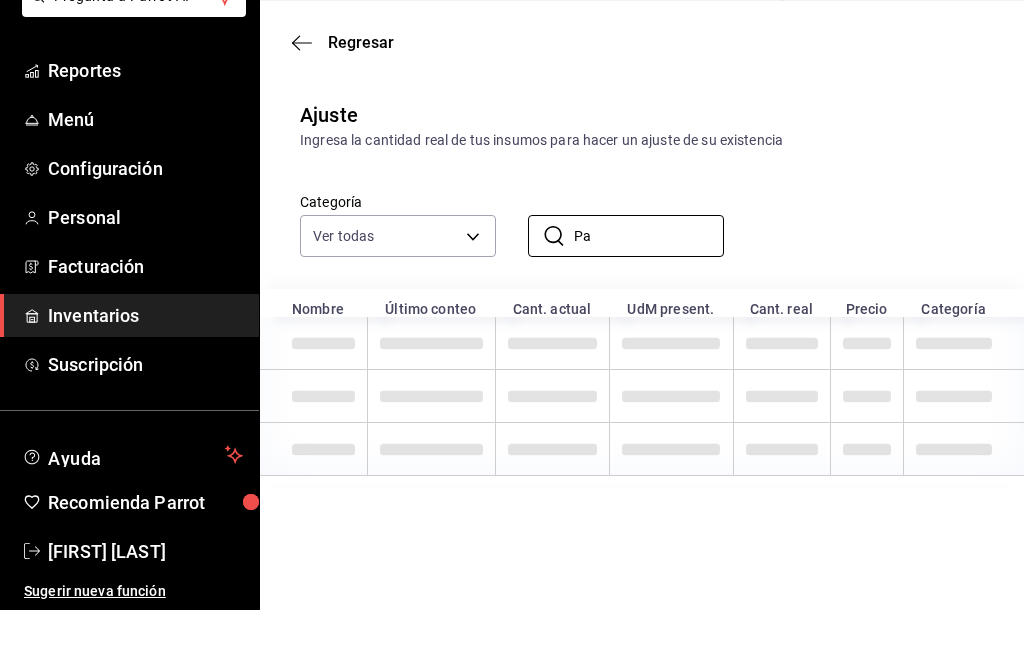 type on "P" 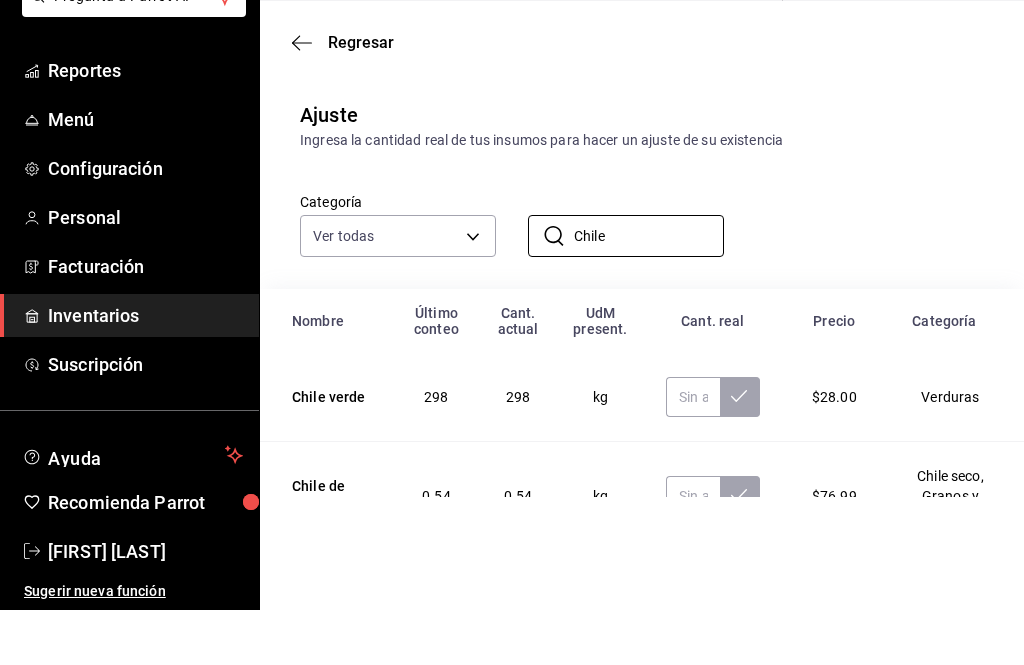 type on "Chile" 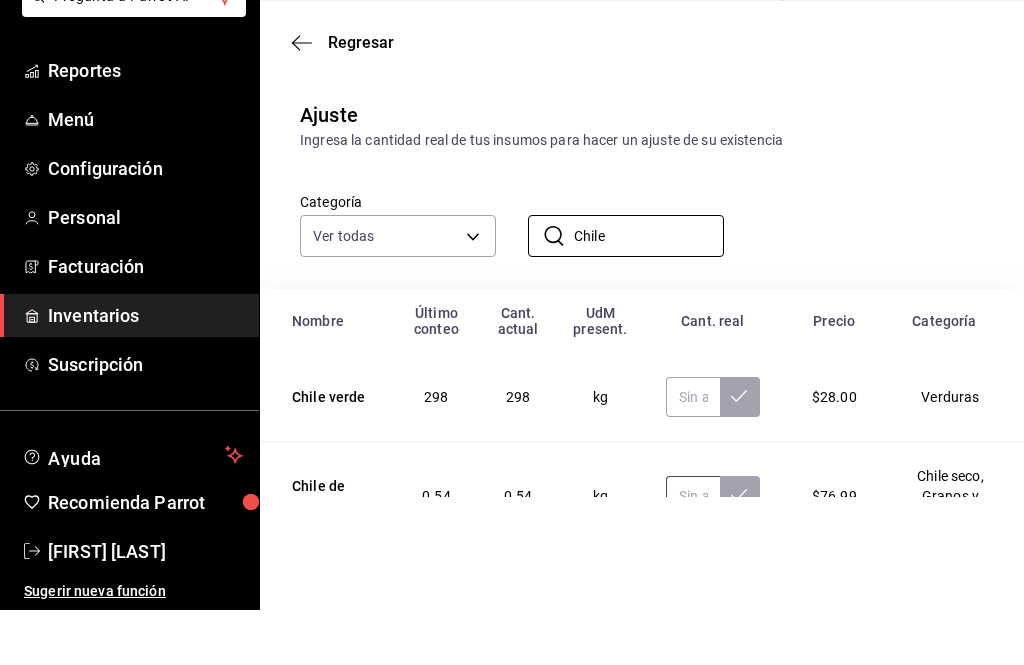 click at bounding box center [693, 551] 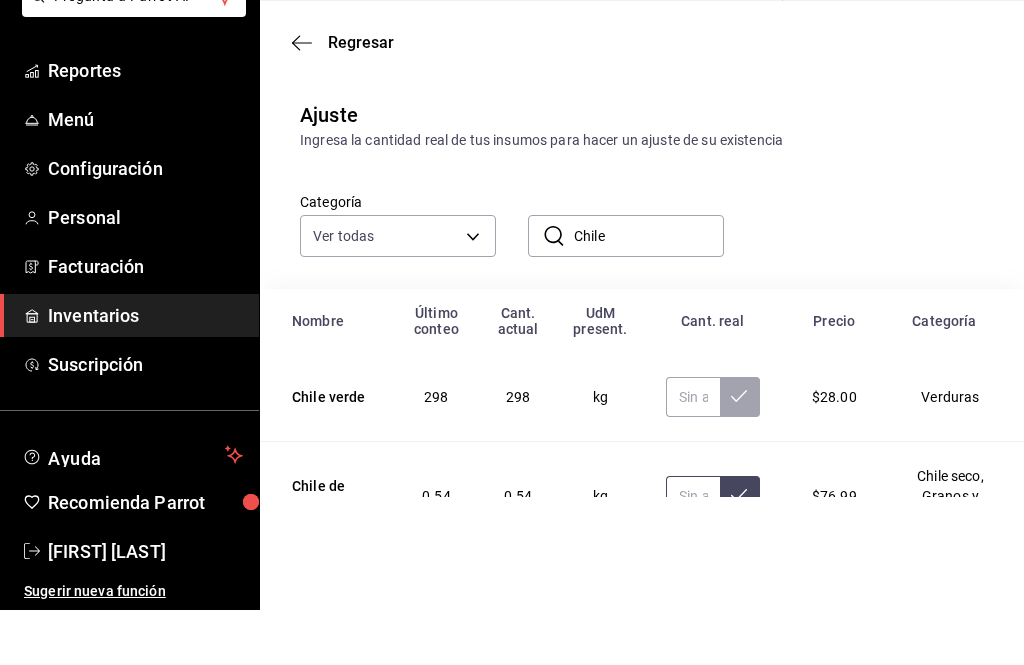 click at bounding box center [693, 551] 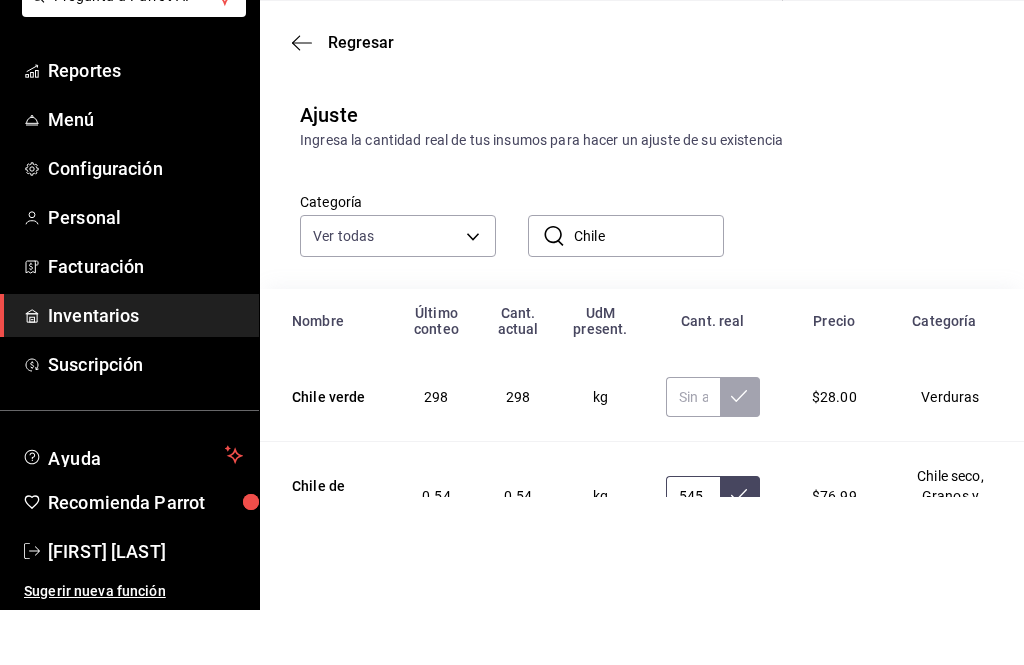 type on "545.00" 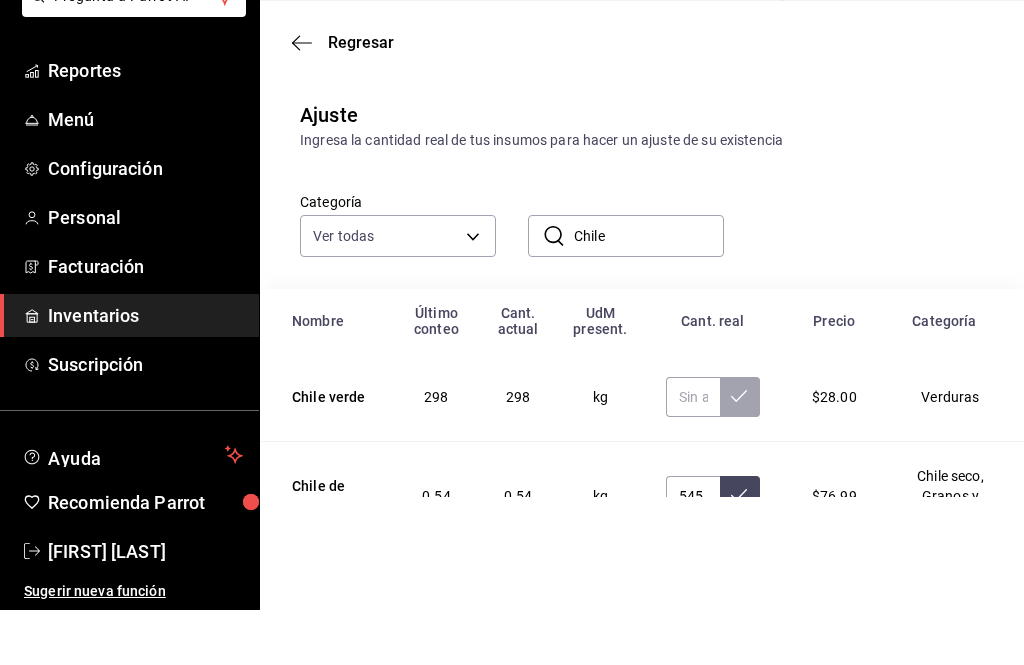 click 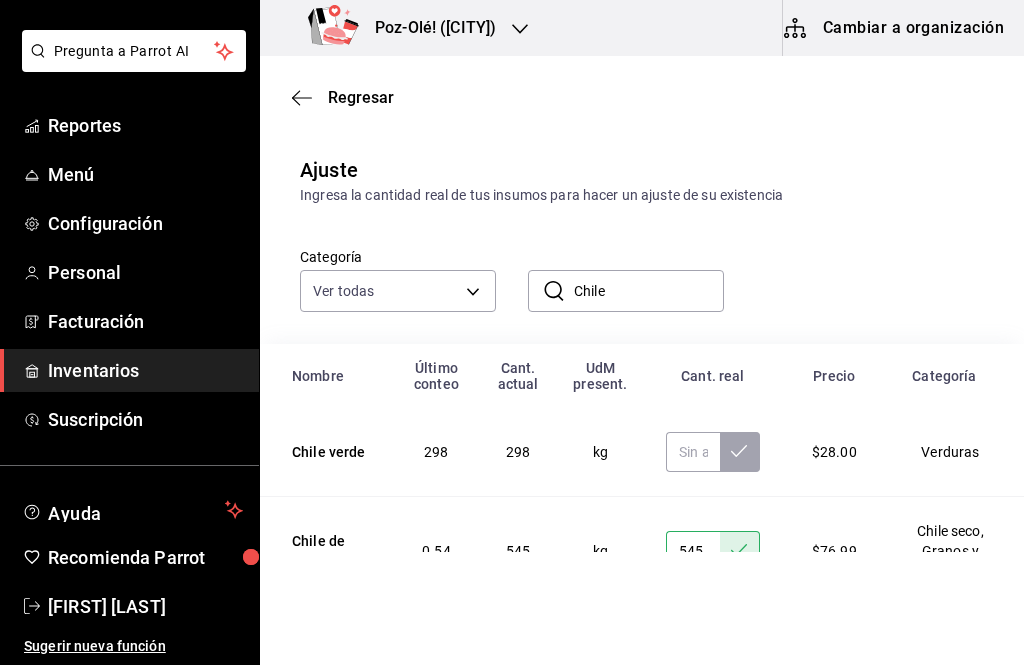 click on "Chile" at bounding box center (649, 291) 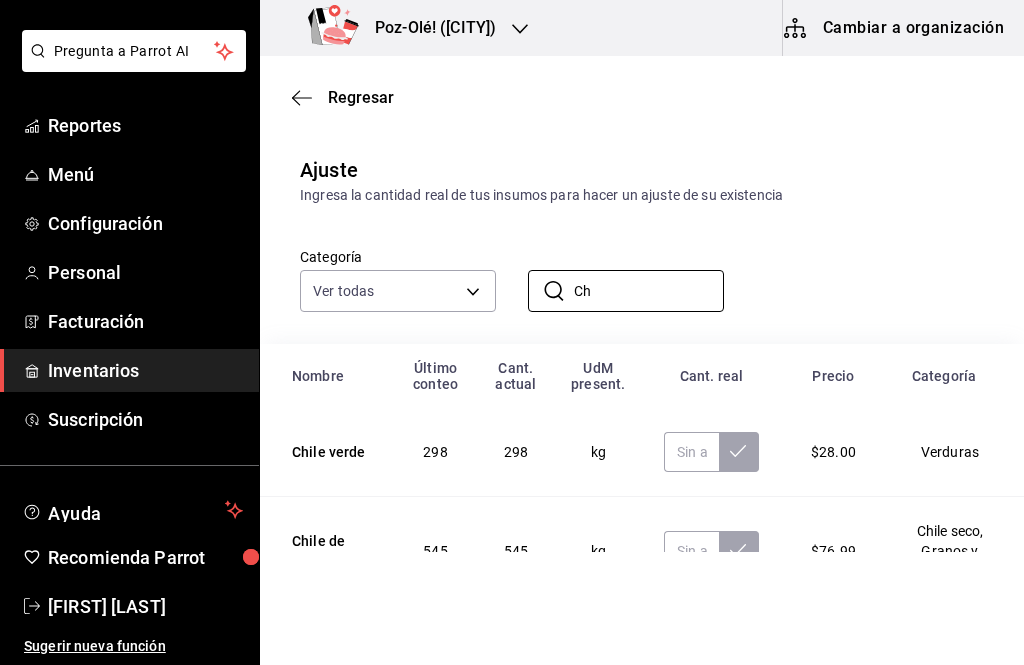type on "C" 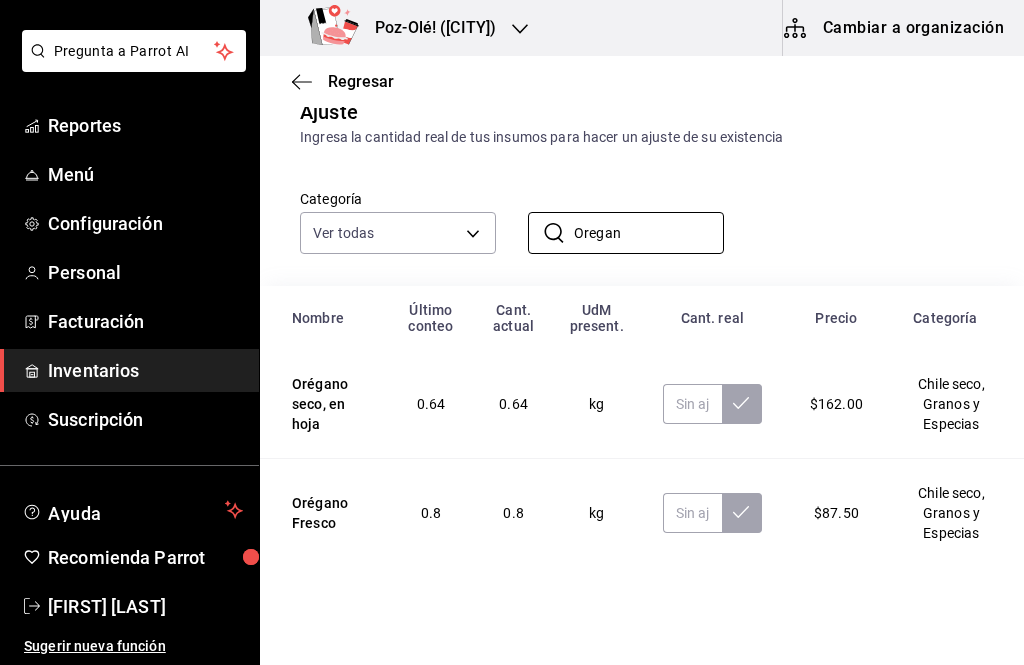 scroll, scrollTop: 57, scrollLeft: 0, axis: vertical 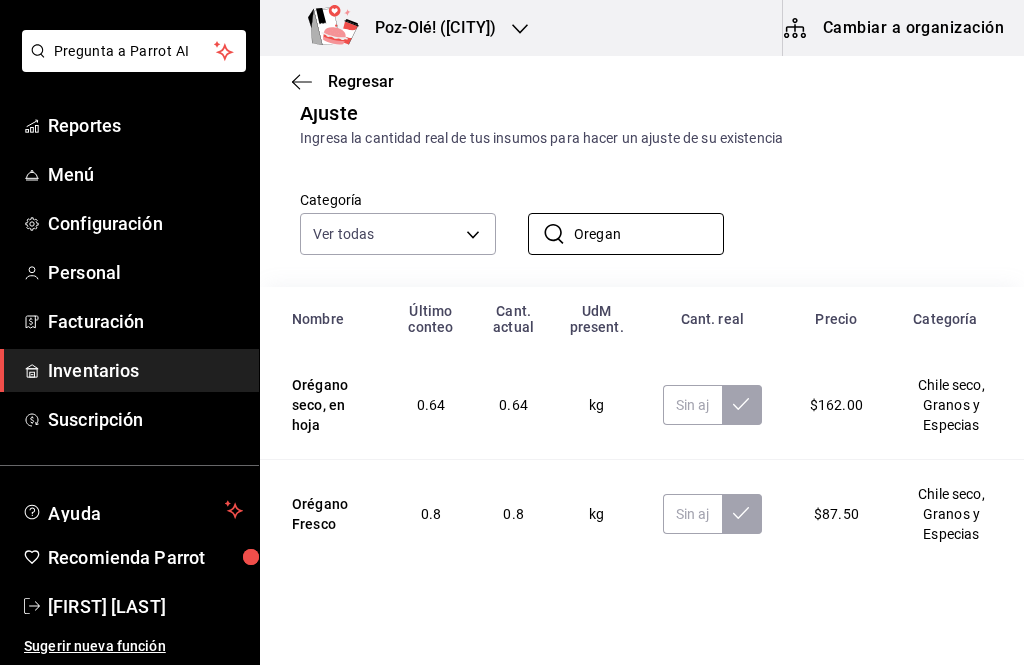 type on "Oregan" 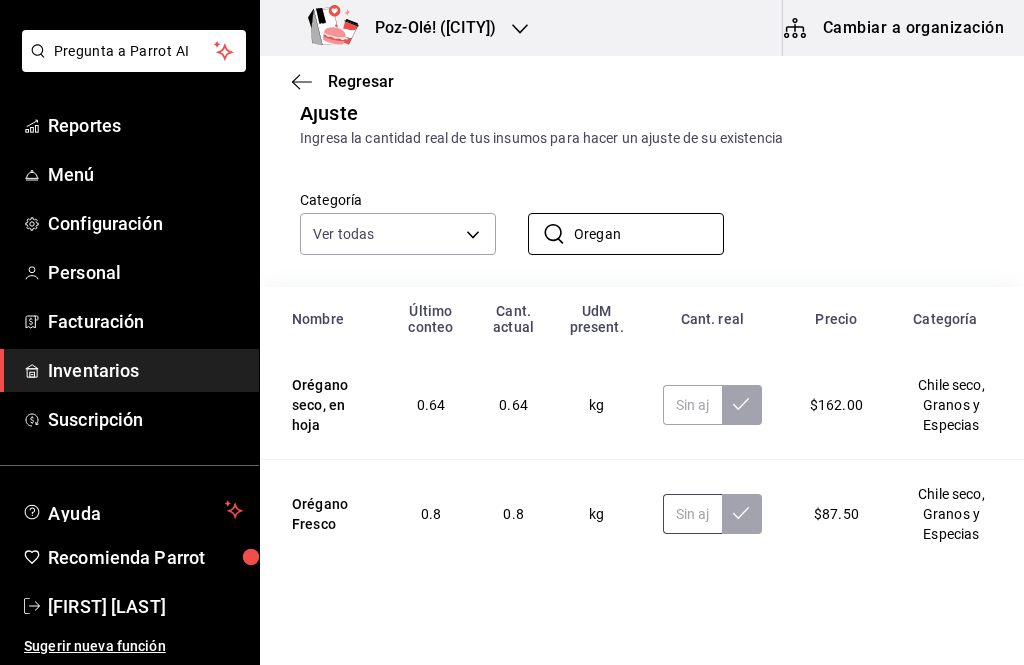 click at bounding box center [692, 514] 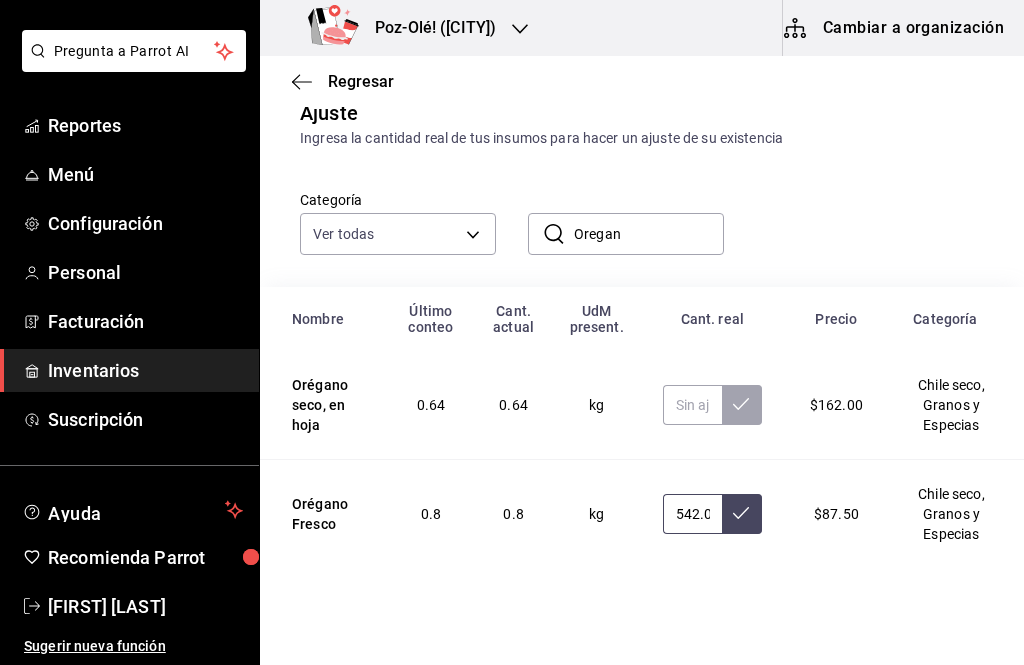 type on "542.00" 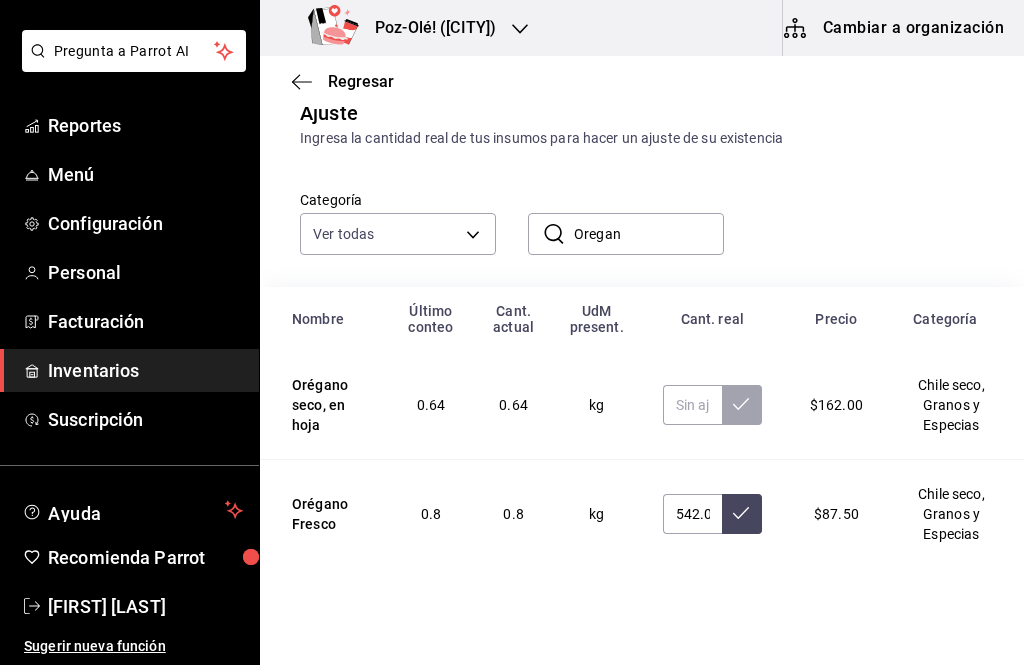 click at bounding box center (742, 514) 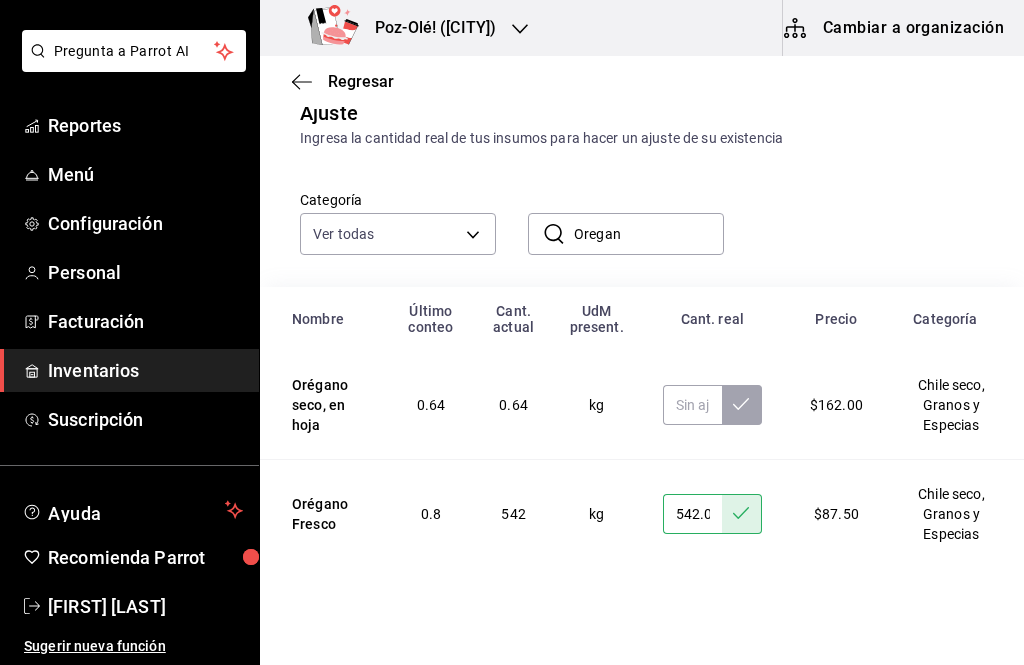 click on "Oregan" at bounding box center (649, 234) 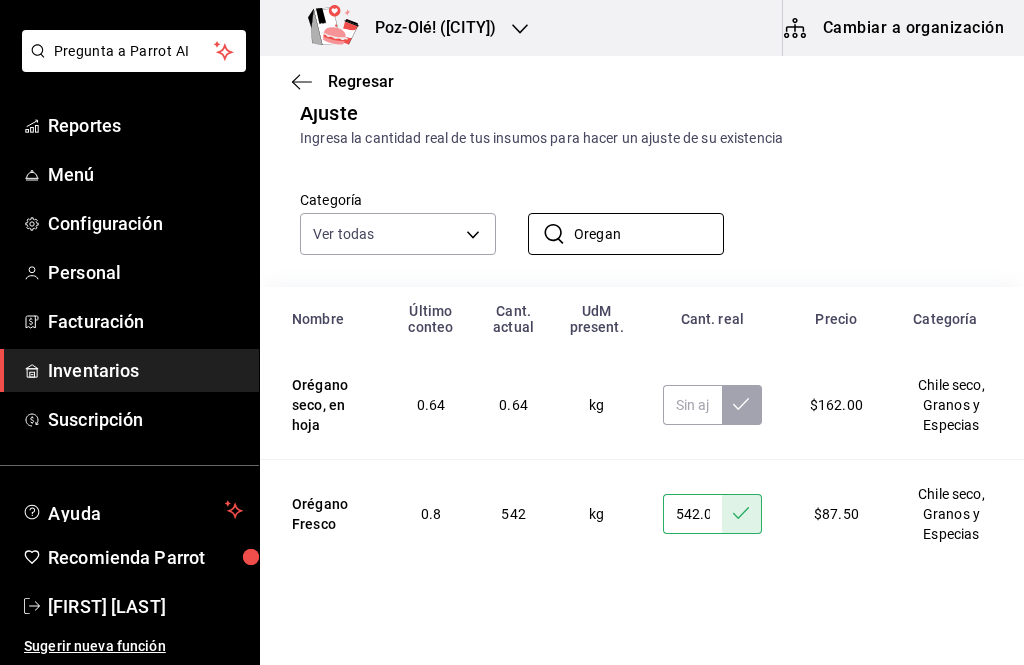 click on "Oregan" at bounding box center [649, 234] 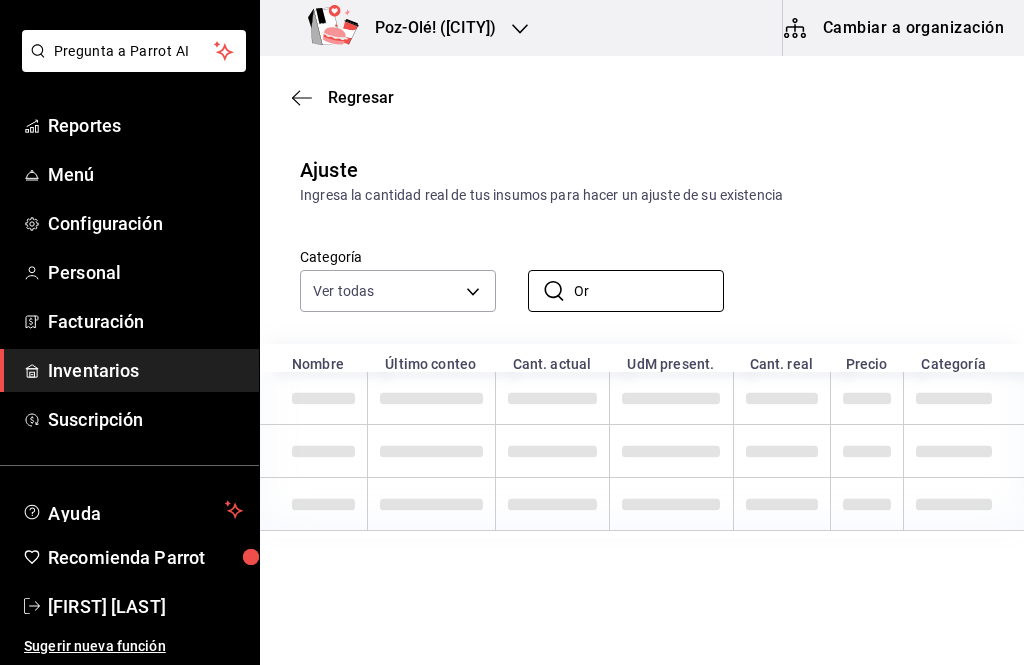 scroll, scrollTop: 0, scrollLeft: 0, axis: both 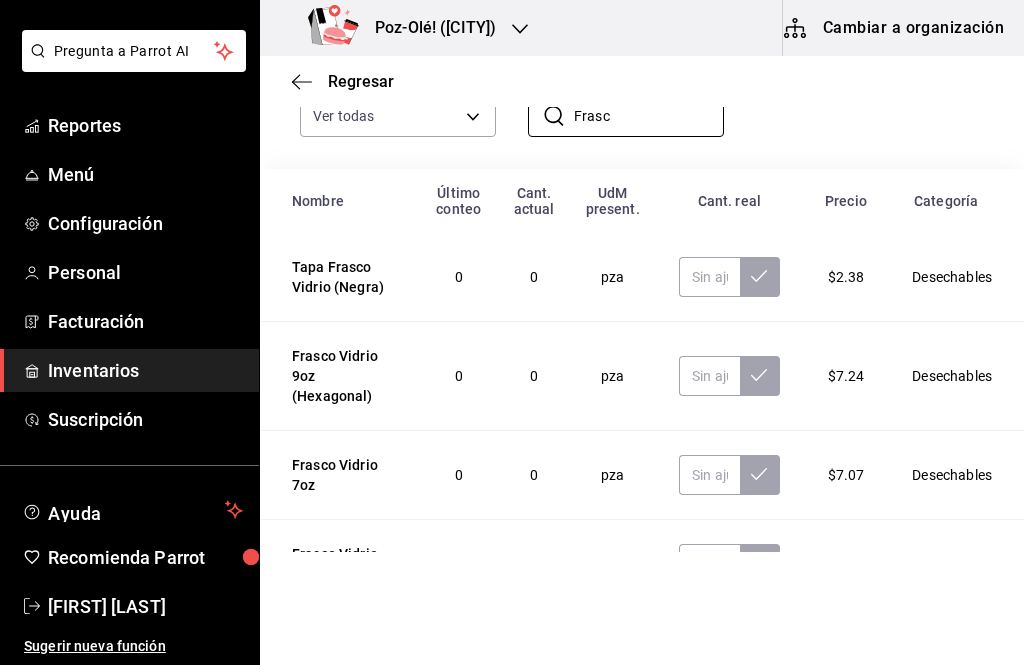 type on "Frasc" 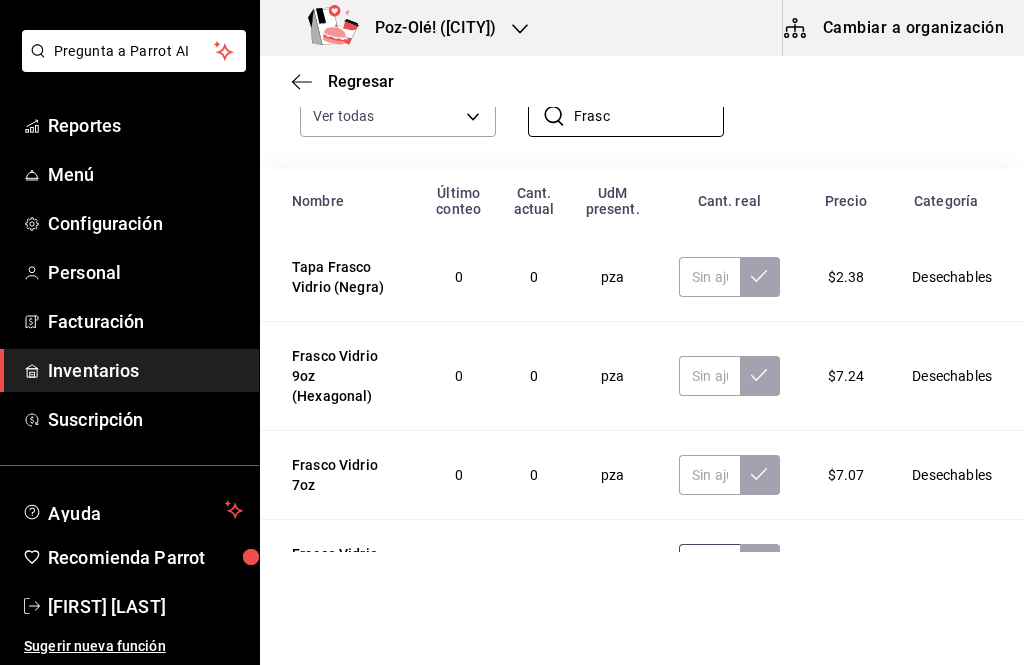 click at bounding box center (709, 564) 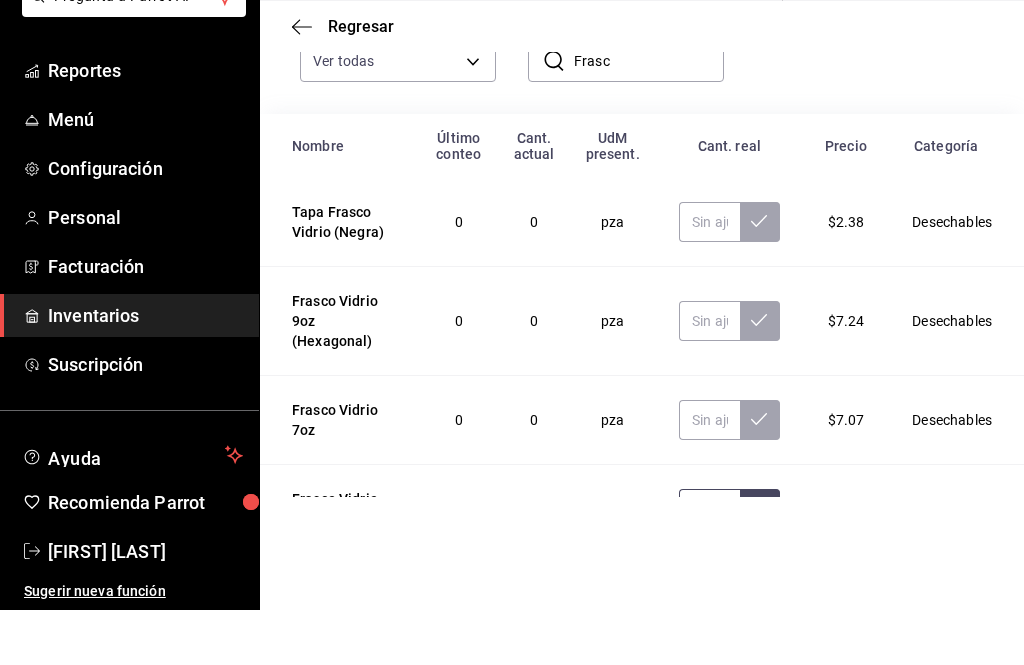 type on "24.00" 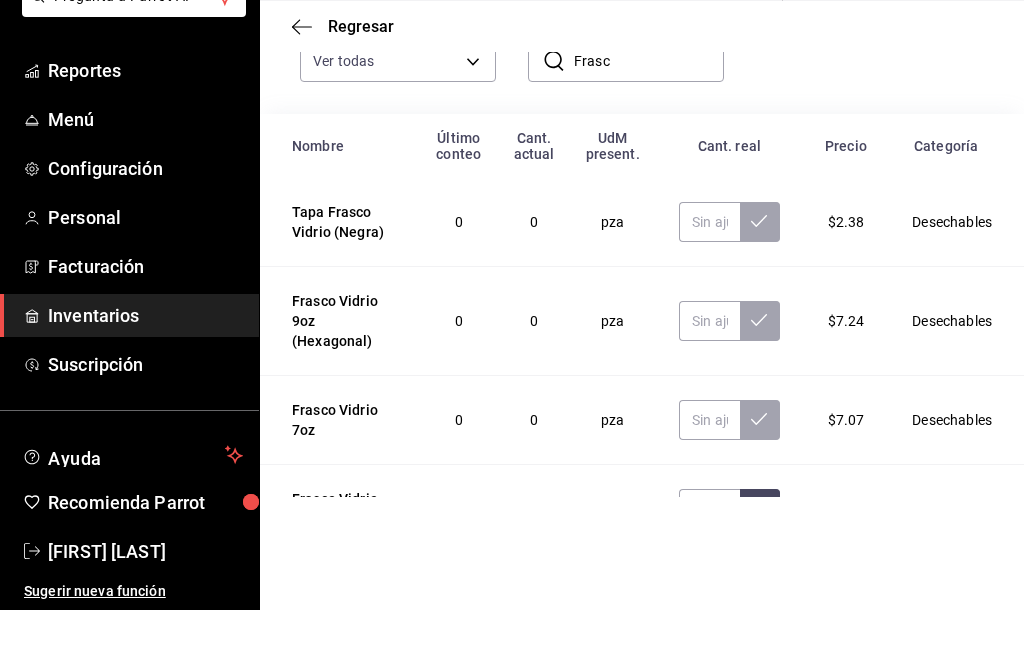 click at bounding box center [760, 564] 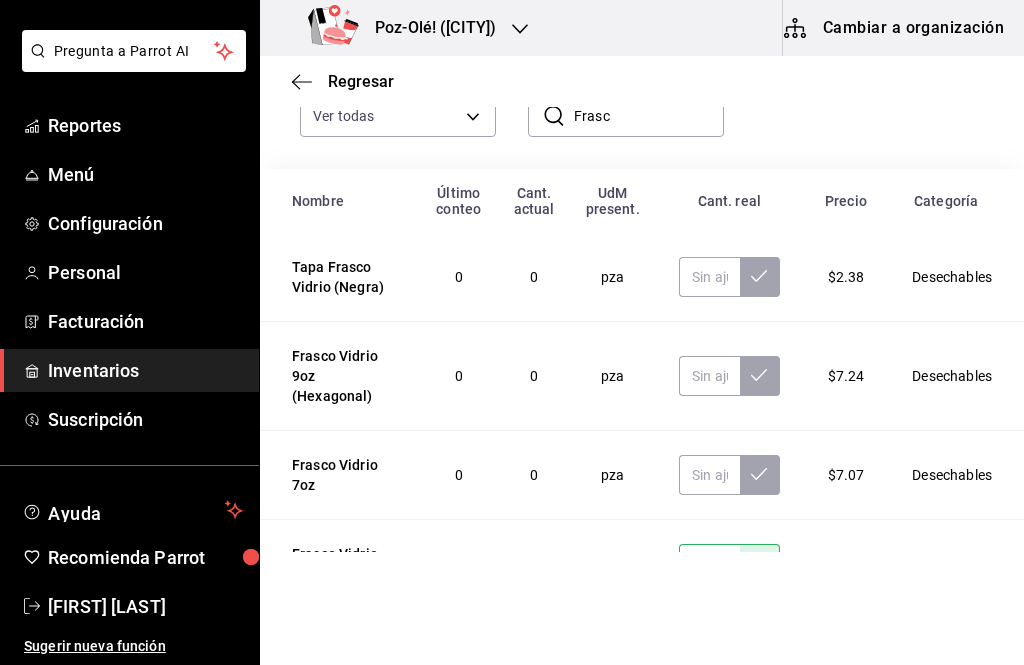 click on "Frasc" at bounding box center [649, 116] 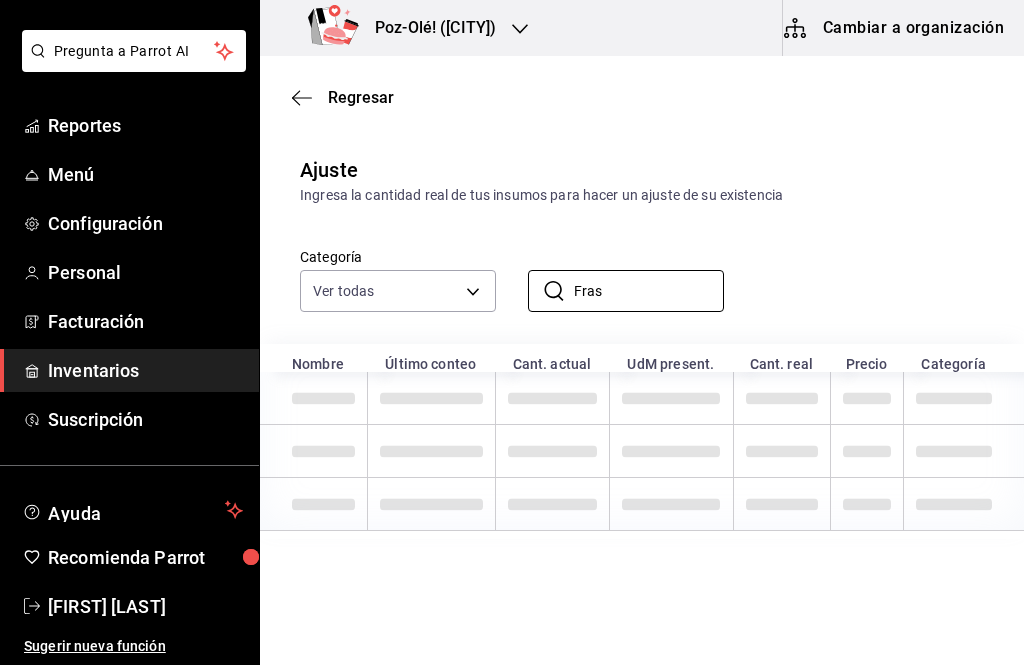 scroll, scrollTop: 0, scrollLeft: 0, axis: both 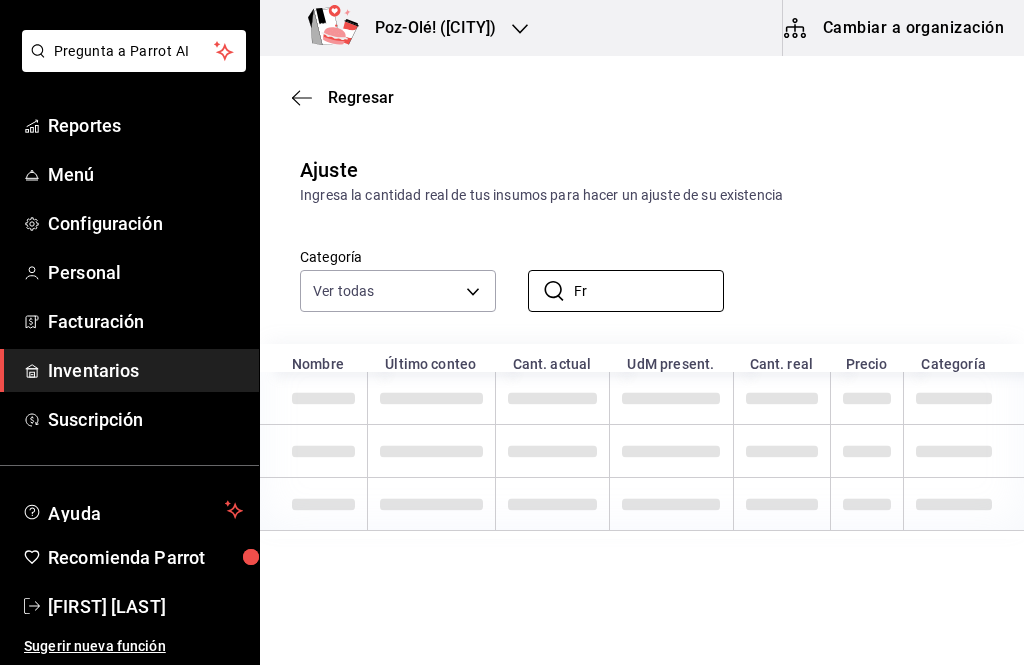 type on "F" 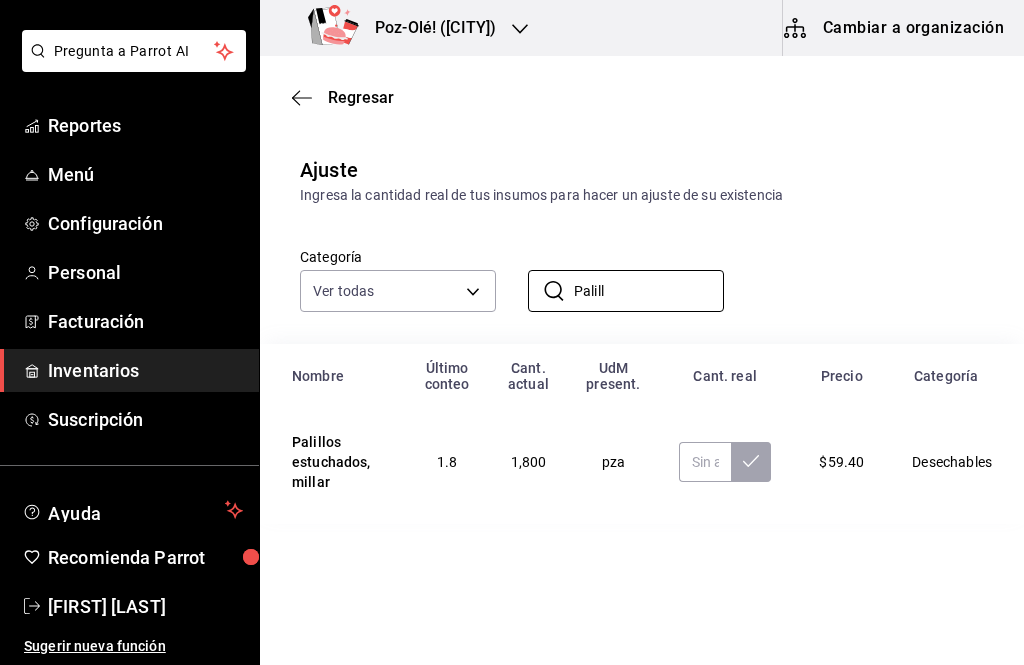 type on "Palill" 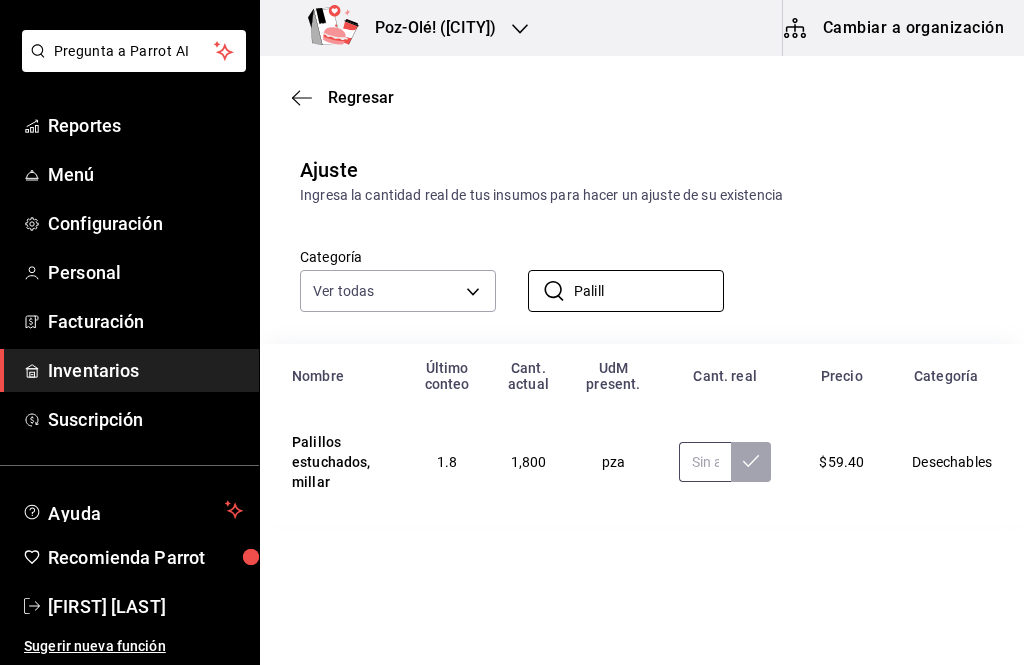 click at bounding box center [705, 462] 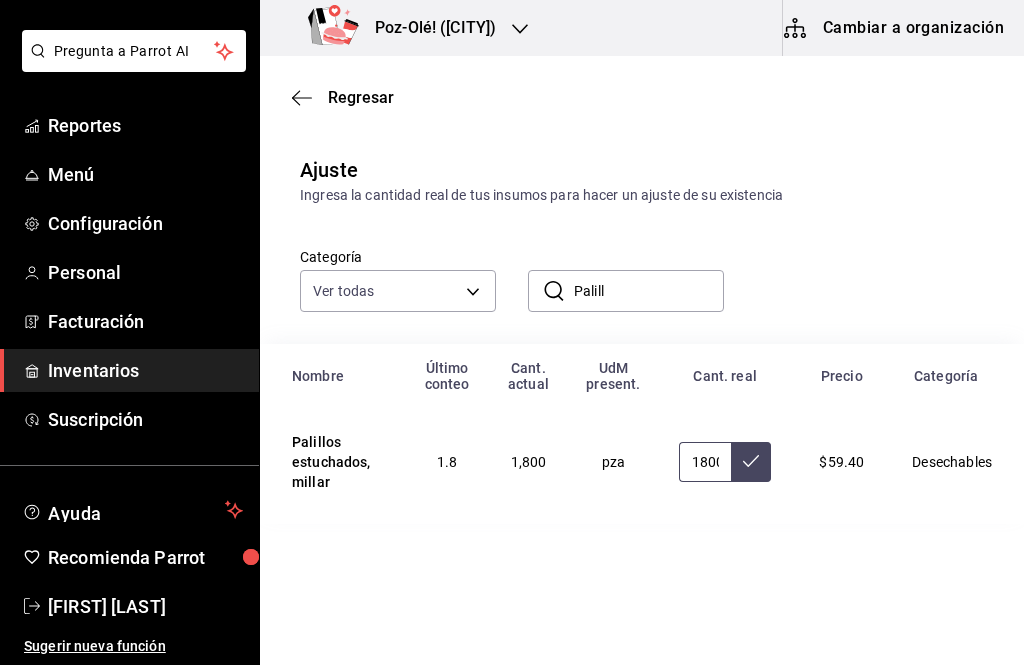 type on "1800.00" 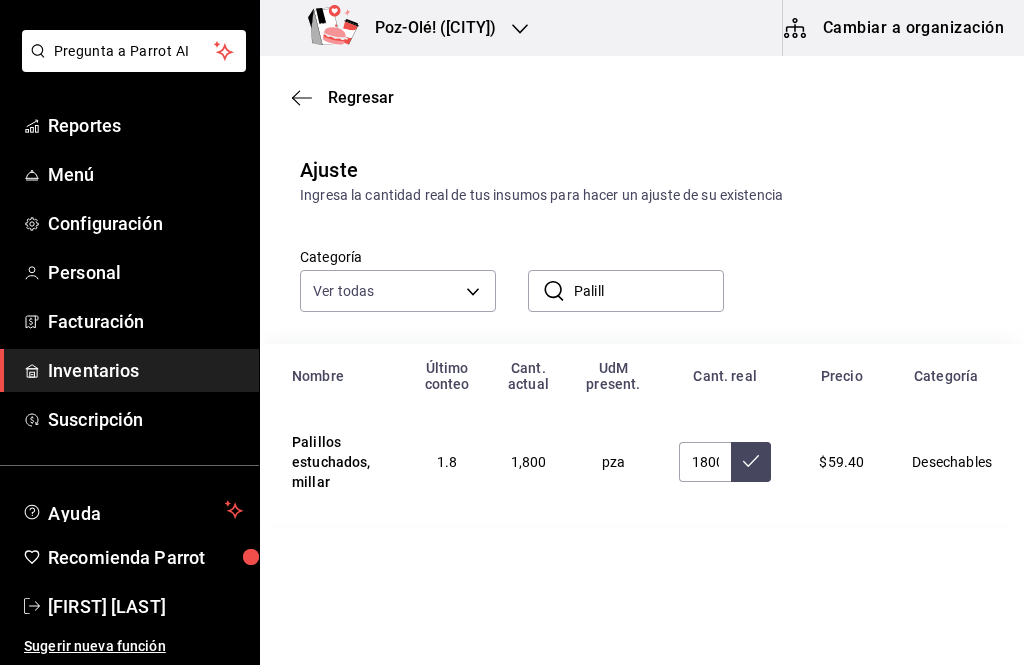 click at bounding box center (751, 462) 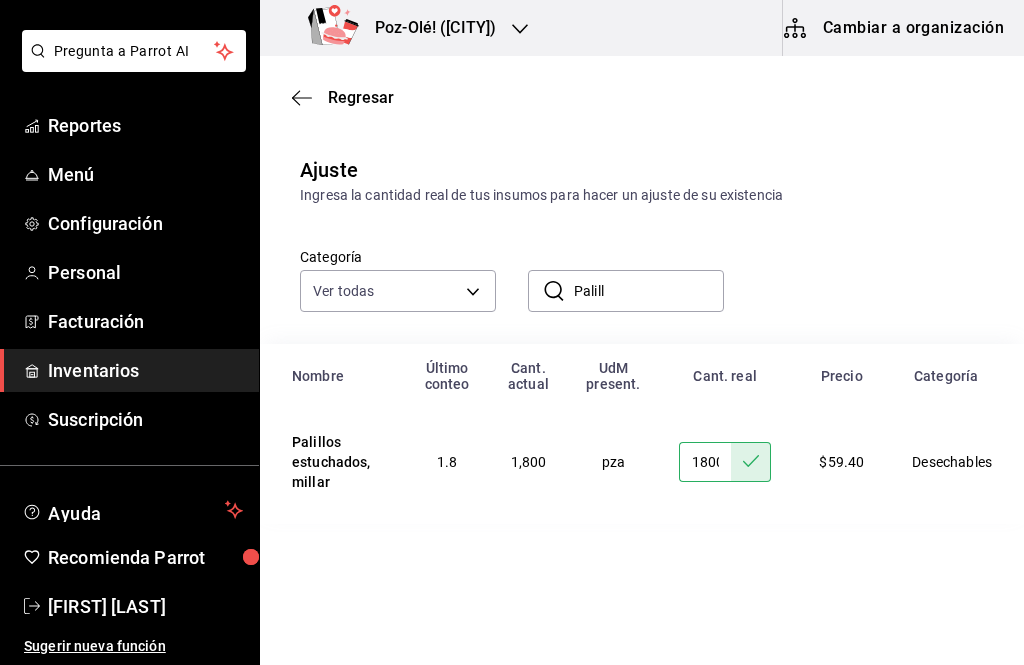click on "Palill" at bounding box center [649, 291] 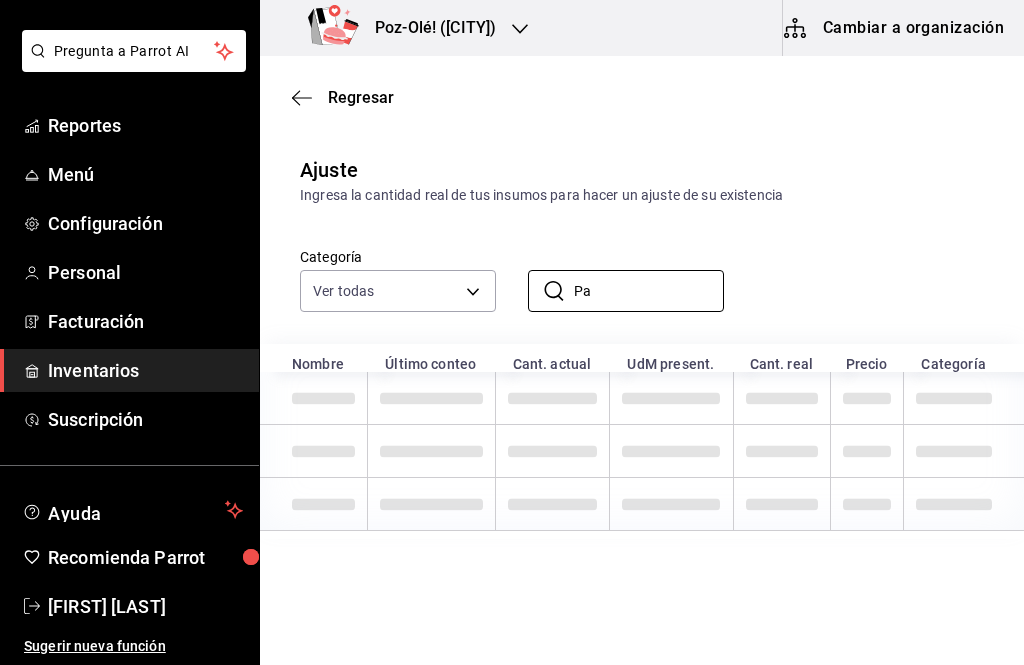 type on "P" 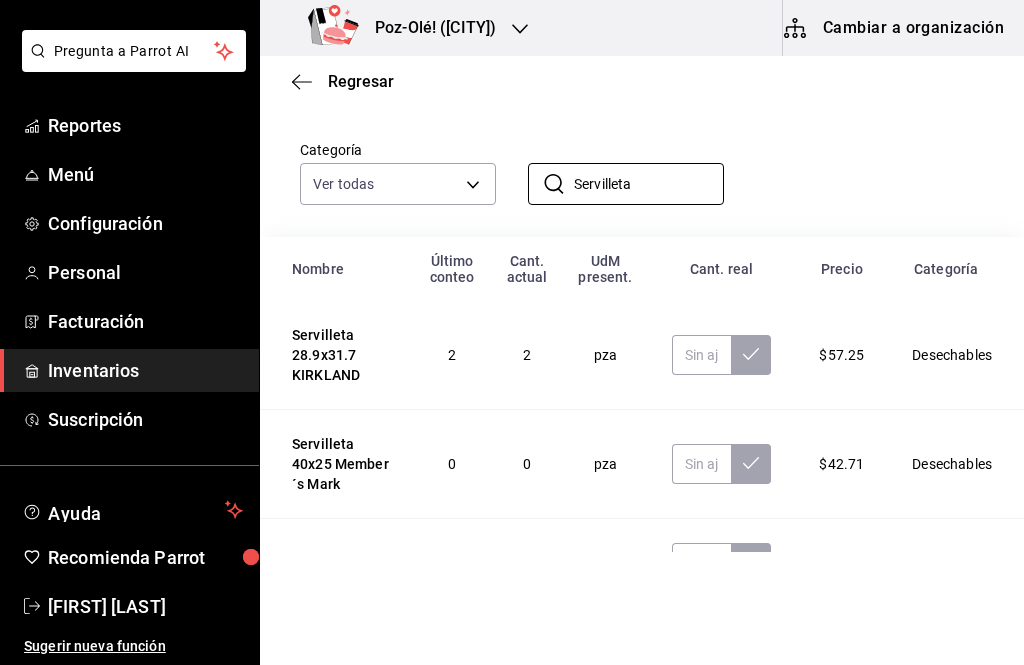 scroll, scrollTop: 106, scrollLeft: 0, axis: vertical 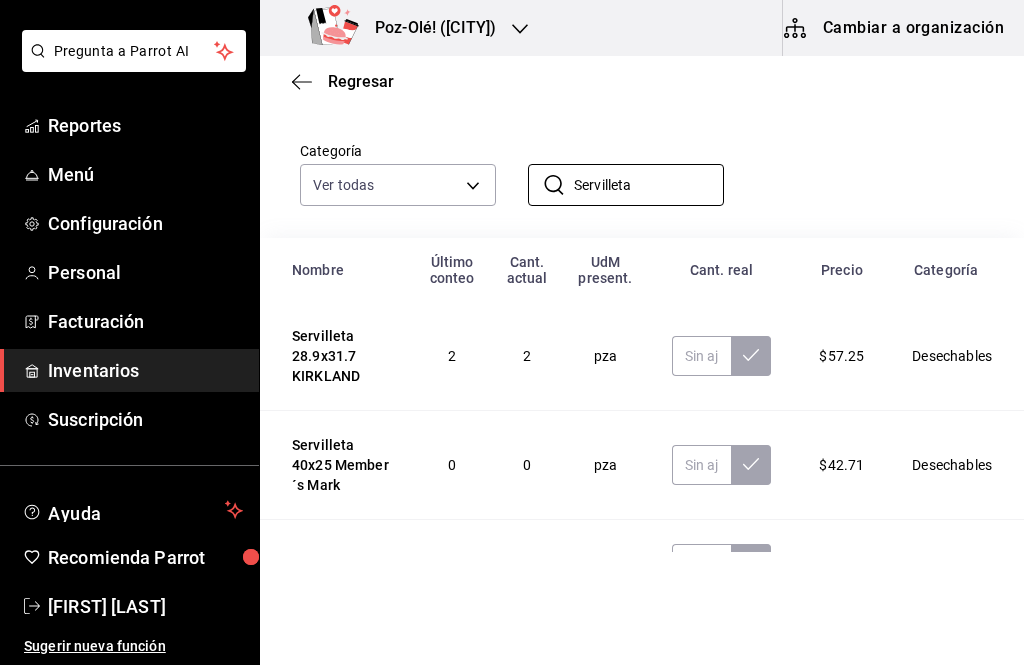 type on "Servilleta" 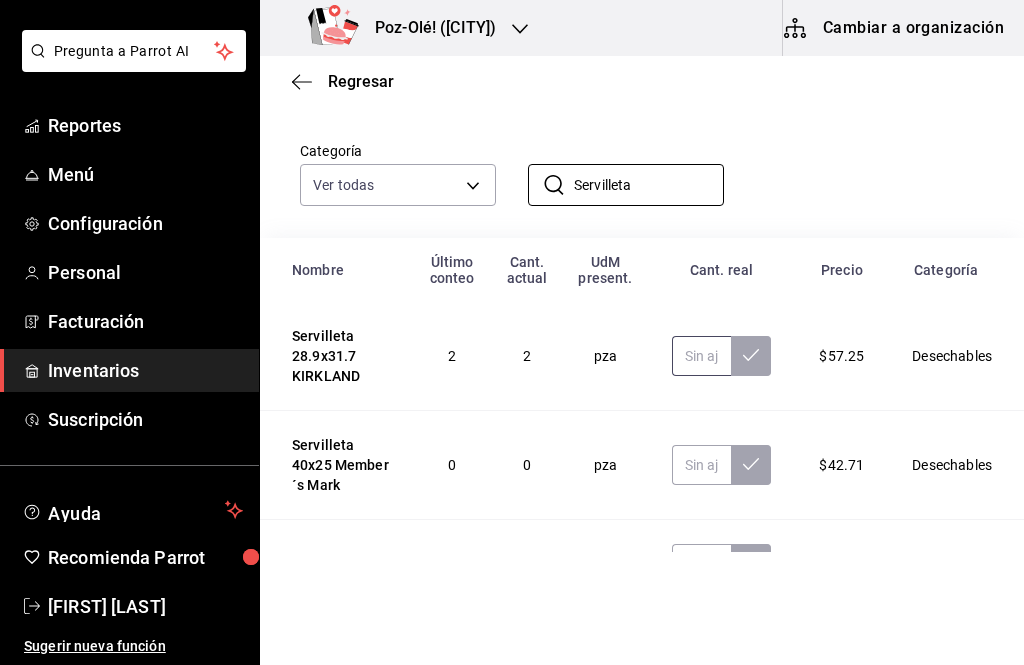 click at bounding box center [702, 356] 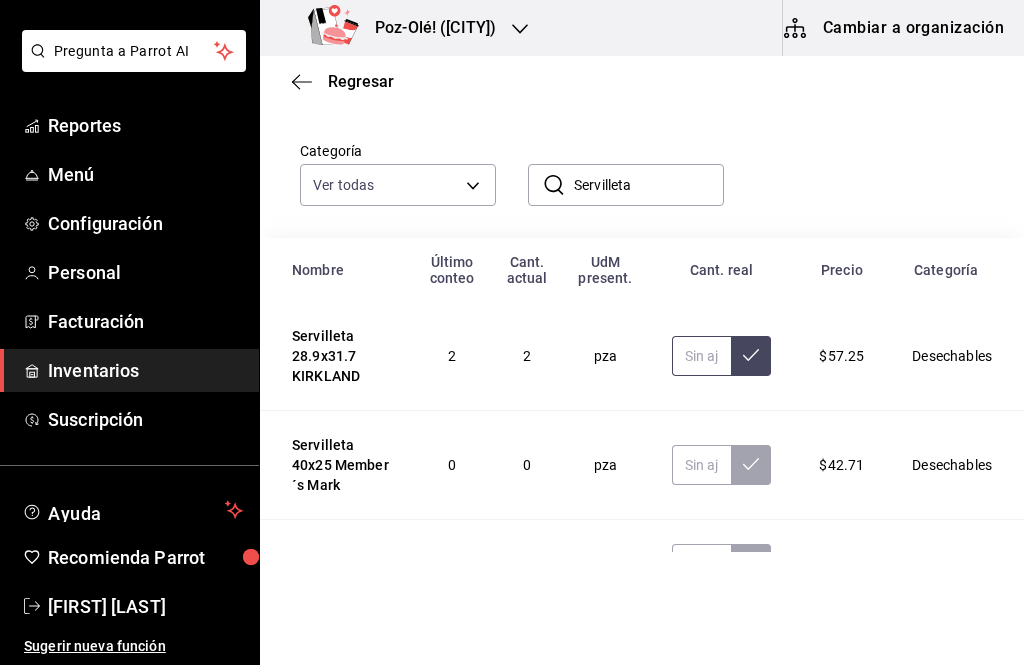 type on "2.00" 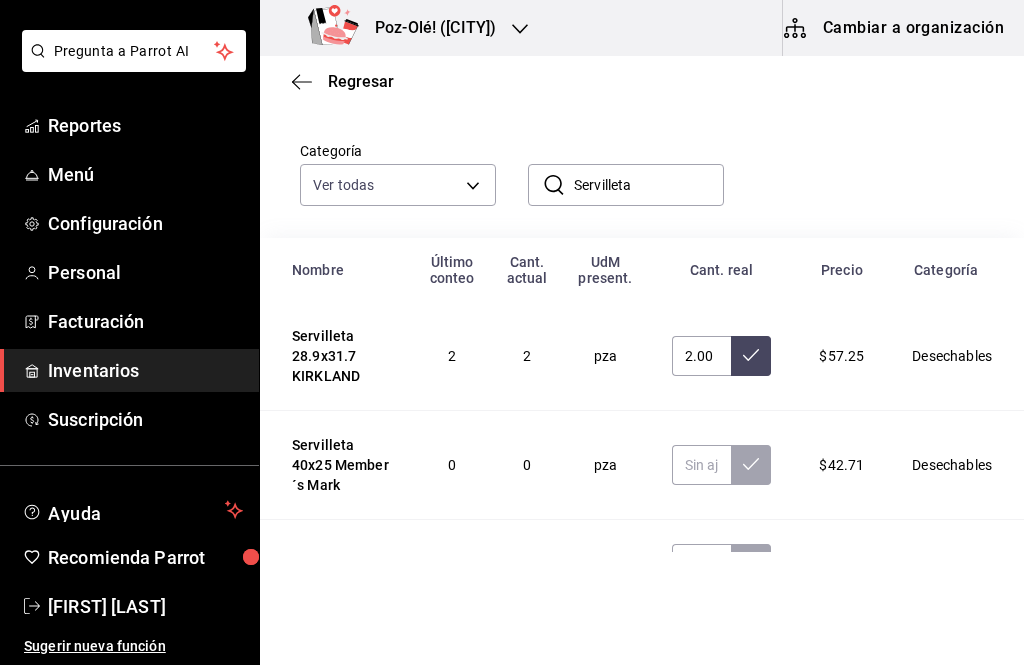 click at bounding box center (751, 356) 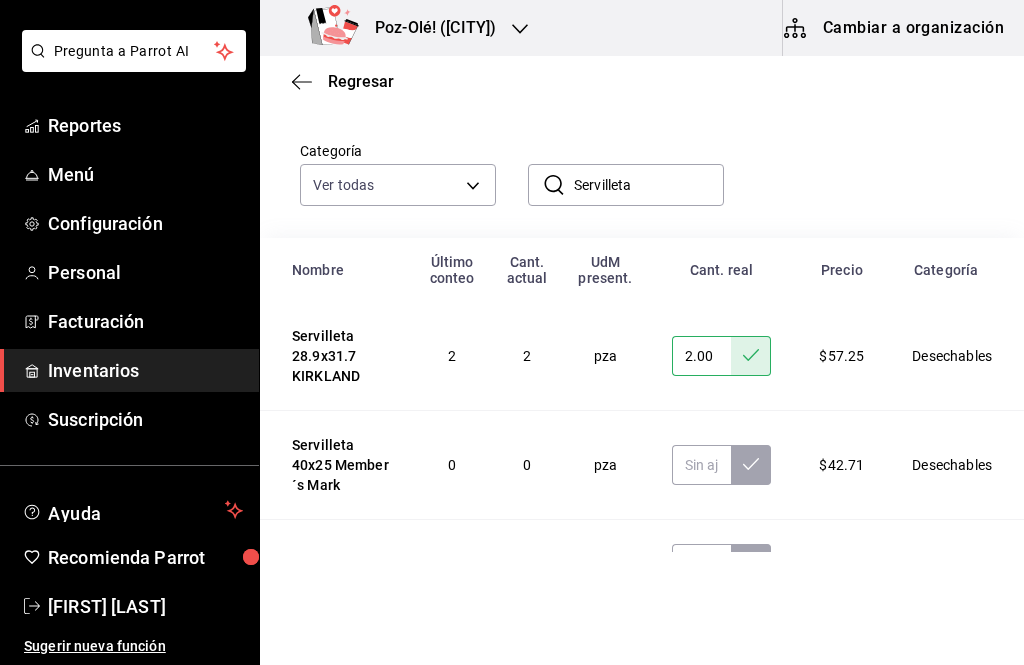 click on "Servilleta" at bounding box center (649, 185) 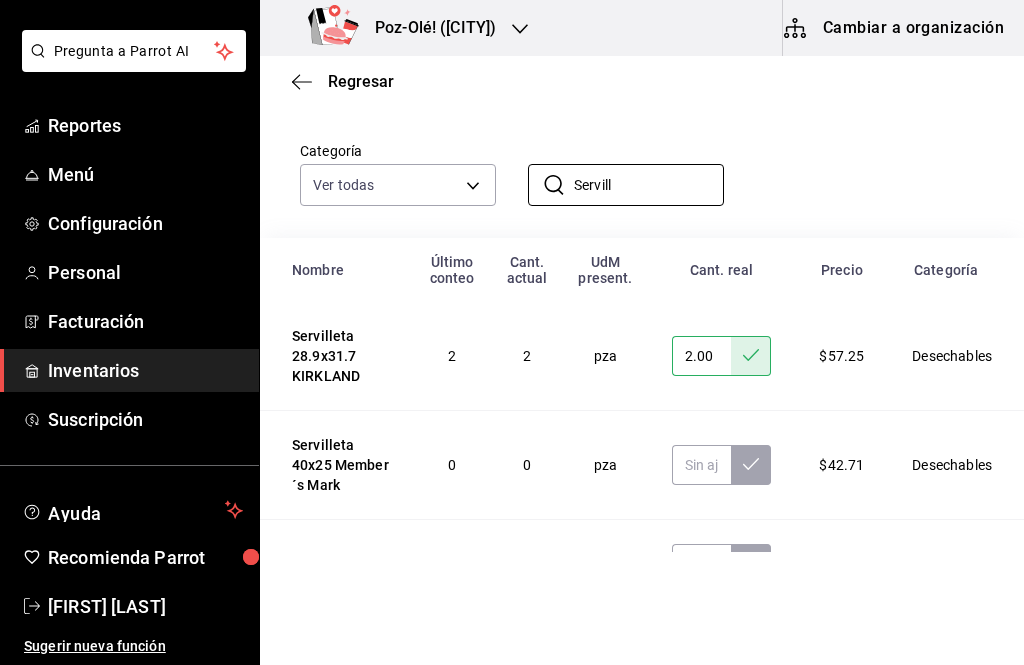 scroll, scrollTop: 0, scrollLeft: 0, axis: both 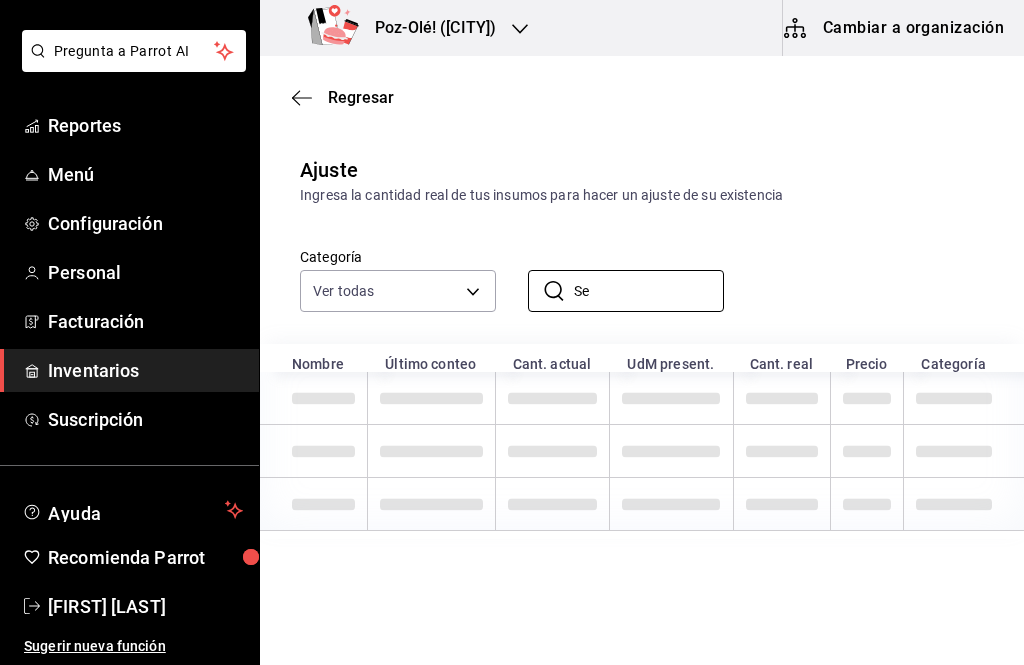 type on "S" 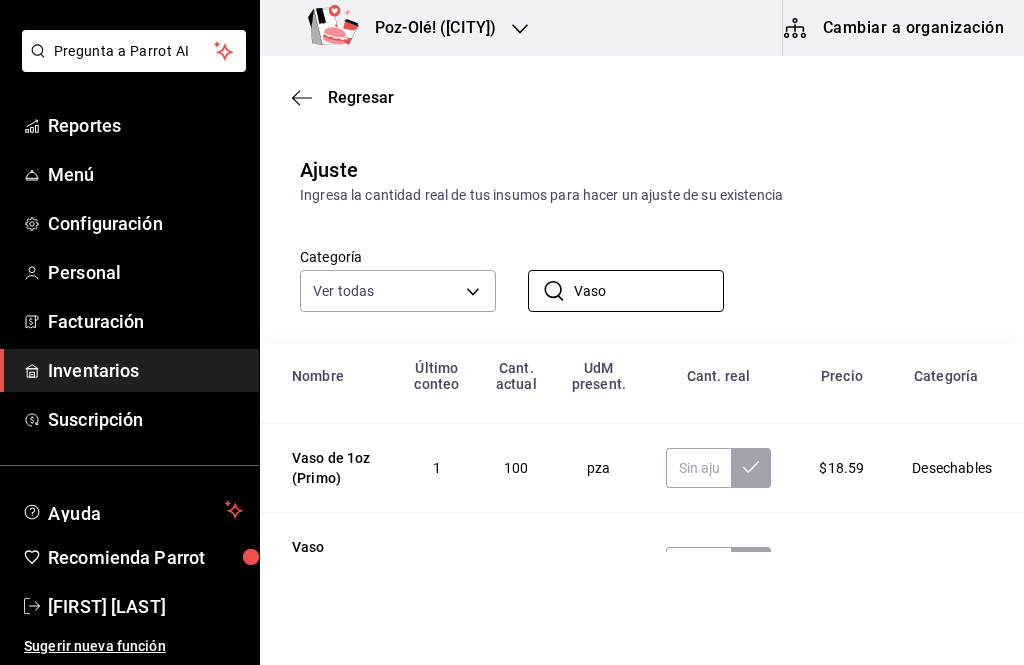 scroll, scrollTop: 111, scrollLeft: 0, axis: vertical 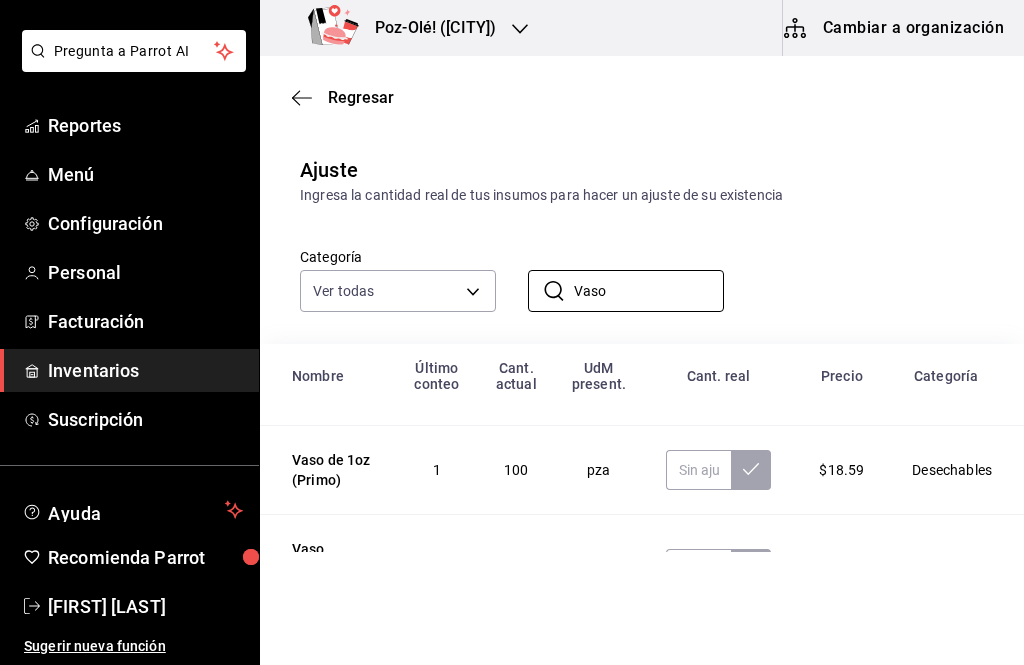type on "Vaso" 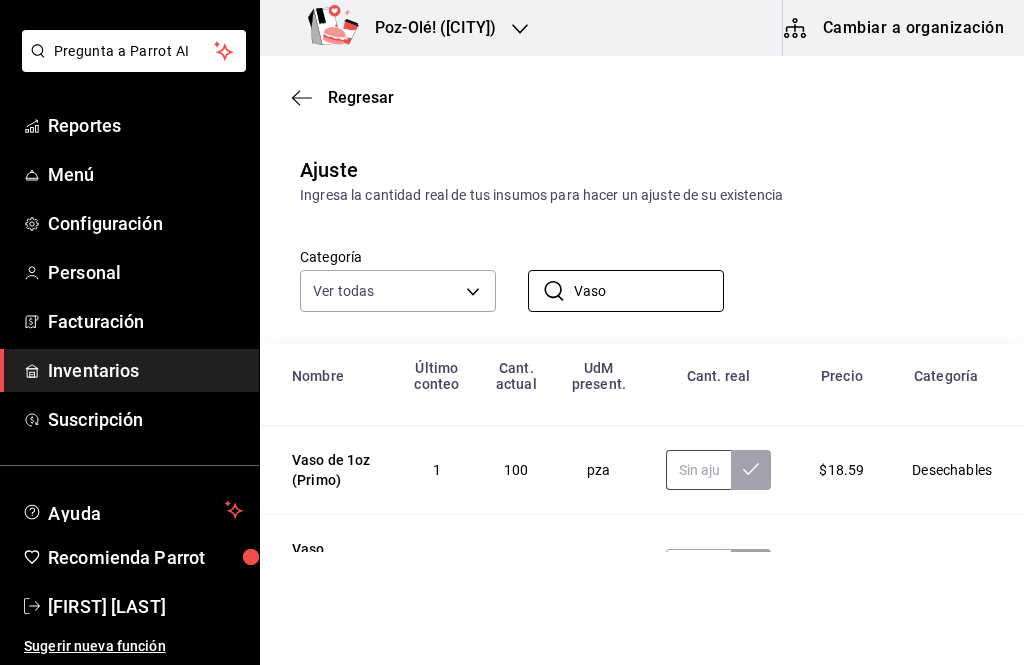 click at bounding box center (699, 470) 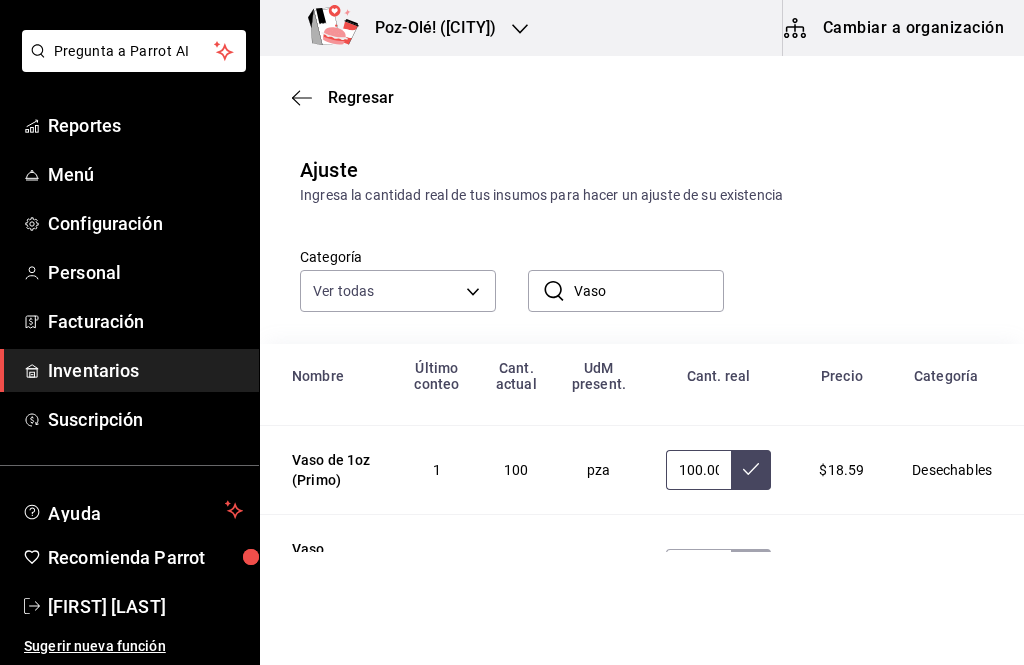 type on "100.00" 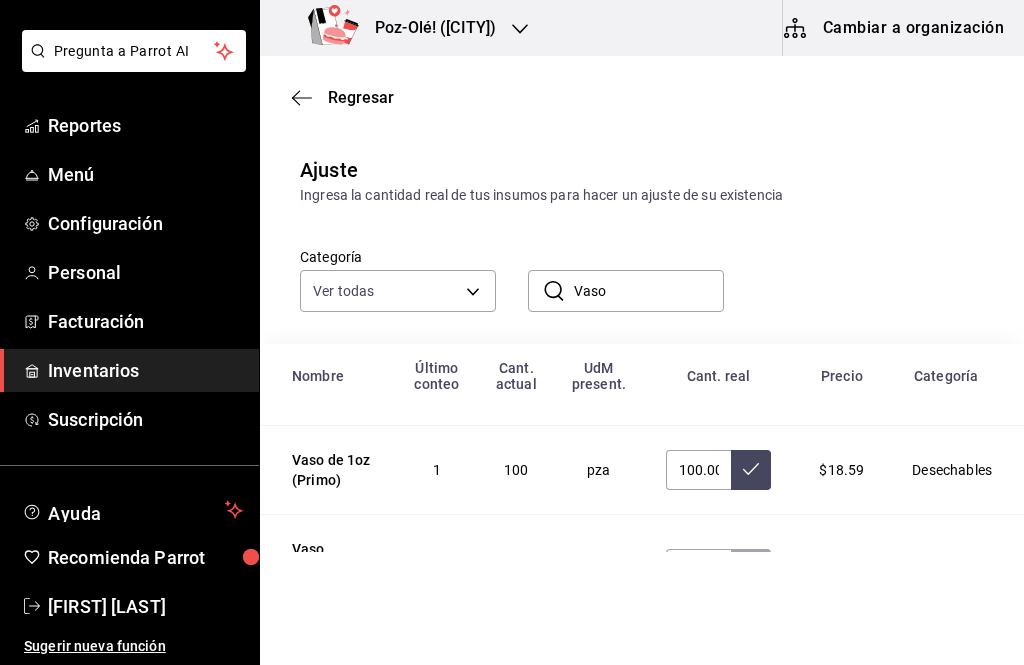 click at bounding box center (751, 470) 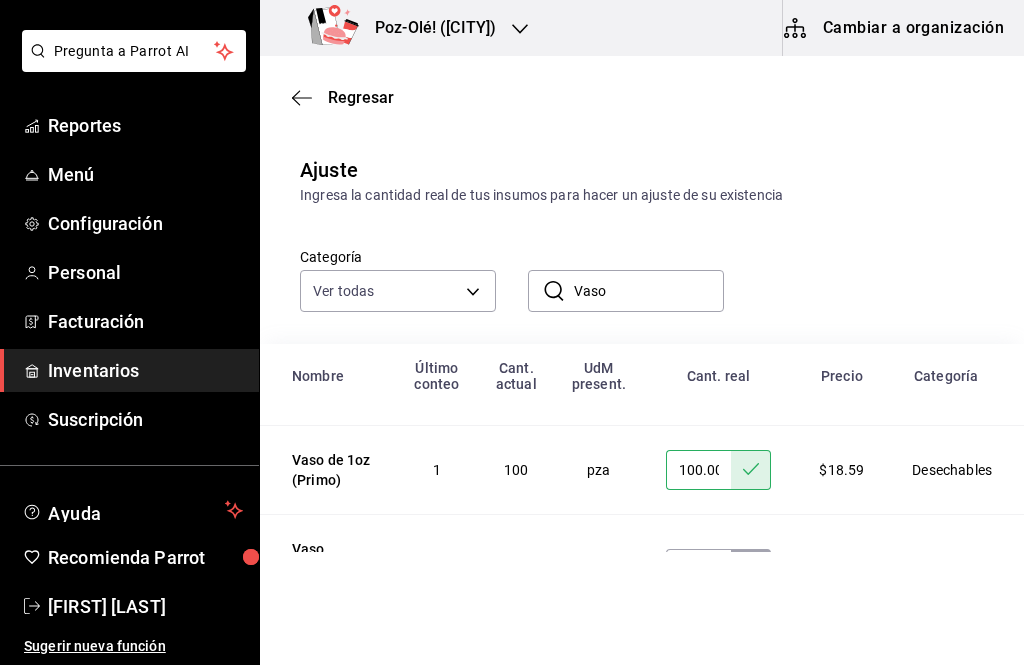 click on "Vaso" at bounding box center (649, 291) 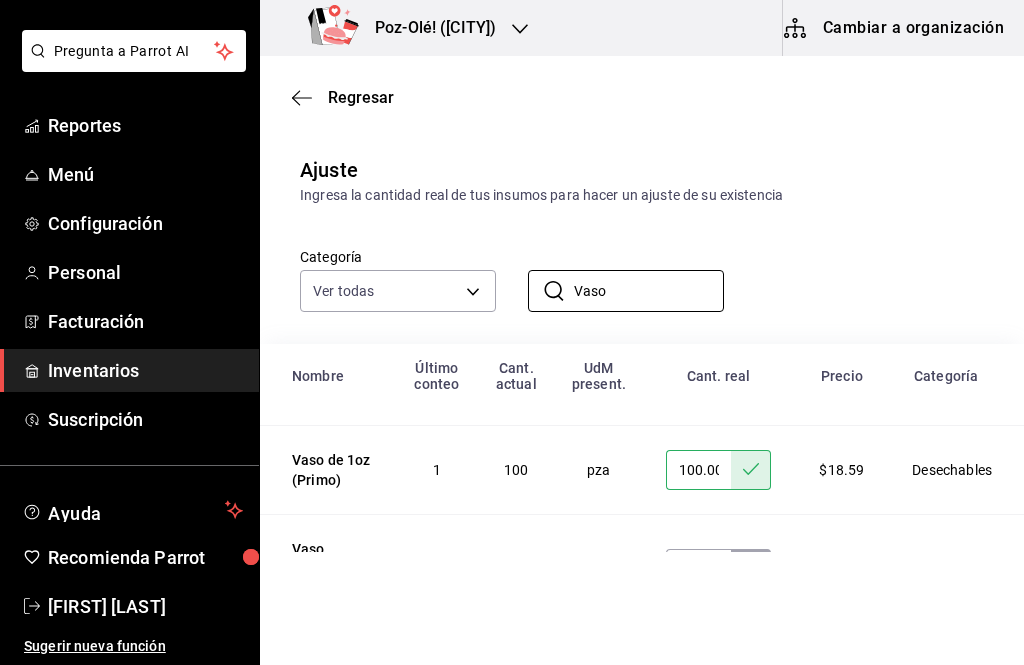 click on "Vaso" at bounding box center (649, 291) 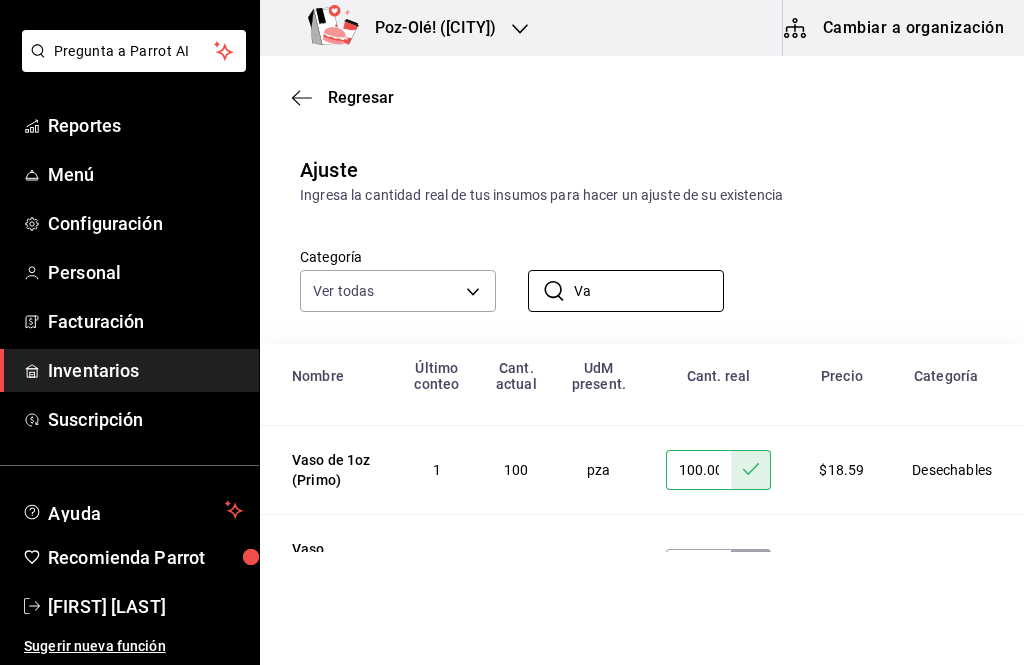 type on "V" 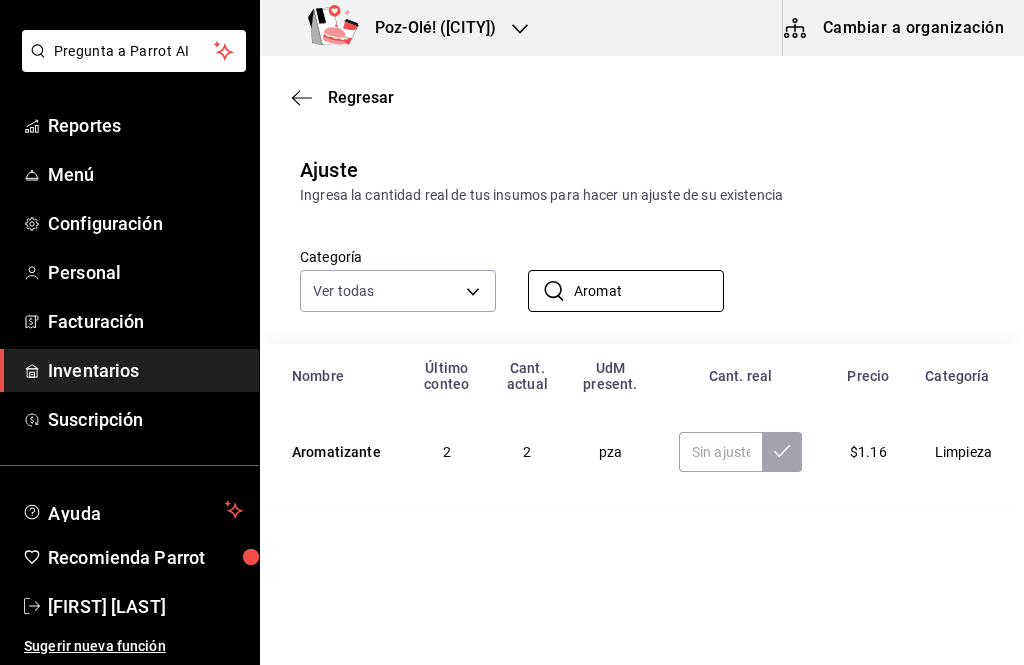 type on "Aromat" 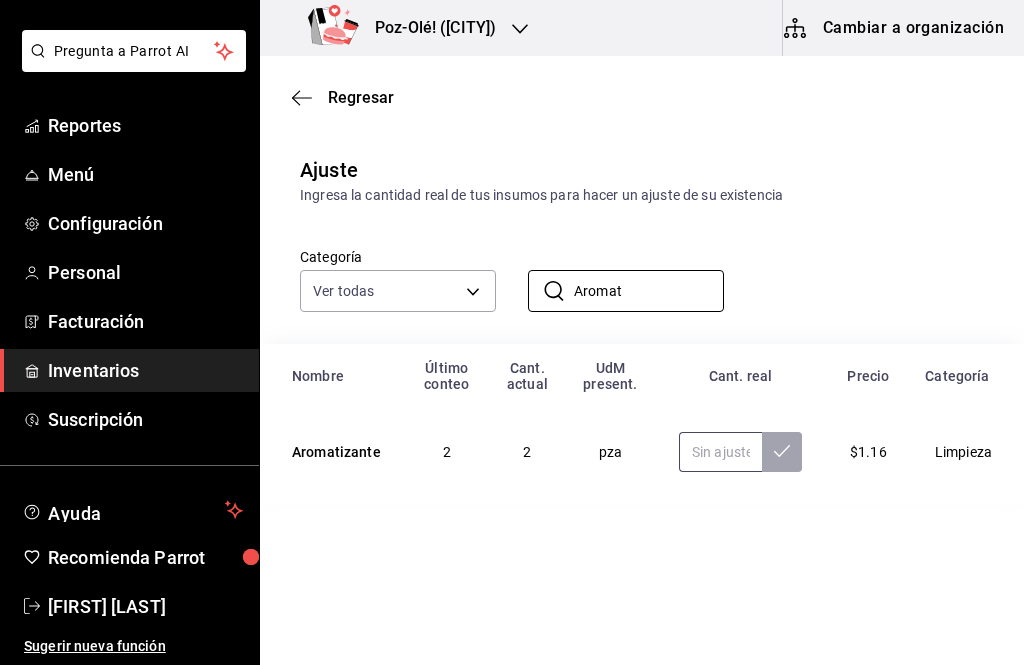 click at bounding box center (720, 452) 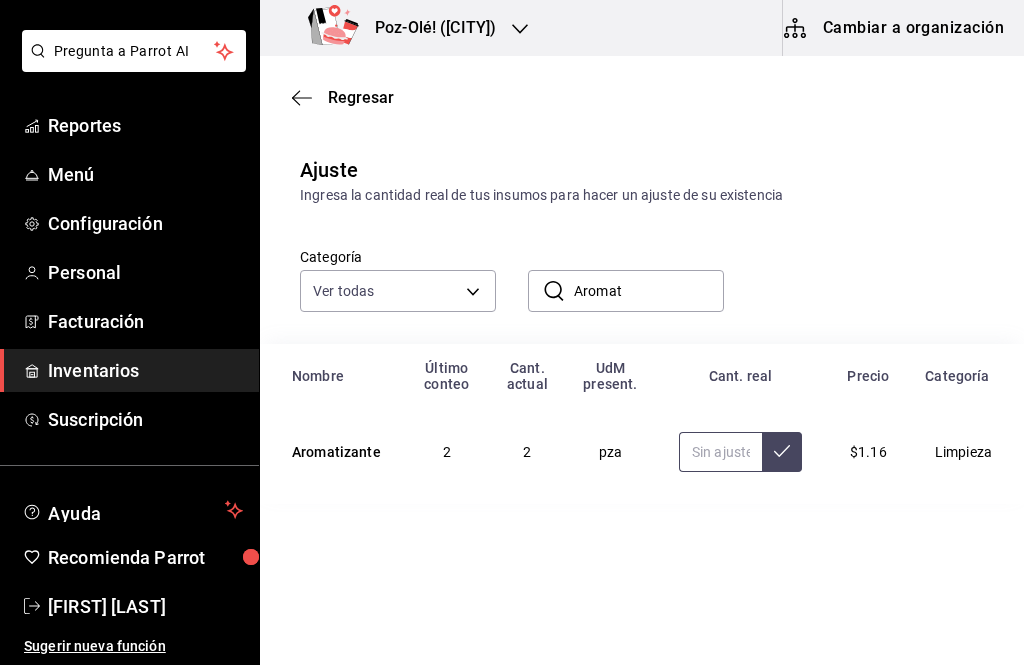 type on "2.00" 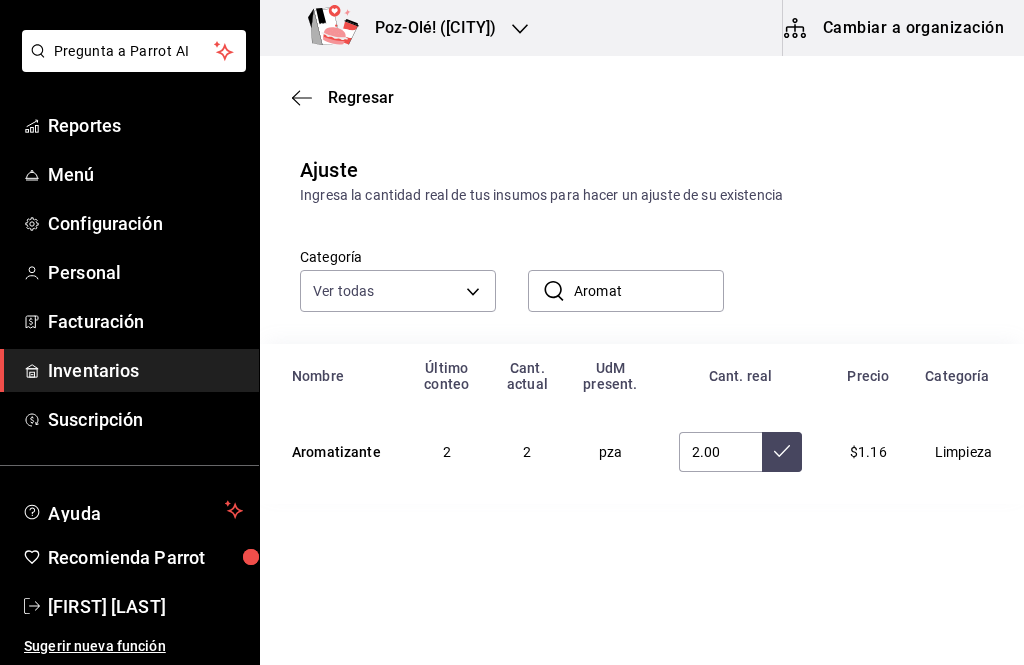 click at bounding box center (782, 452) 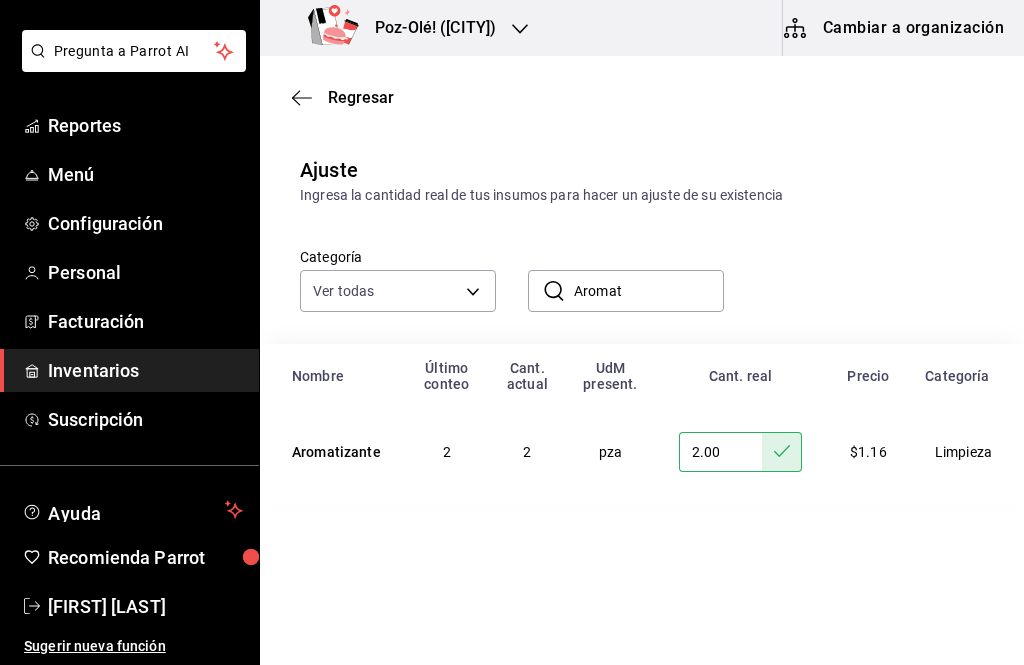 click on "Aromat" at bounding box center [649, 291] 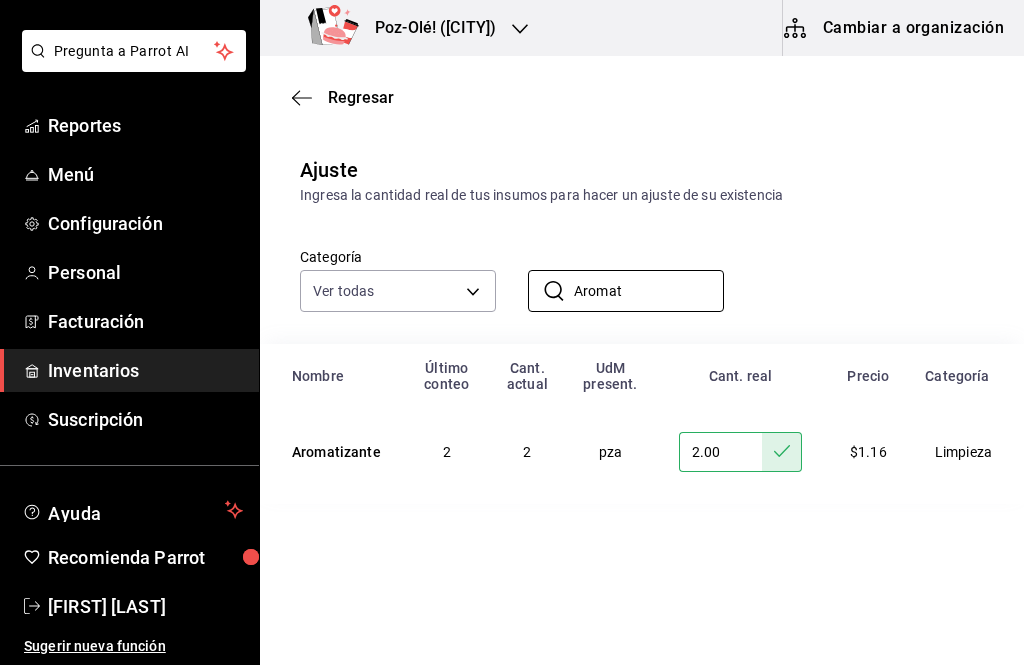 click on "Aromat" at bounding box center [649, 291] 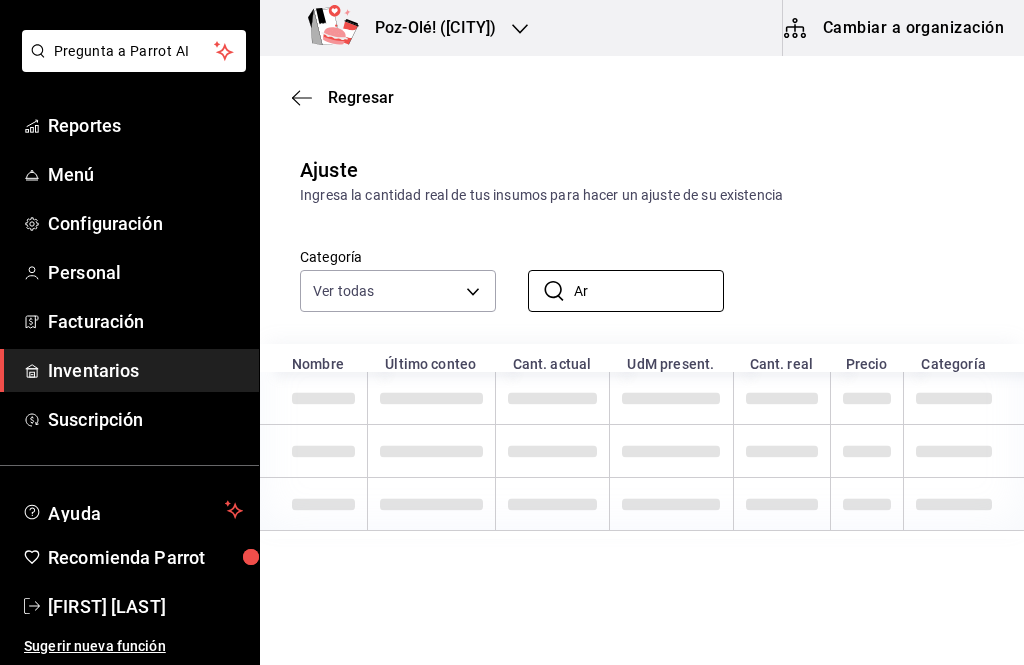 type on "A" 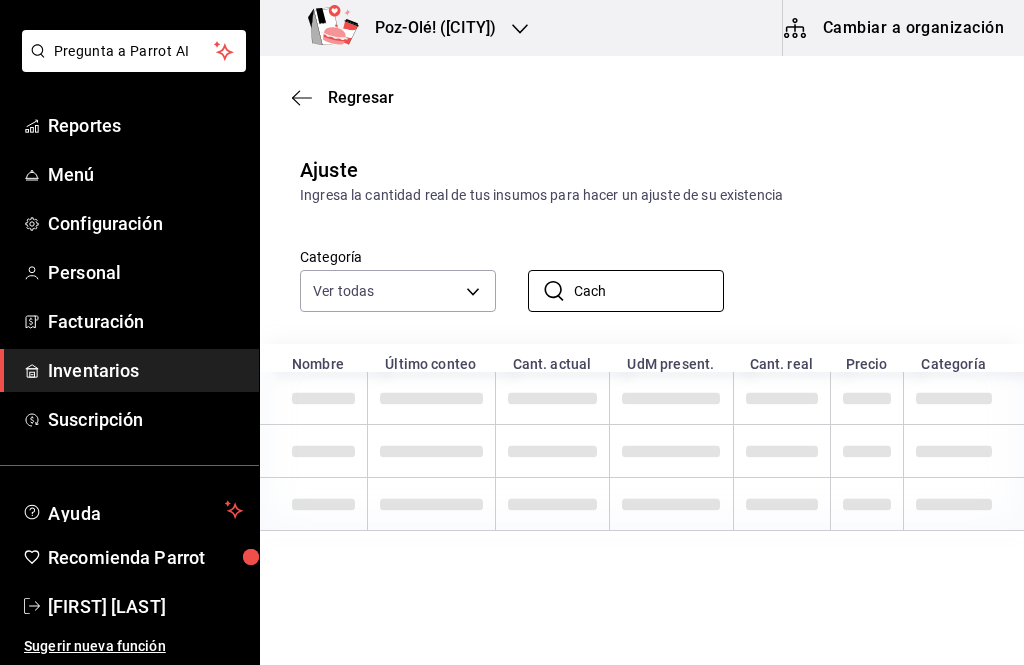 scroll, scrollTop: 0, scrollLeft: 0, axis: both 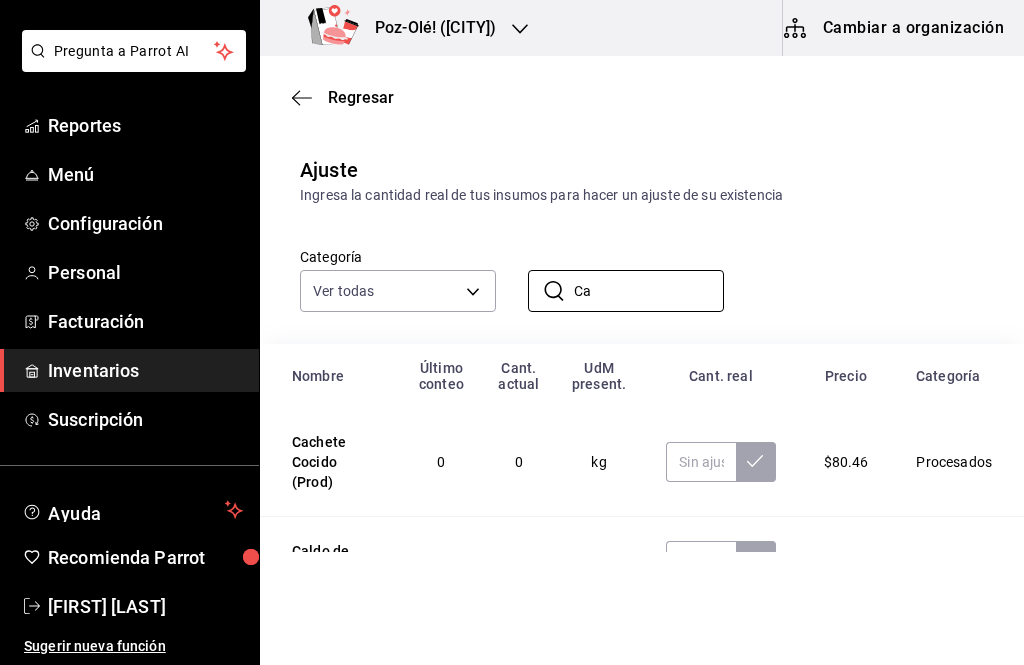 type on "C" 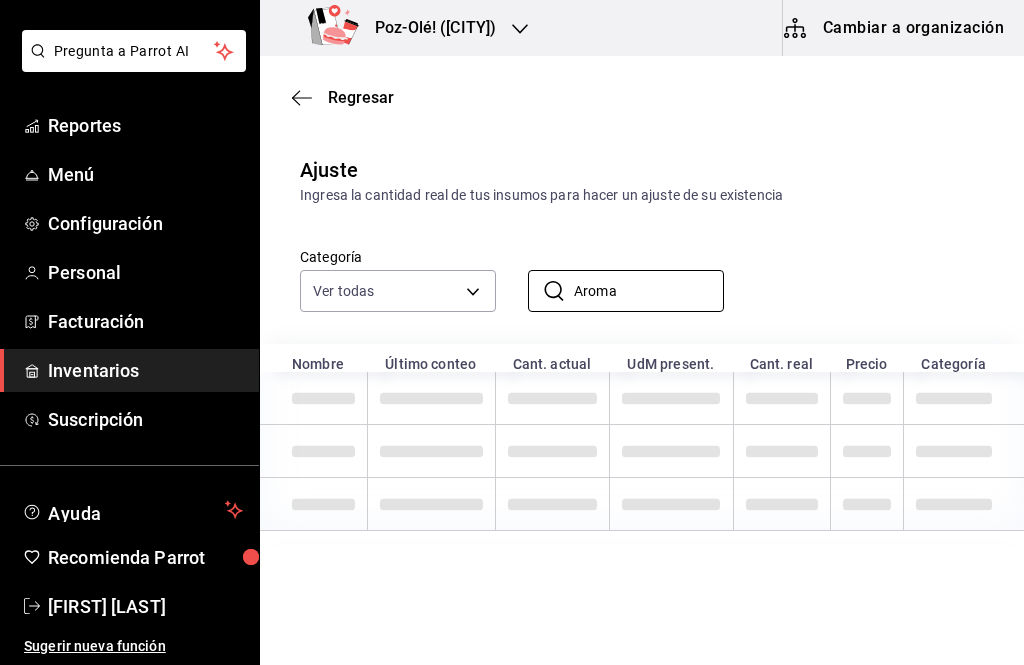 type on "Aromat" 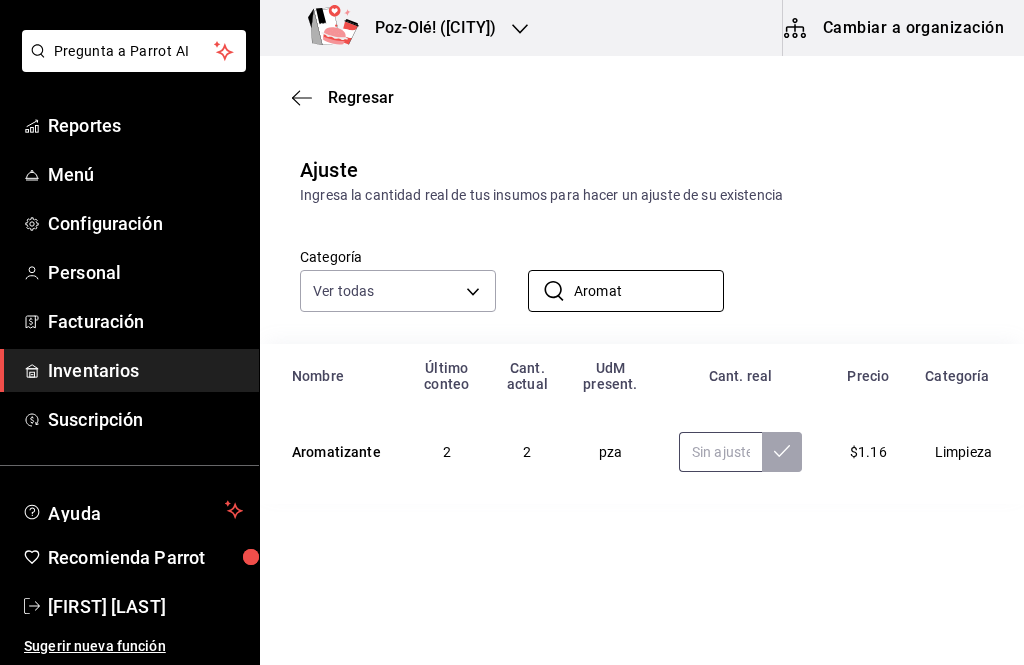 click at bounding box center (720, 452) 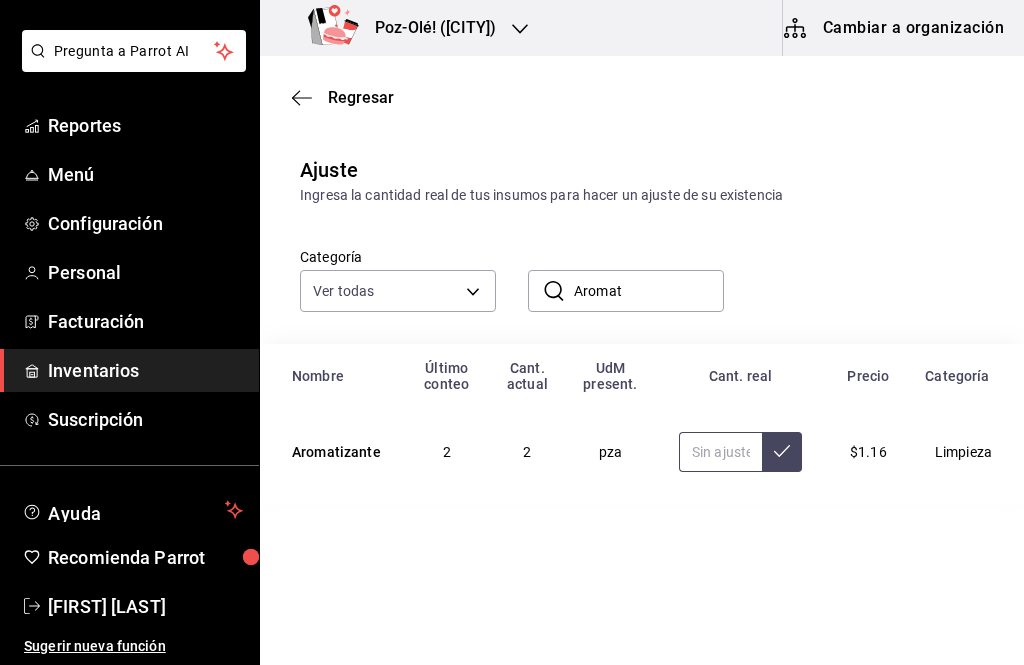 type on "2.00" 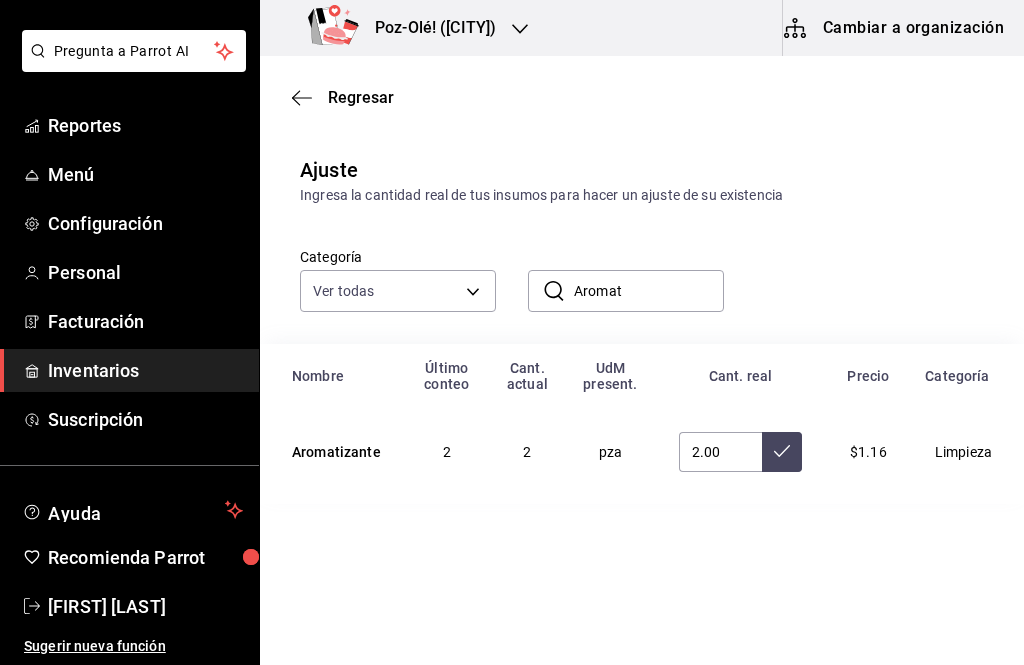 click 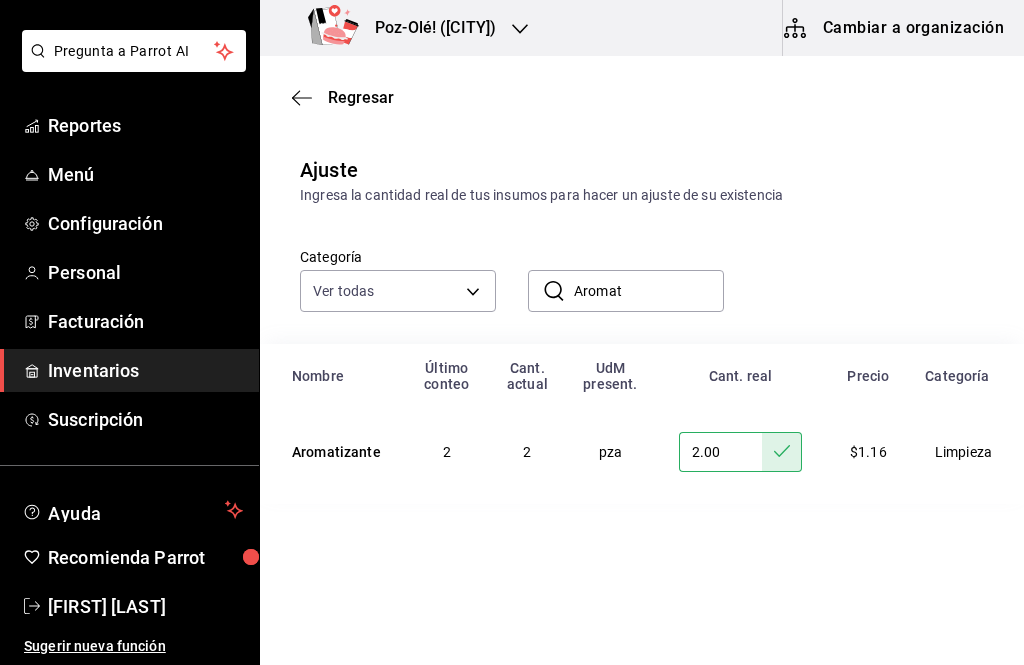 click on "Aromat" at bounding box center (649, 291) 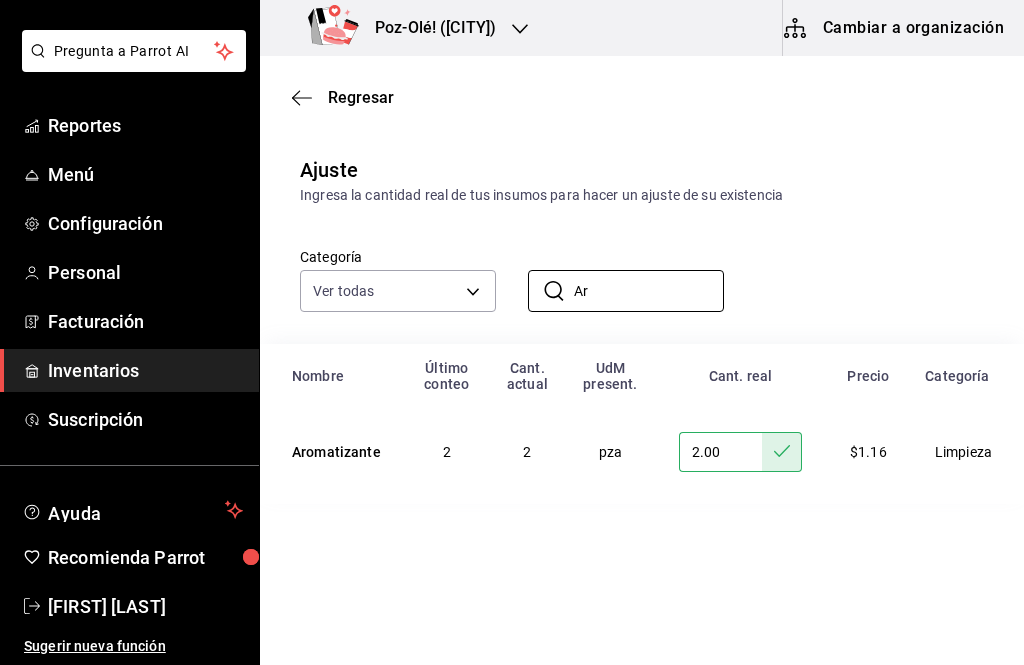type on "A" 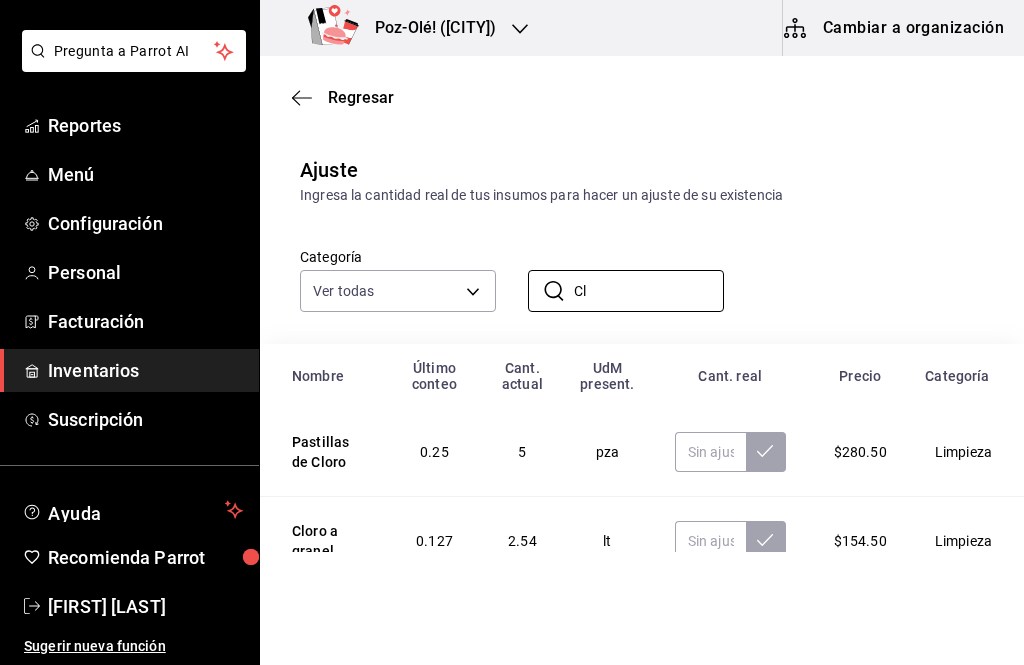 type on "C" 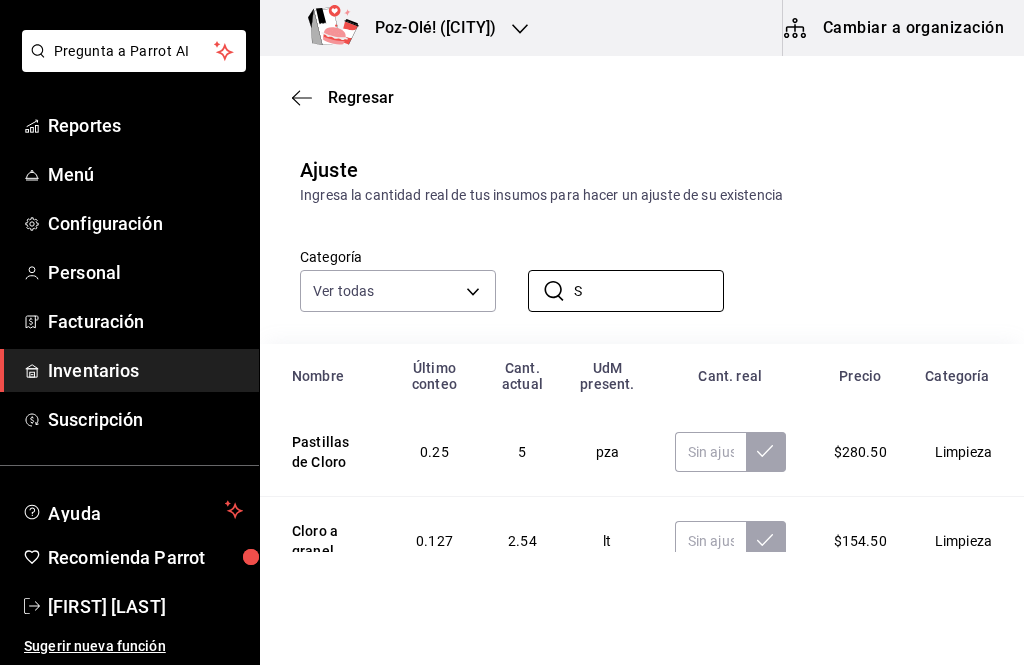 type on "Sx" 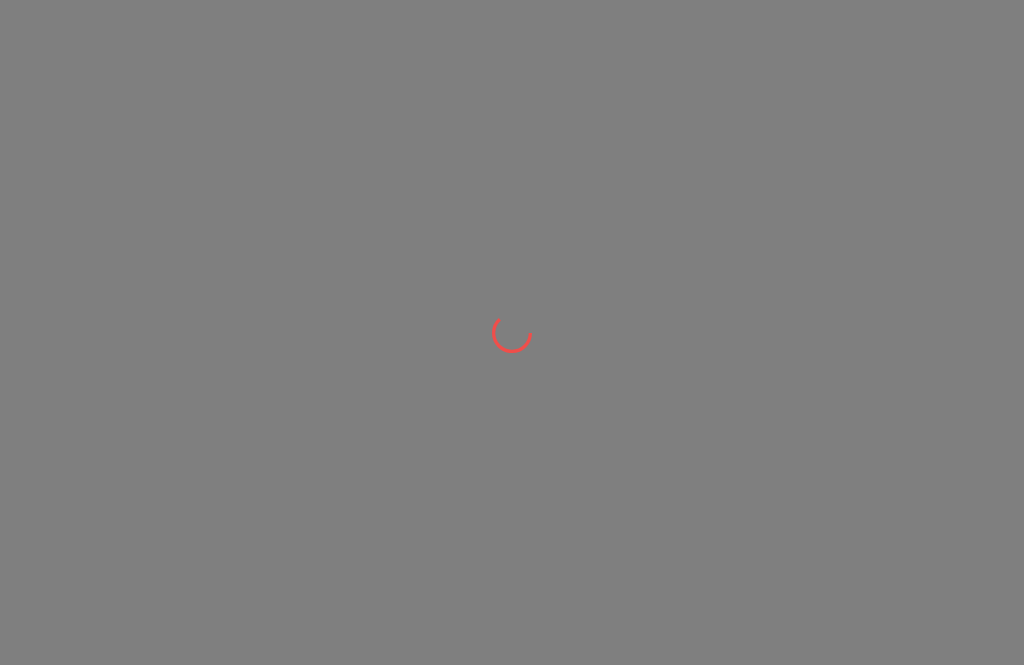 scroll, scrollTop: 0, scrollLeft: 0, axis: both 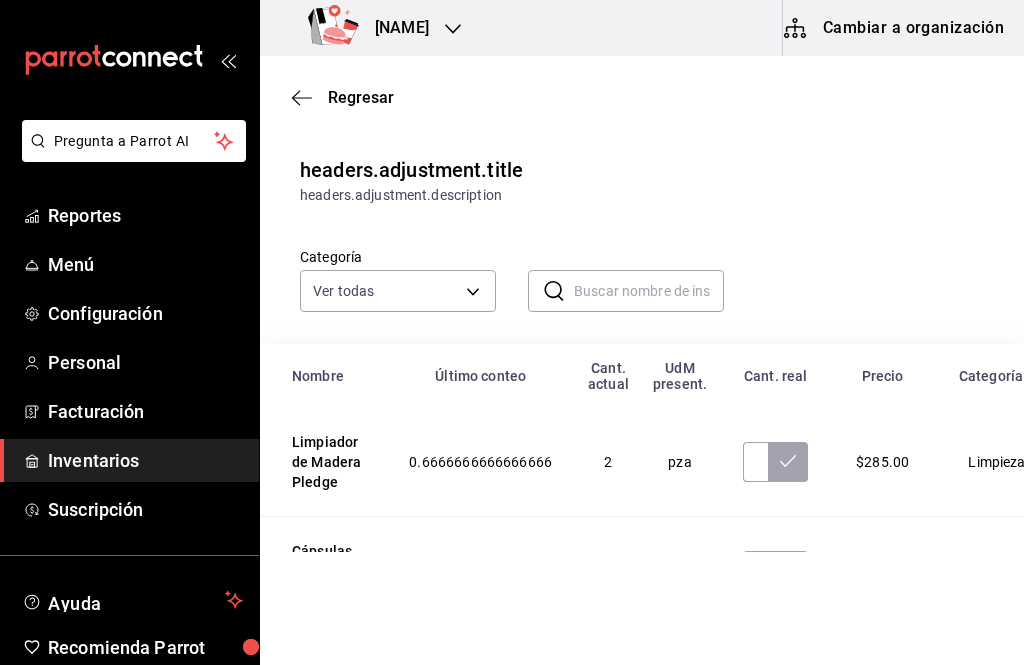 click at bounding box center (649, 291) 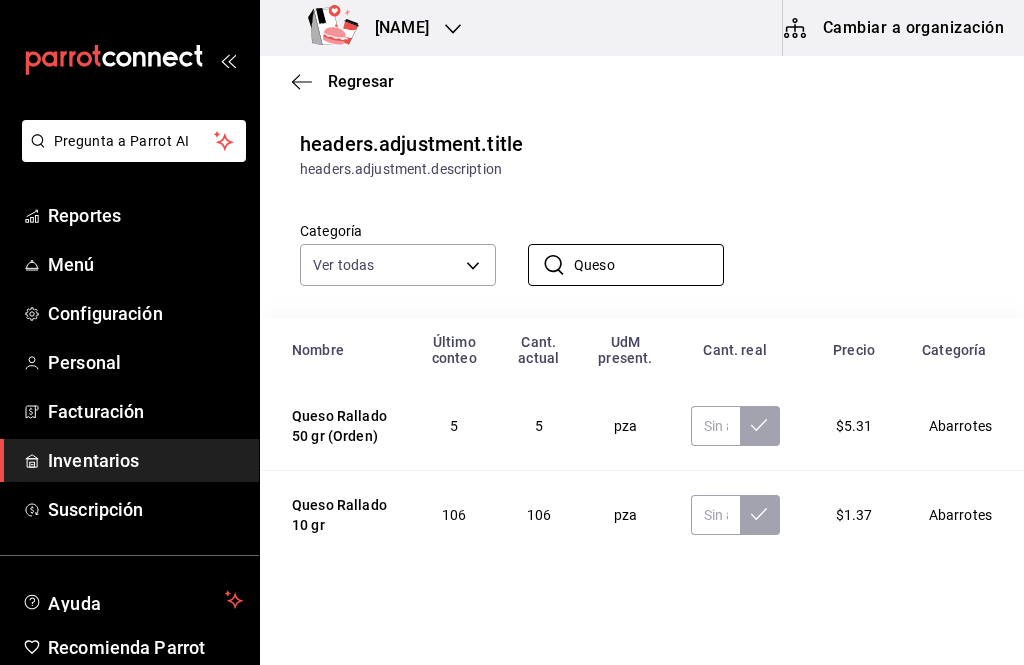 scroll, scrollTop: 48, scrollLeft: 0, axis: vertical 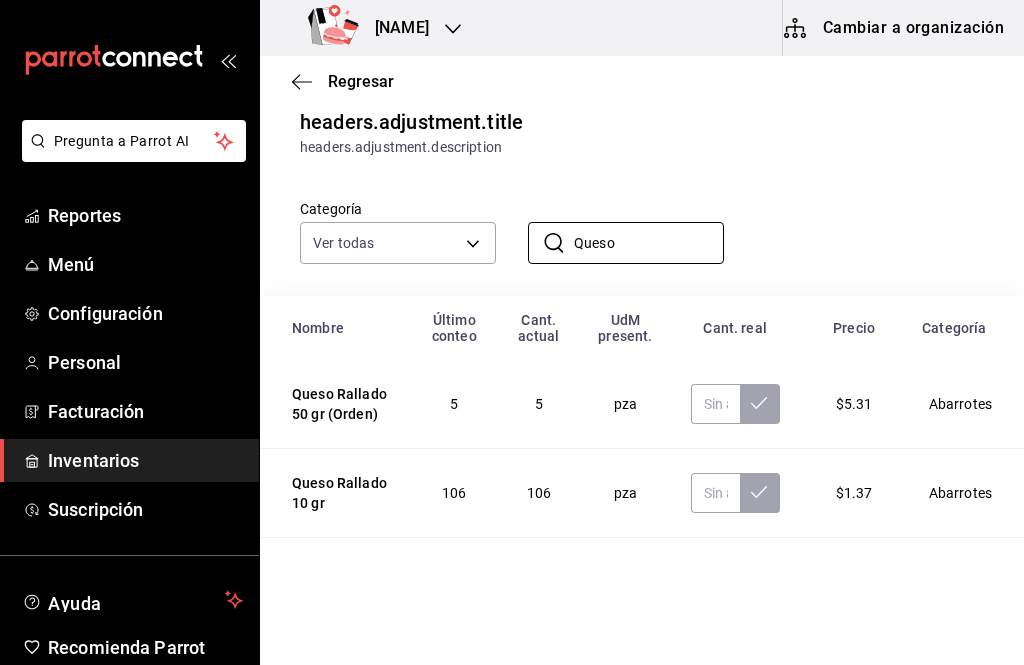 type on "Queso" 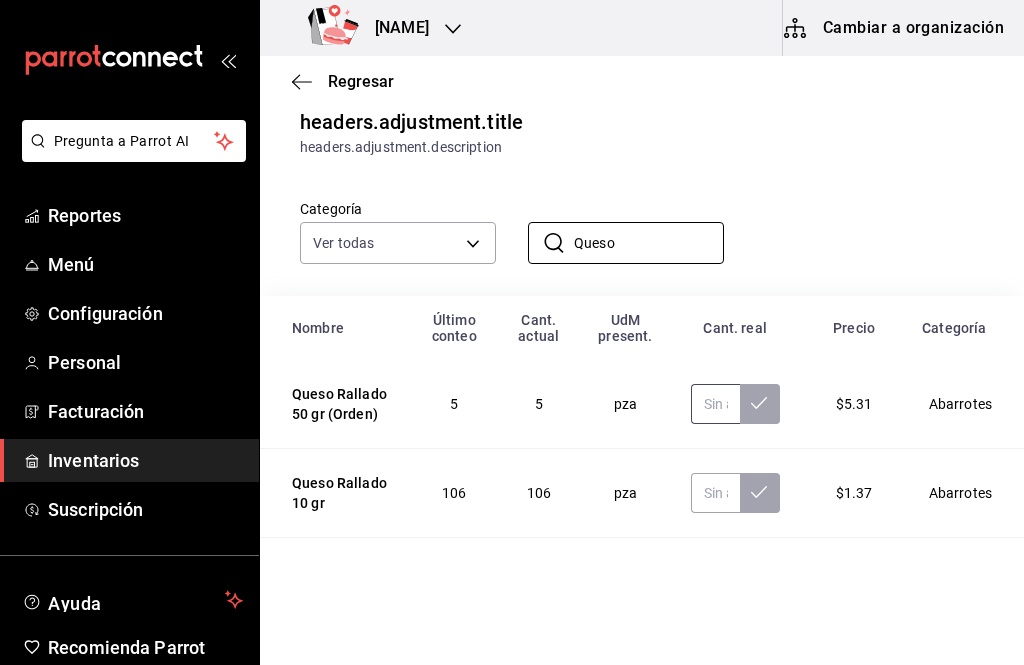 click at bounding box center (715, 404) 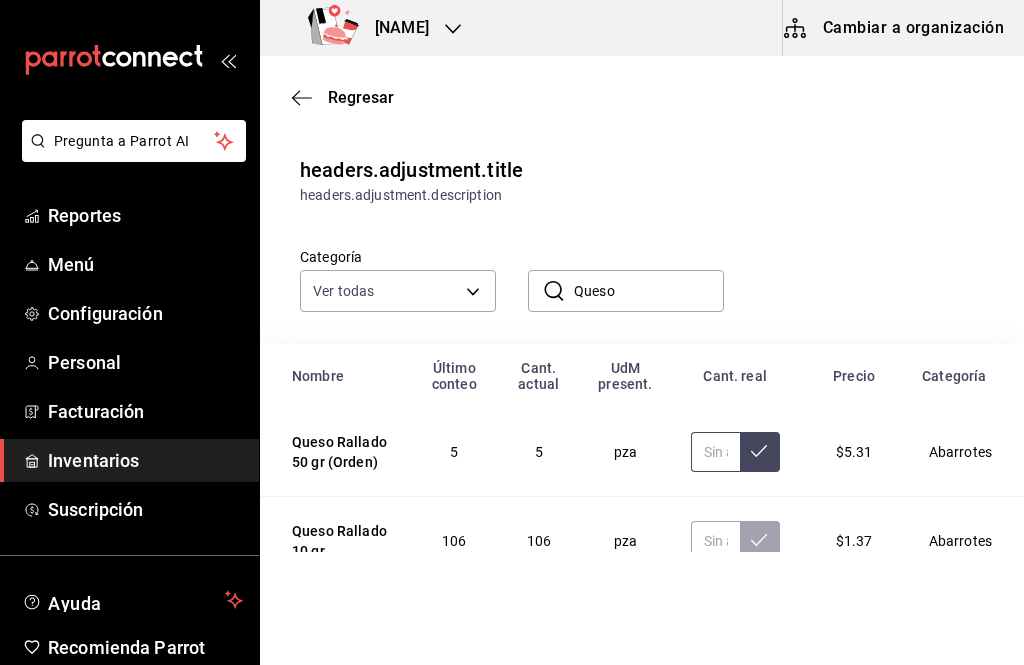scroll, scrollTop: 0, scrollLeft: 0, axis: both 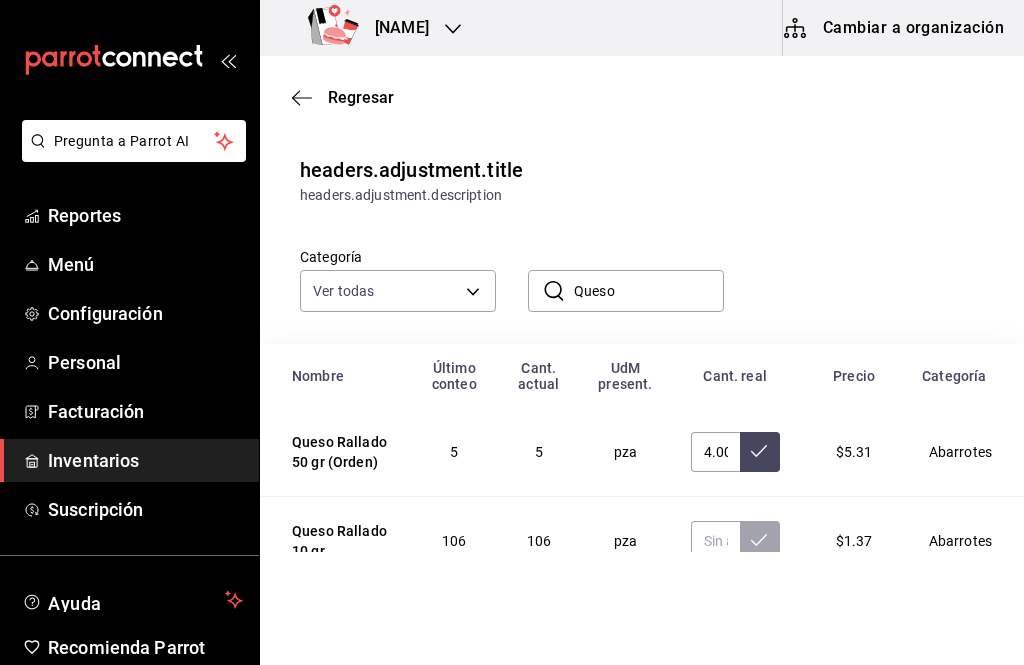 click 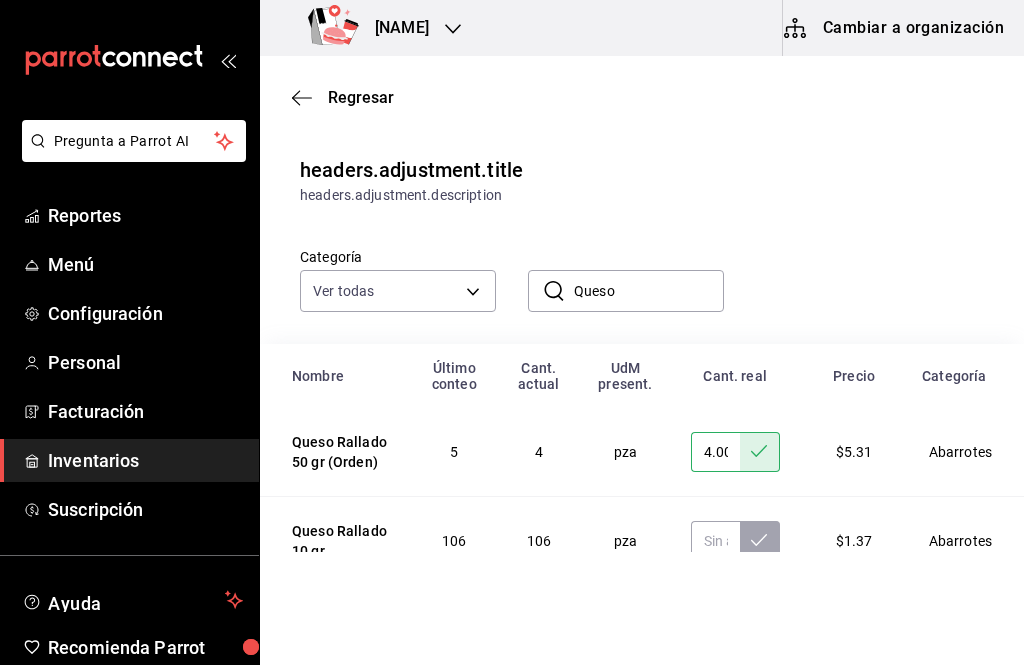 click on "Queso" at bounding box center (649, 291) 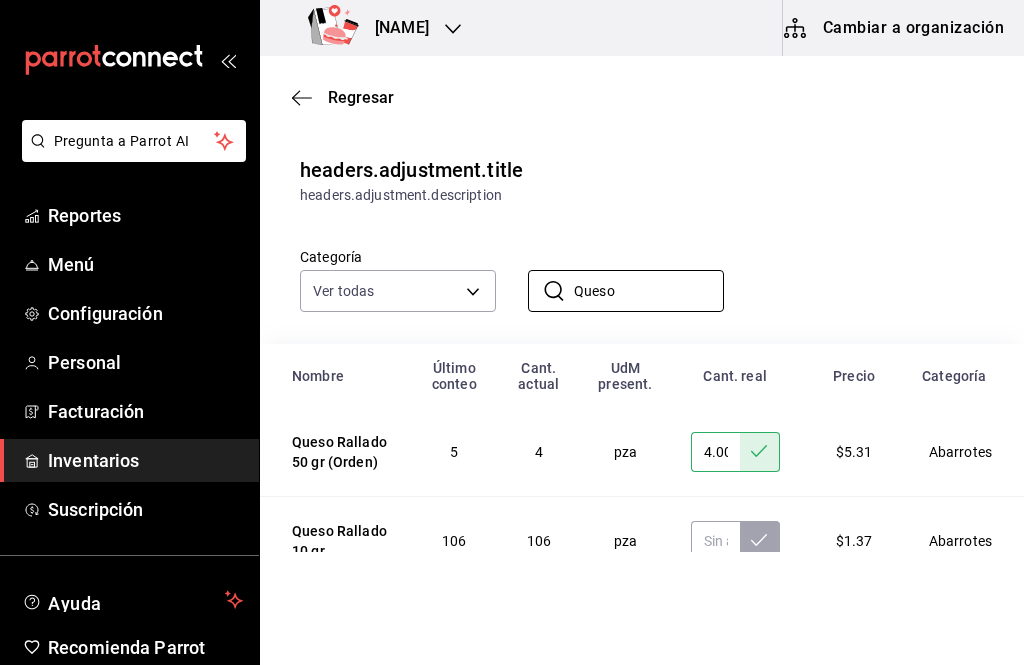 click on "Queso" at bounding box center [649, 291] 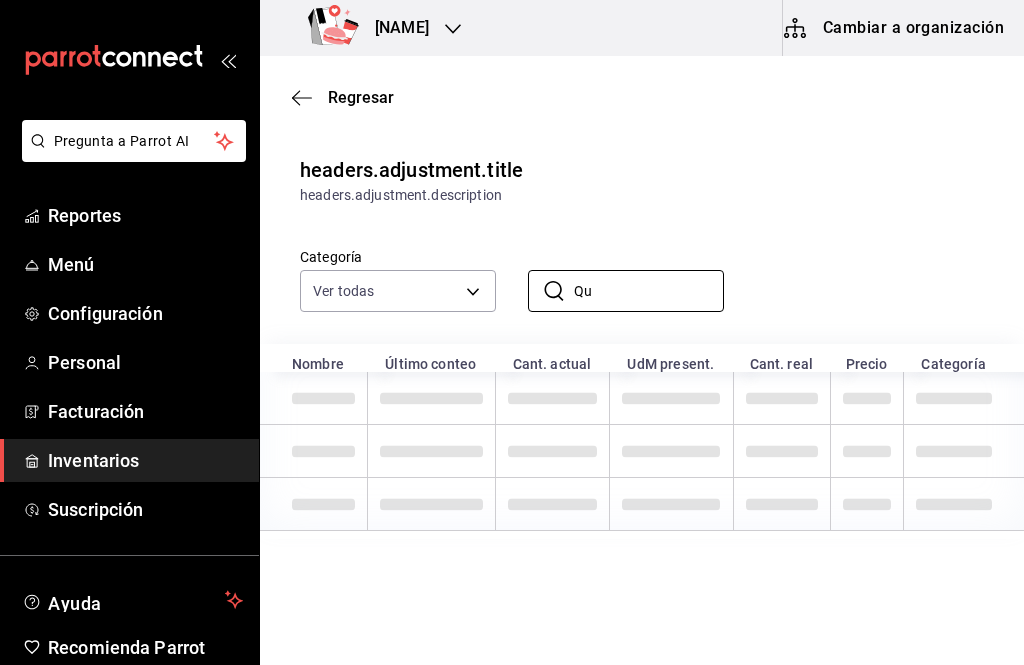 type on "Q" 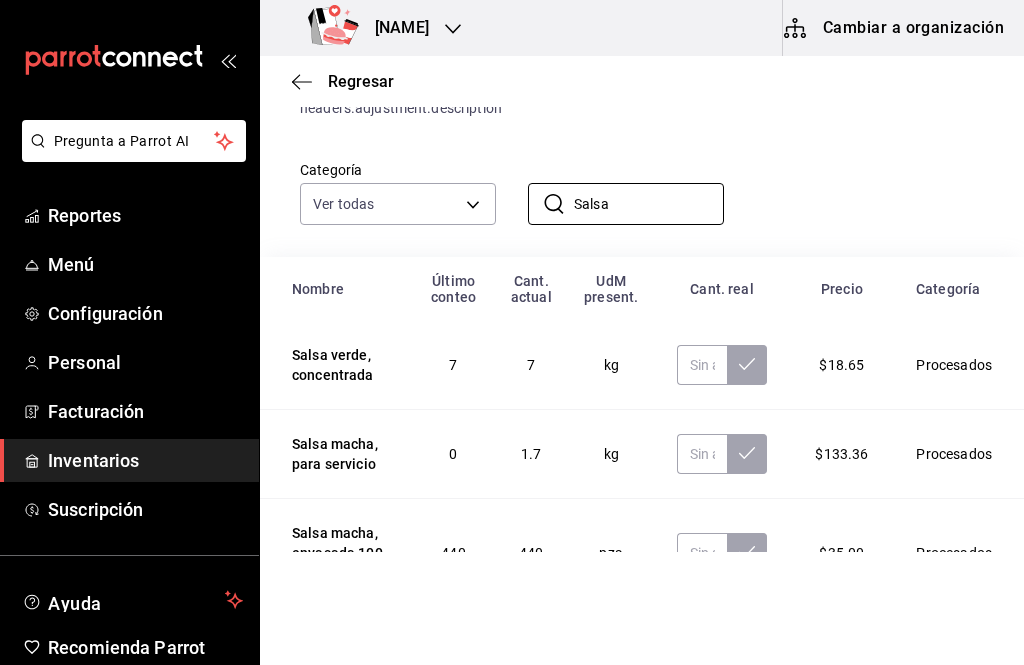 scroll, scrollTop: 86, scrollLeft: 0, axis: vertical 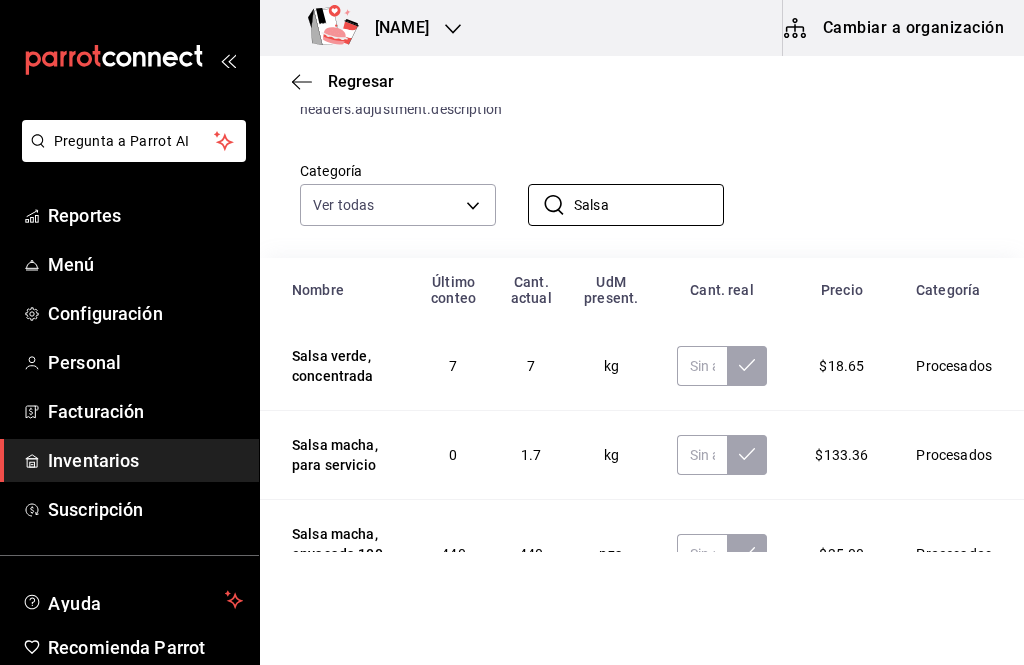 type on "Salsa" 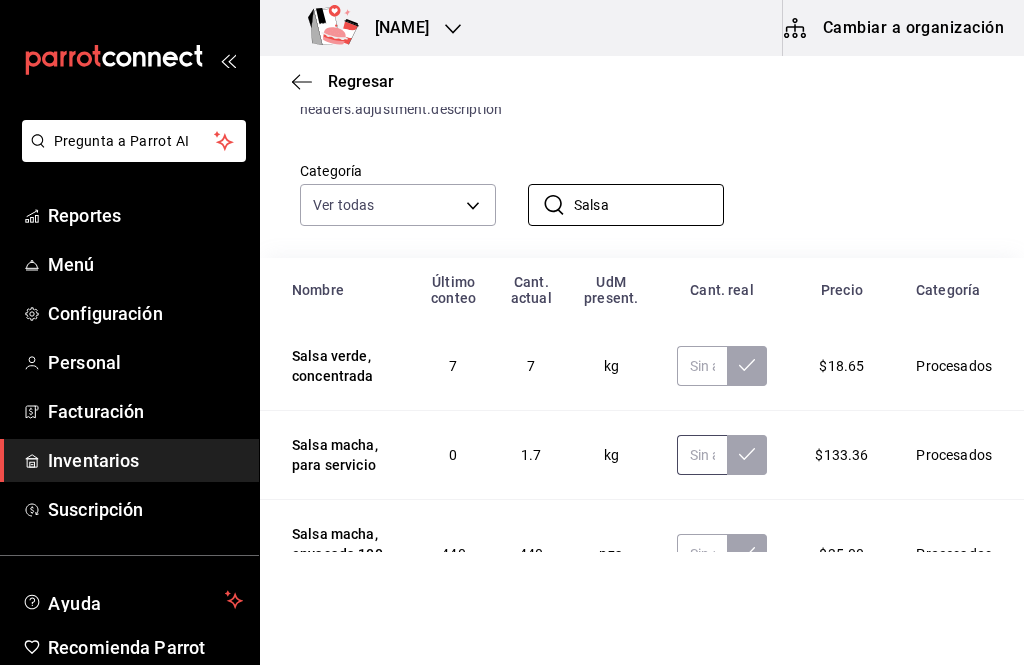 click at bounding box center (702, 455) 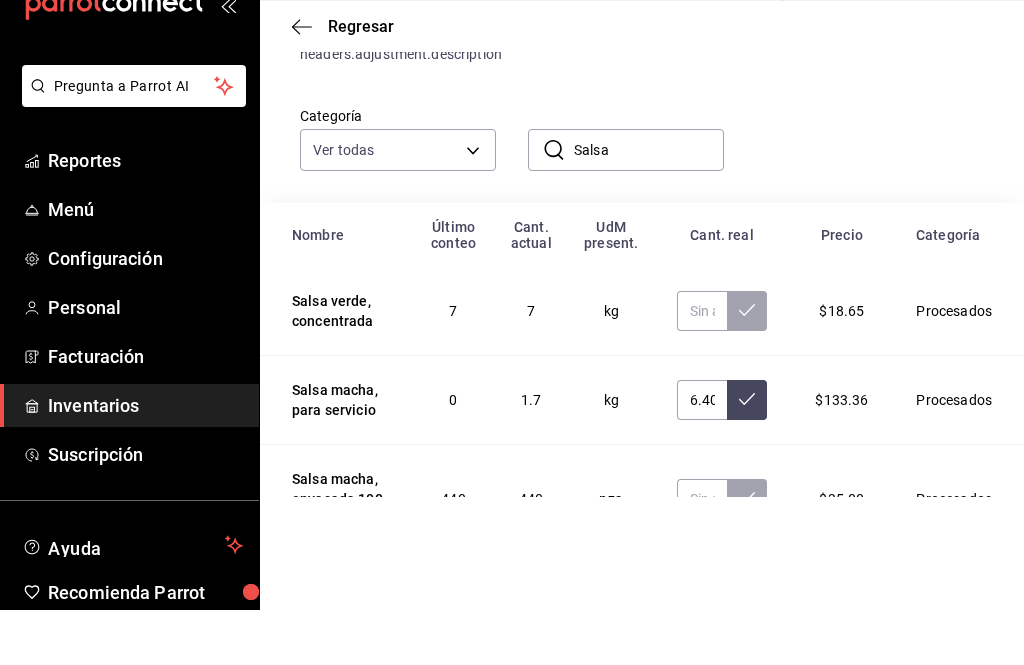 click at bounding box center [747, 455] 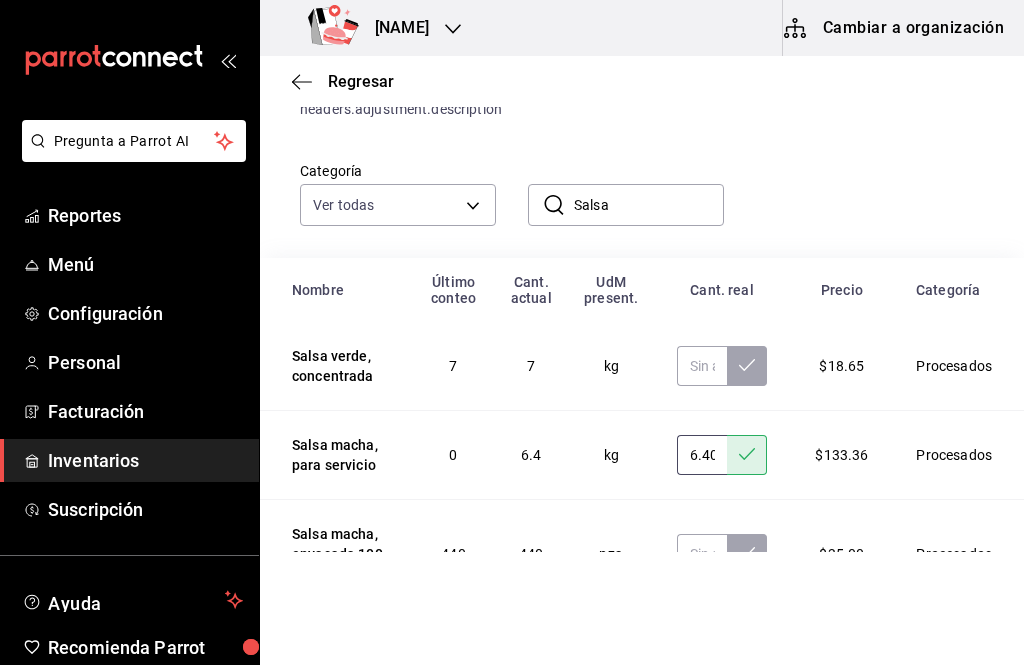 click on "6.40" at bounding box center (702, 455) 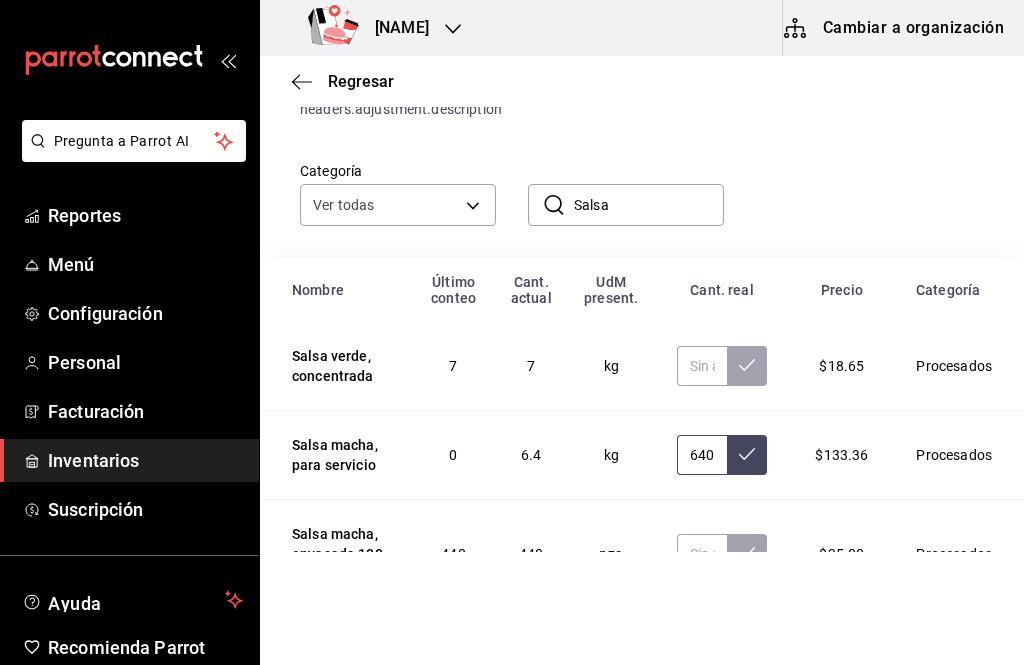 type on "640.00" 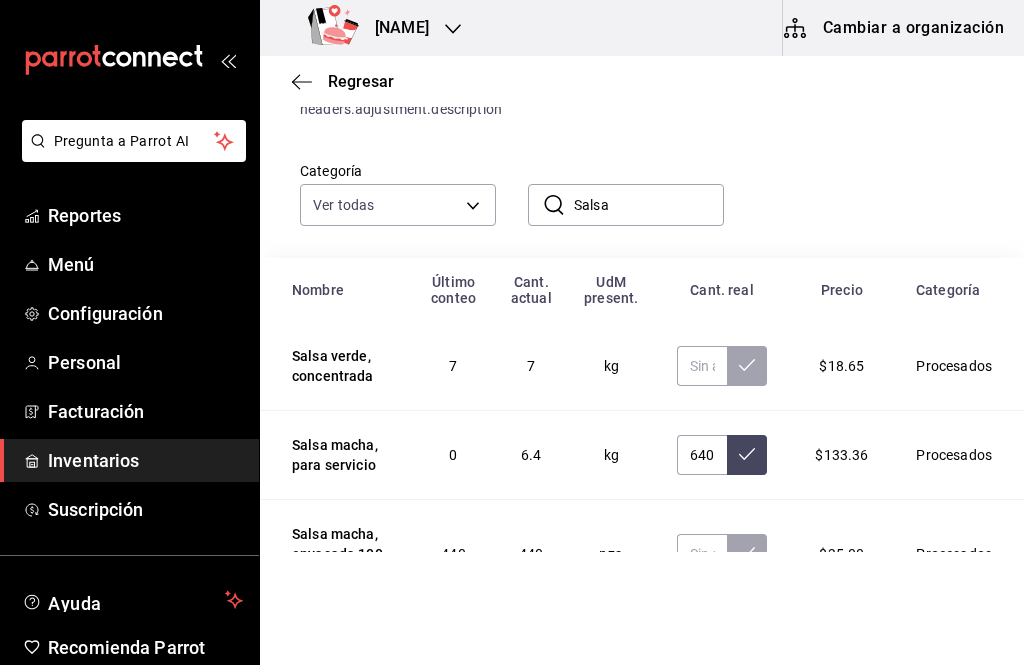 click at bounding box center [747, 455] 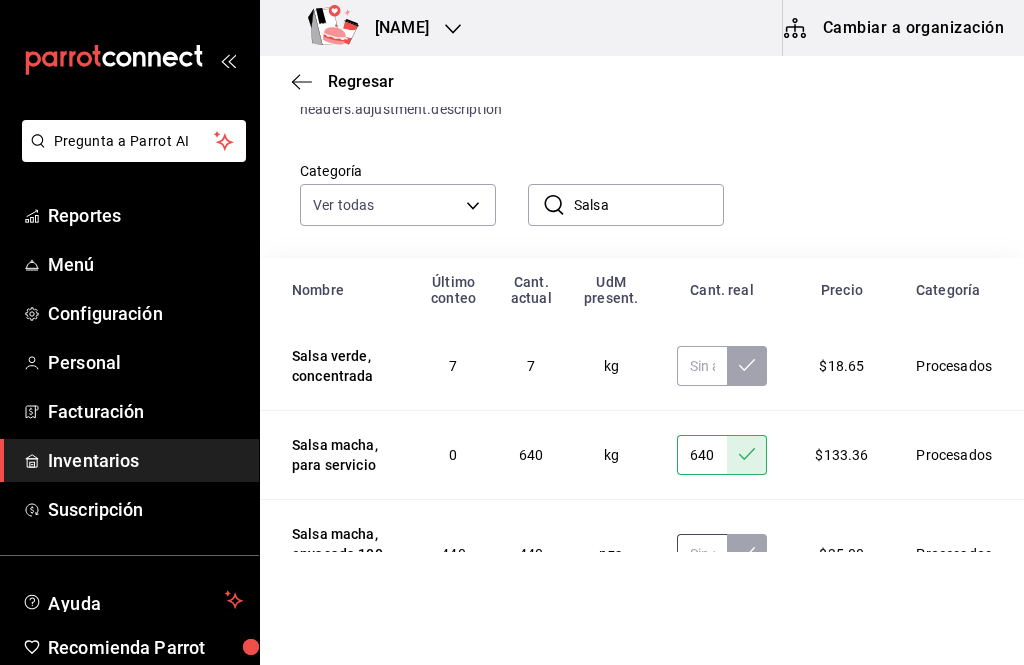 click at bounding box center (702, 554) 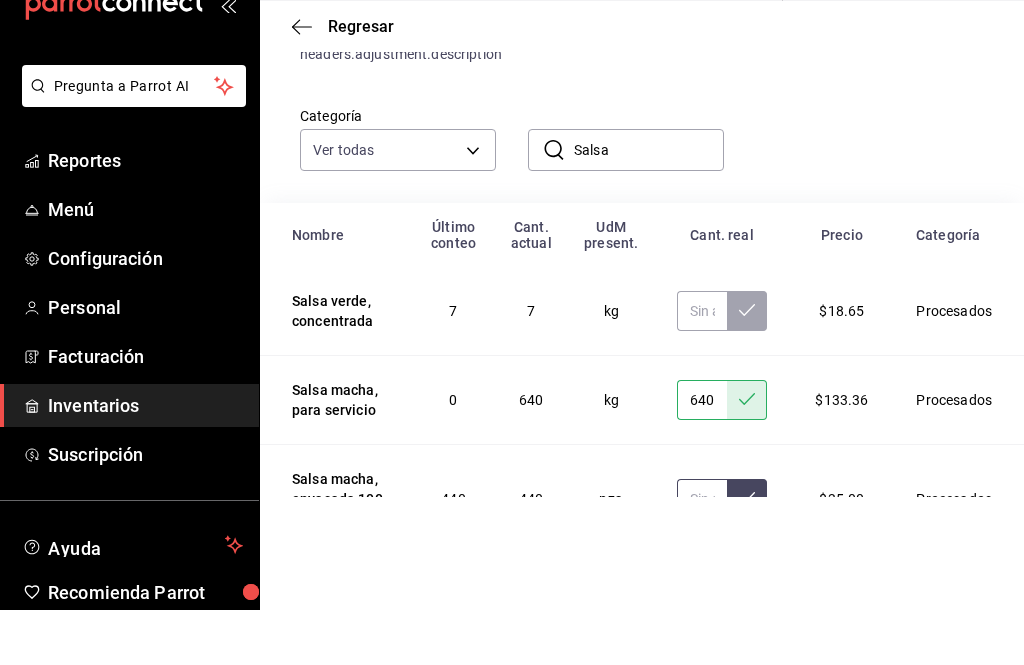 type on "6.00" 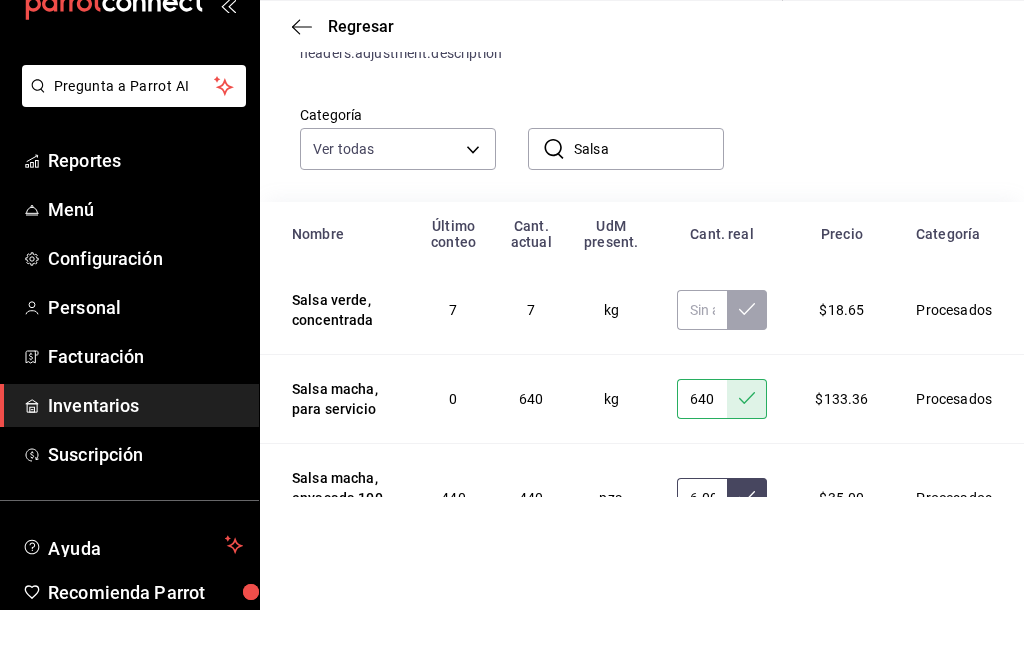 scroll, scrollTop: 86, scrollLeft: 0, axis: vertical 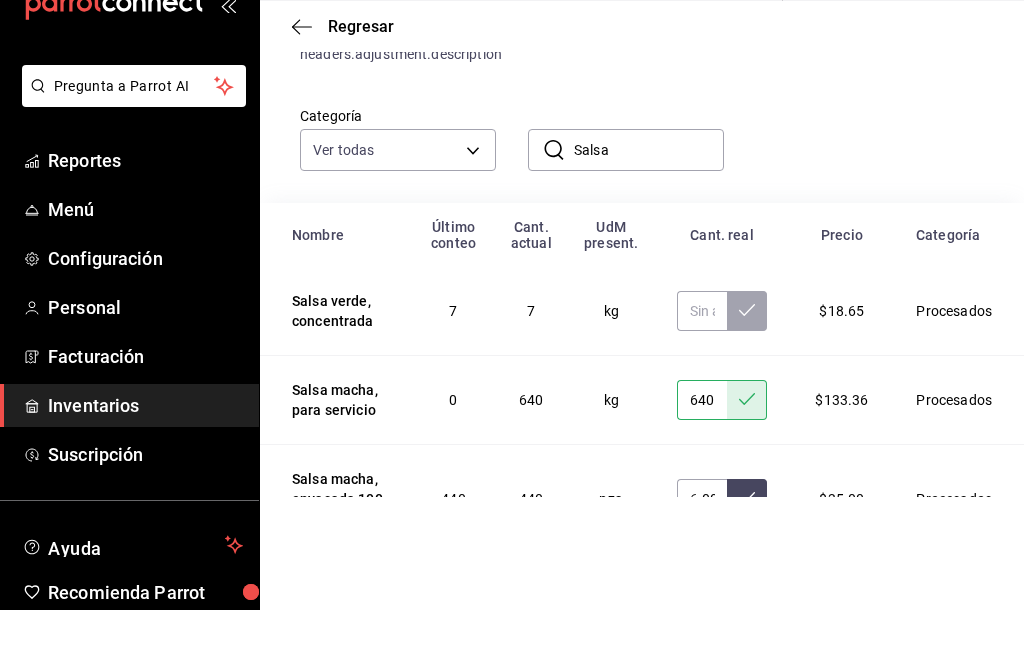 click 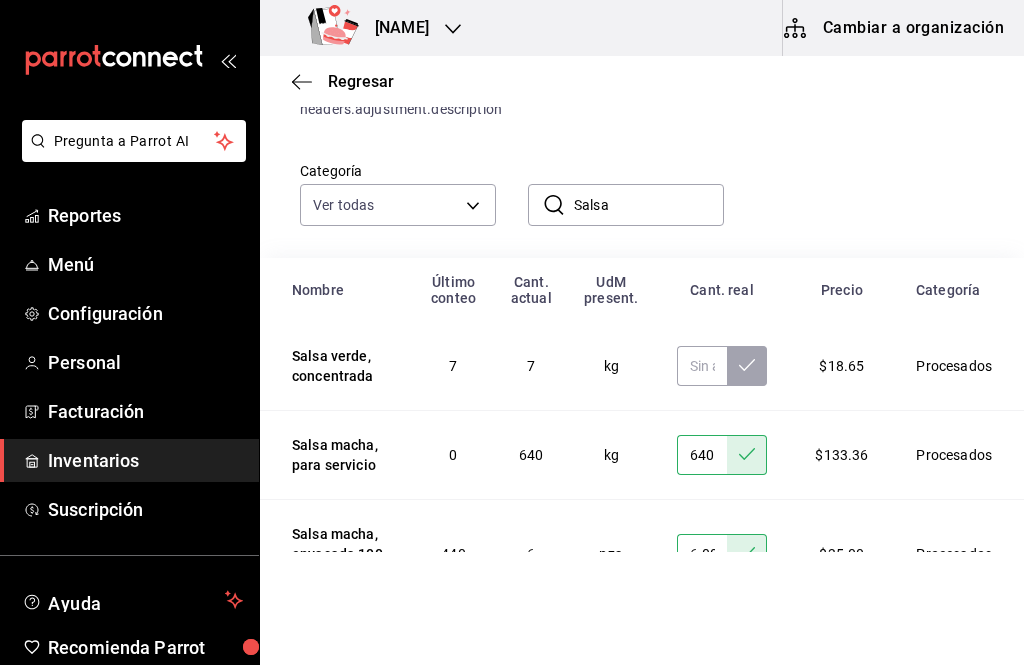 click on "Salsa" at bounding box center [649, 205] 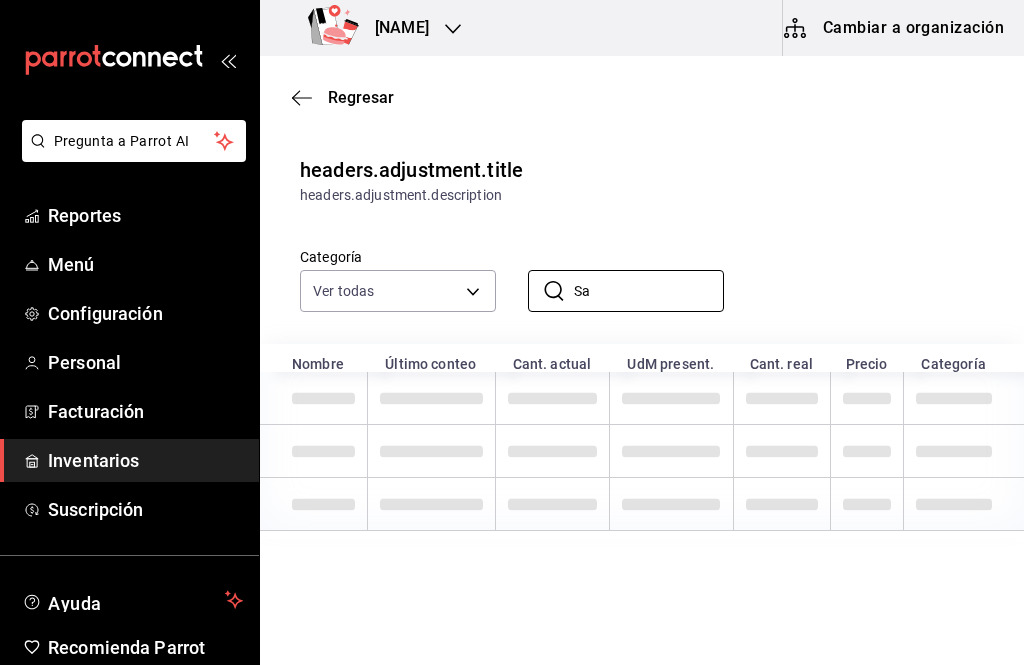 scroll, scrollTop: 0, scrollLeft: 0, axis: both 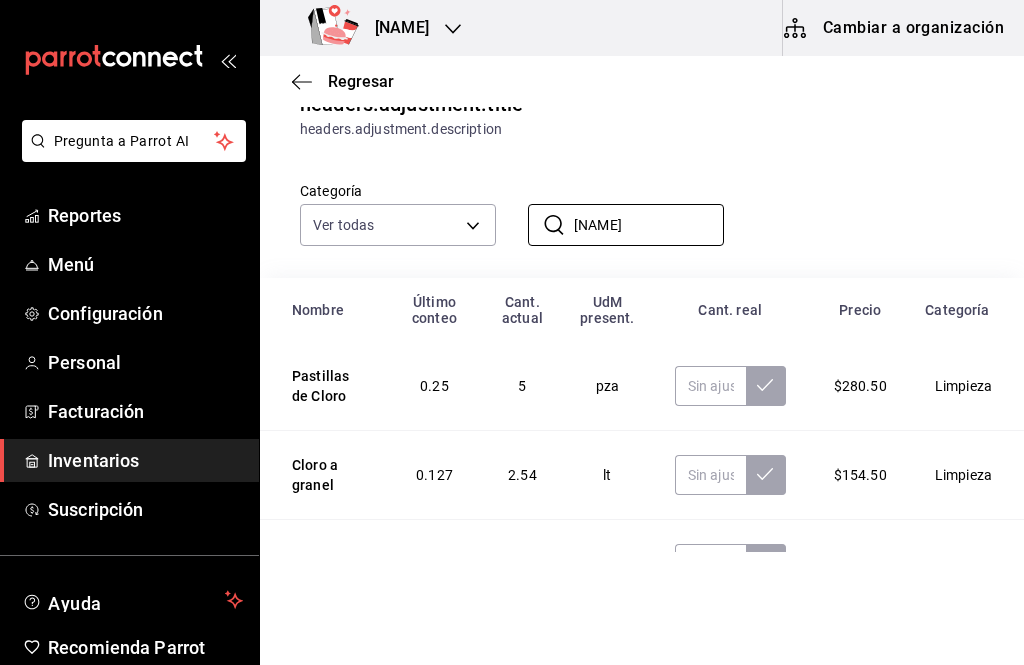 type on "Clor" 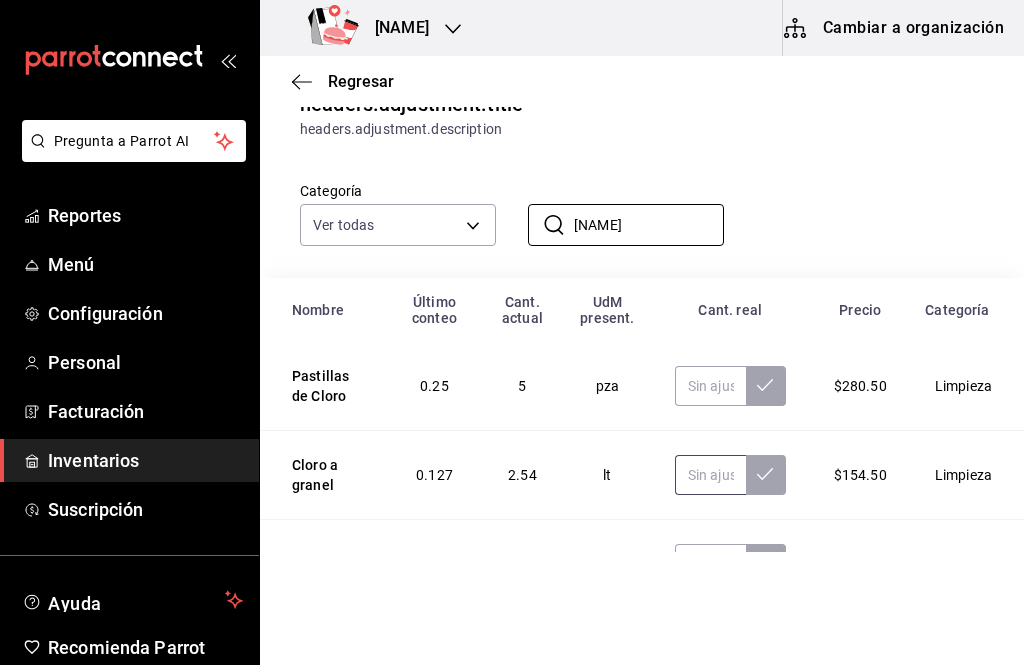 click at bounding box center [710, 475] 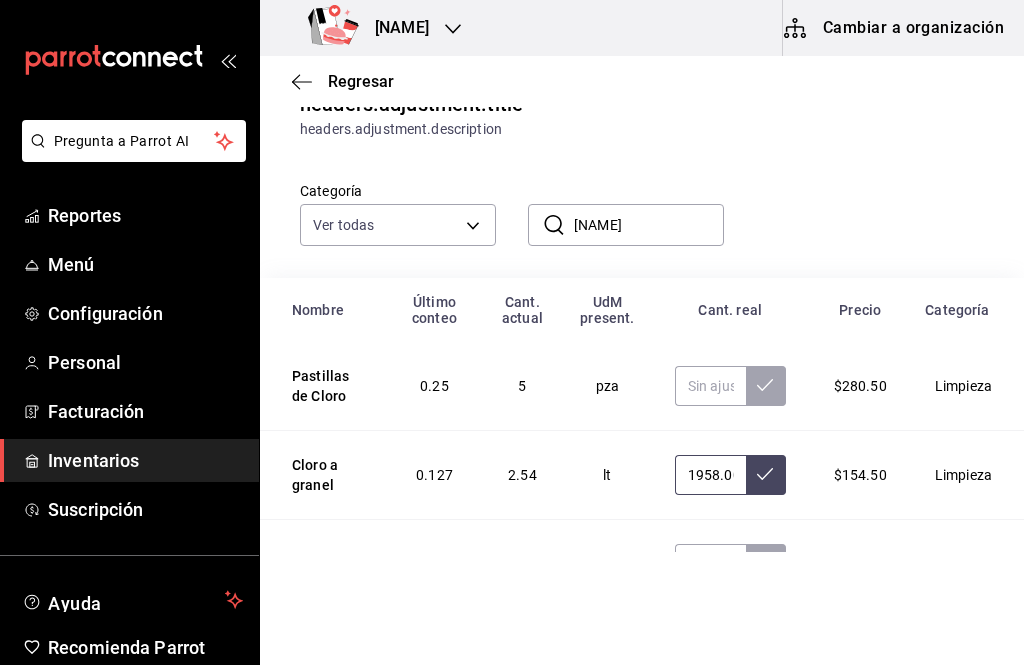 type on "1958.00" 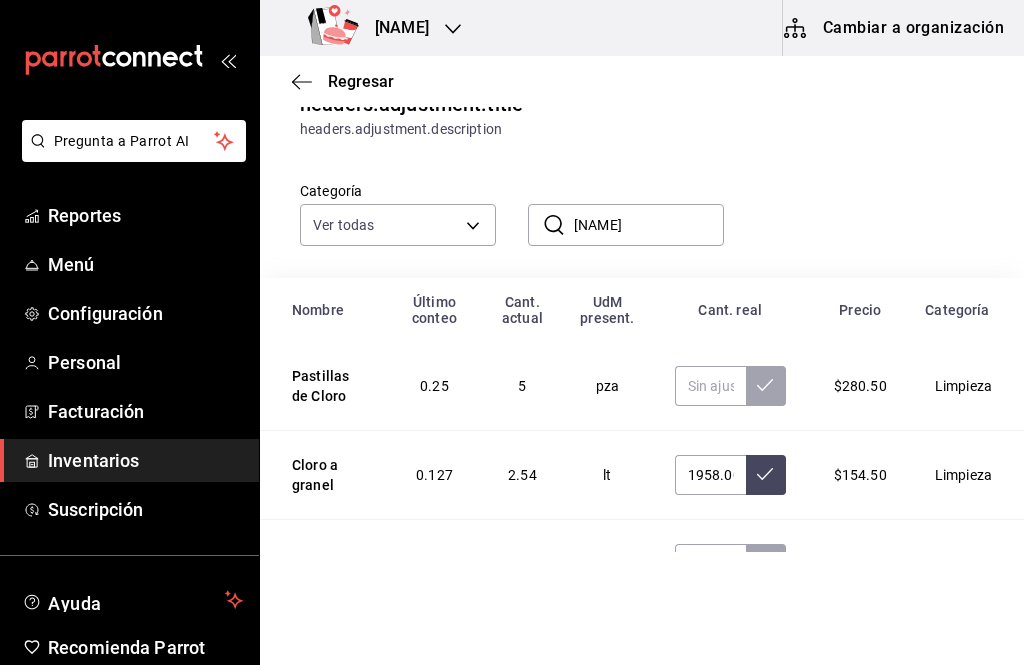 click at bounding box center [766, 475] 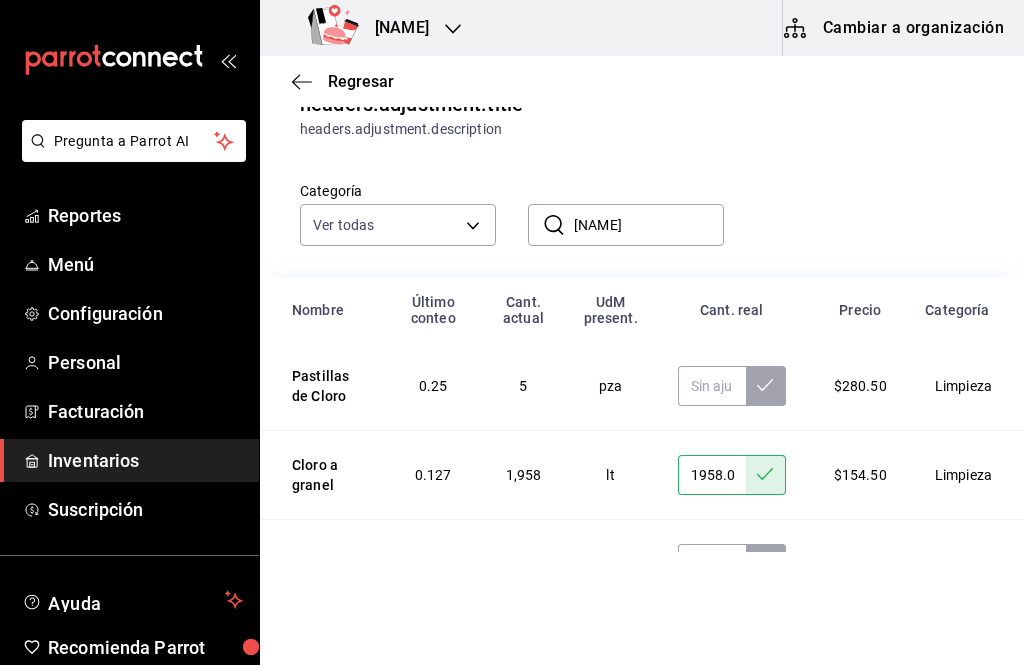 click on "Clor" at bounding box center (649, 225) 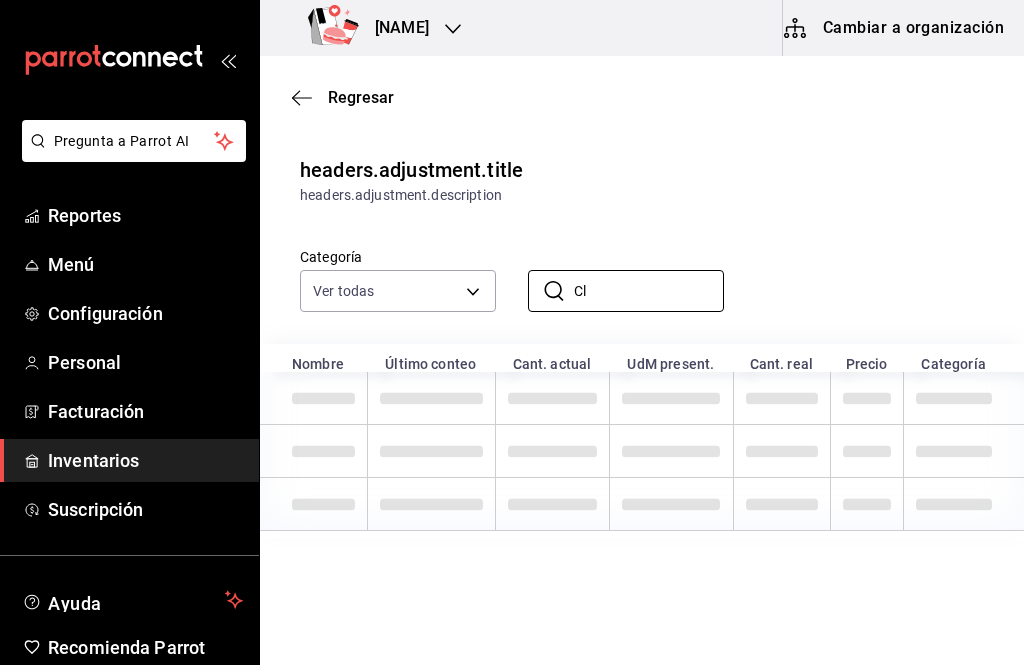 type on "C" 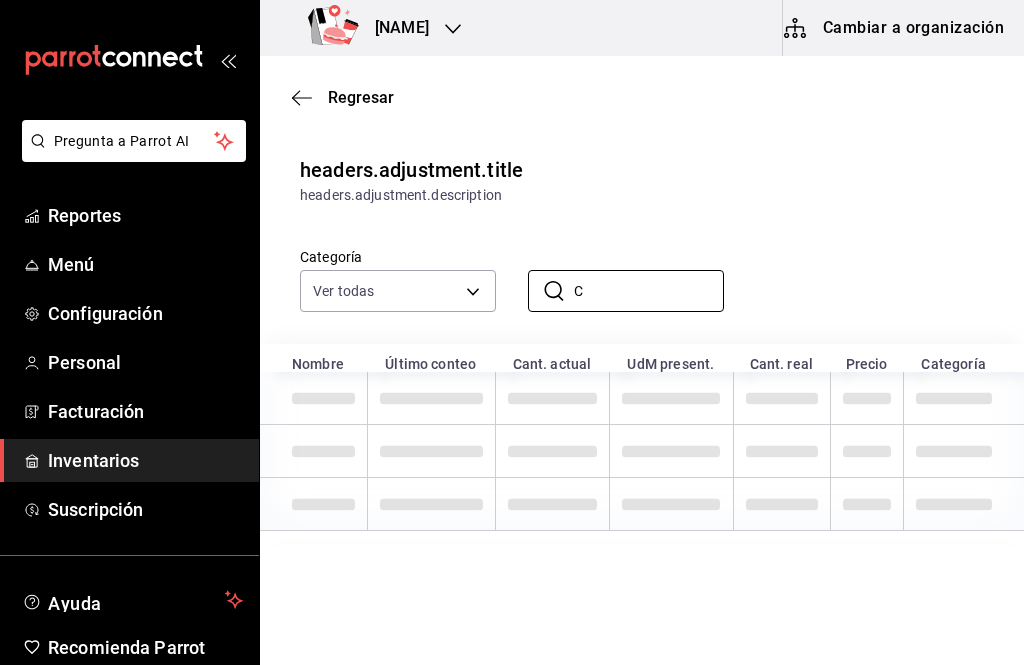 scroll, scrollTop: 0, scrollLeft: 0, axis: both 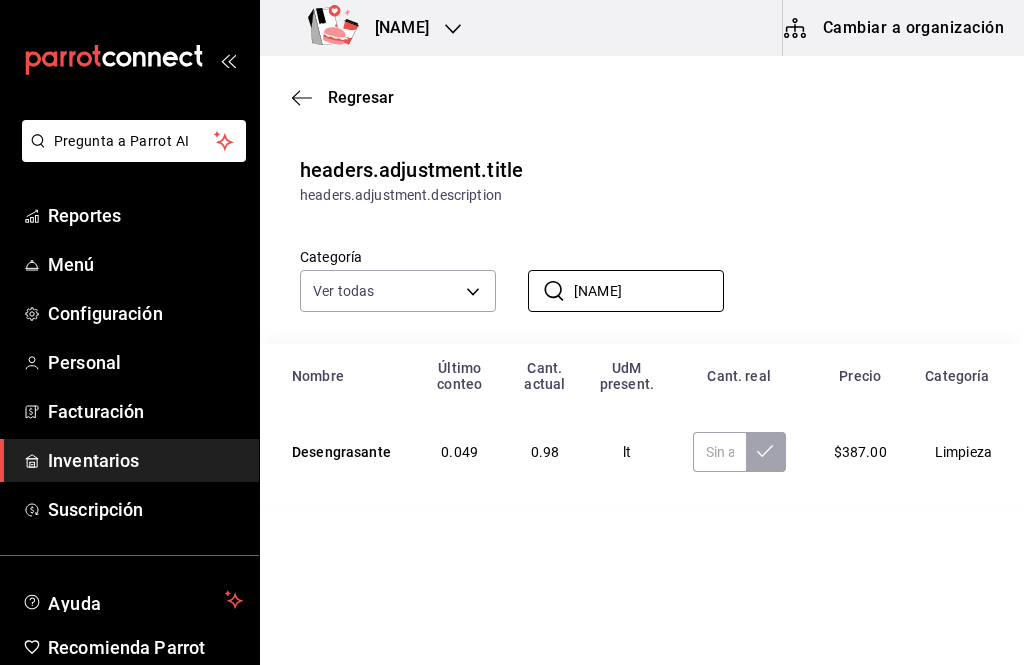 type on "Desengrasa" 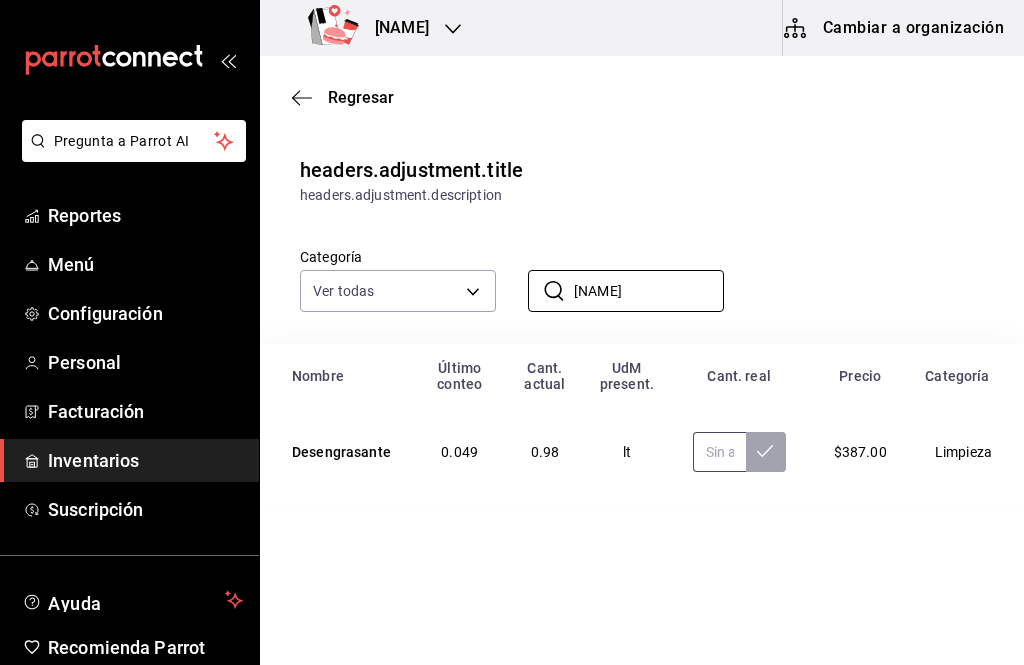 click at bounding box center [719, 452] 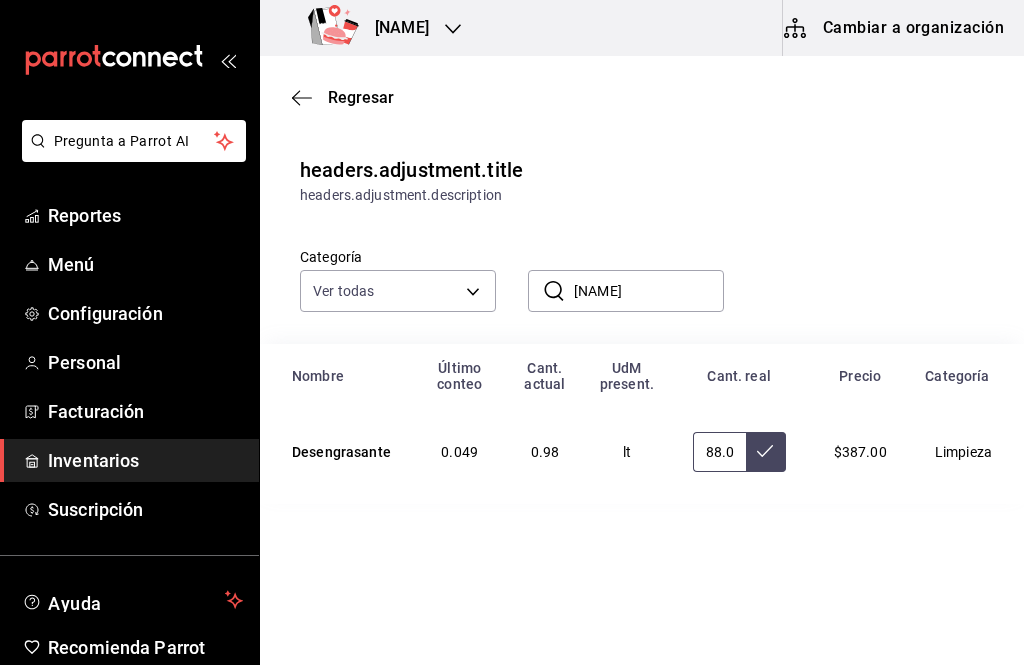 type on "88.00" 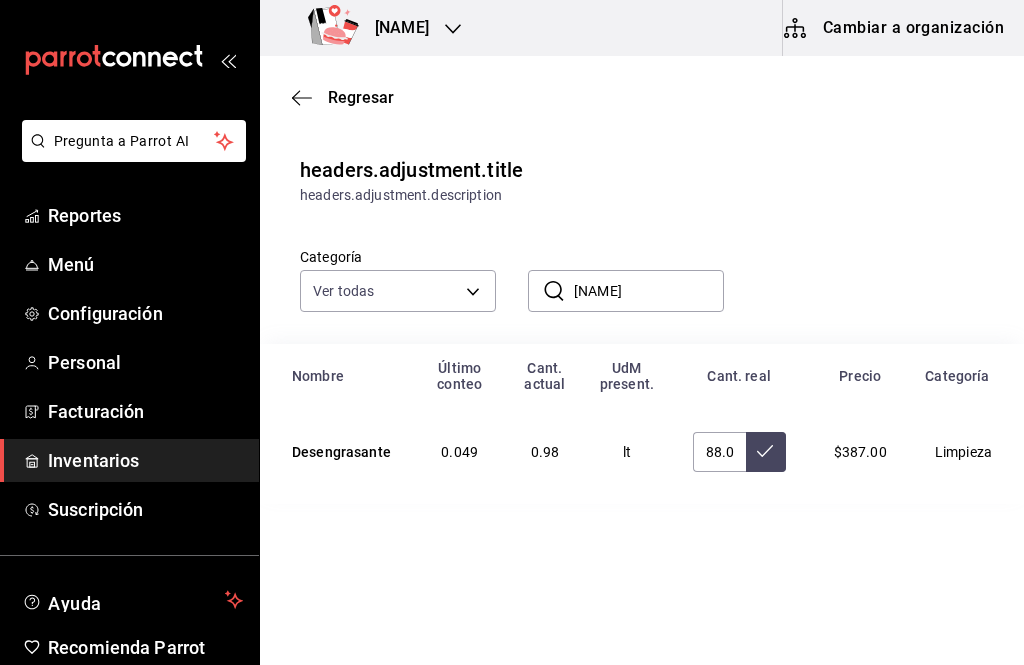 click at bounding box center (766, 452) 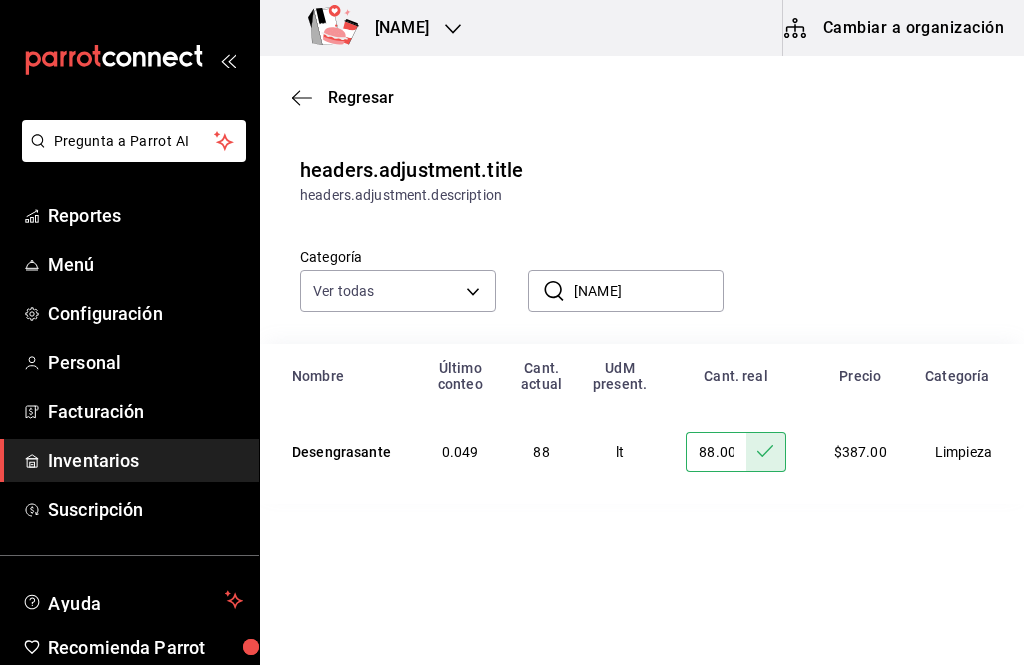 click on "Desengrasa" at bounding box center (649, 291) 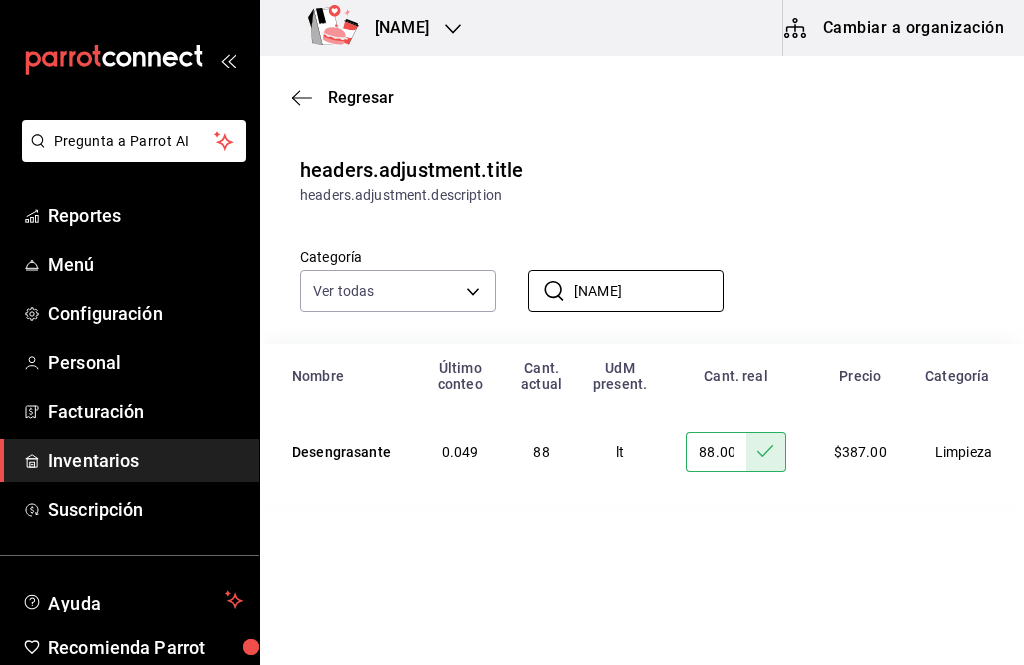 click on "​ Desengrasa ​" at bounding box center (610, 275) 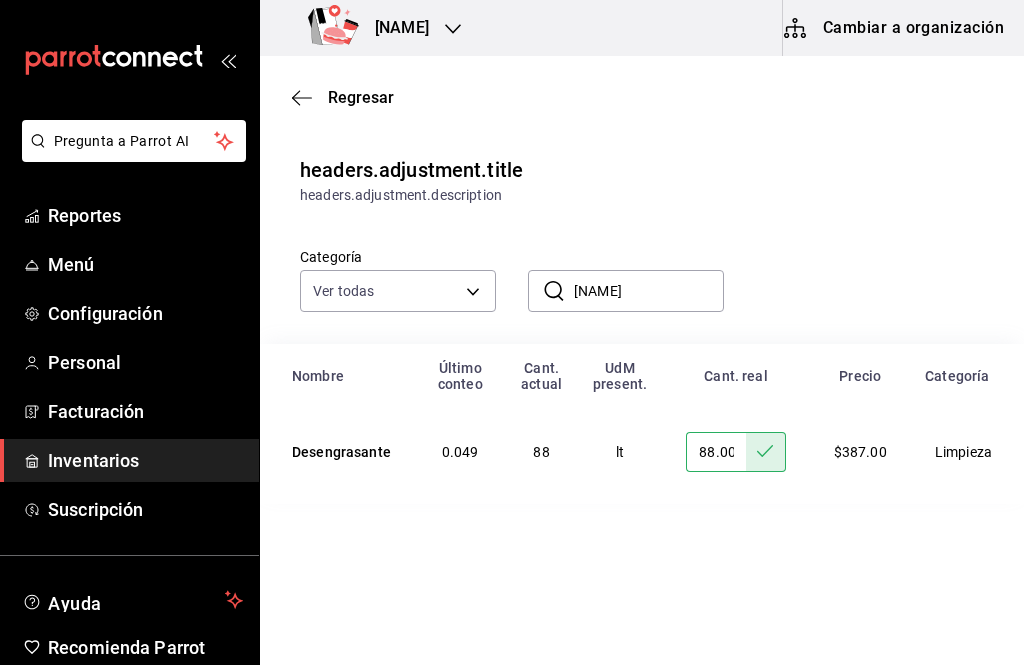 click on "Desengrasa" at bounding box center [649, 291] 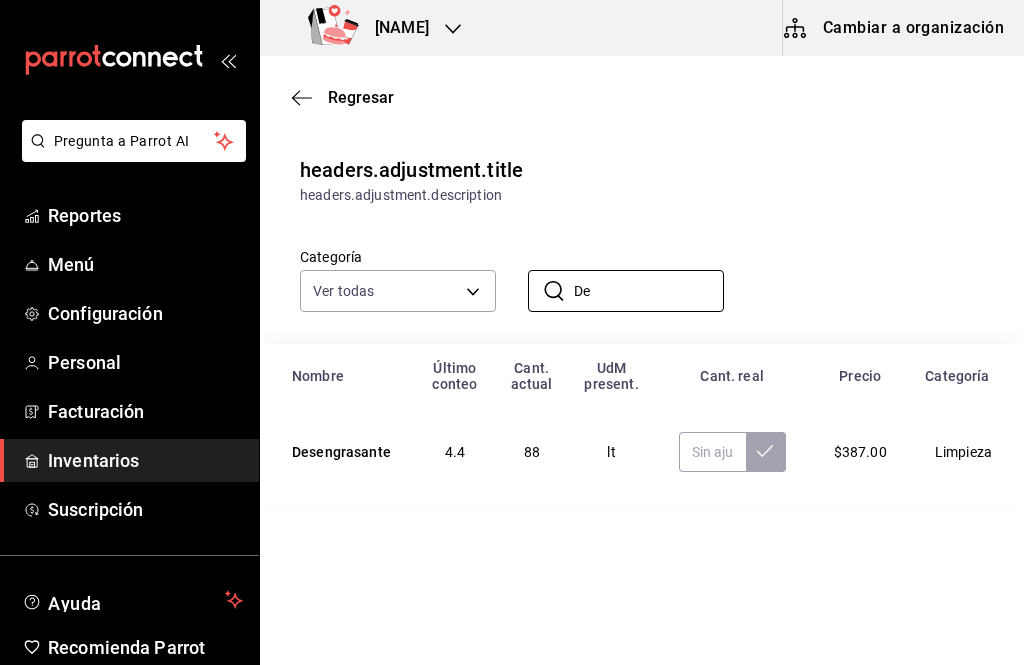 type on "D" 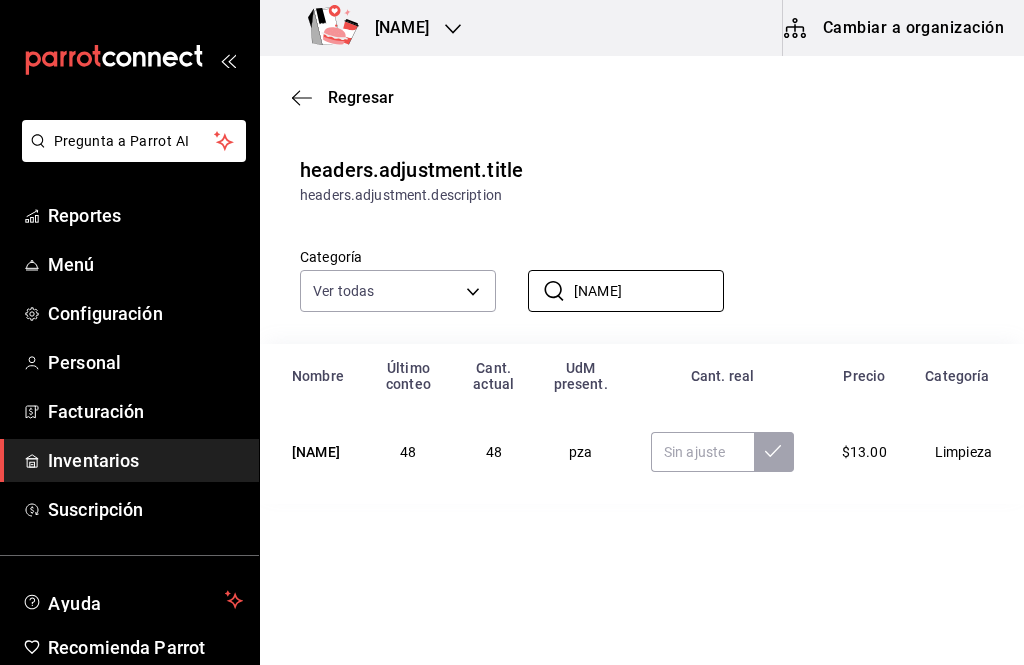 type on "Cuadri" 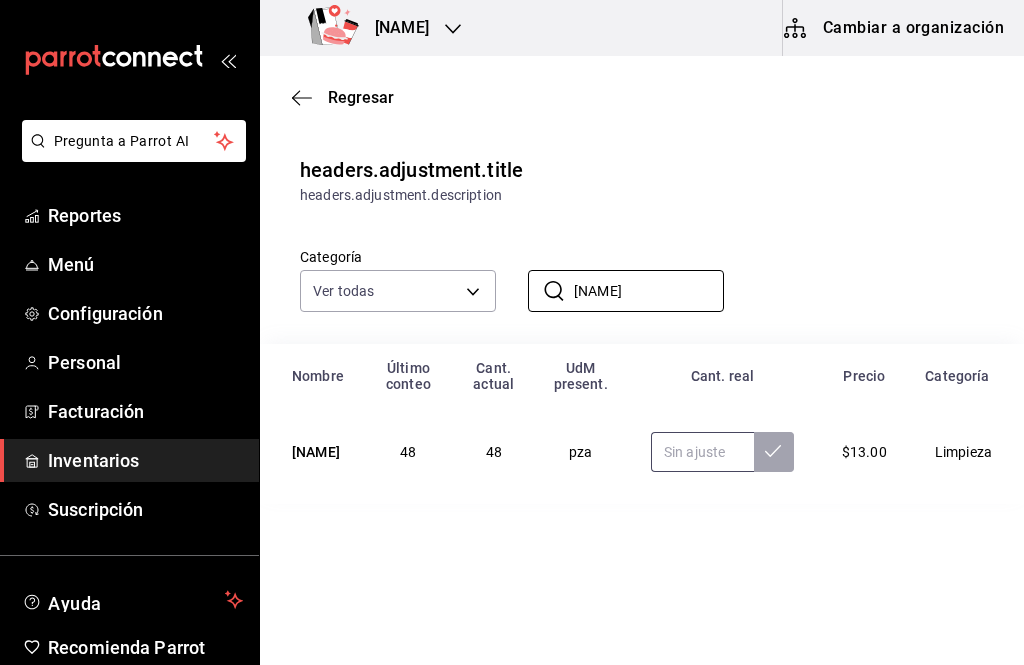 click at bounding box center [702, 452] 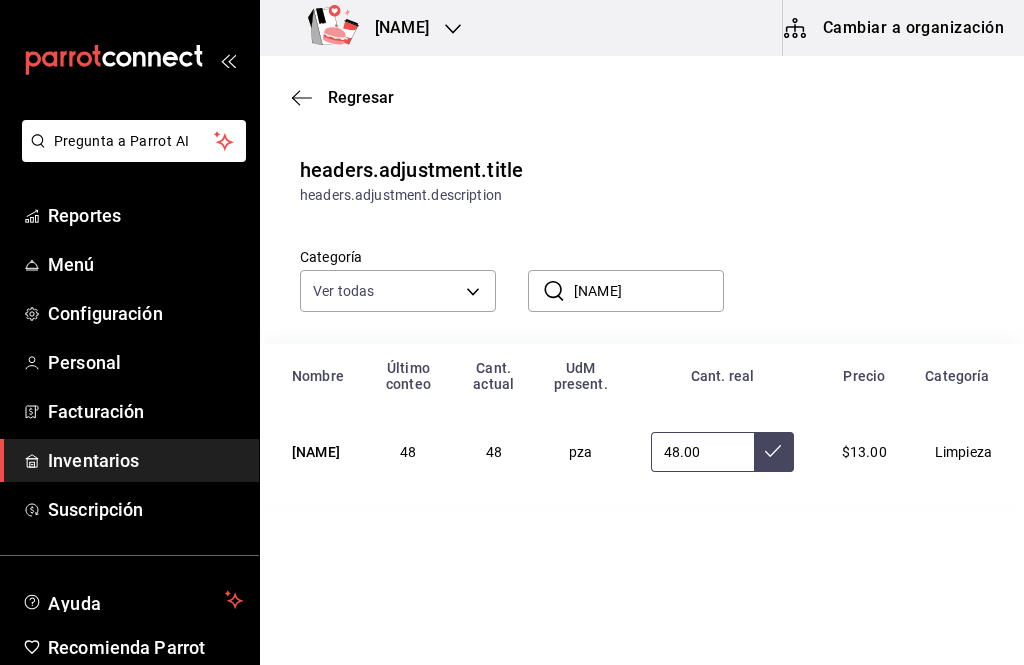 type on "48.00" 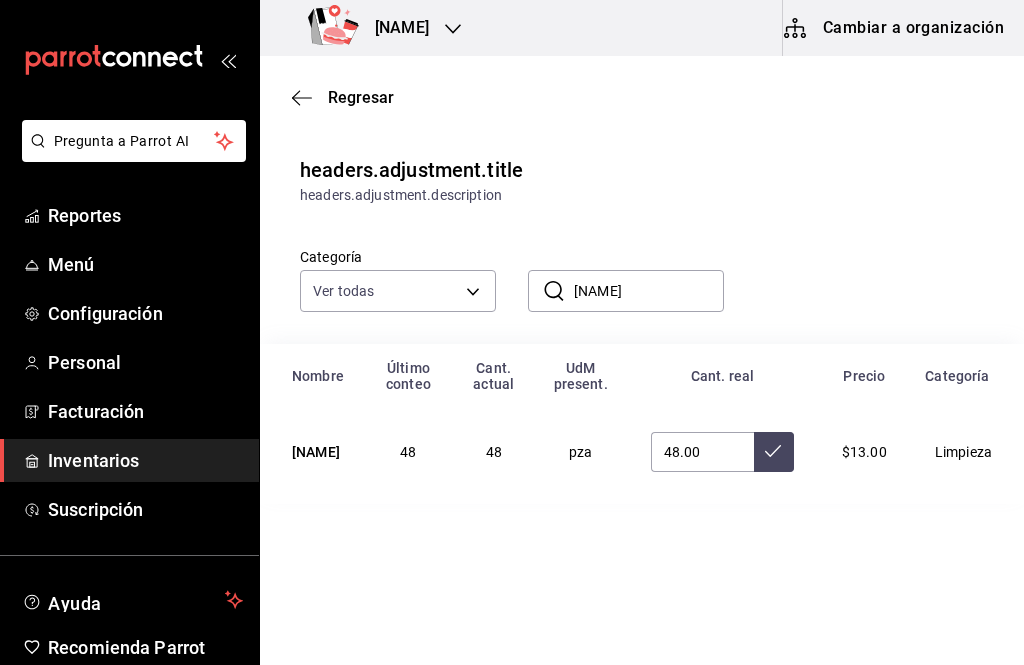 click on "Cuadri" at bounding box center (649, 291) 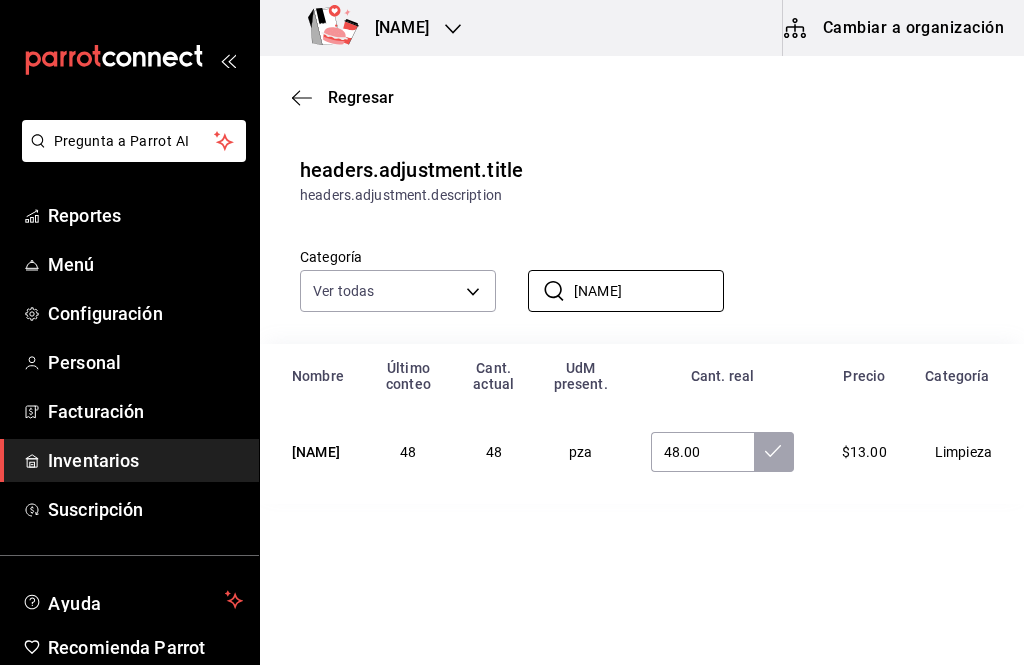 click on "Cuadri" at bounding box center (649, 291) 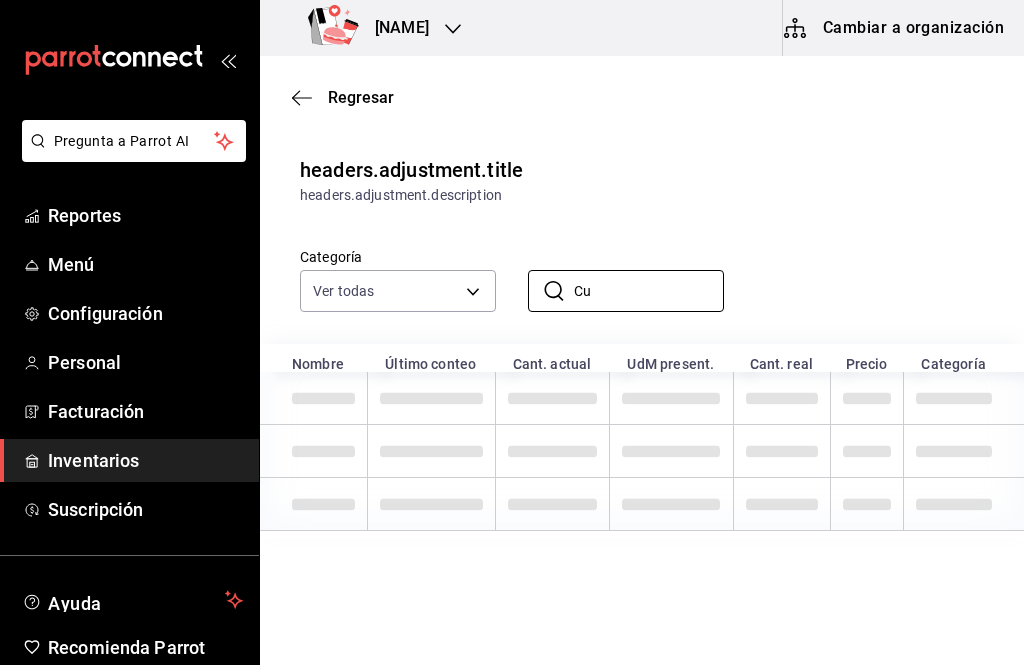 type on "C" 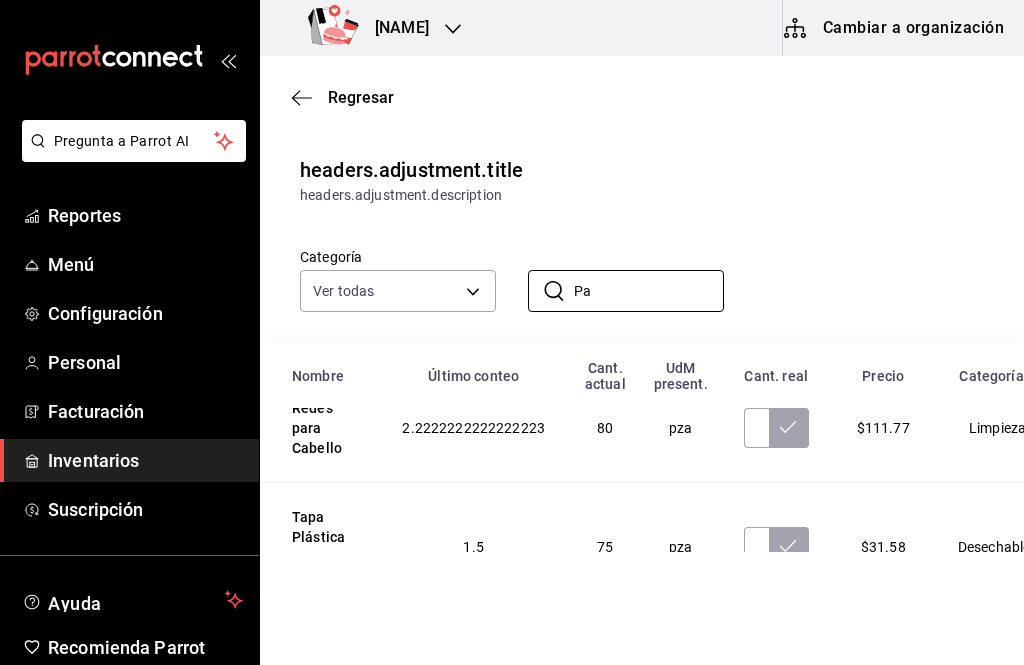 scroll, scrollTop: 578, scrollLeft: 0, axis: vertical 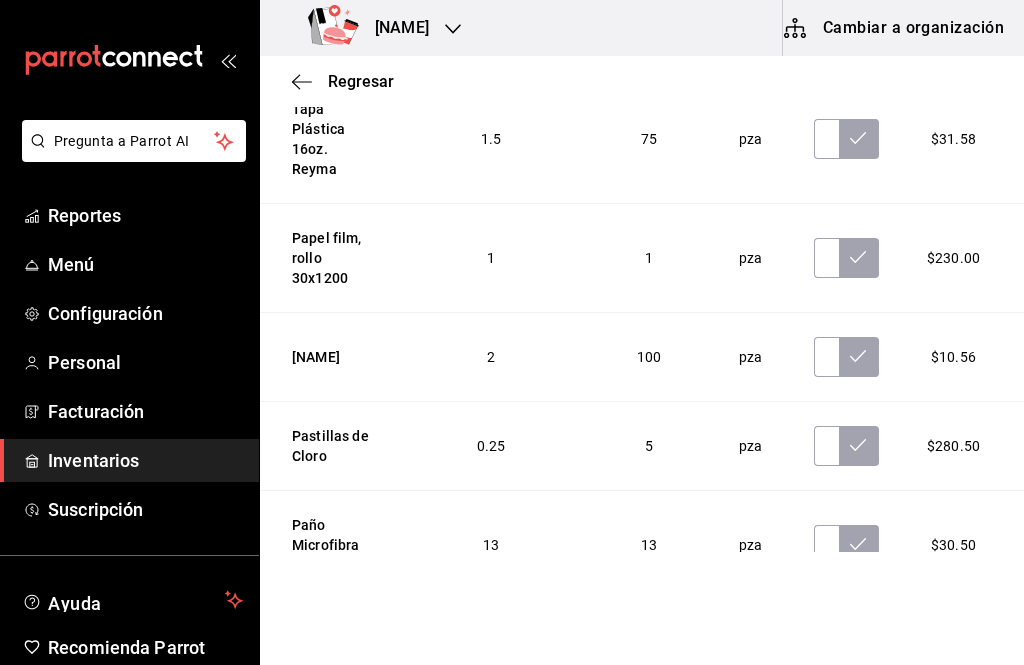 type on "Pa" 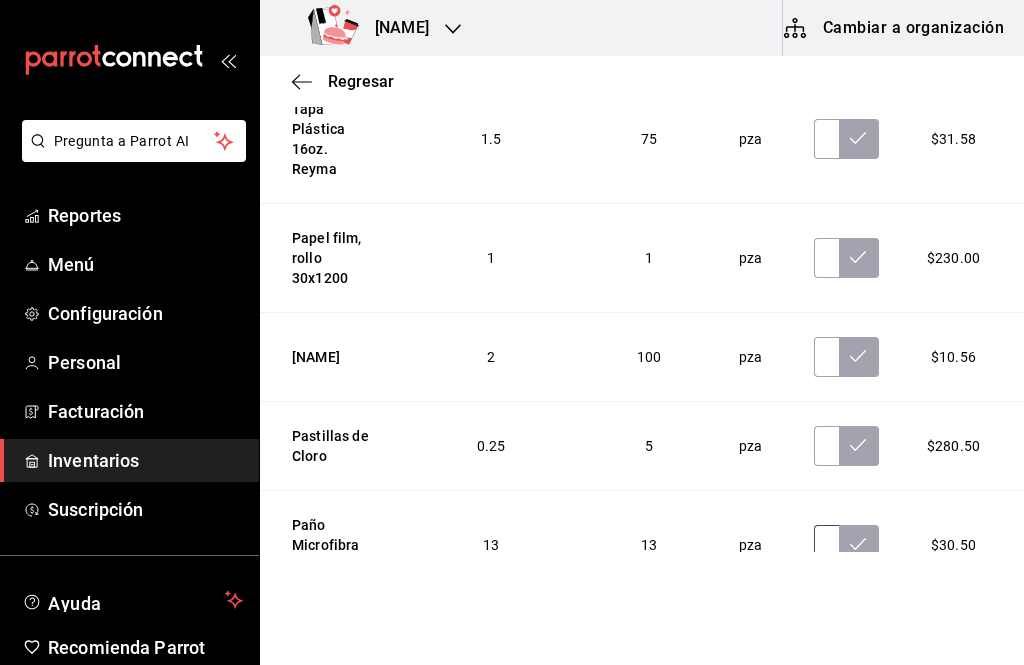 click at bounding box center (826, 545) 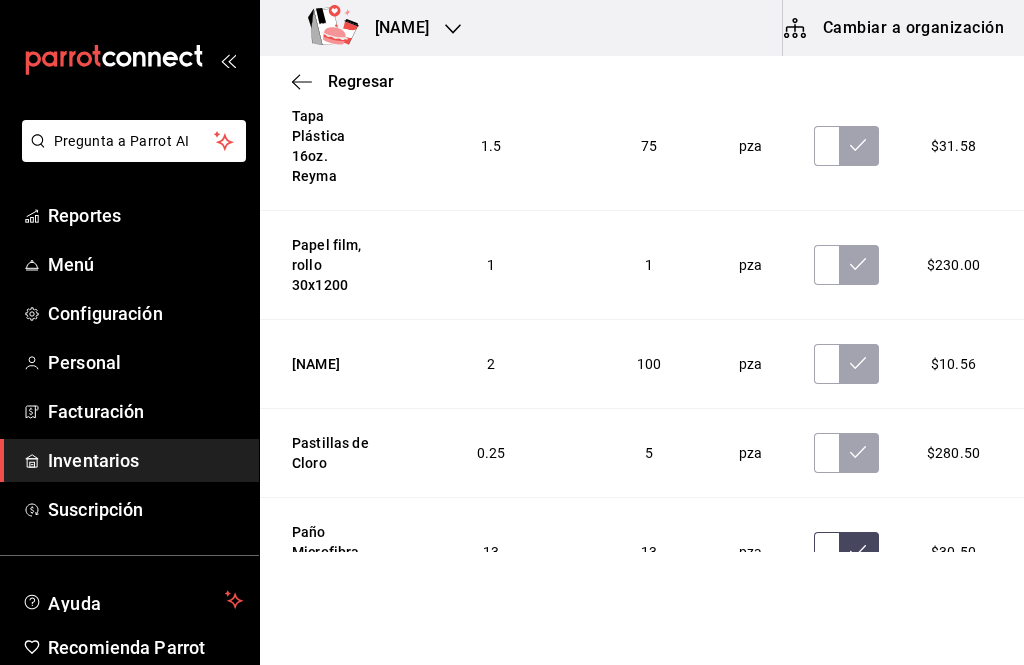 scroll, scrollTop: 629, scrollLeft: 0, axis: vertical 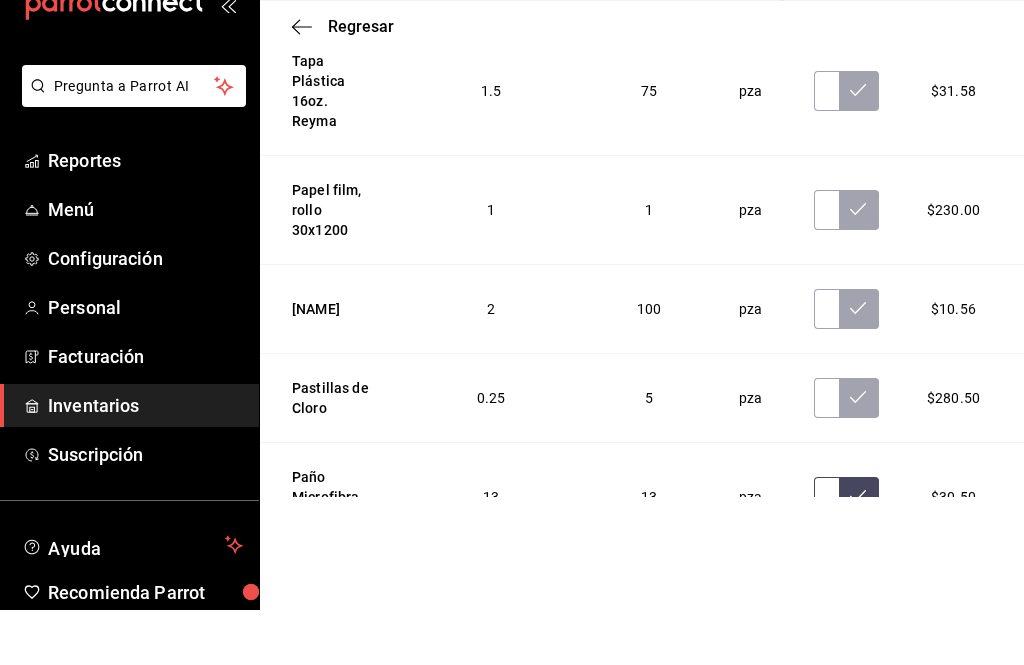 click at bounding box center (826, 552) 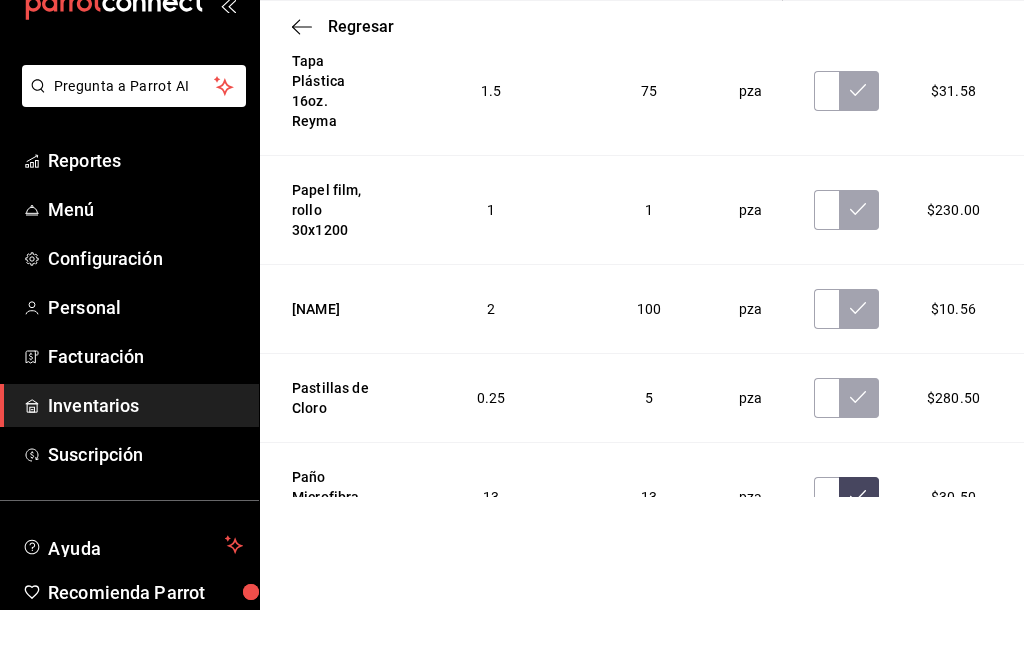 click at bounding box center (859, 552) 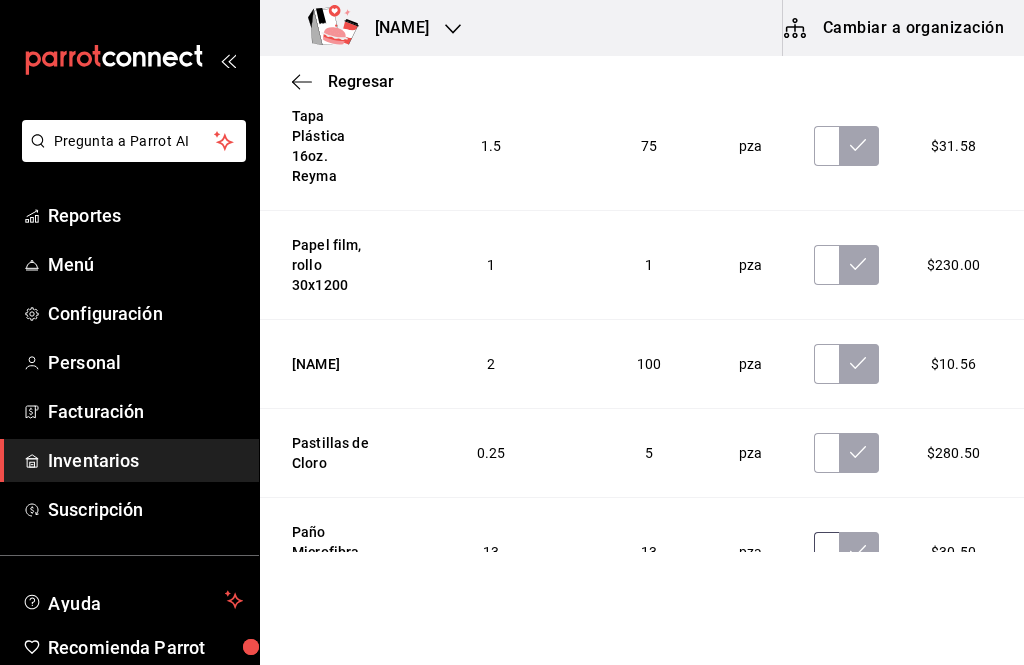 click at bounding box center [826, 552] 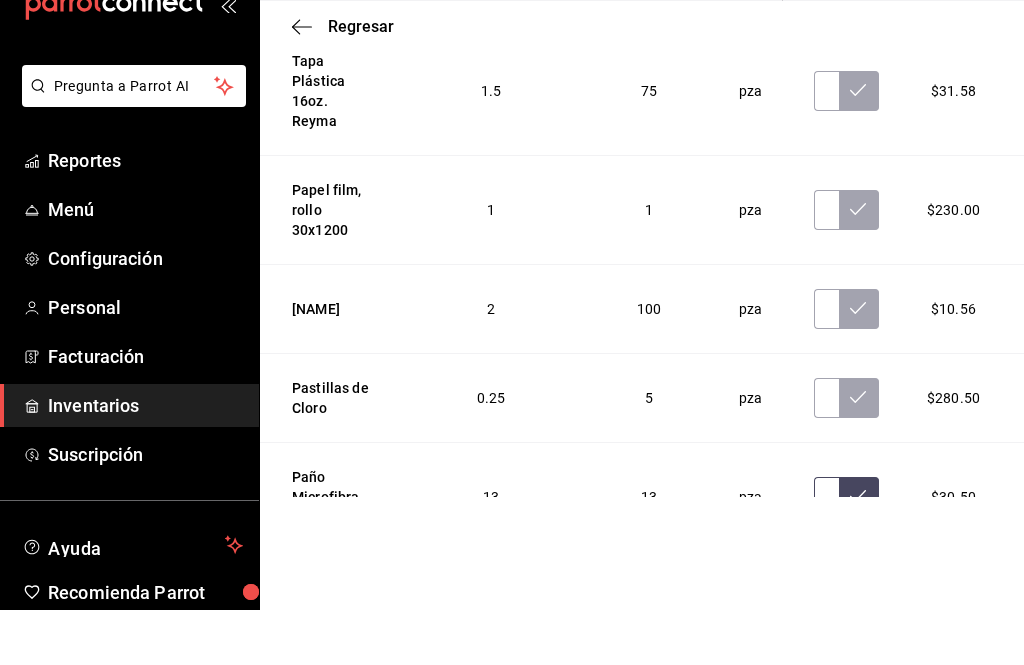 click at bounding box center [826, 552] 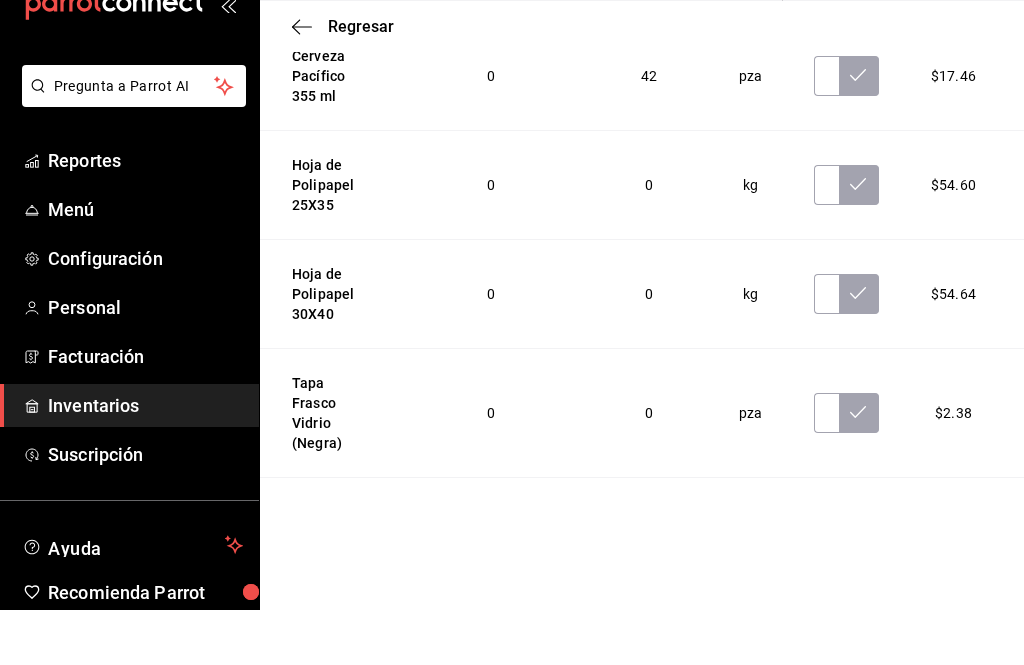 scroll, scrollTop: 0, scrollLeft: 0, axis: both 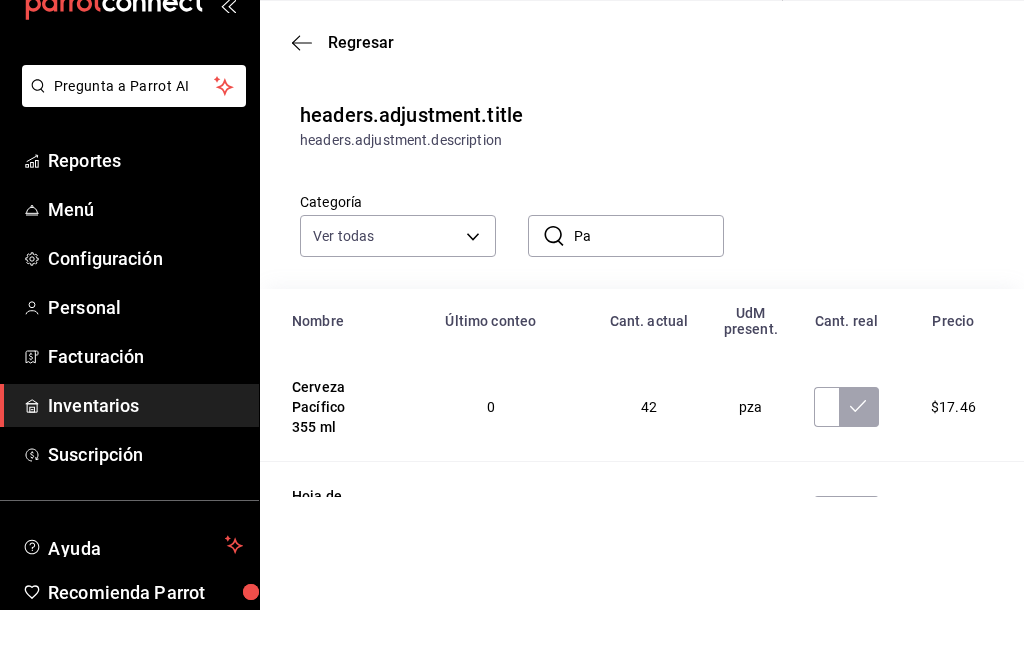 click on "Pa" at bounding box center [649, 291] 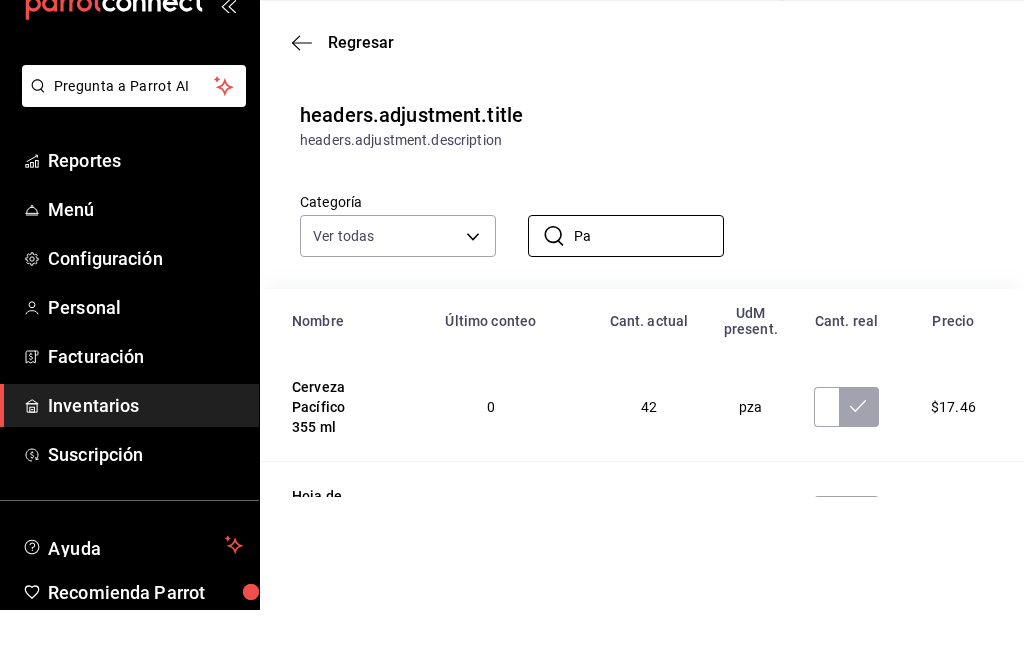 click on "Pa" at bounding box center (649, 291) 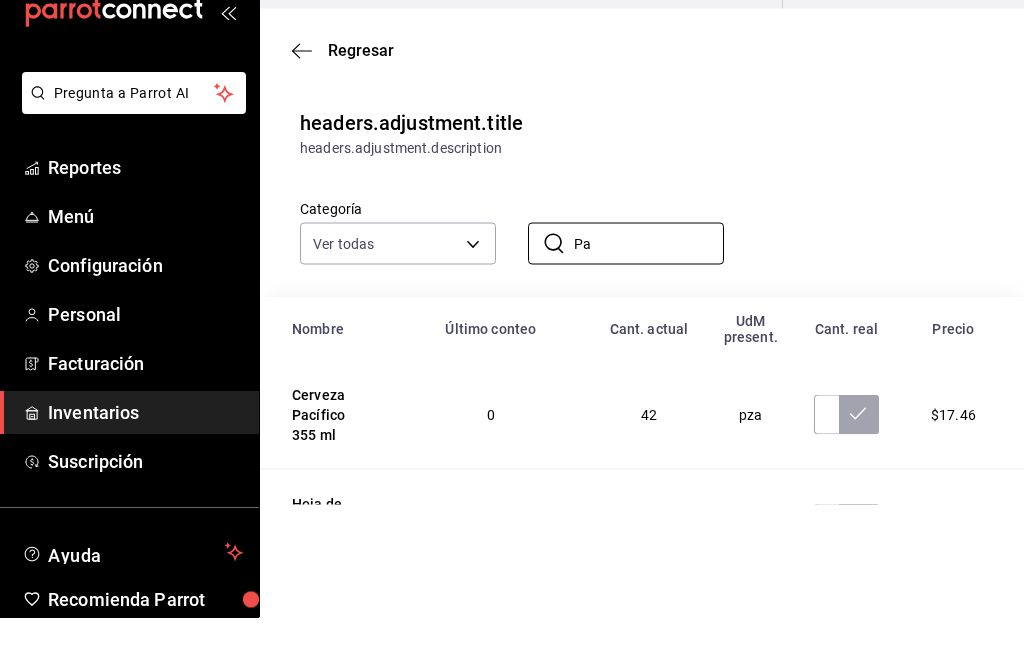 click on "Pa" at bounding box center [649, 291] 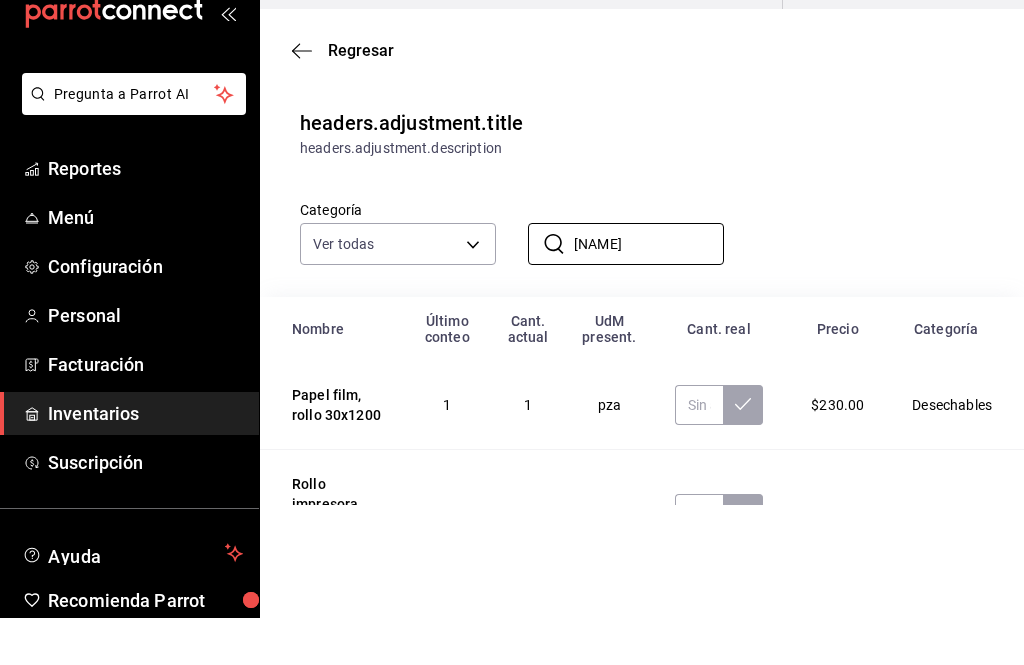 type on "Rollo" 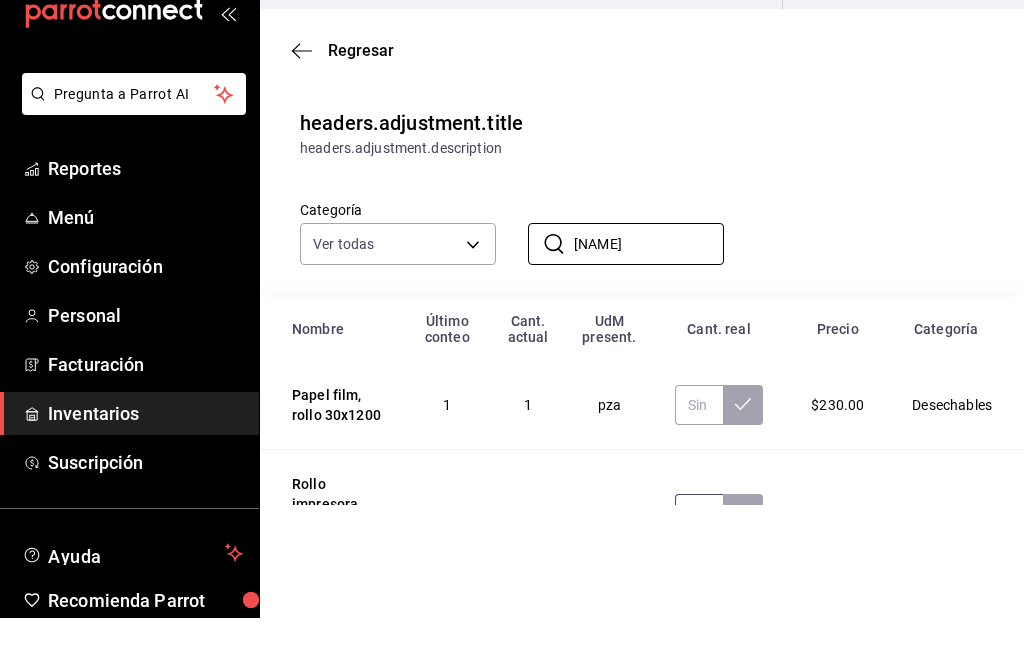 click at bounding box center (699, 561) 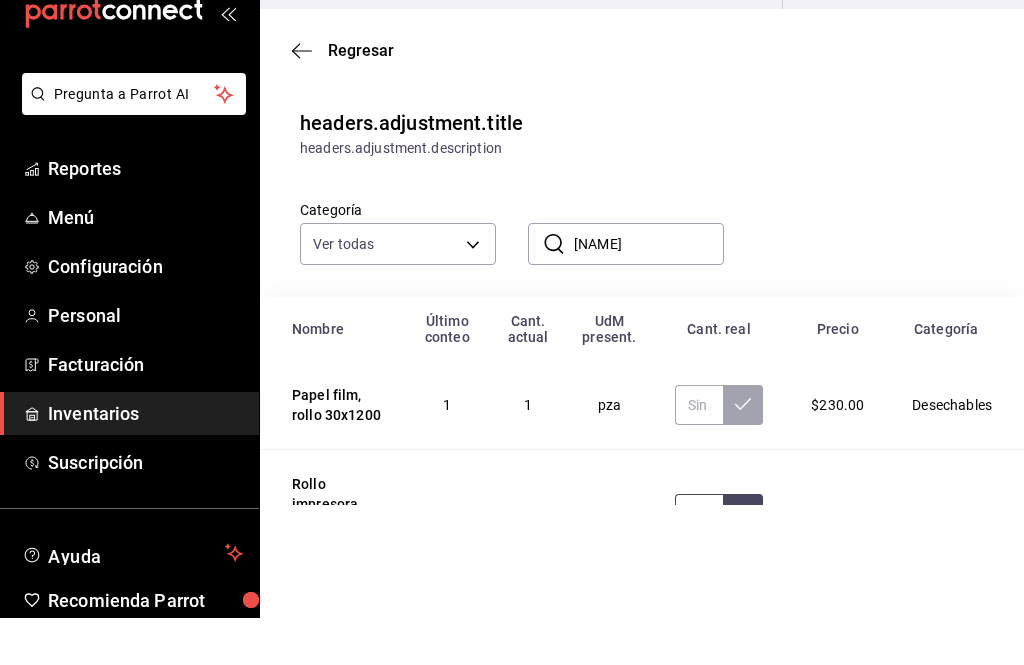type on "45.00" 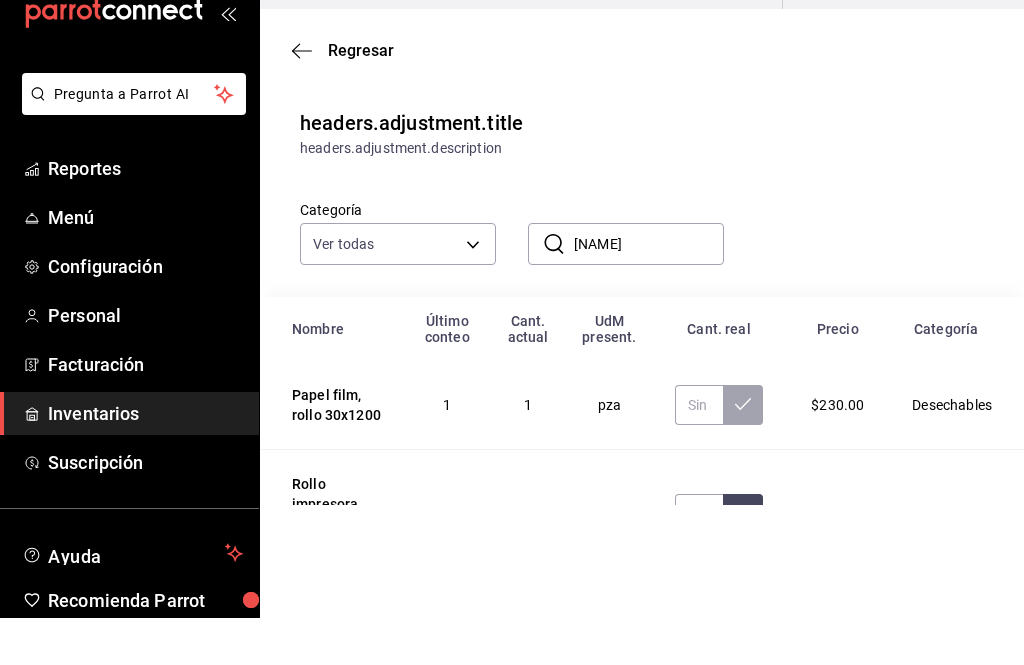 click at bounding box center [743, 561] 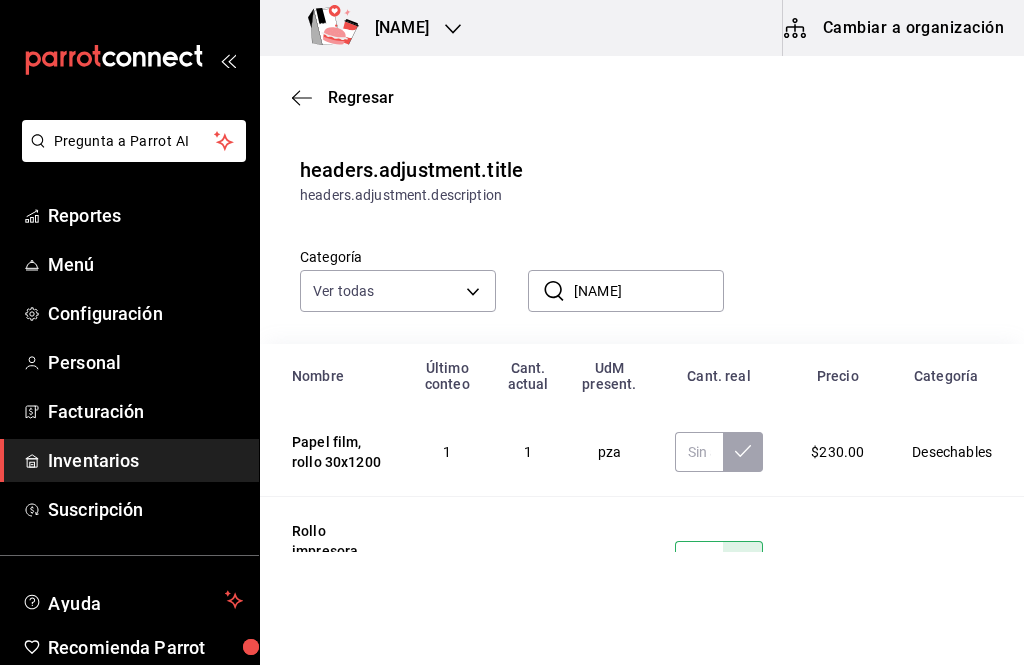 click on "Rollo" at bounding box center (649, 291) 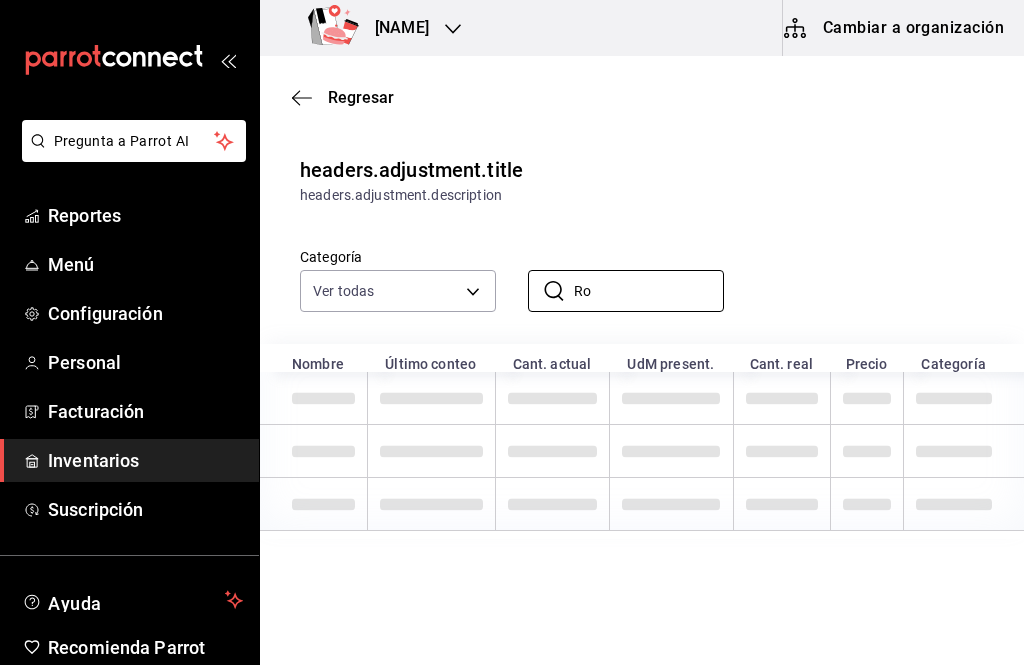 type on "R" 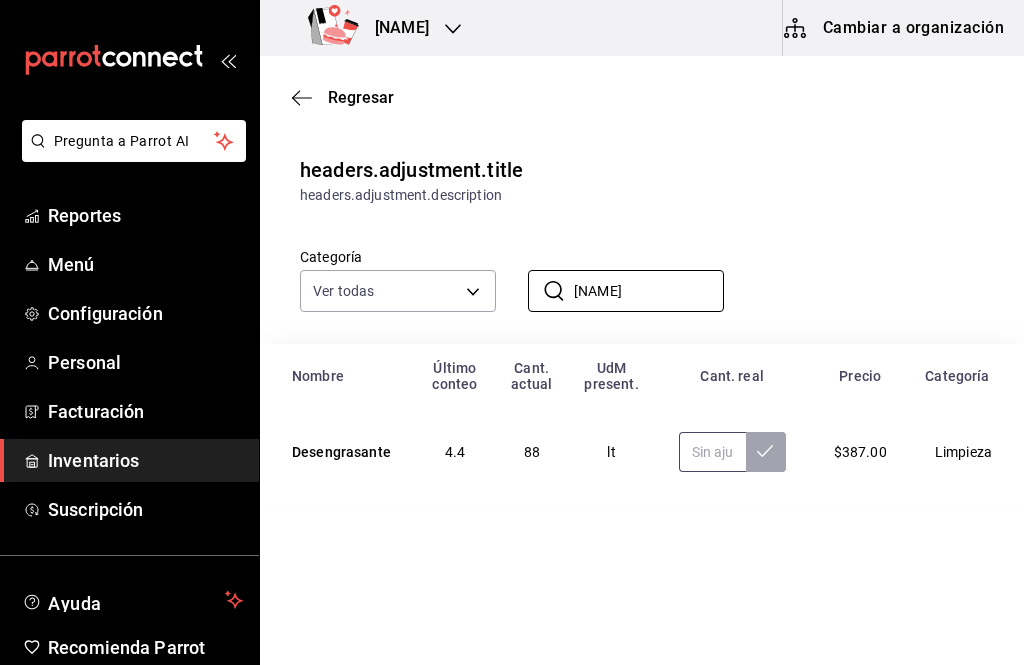 click at bounding box center (712, 452) 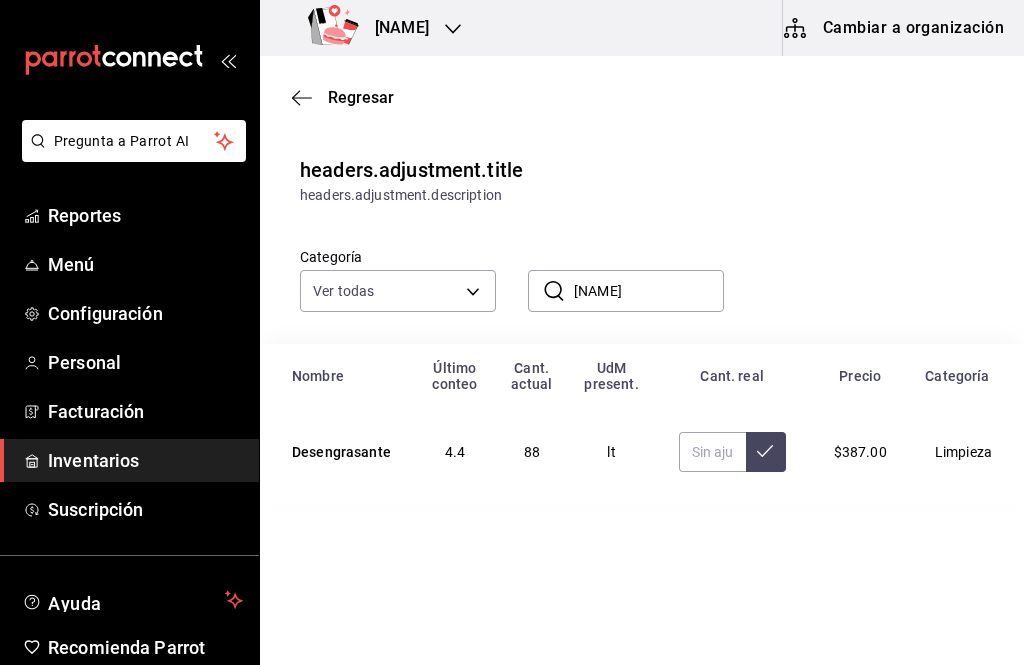 click on "Dese" at bounding box center [649, 291] 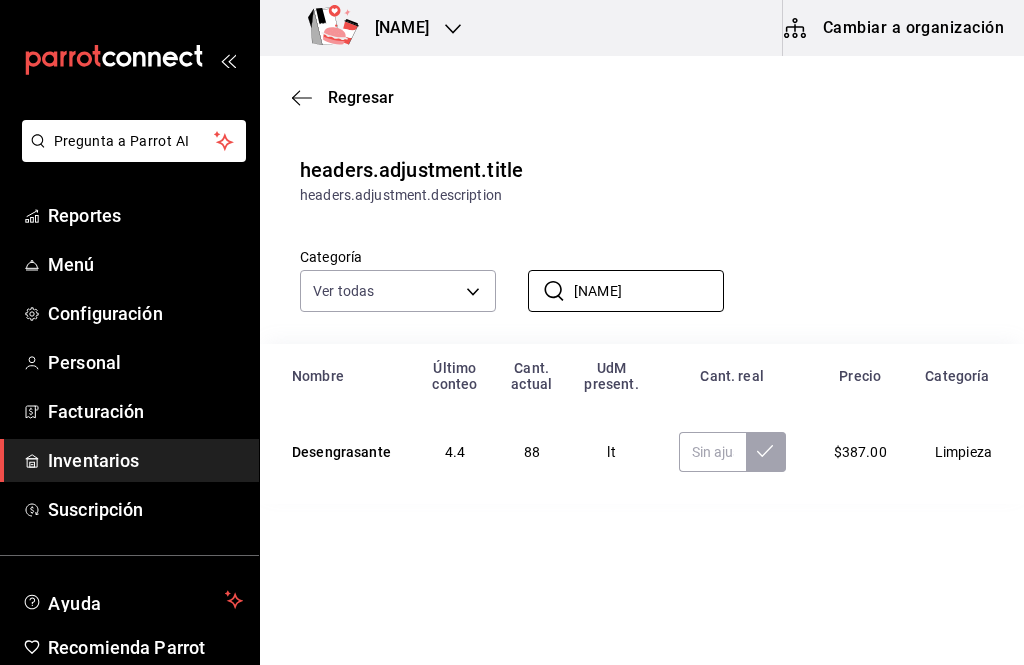 click on "Dese" at bounding box center (649, 291) 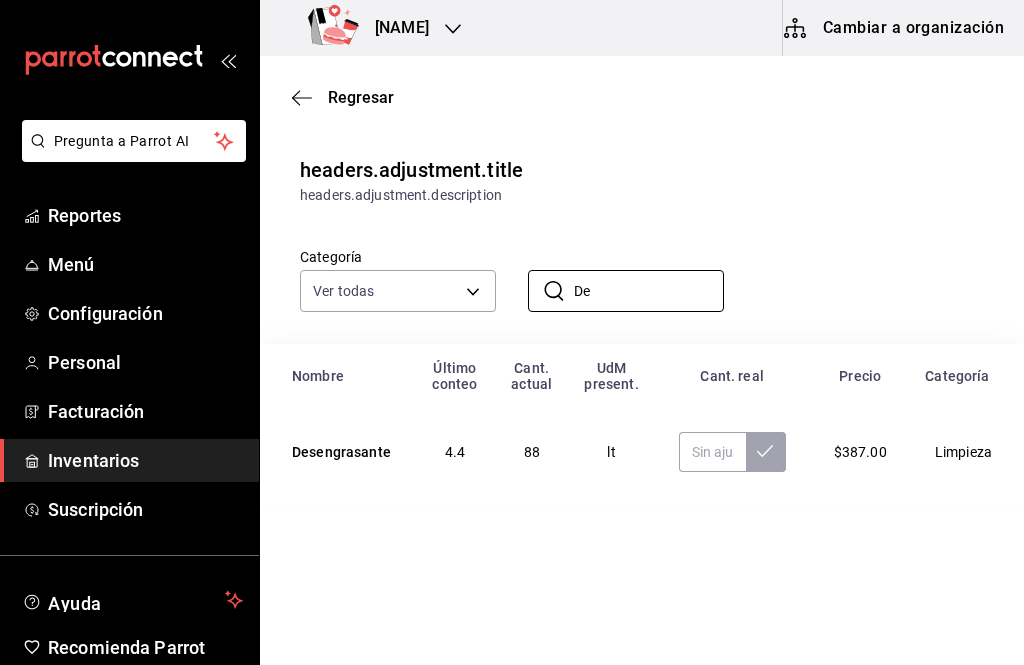 type on "D" 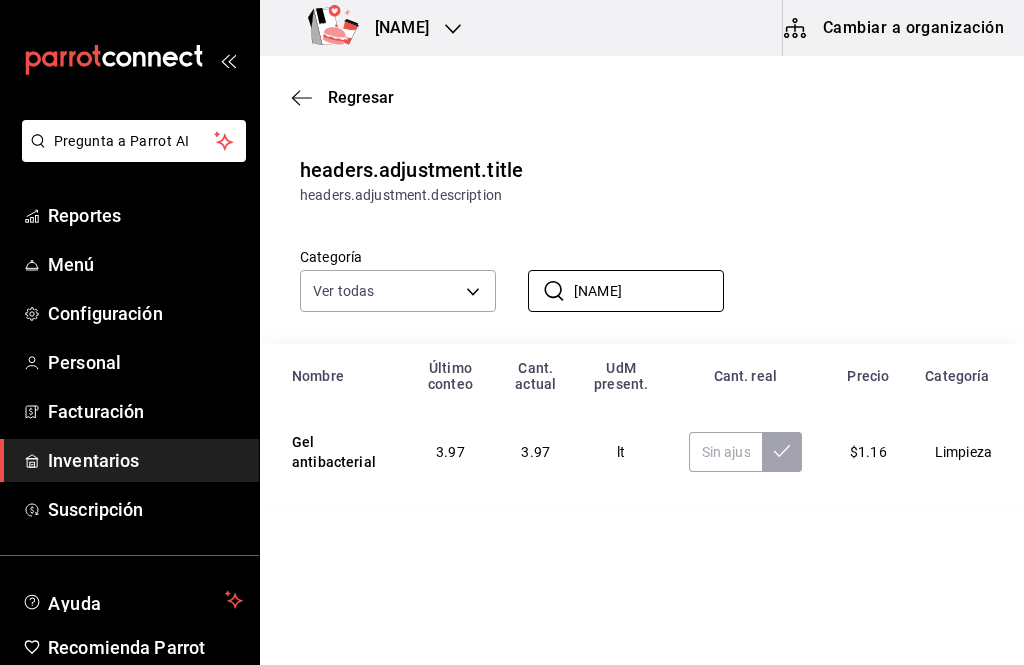 type on "Gel" 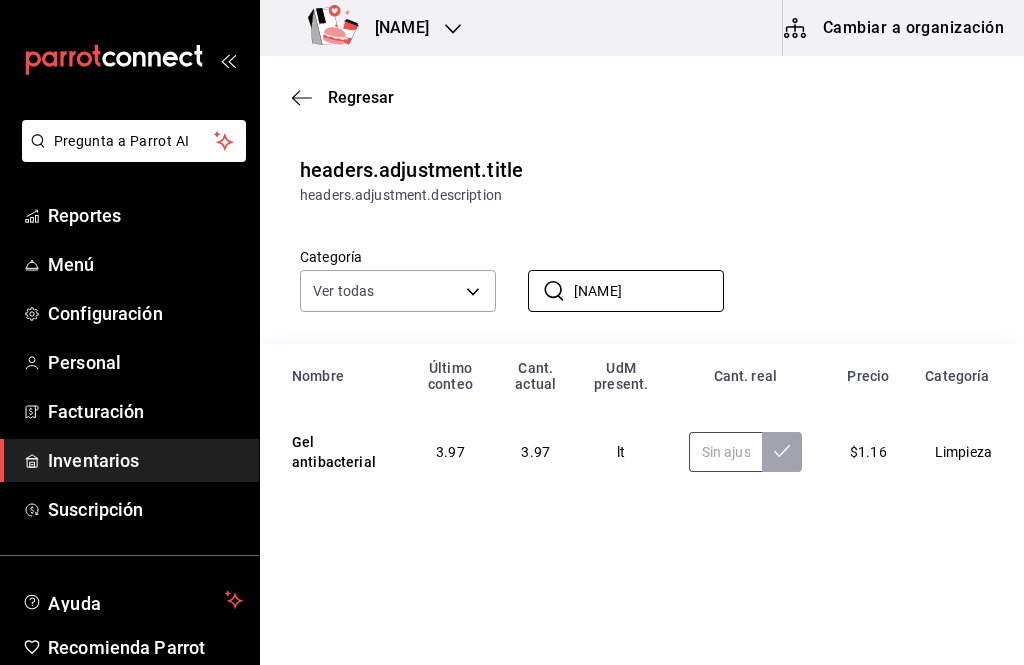 click at bounding box center [725, 452] 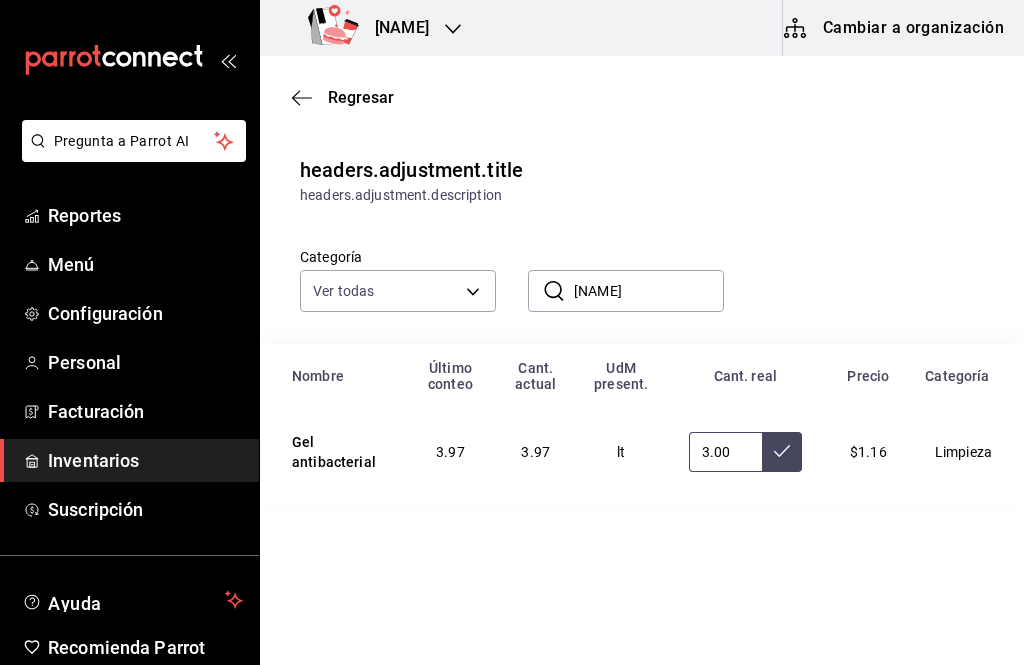 click on "3.00" at bounding box center [725, 452] 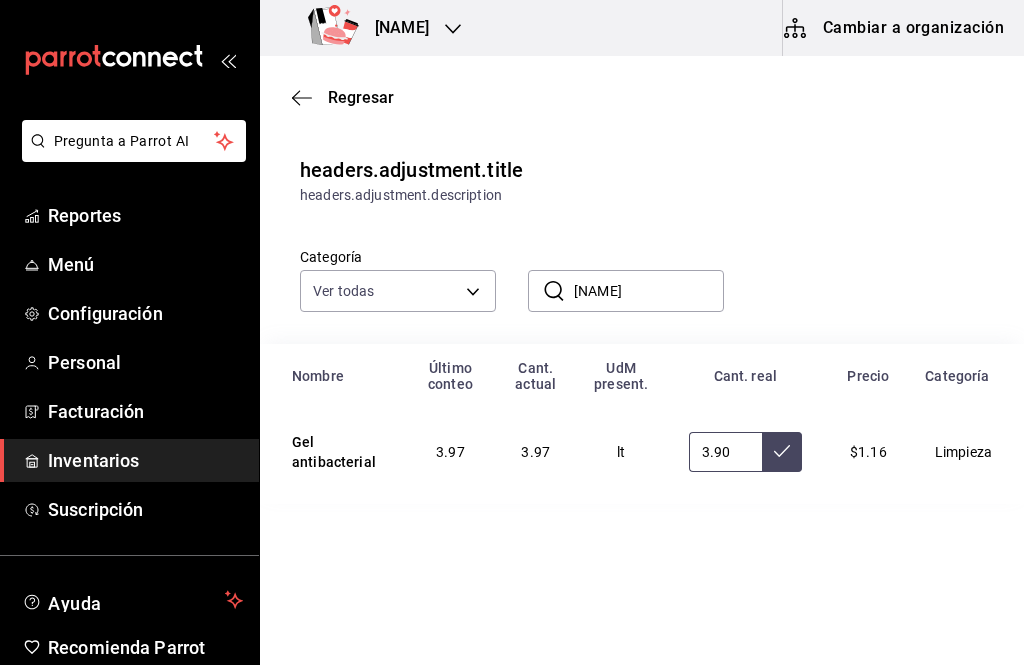 type on "3.97" 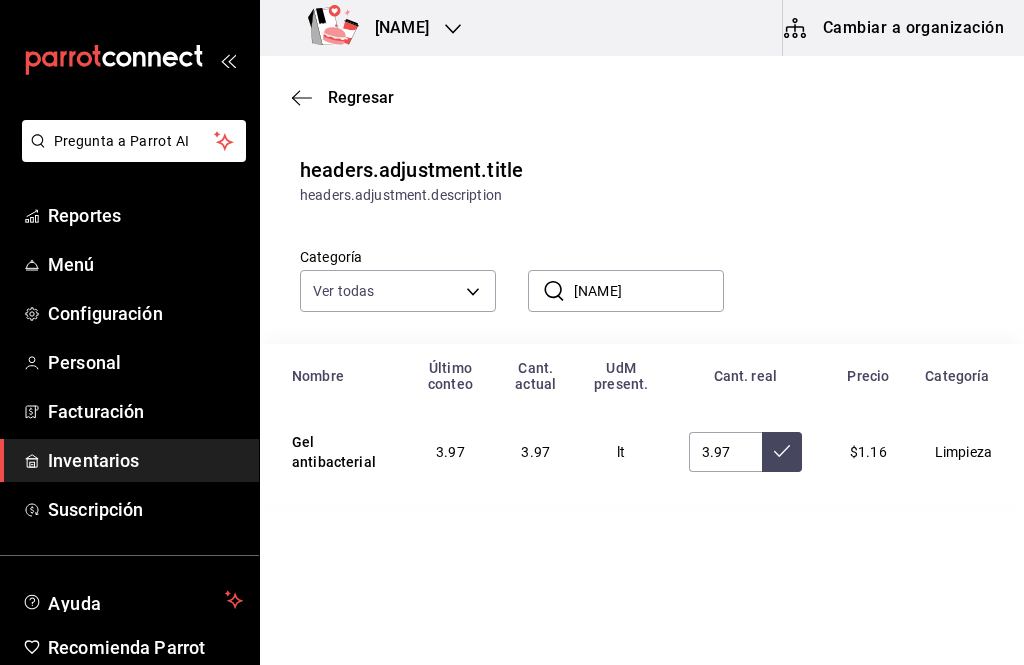 click at bounding box center (782, 452) 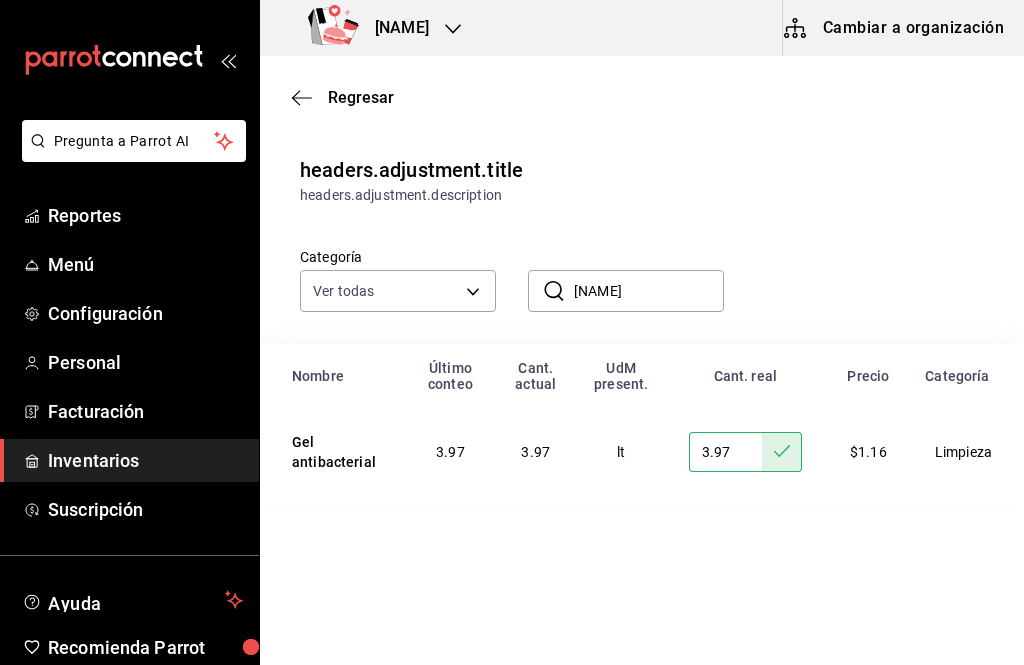 click on "Gel" at bounding box center [649, 291] 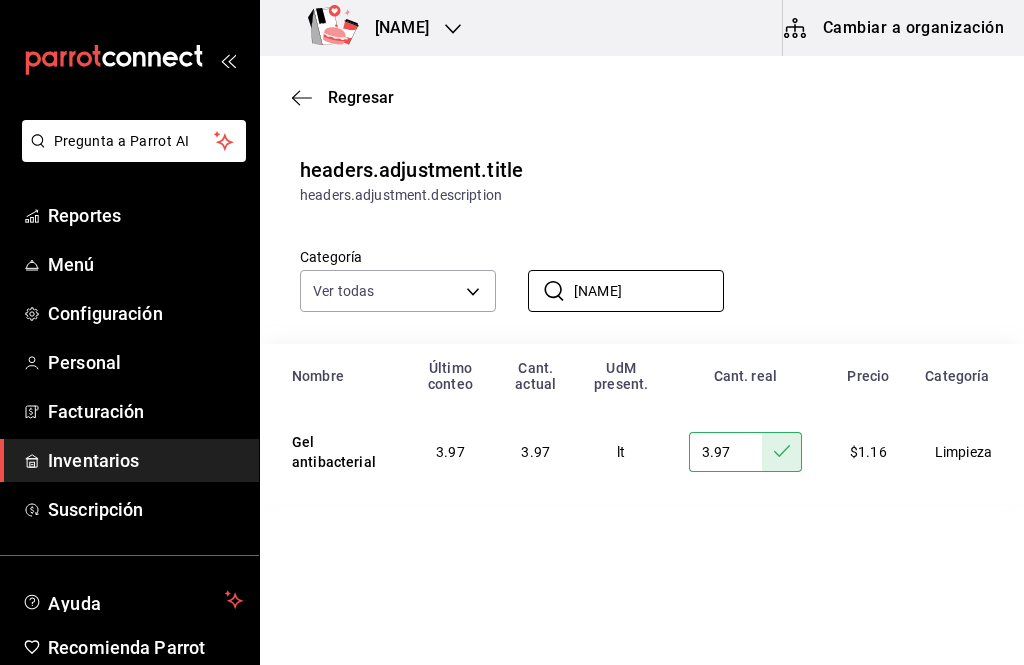click on "Gel" at bounding box center (649, 291) 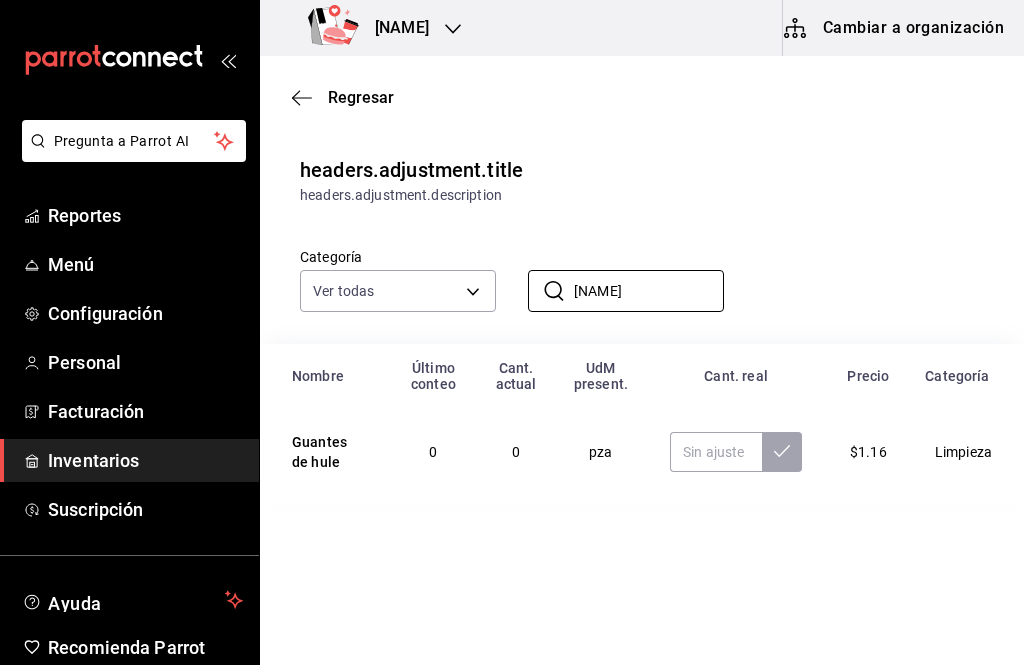 type on "Guan" 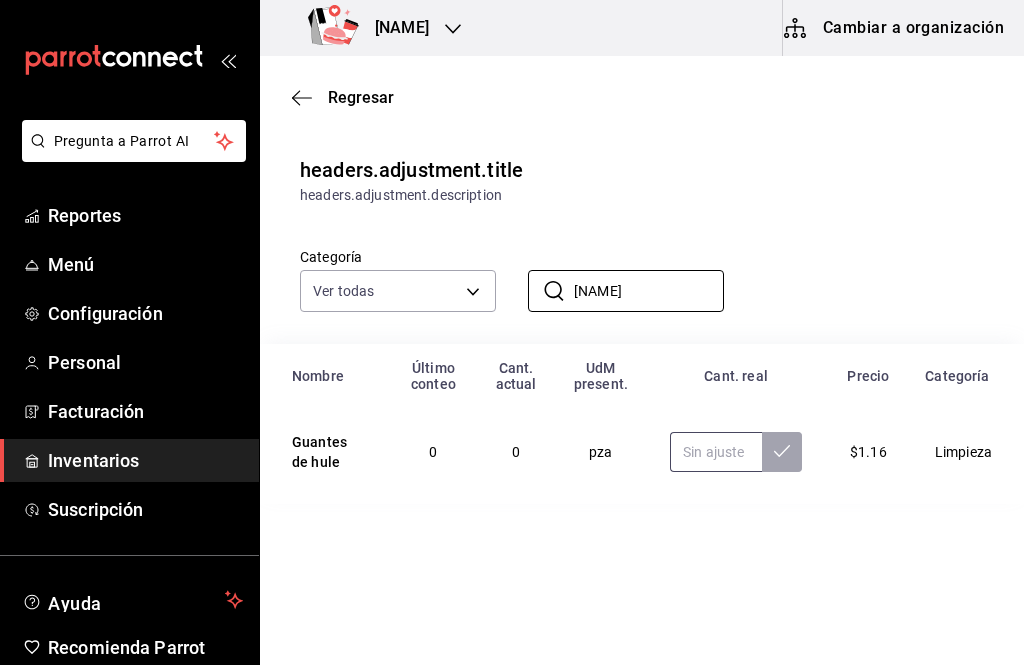 click at bounding box center [716, 452] 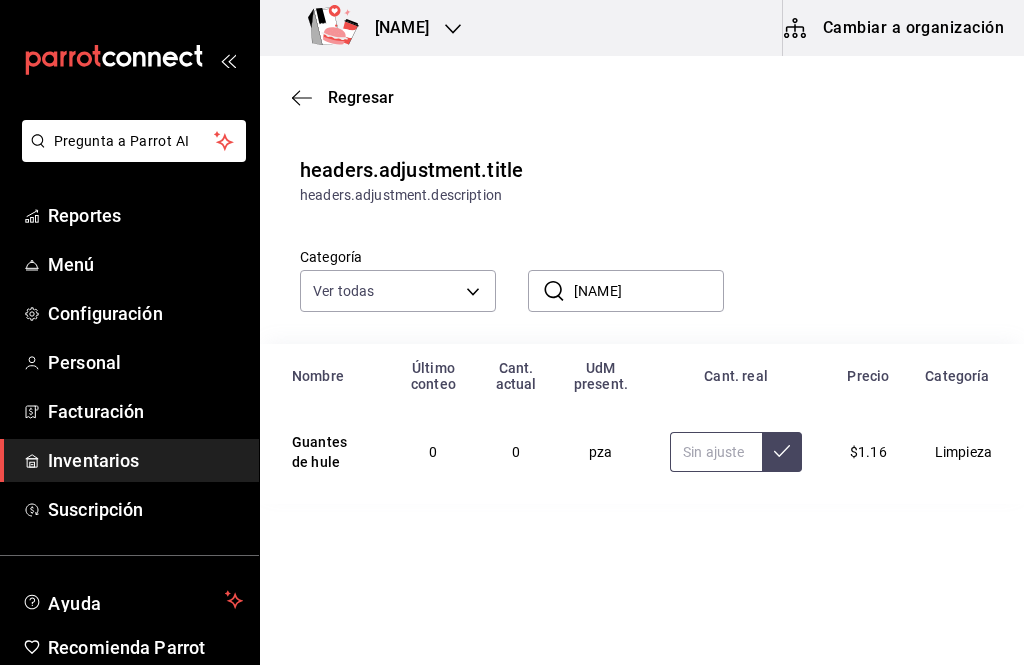 type on "0.00" 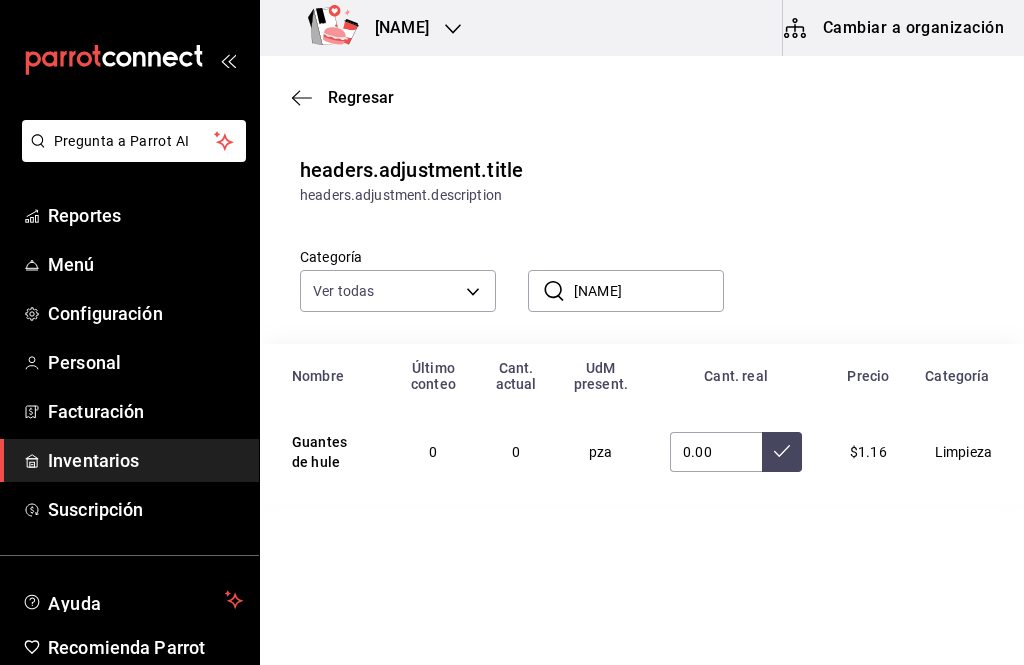 click 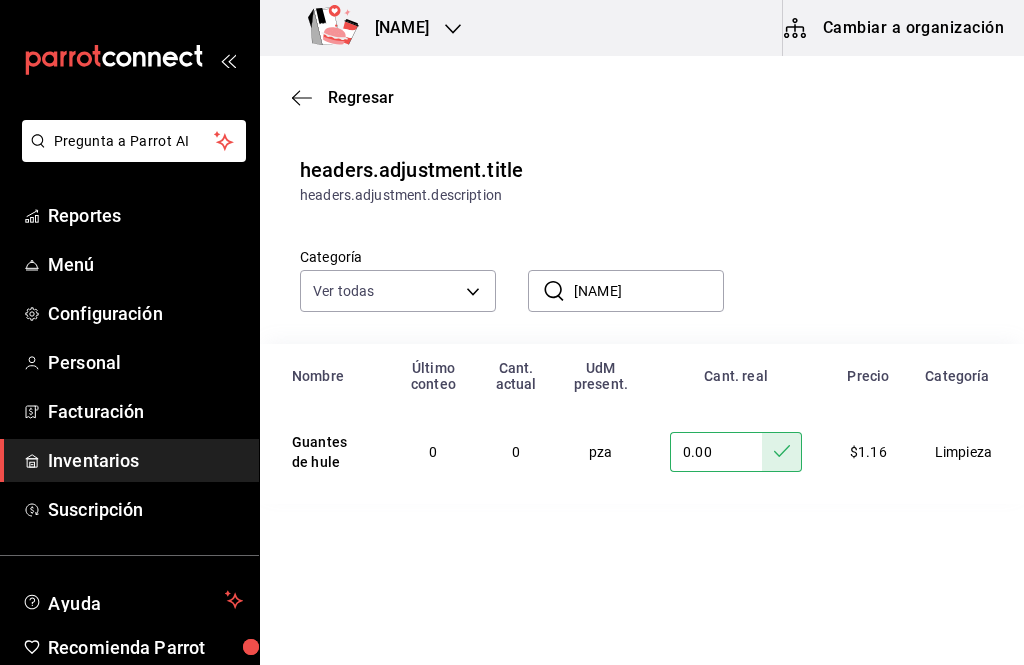click on "Guan" at bounding box center [649, 291] 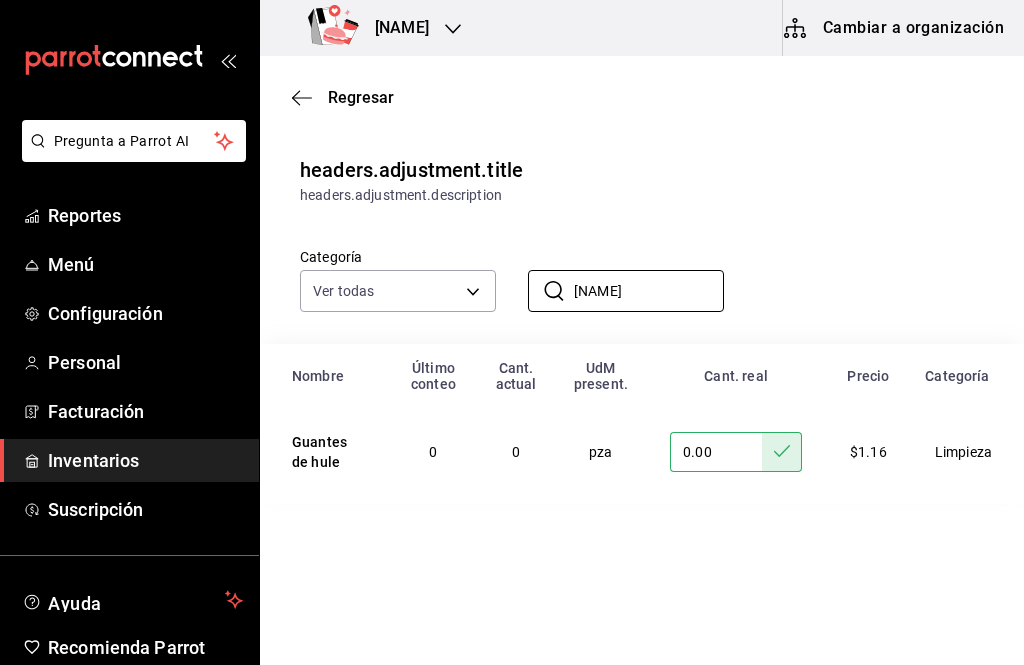 type on "G" 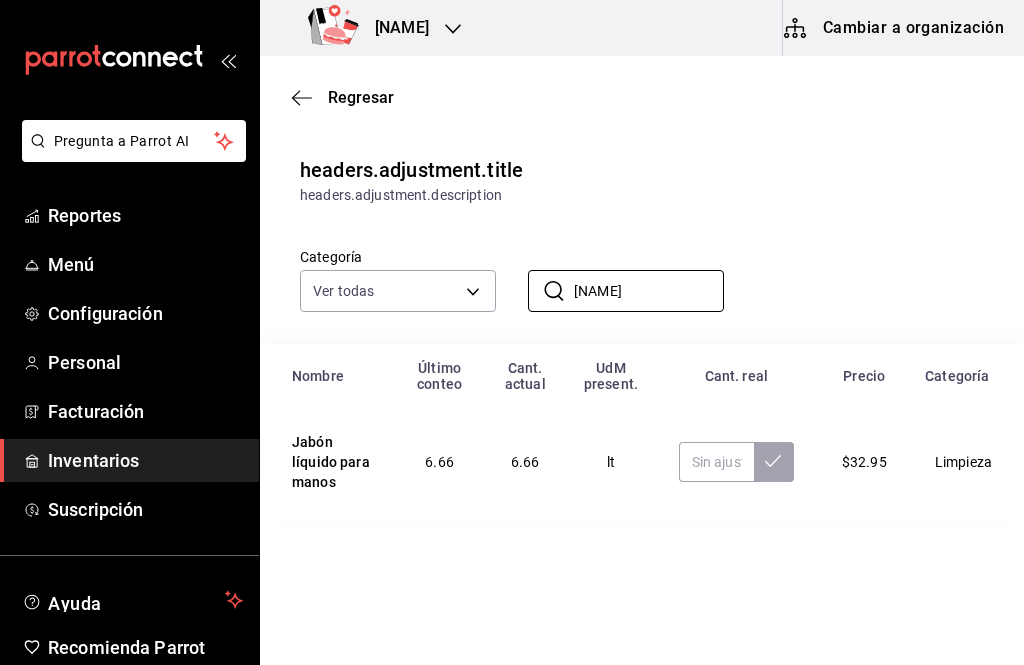 type on "Jabó" 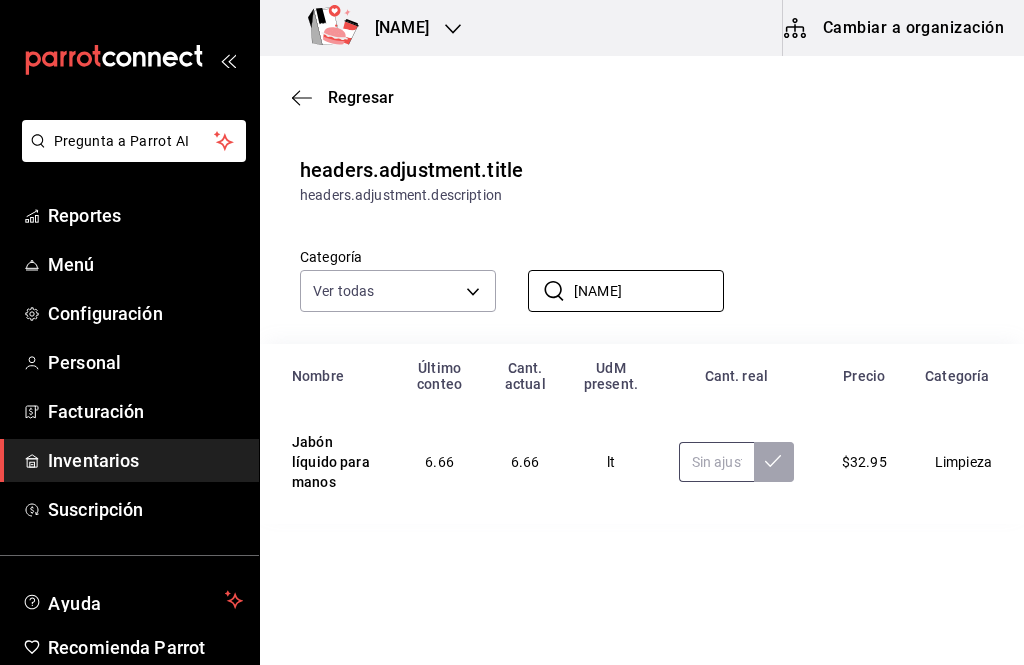 click at bounding box center [716, 462] 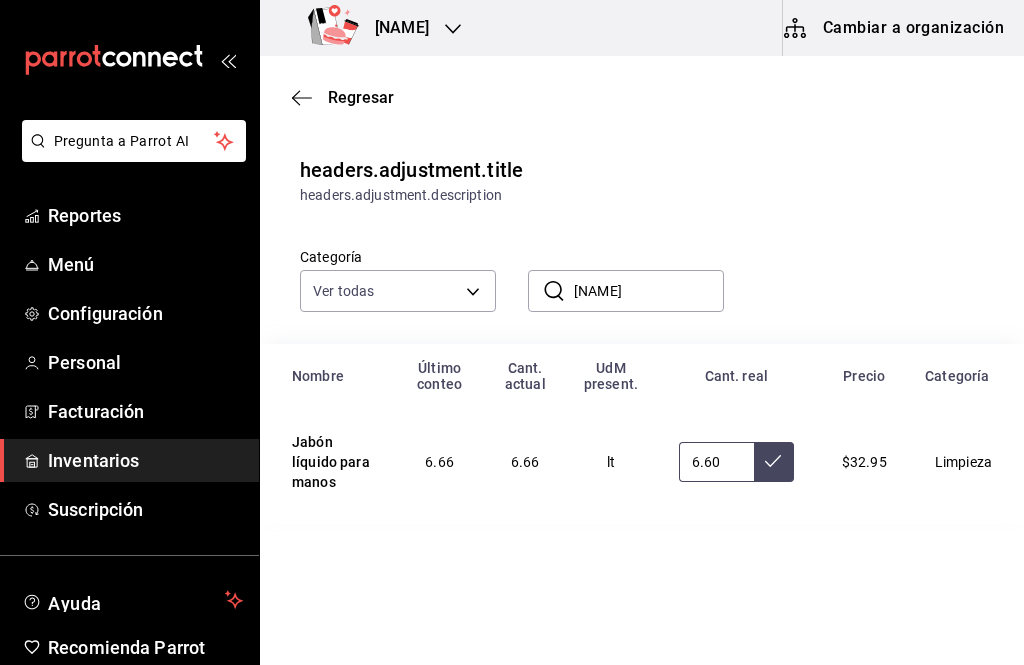 type on "6.66" 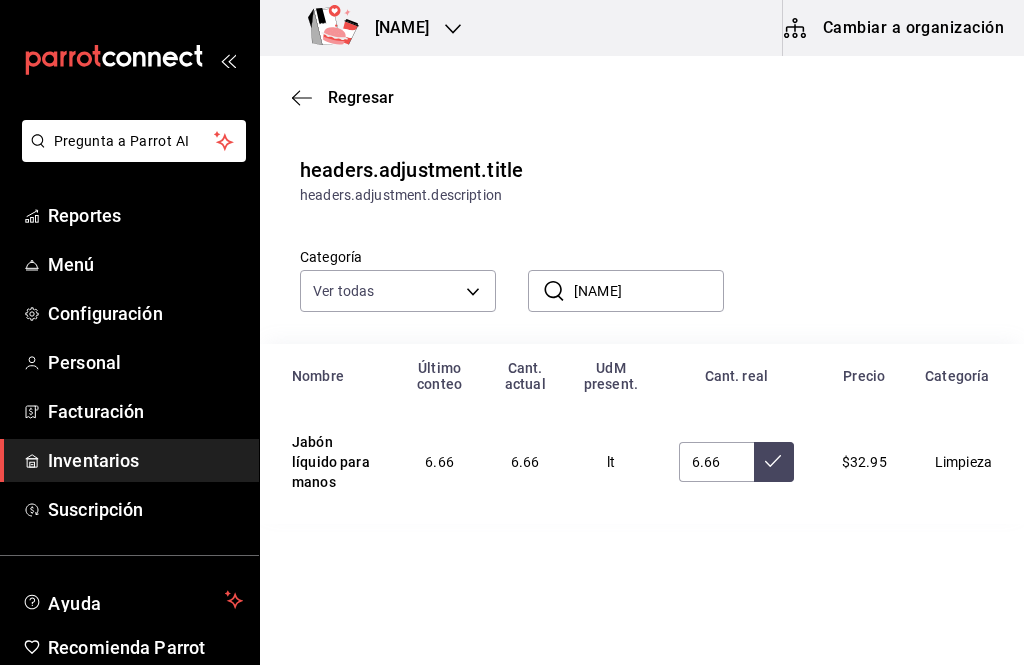 click at bounding box center (774, 462) 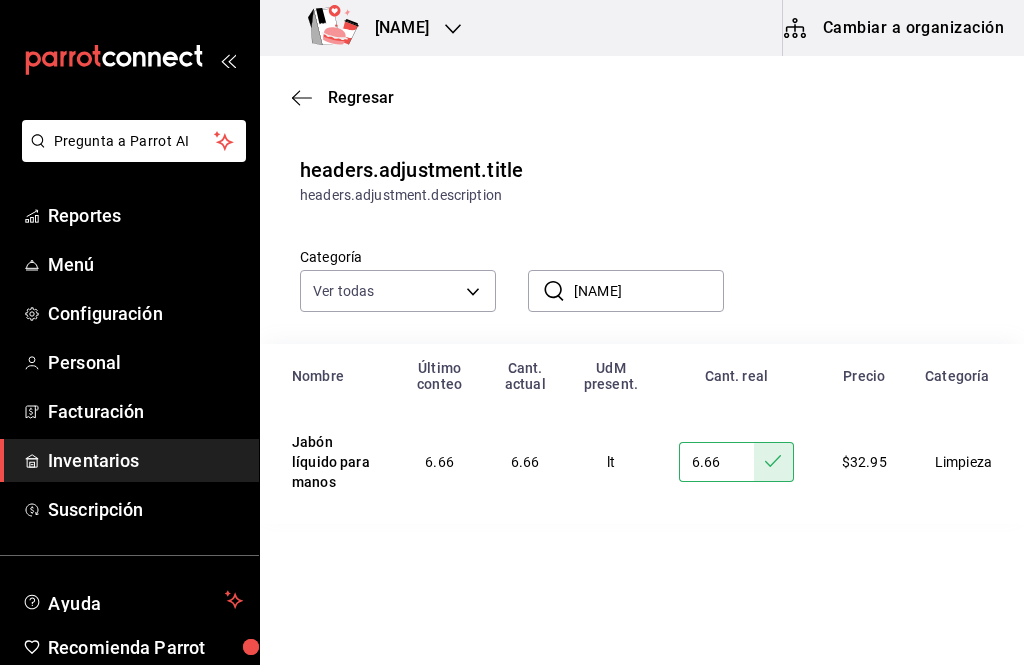 click on "Jabó" at bounding box center [649, 291] 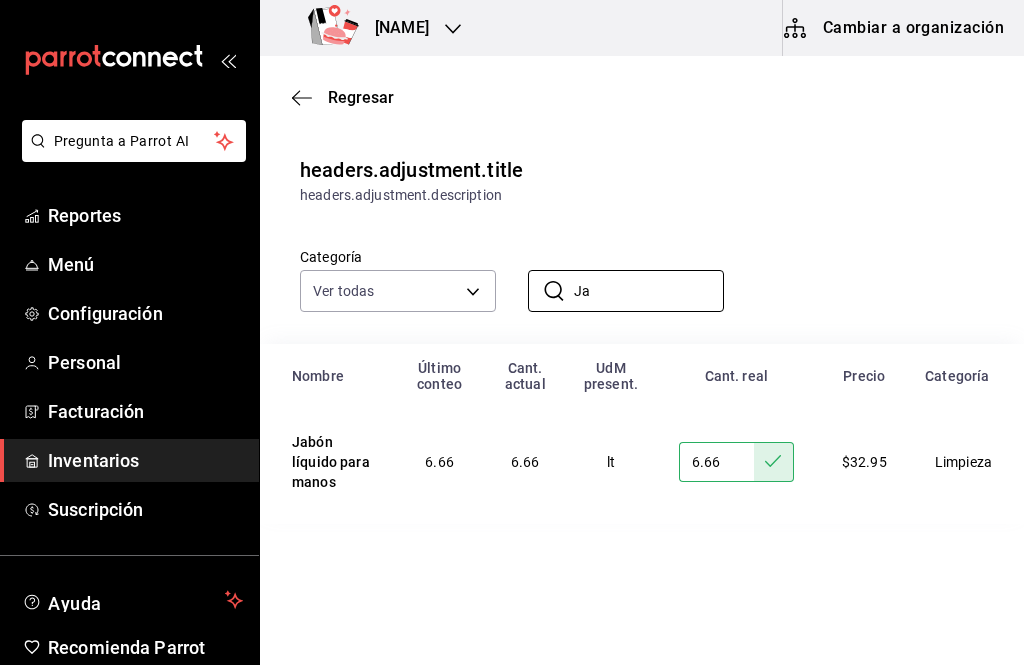type on "J" 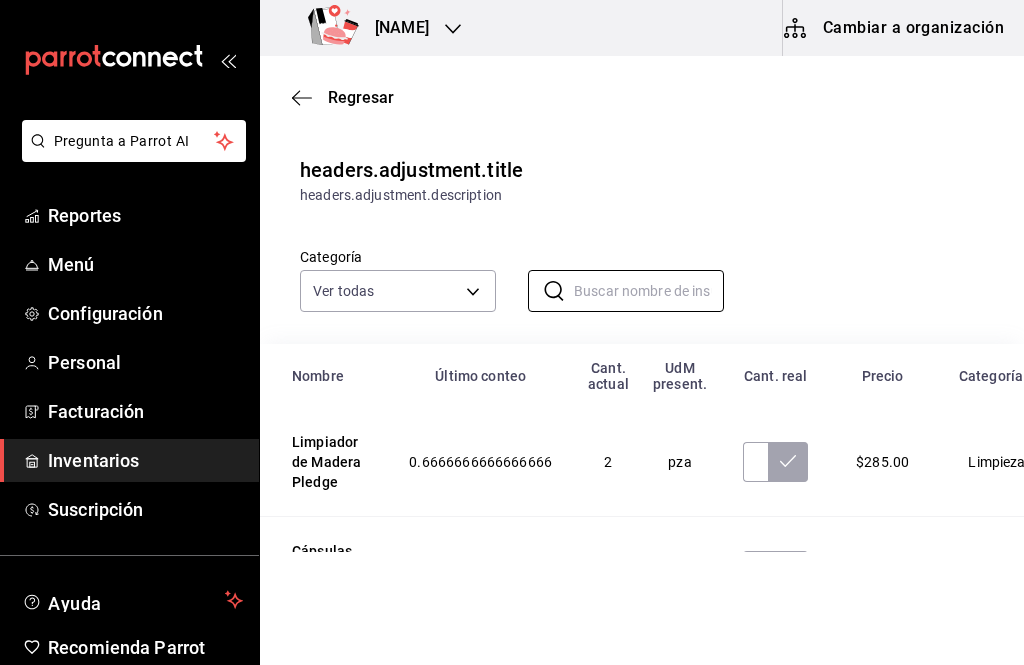 click at bounding box center [649, 291] 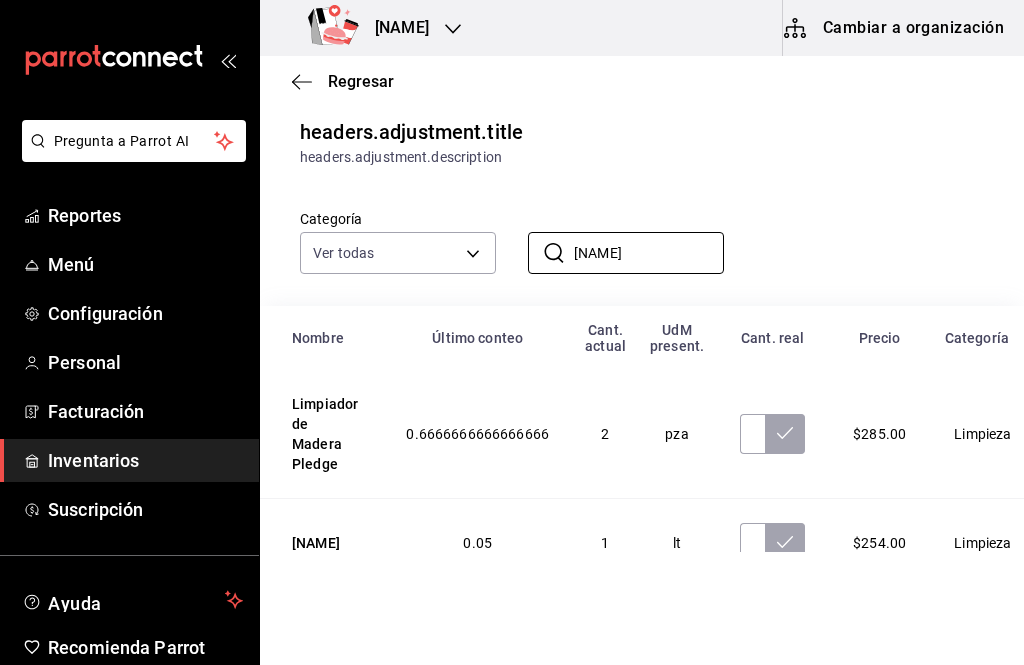 scroll, scrollTop: 37, scrollLeft: 0, axis: vertical 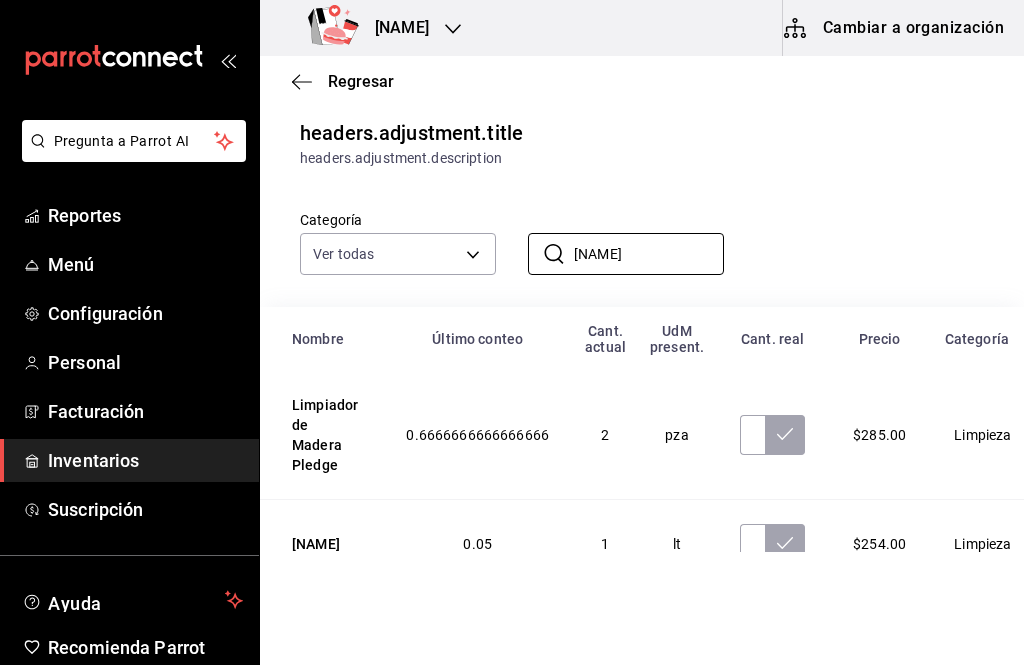 type on "Limpiad" 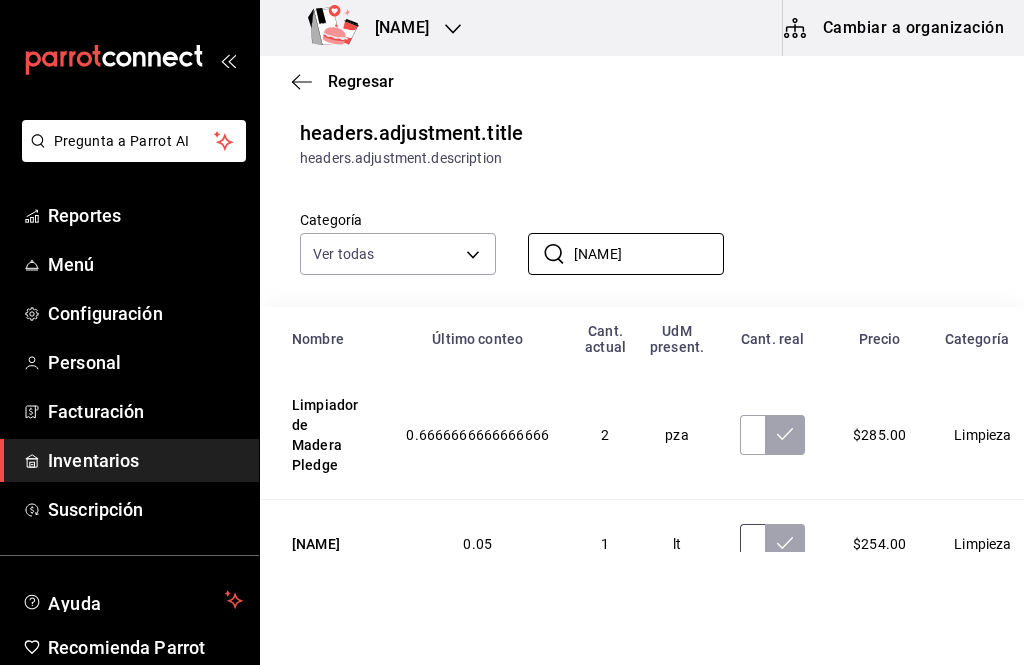 click at bounding box center [752, 544] 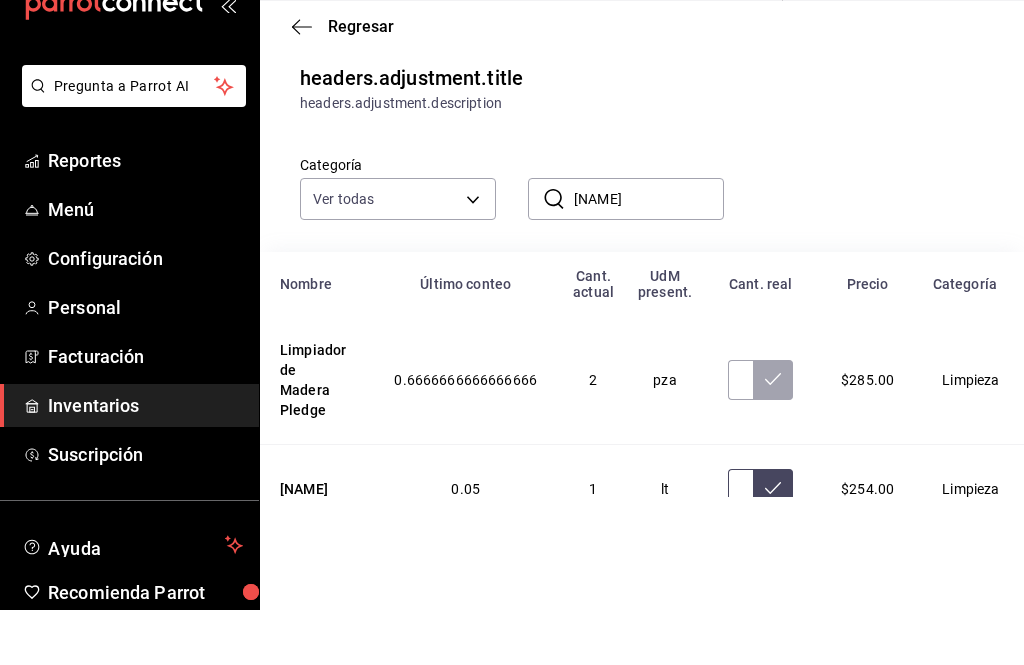 type on "11.00" 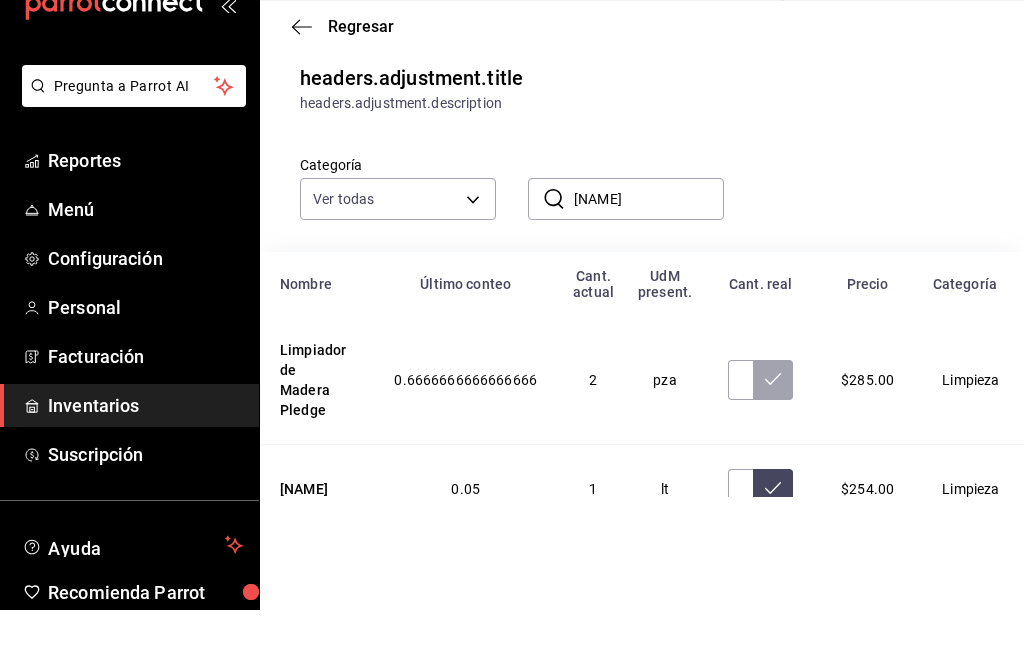 click 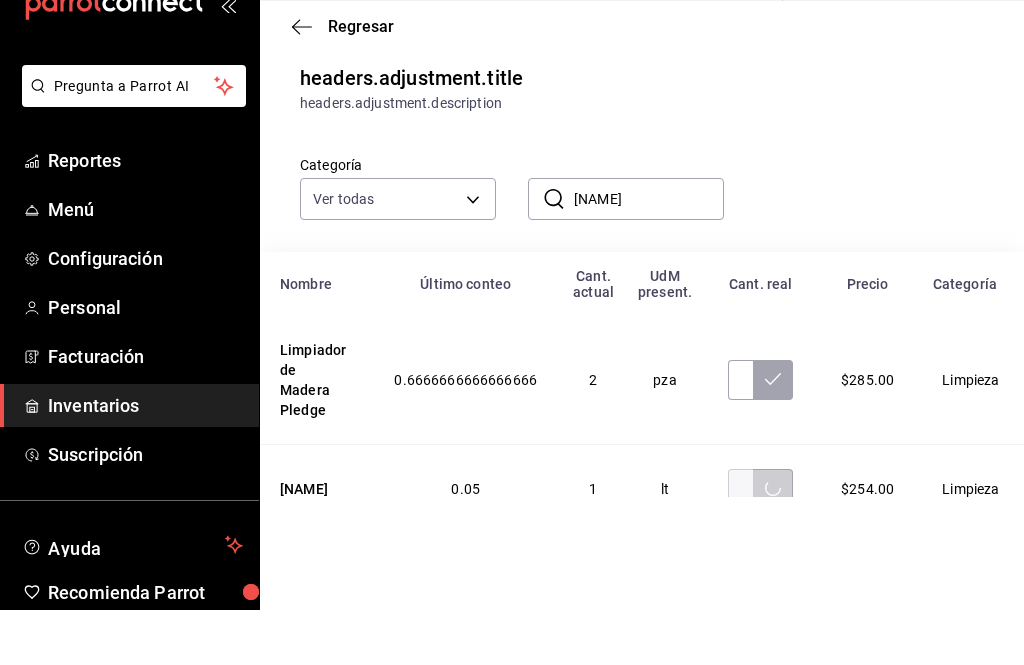 scroll, scrollTop: 0, scrollLeft: 11, axis: horizontal 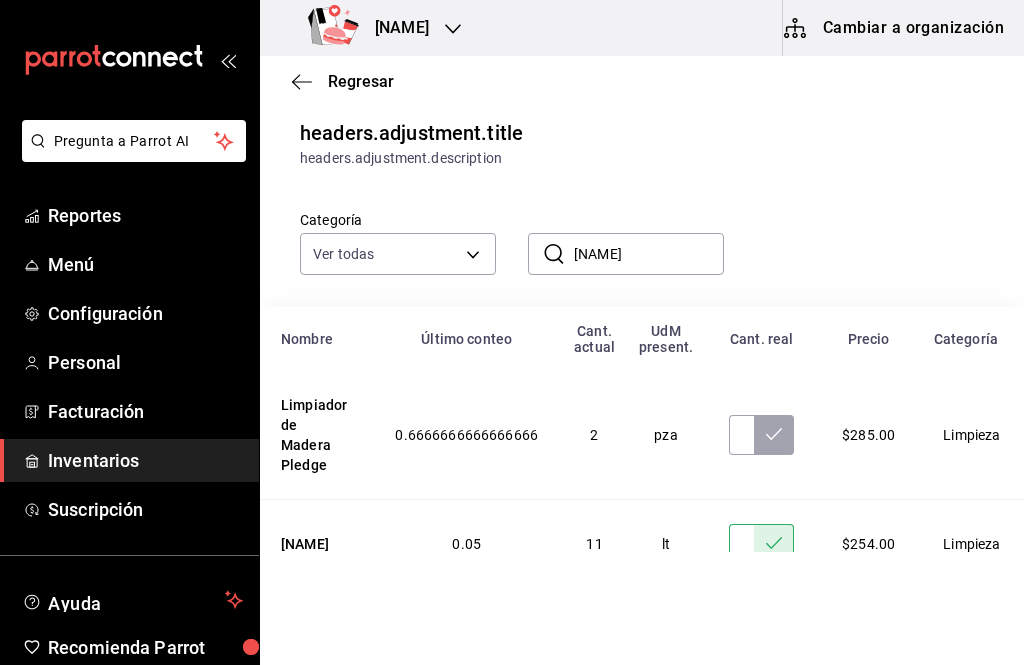 click on "Limpiad" at bounding box center (649, 254) 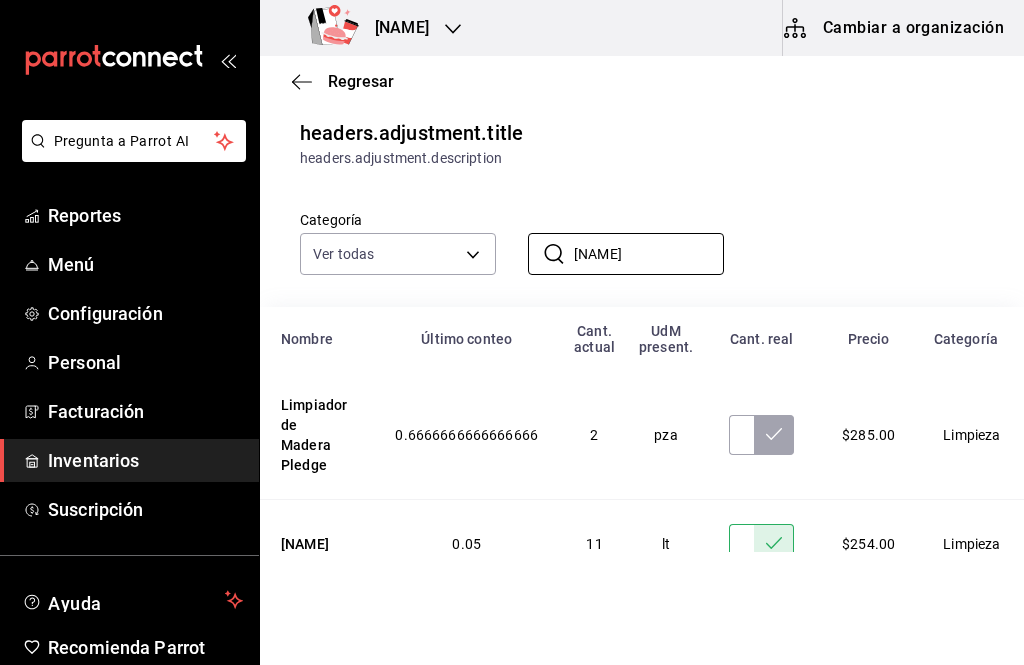 click on "Limpiad" at bounding box center (649, 254) 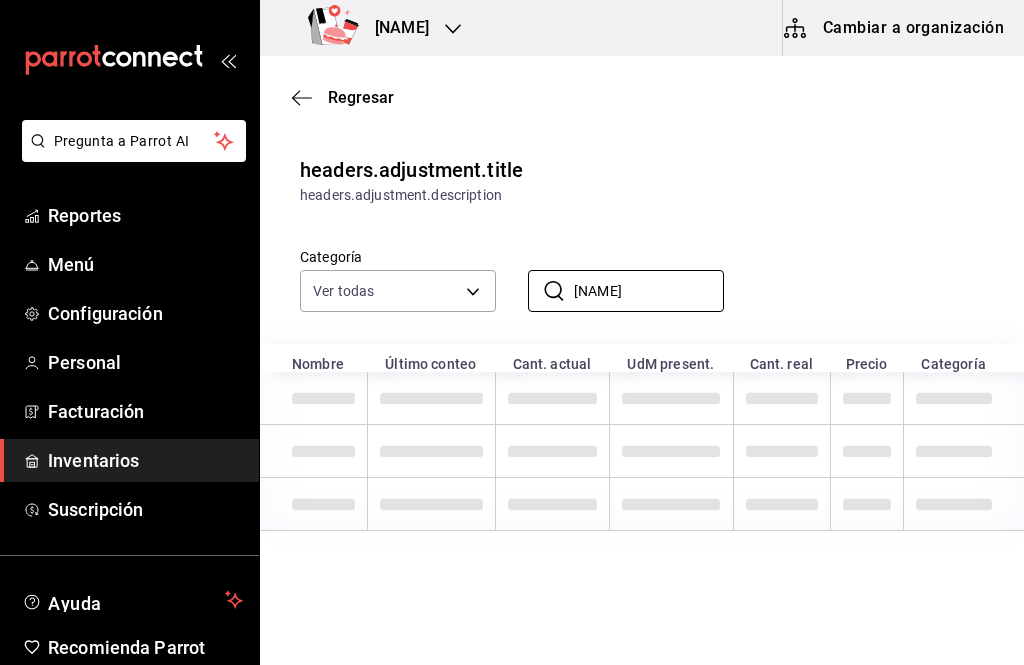 scroll, scrollTop: 0, scrollLeft: 0, axis: both 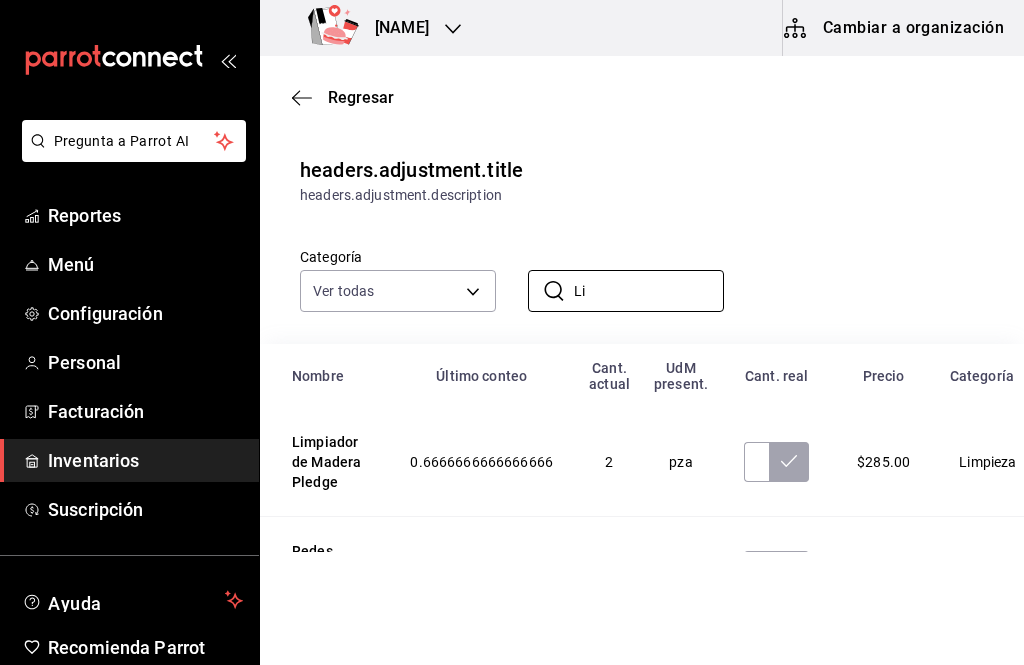 type on "L" 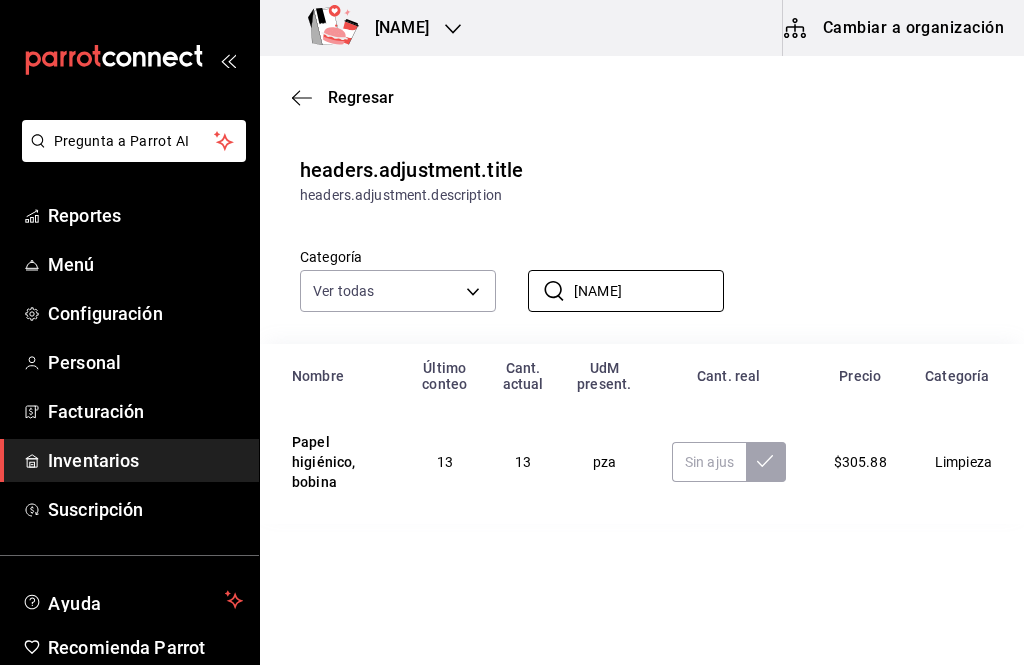 type on "Papel hig" 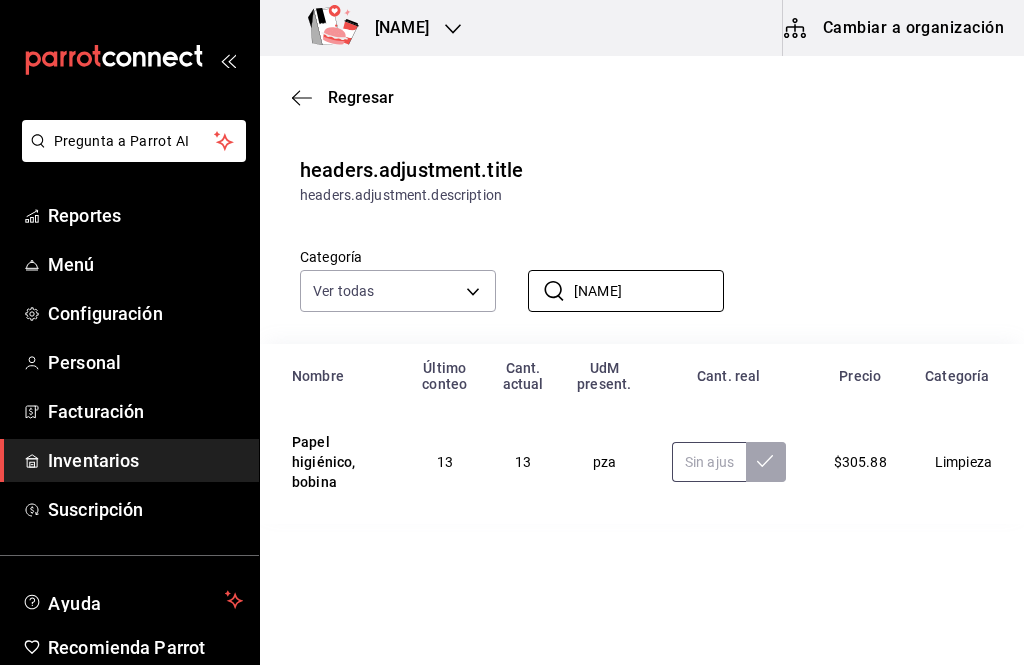 click at bounding box center (709, 462) 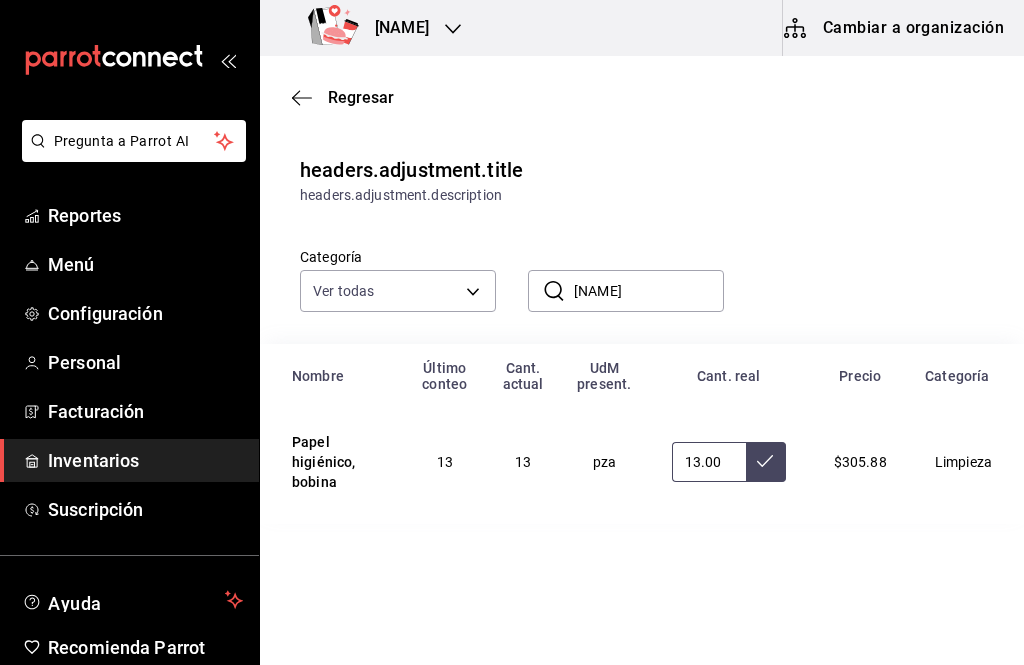 type on "13.00" 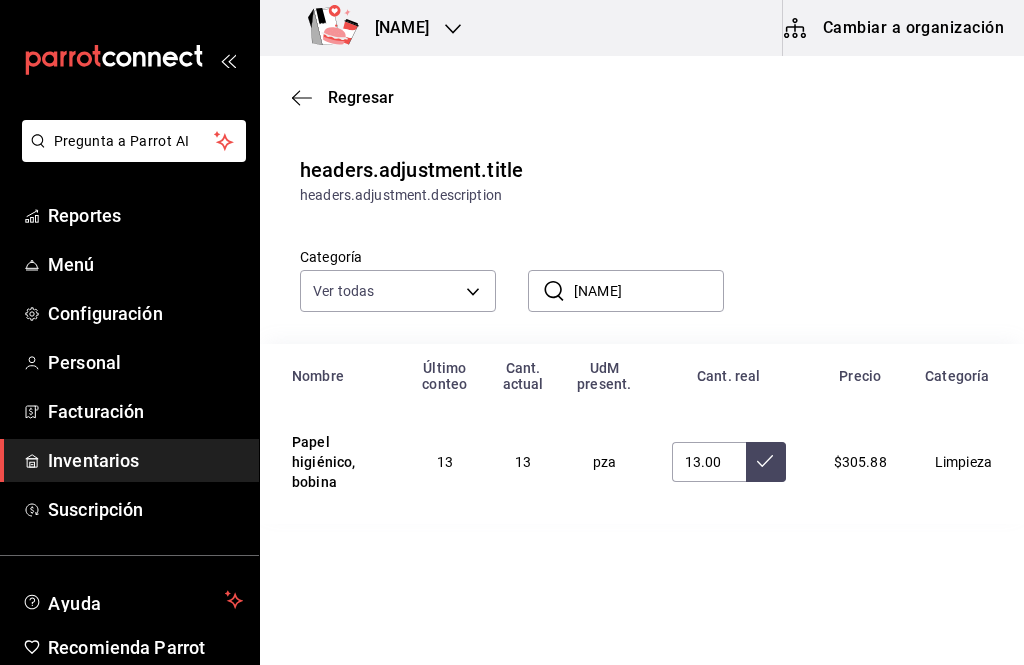 click 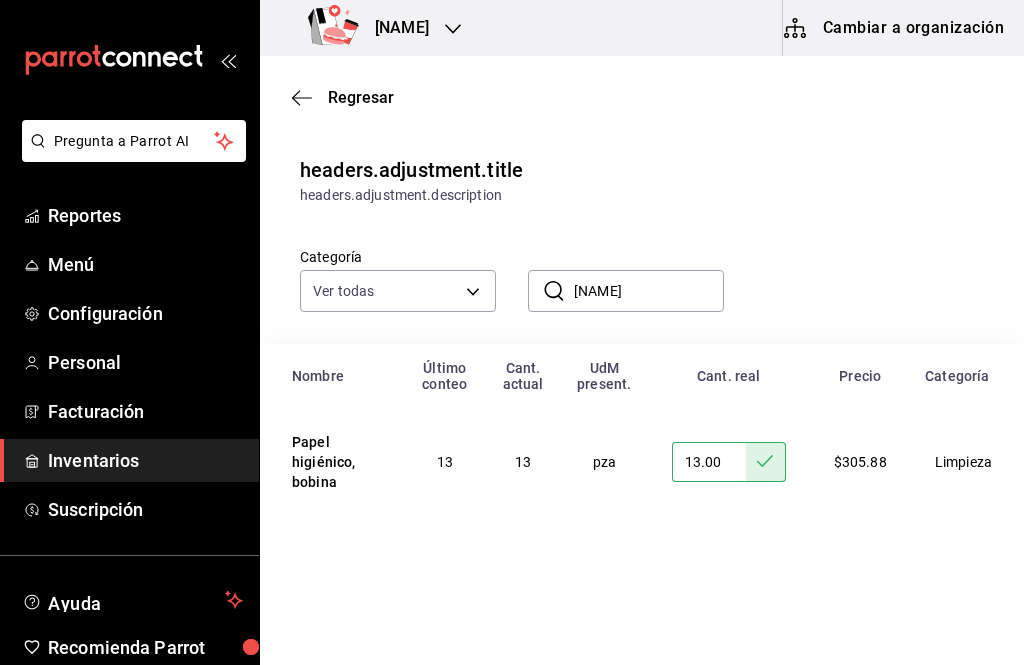 click on "Papel hig" at bounding box center (649, 291) 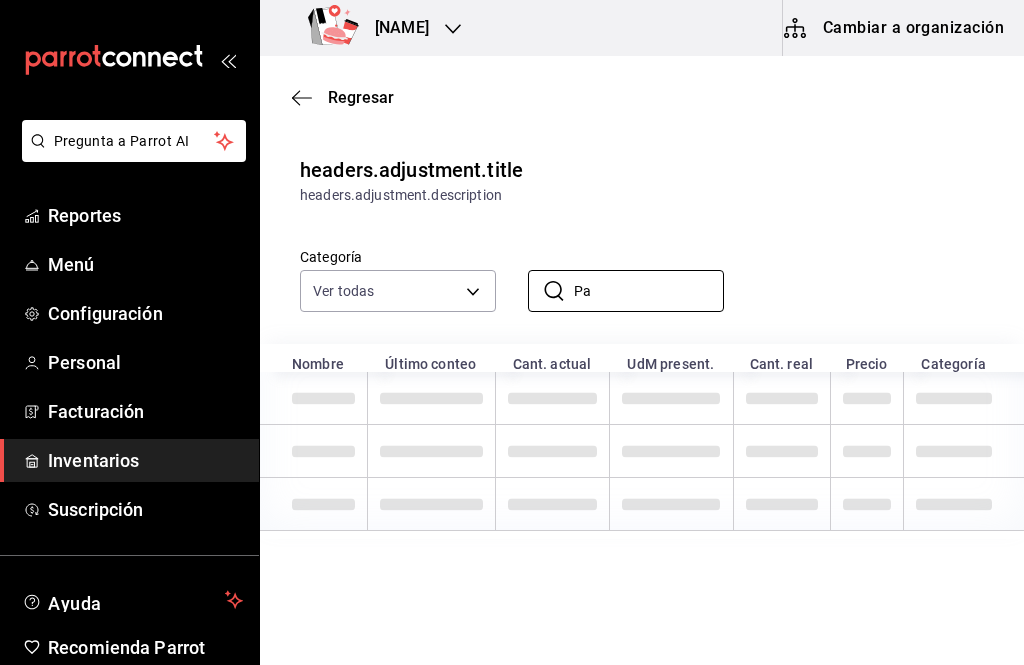 type on "P" 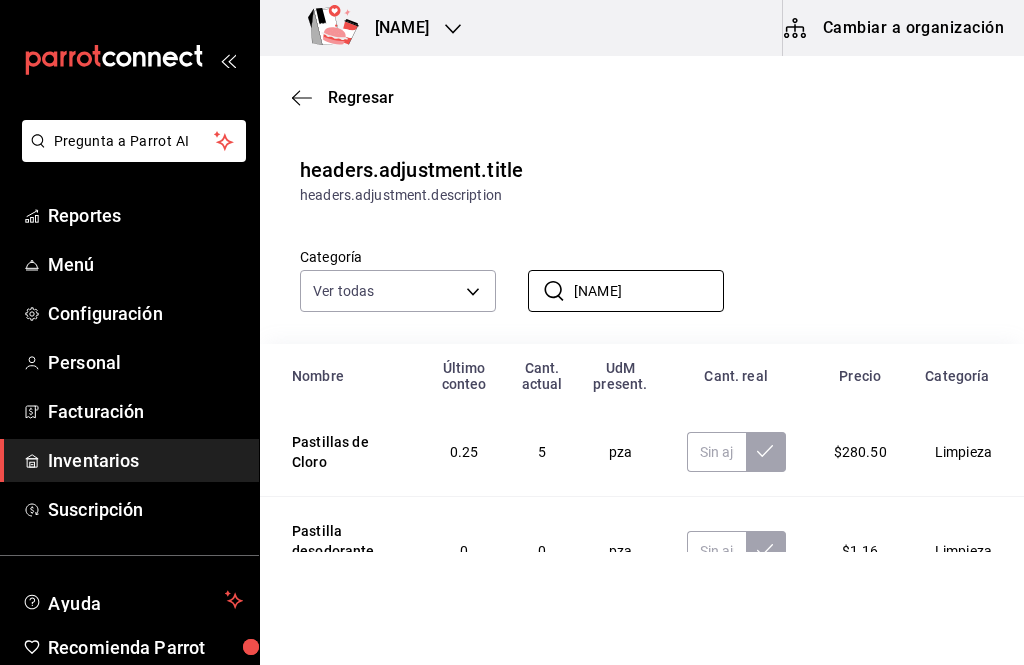 type on "Pastill" 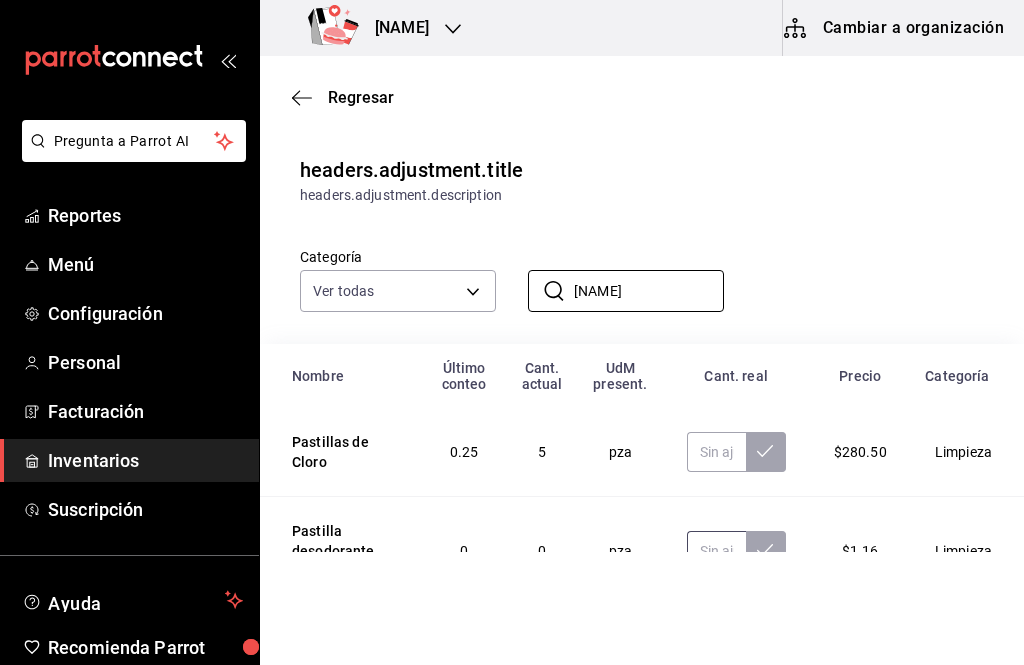 click at bounding box center (716, 551) 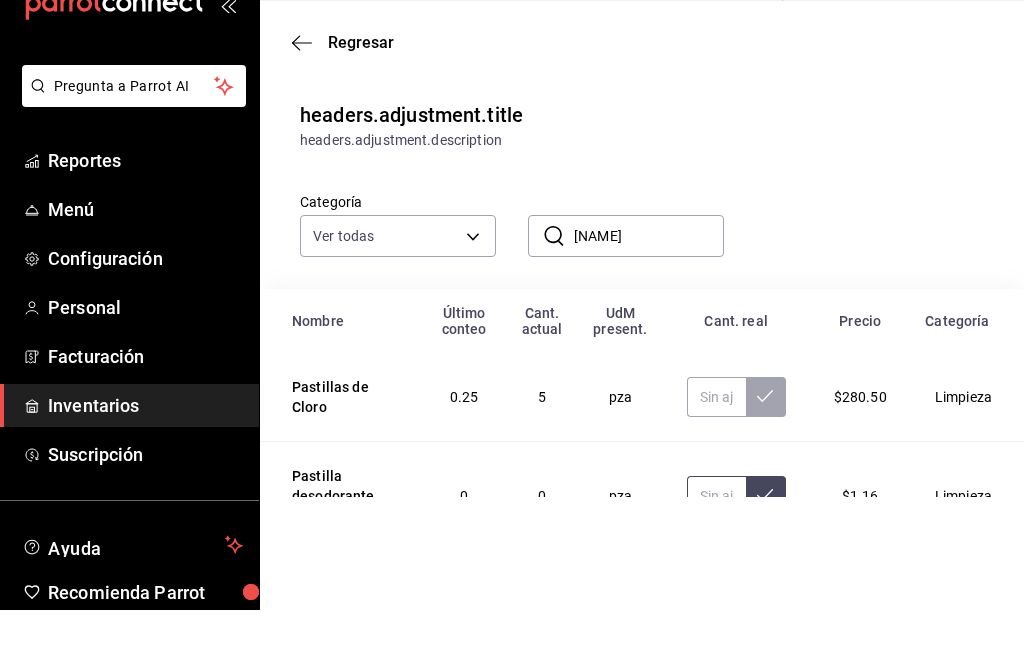type on "0.00" 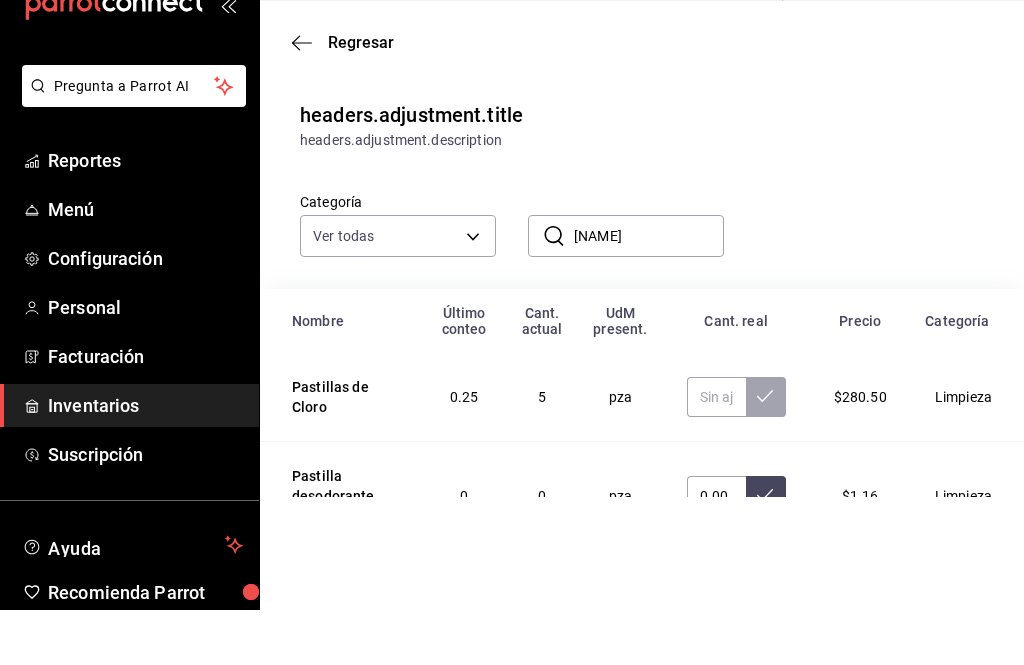 click at bounding box center [766, 551] 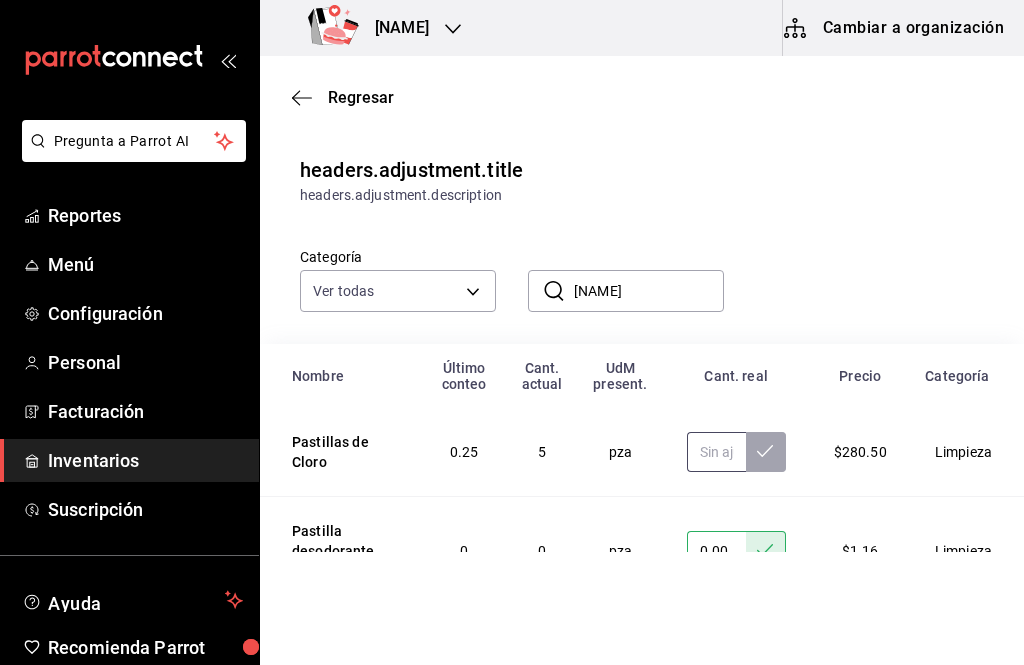 click at bounding box center [716, 452] 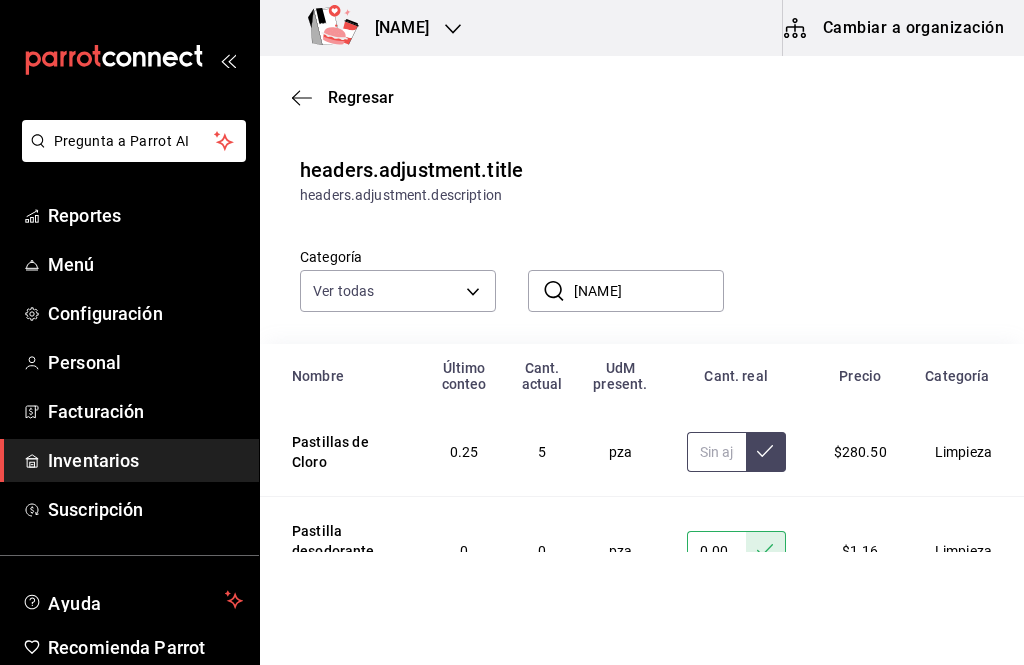 type on "5.00" 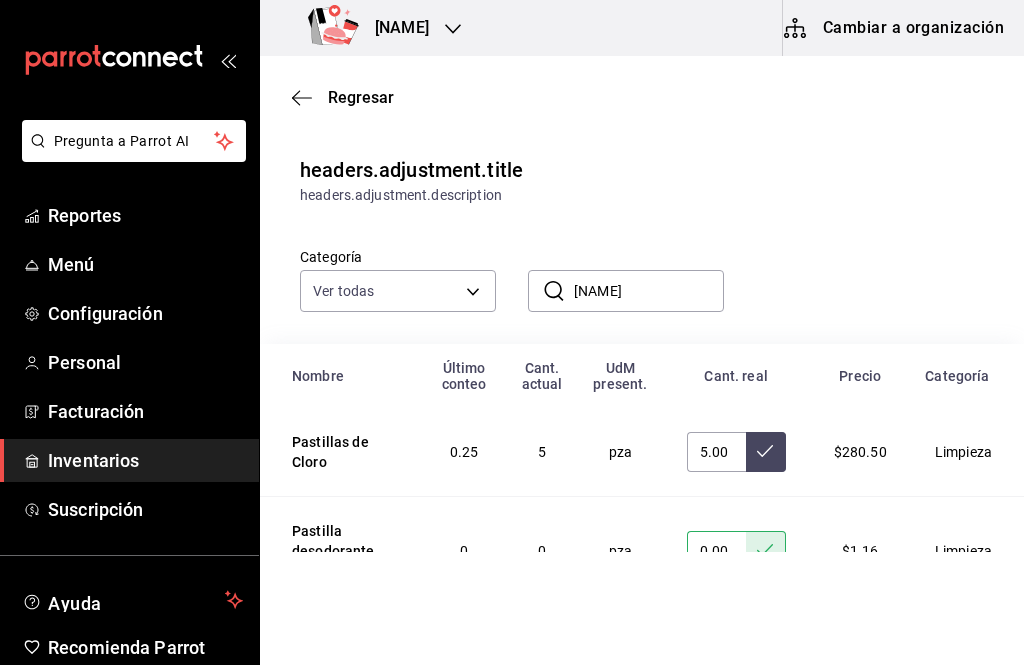 click at bounding box center (766, 452) 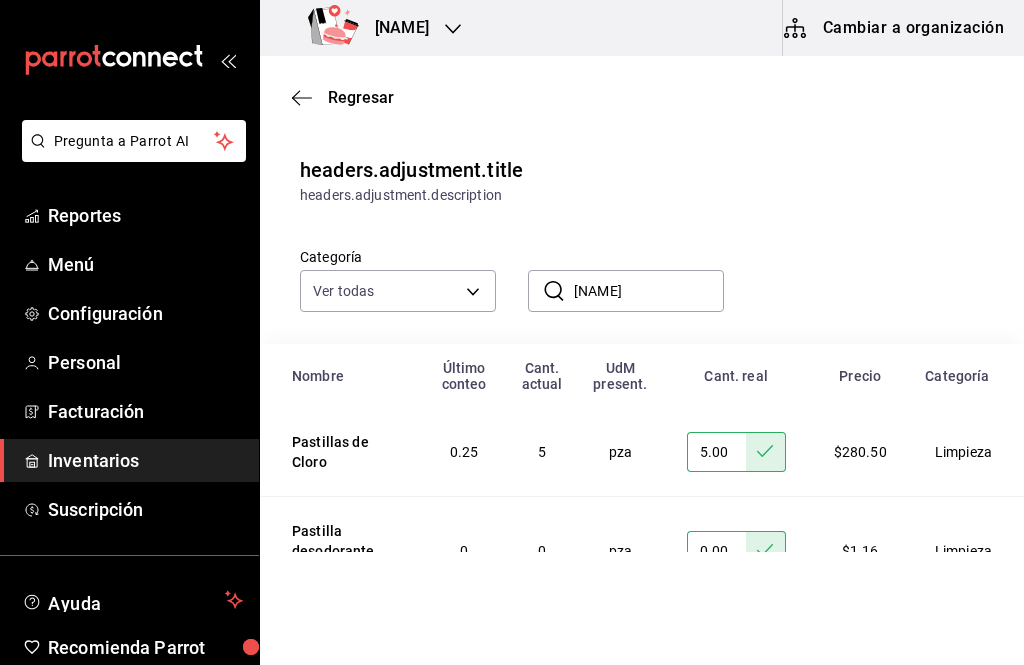 click on "Pastill" at bounding box center (649, 291) 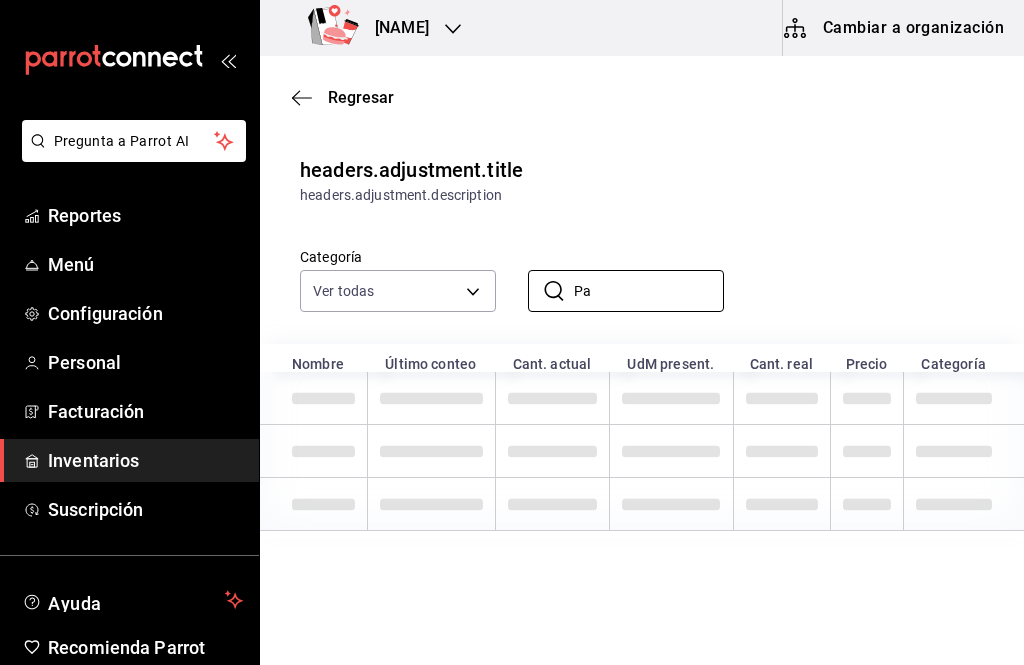 type on "P" 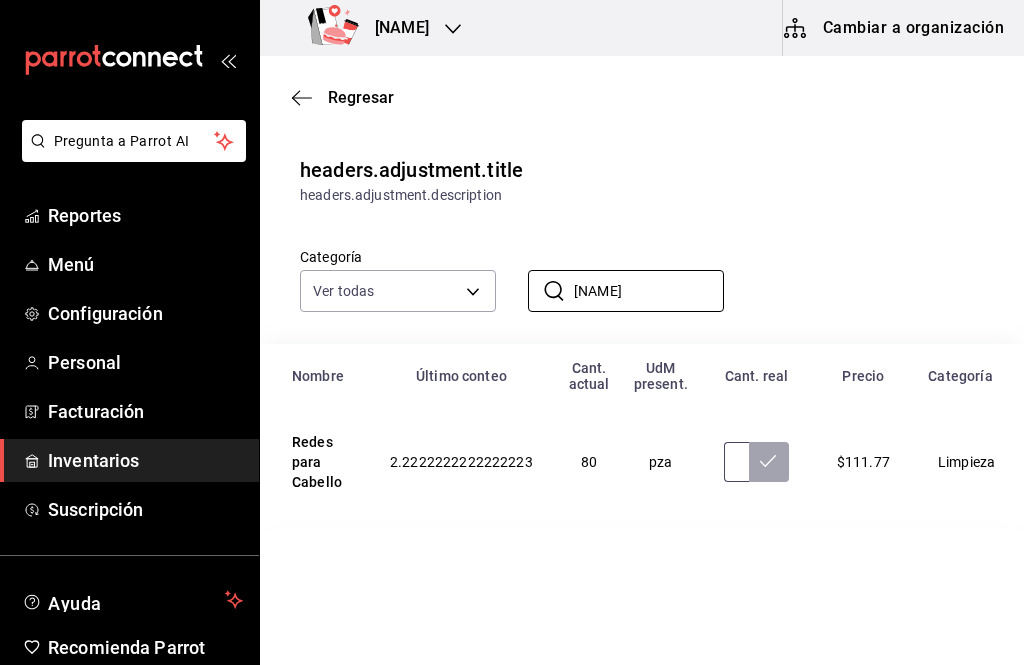 click at bounding box center [736, 462] 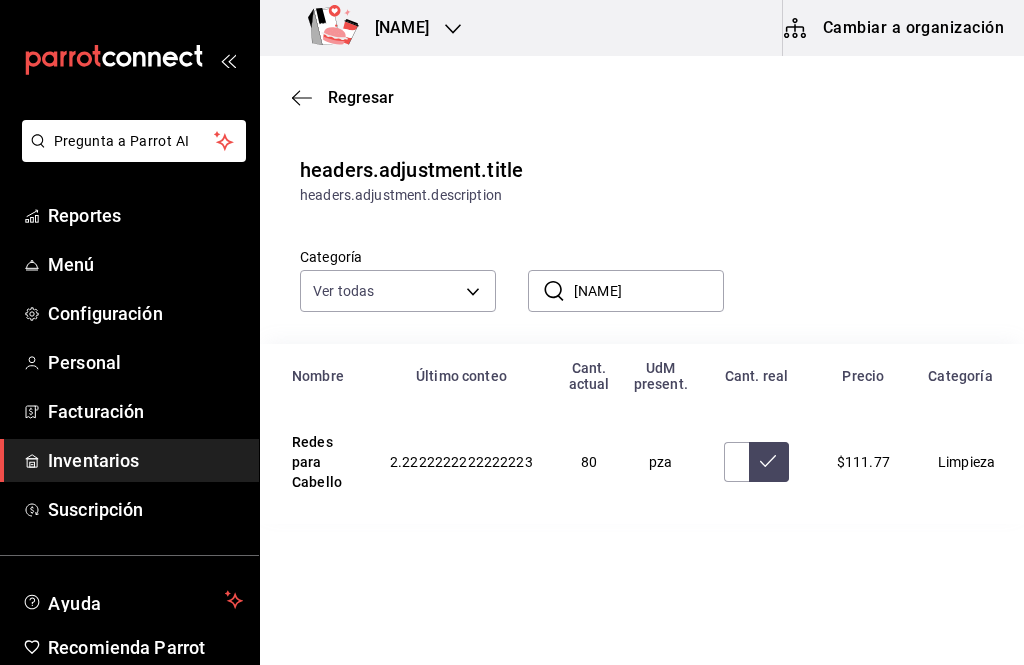 click 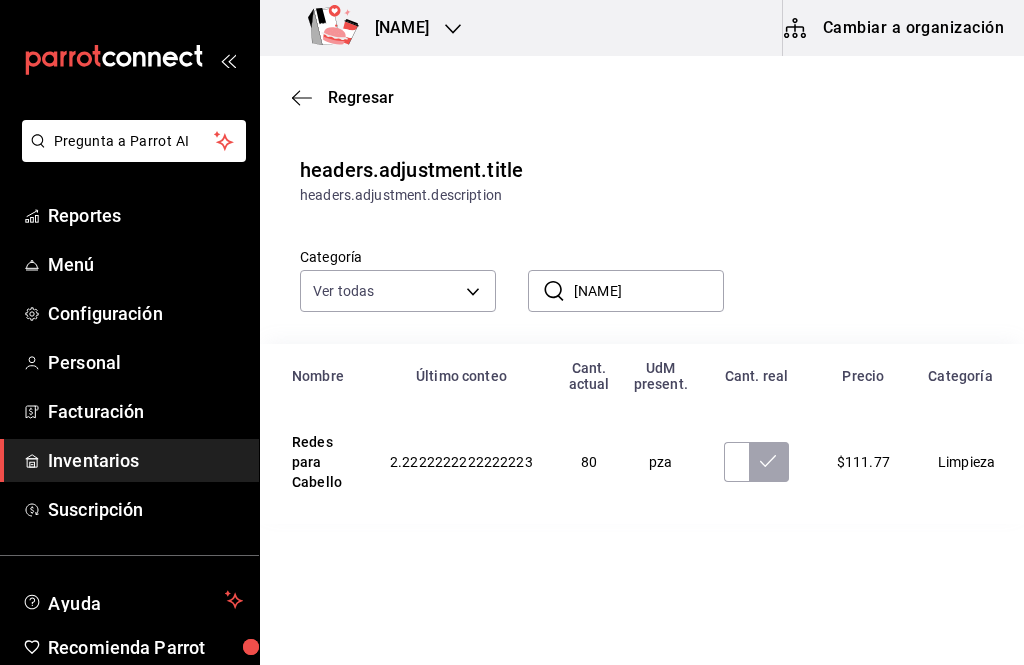 click at bounding box center [769, 462] 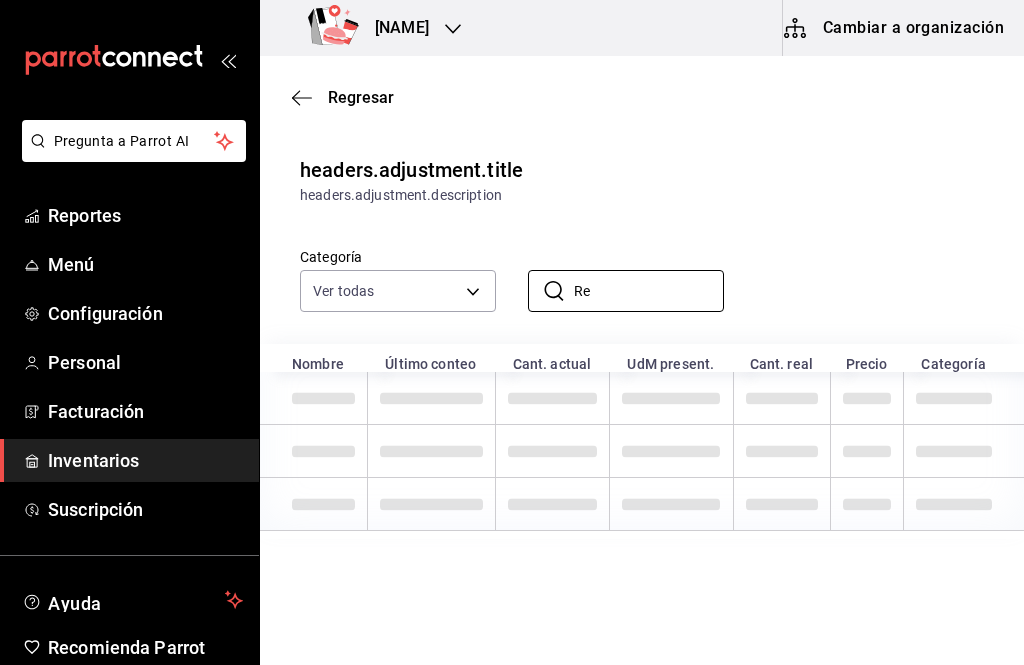 type on "R" 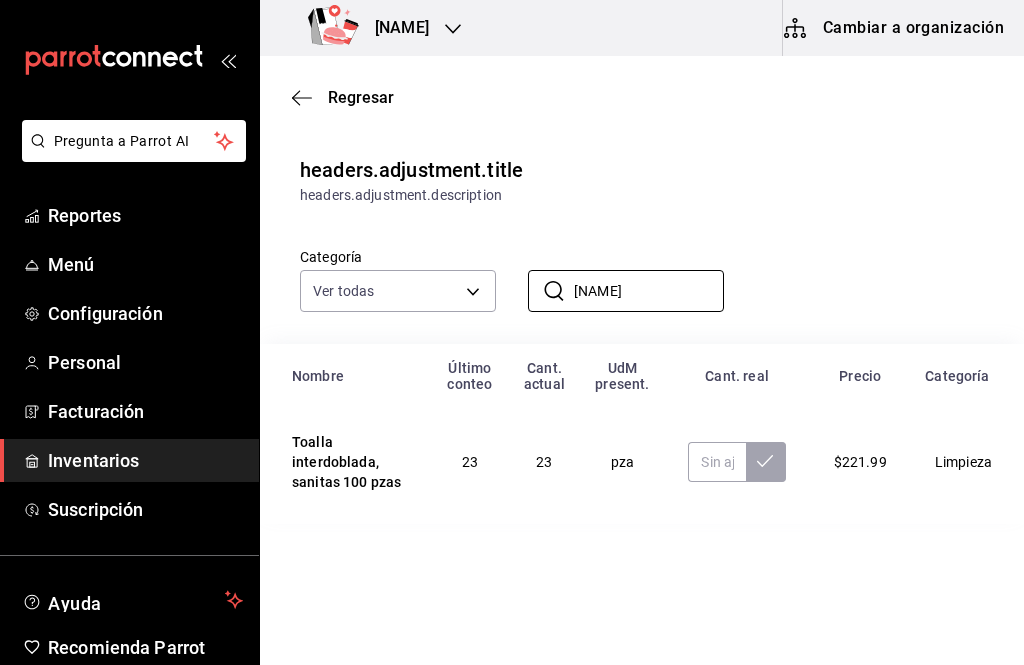 type on "Sanit" 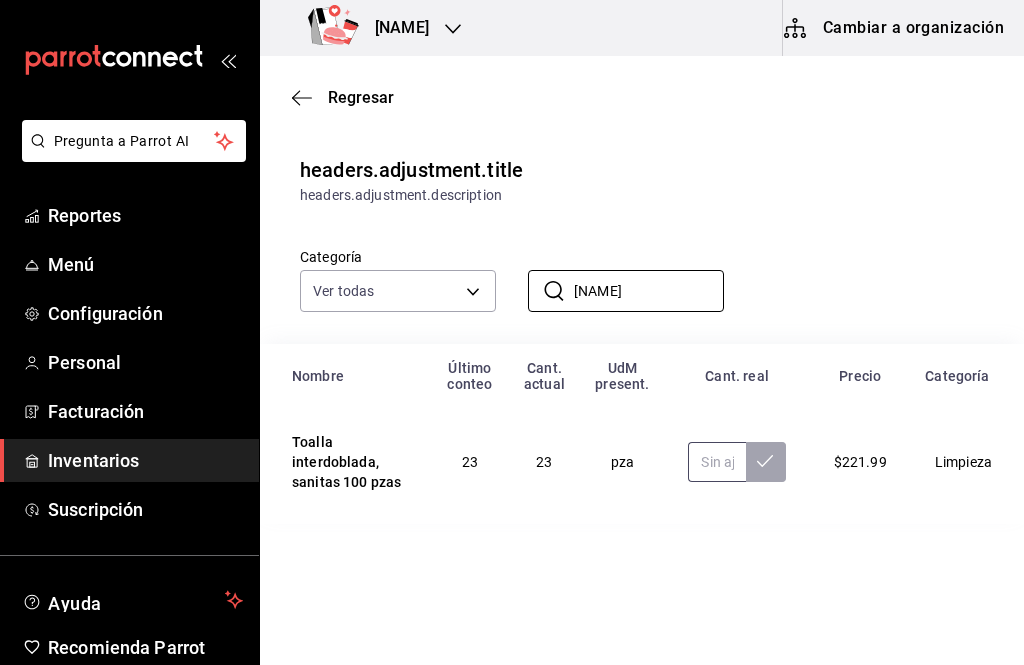 click at bounding box center [716, 462] 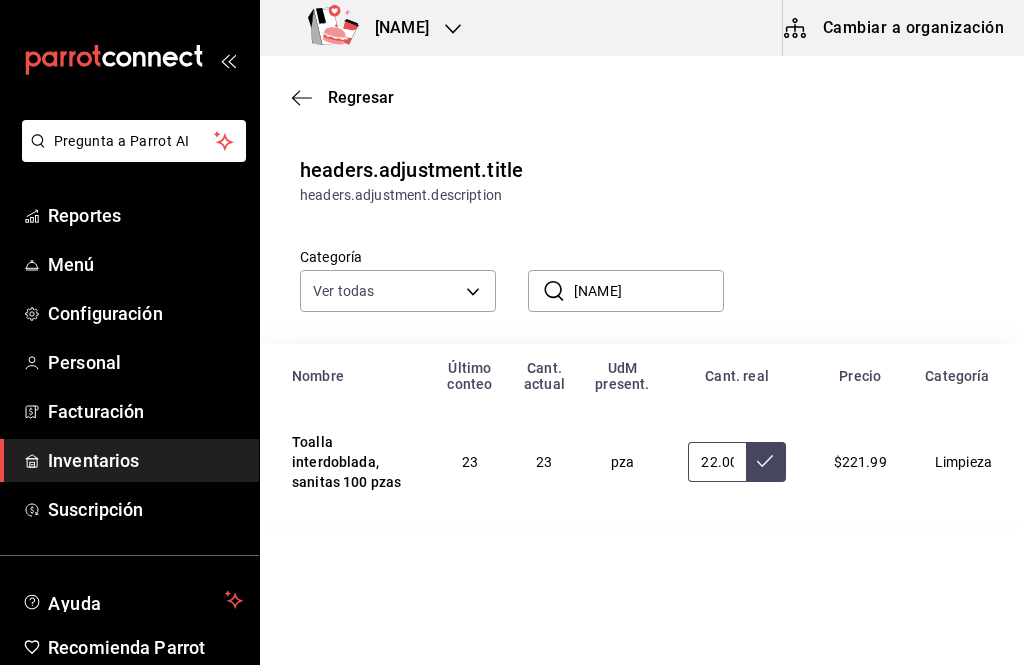type on "22.00" 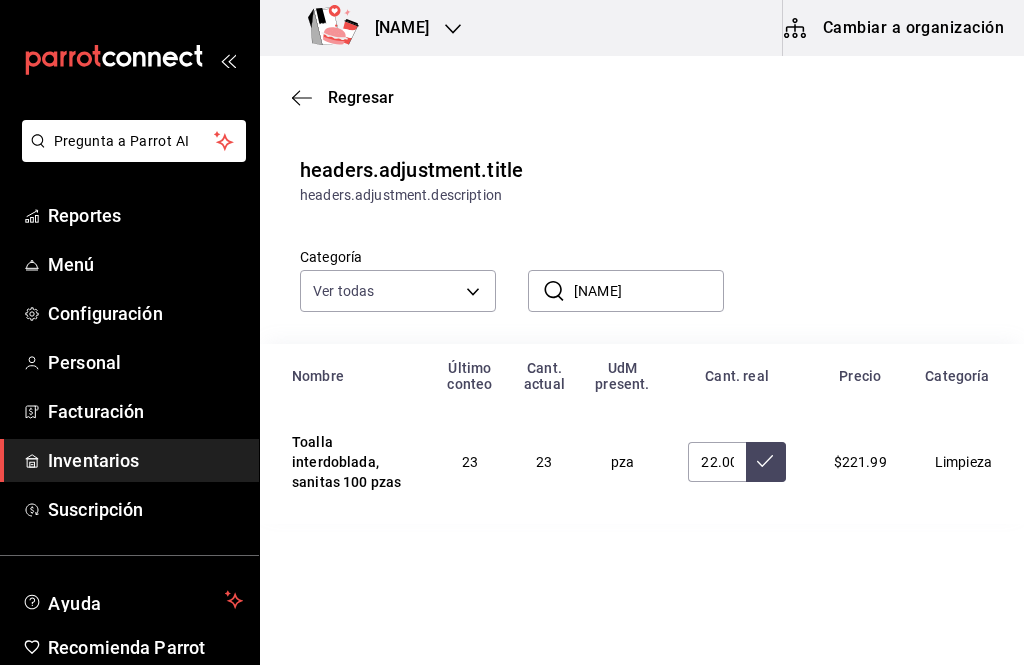 click 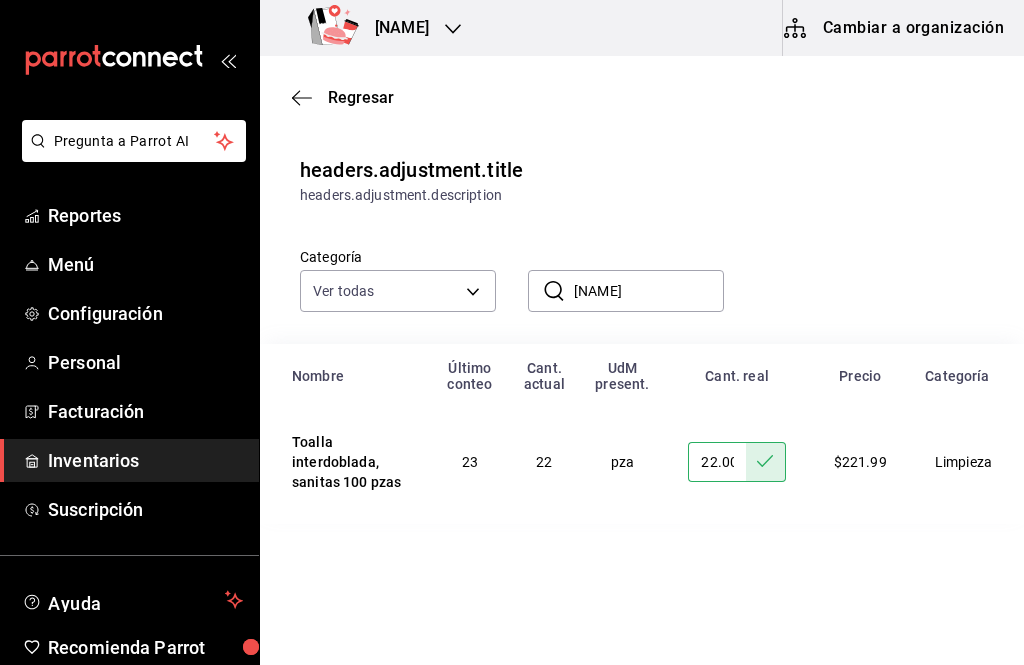 click on "Sanit" at bounding box center (649, 291) 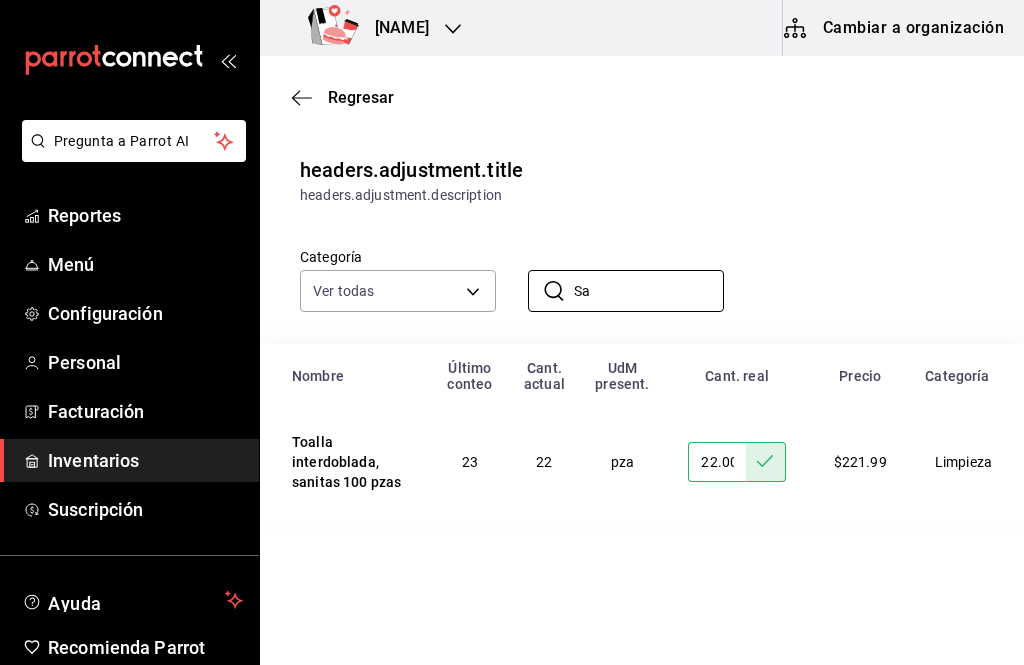 type on "S" 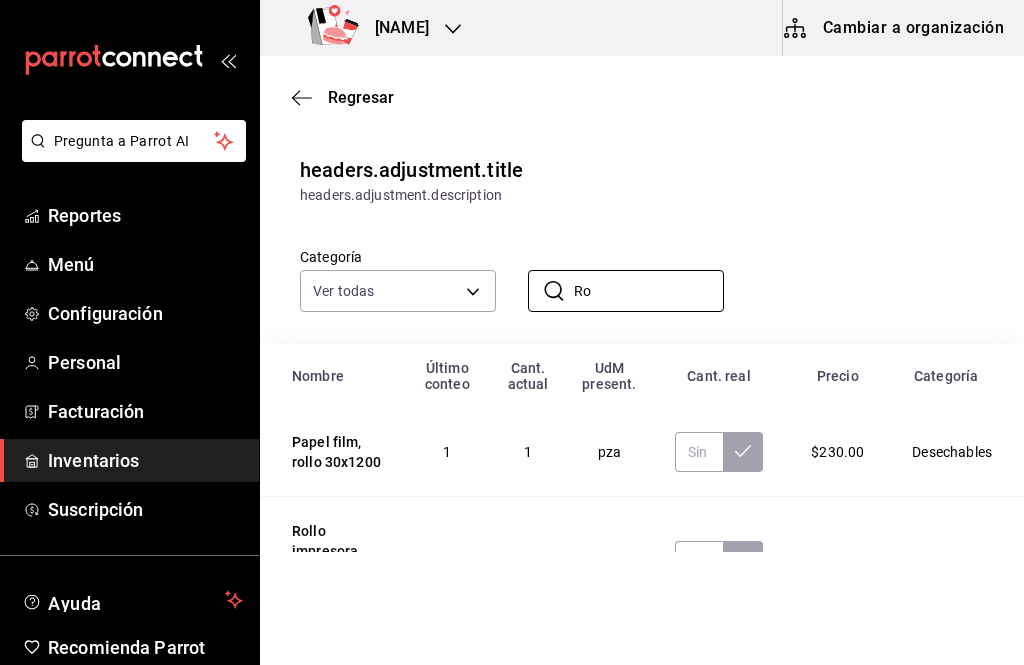 type on "R" 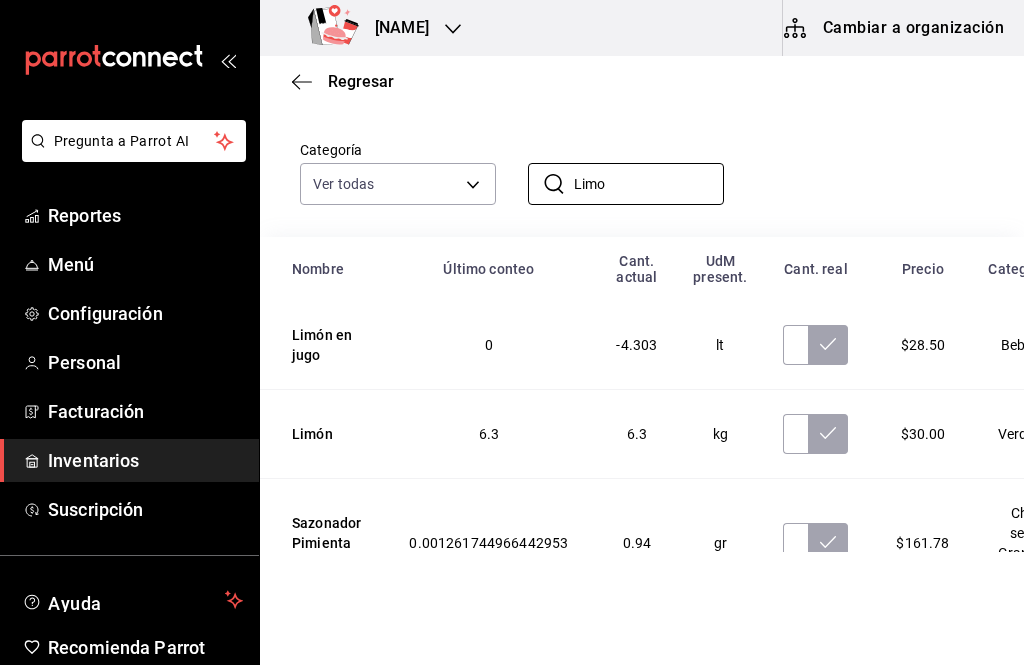 scroll, scrollTop: 106, scrollLeft: 0, axis: vertical 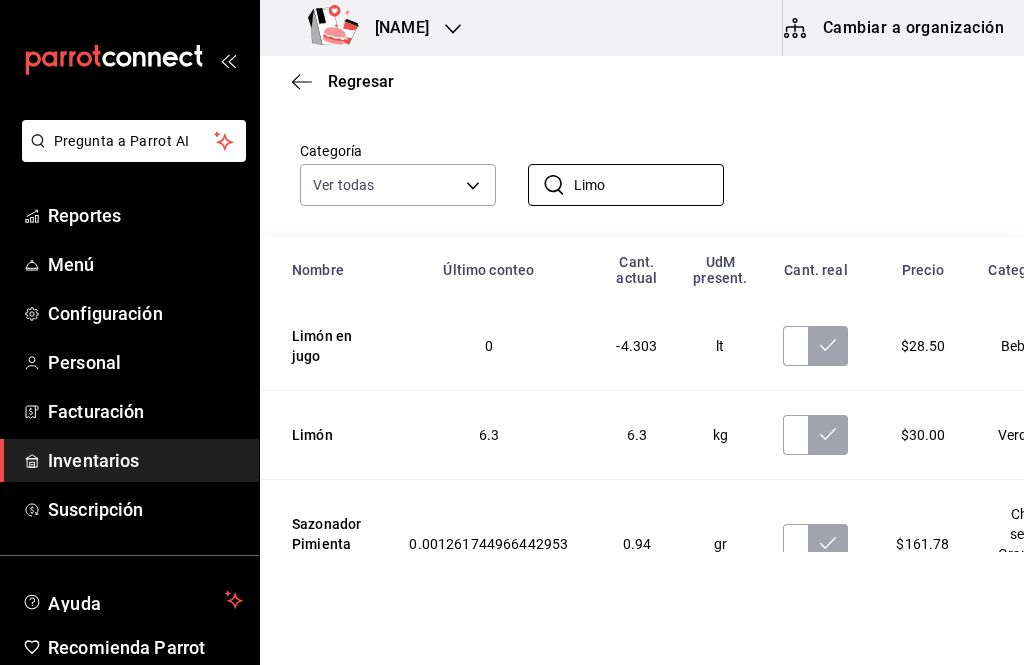 type on "Limo" 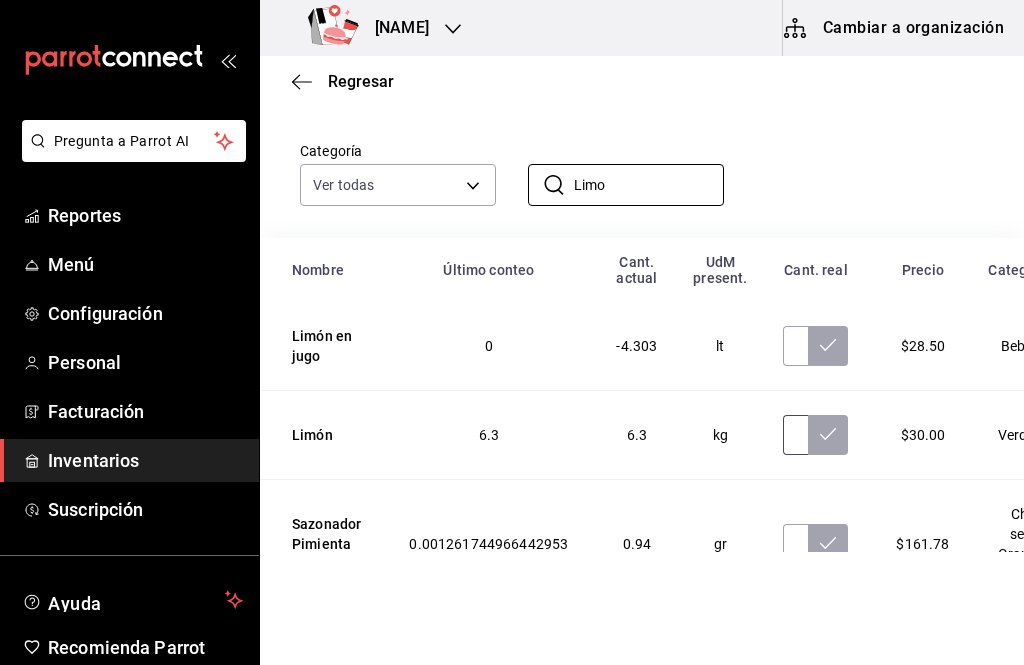 click at bounding box center [795, 435] 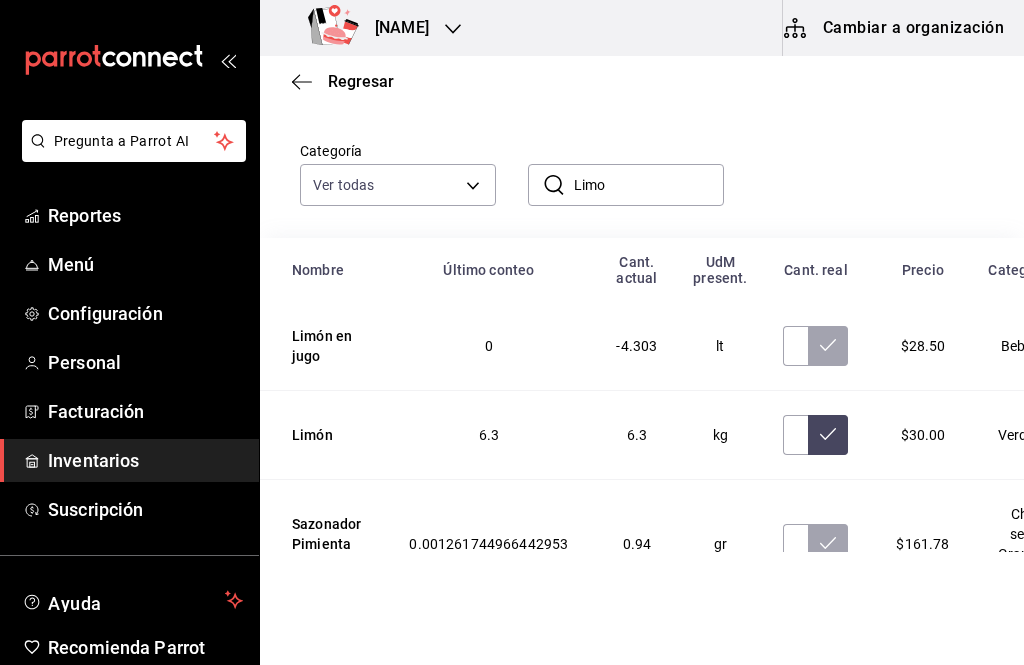 click on "66.00" at bounding box center [815, 435] 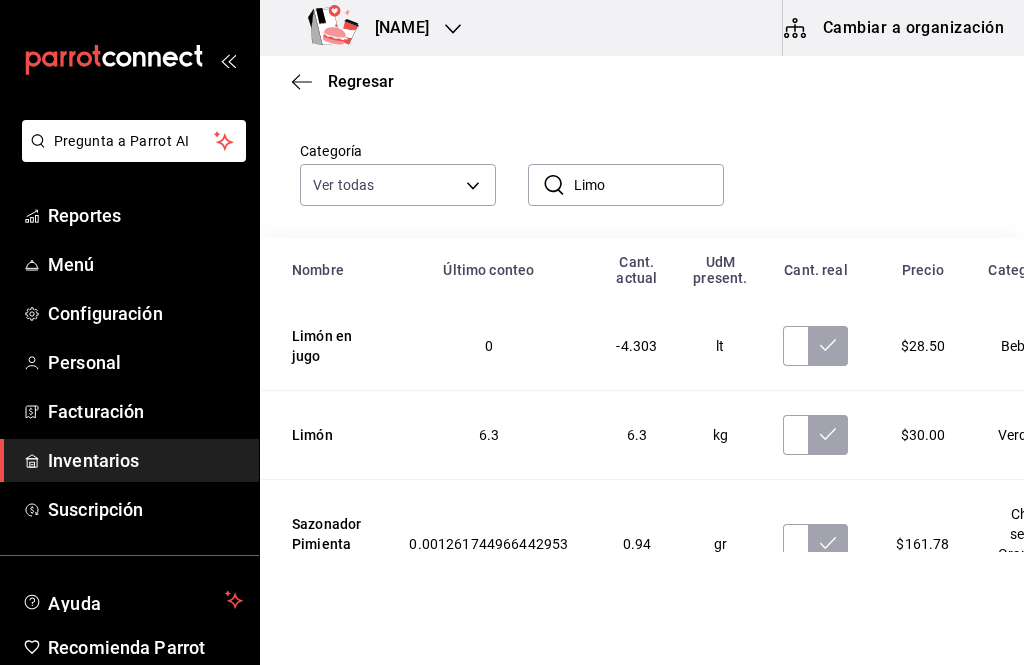 click at bounding box center (828, 435) 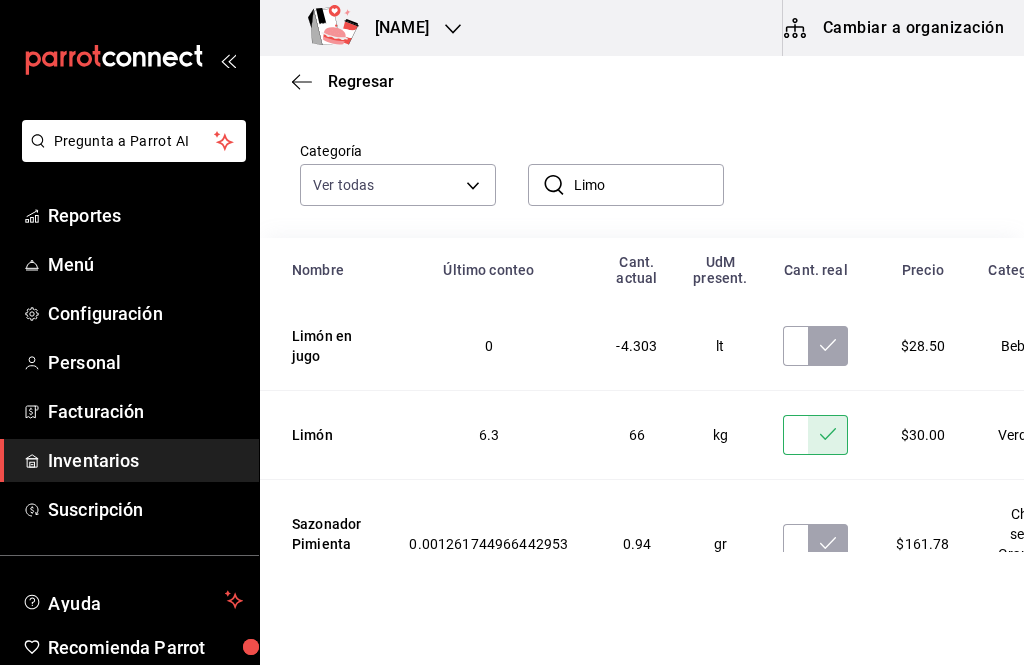 click at bounding box center [828, 435] 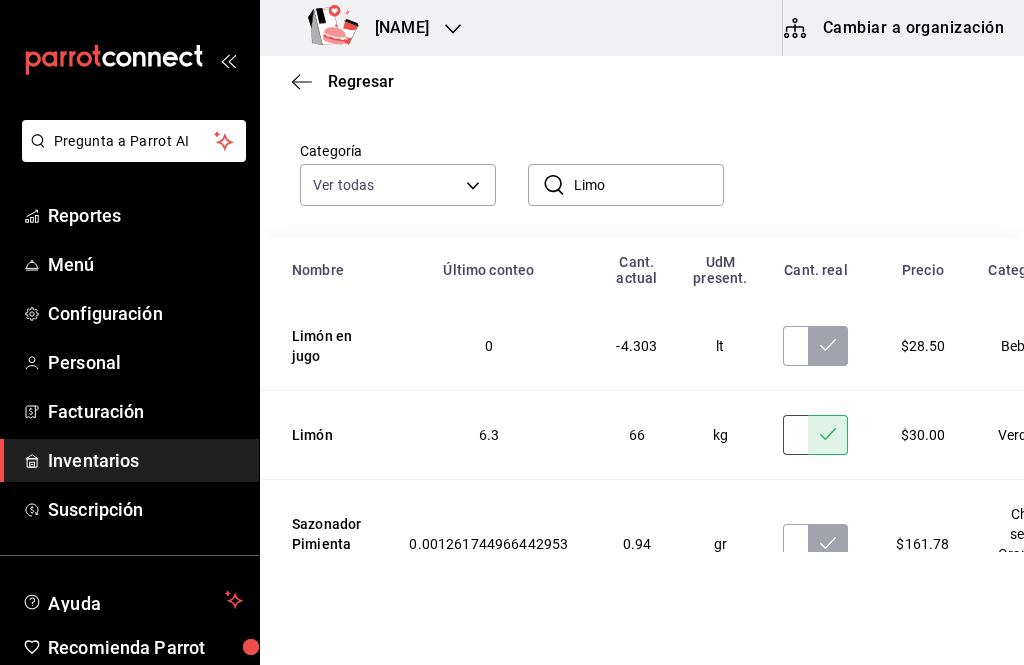 click on "66.00" at bounding box center (795, 435) 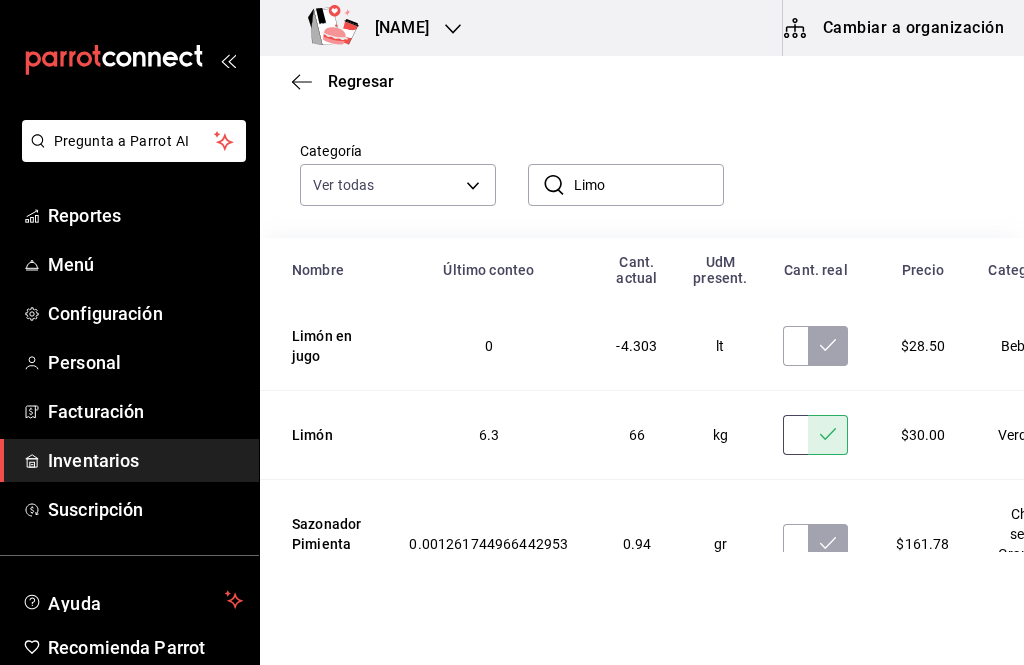 click on "66.00" at bounding box center (795, 435) 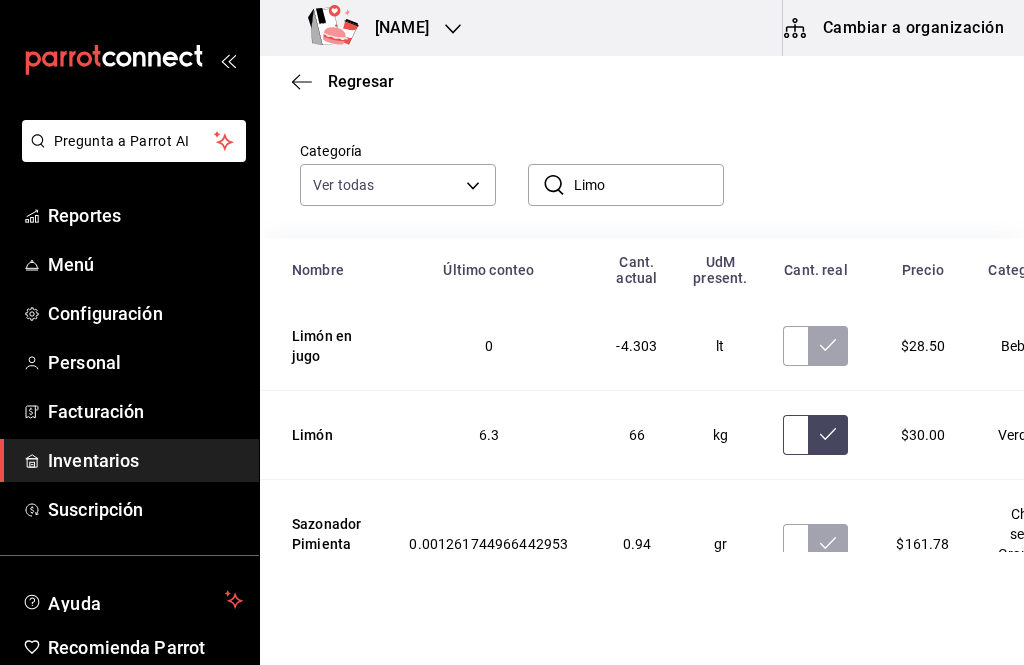 type on "6.36" 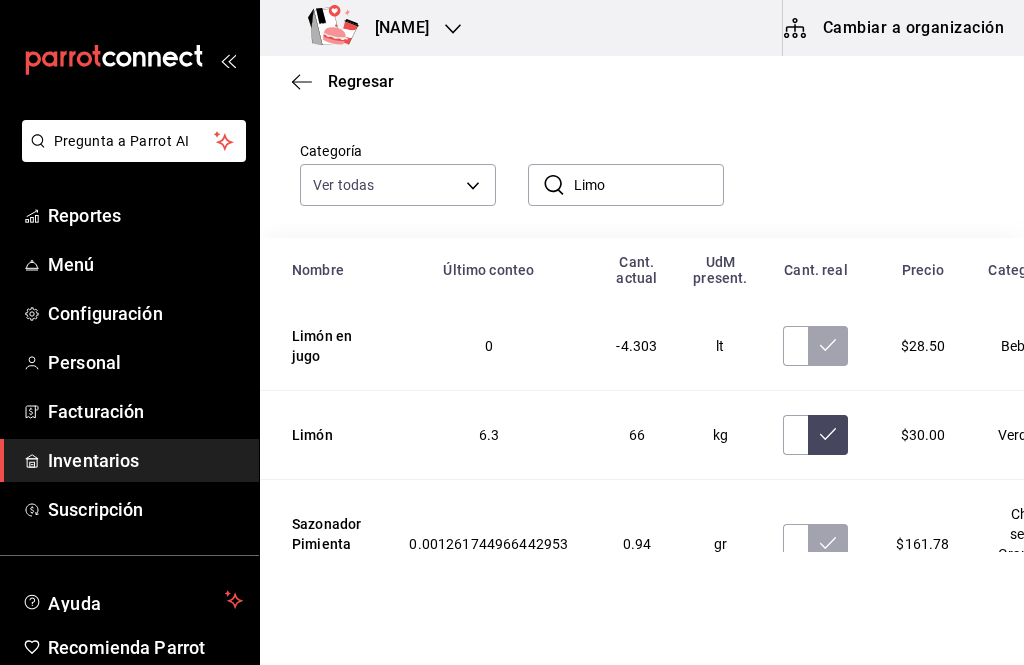 click at bounding box center [828, 435] 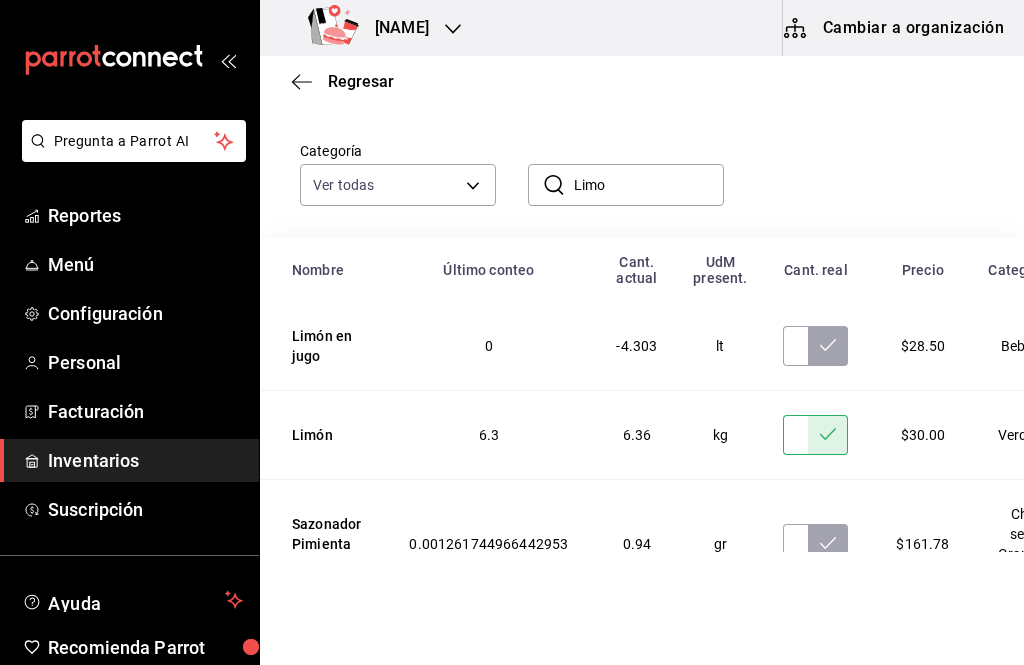 click on "Limo" at bounding box center (649, 185) 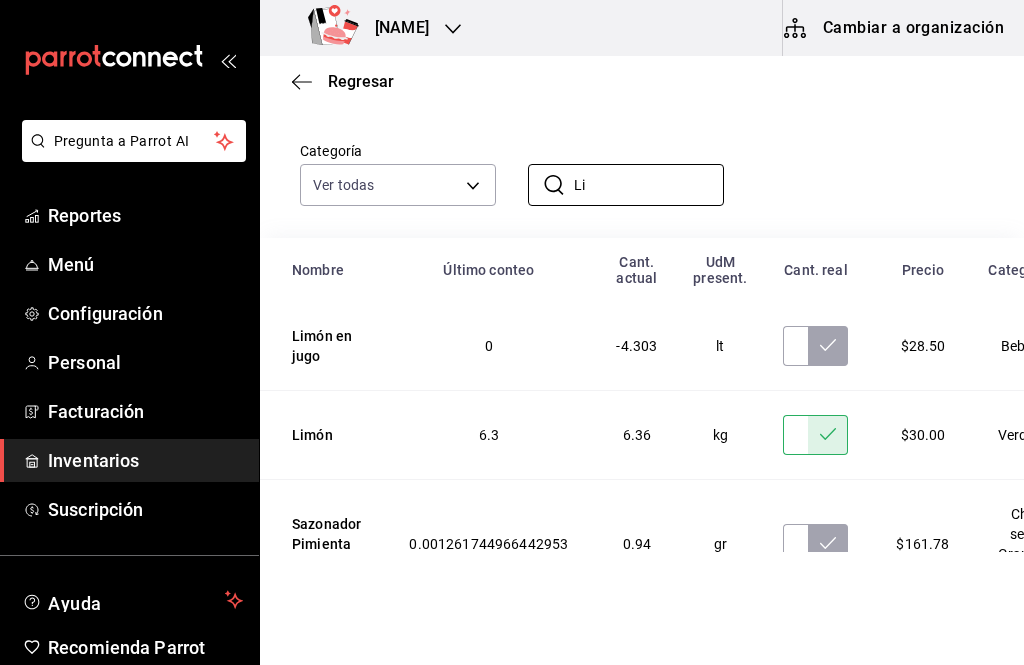 type on "L" 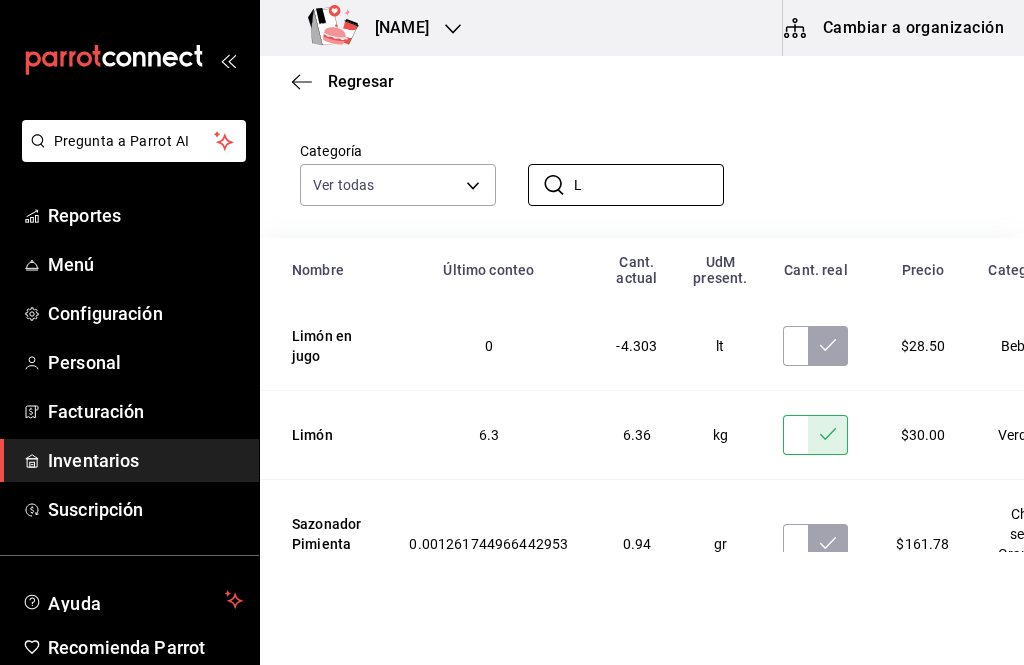 scroll, scrollTop: 0, scrollLeft: 0, axis: both 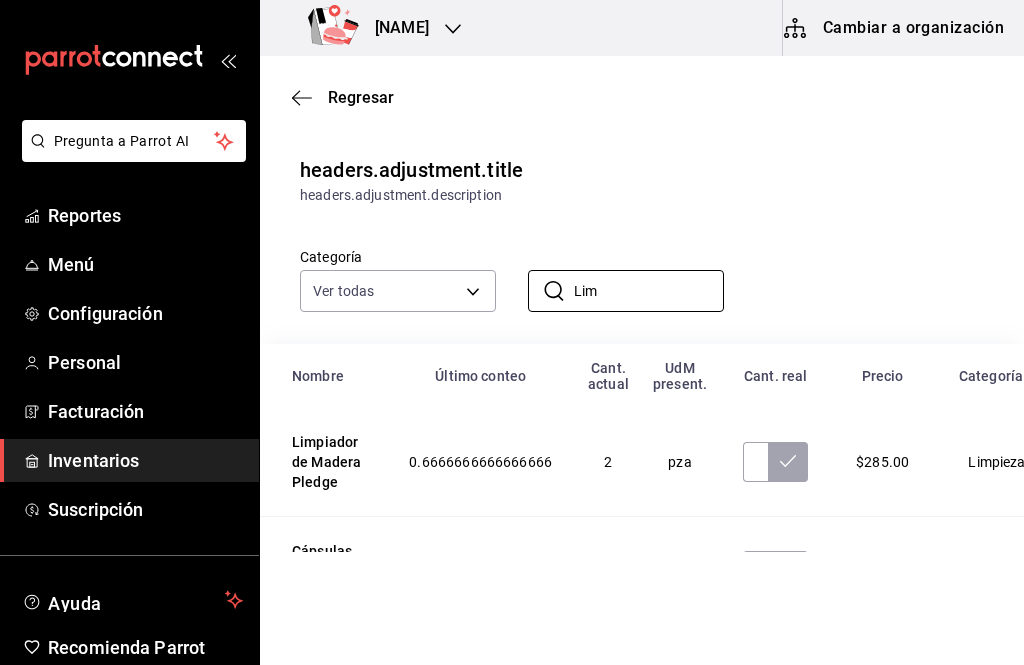 type on "Limo" 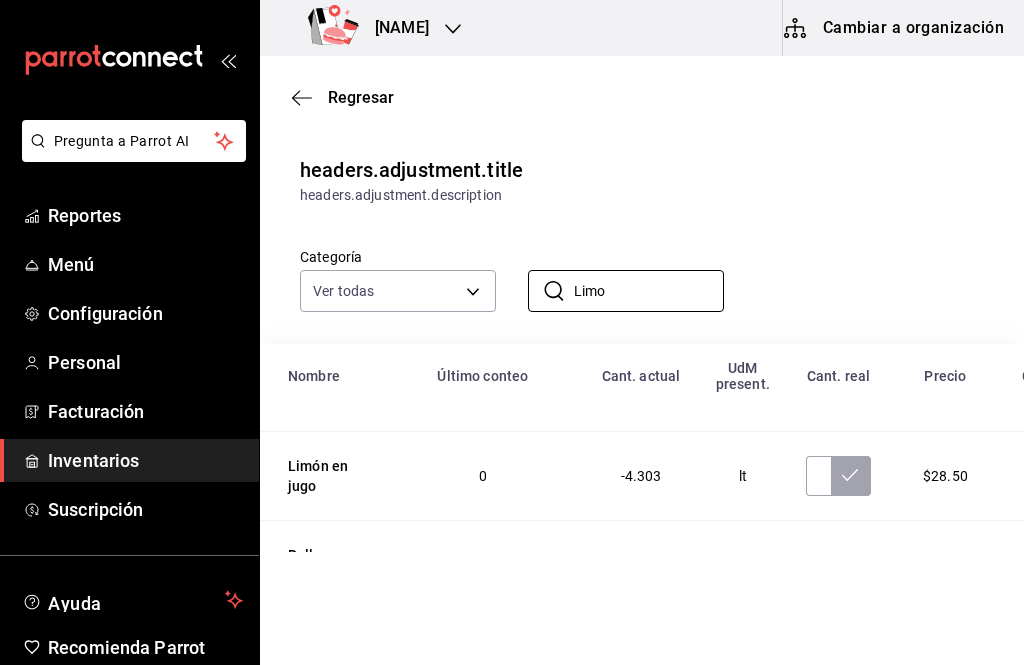 scroll, scrollTop: 894, scrollLeft: 4, axis: both 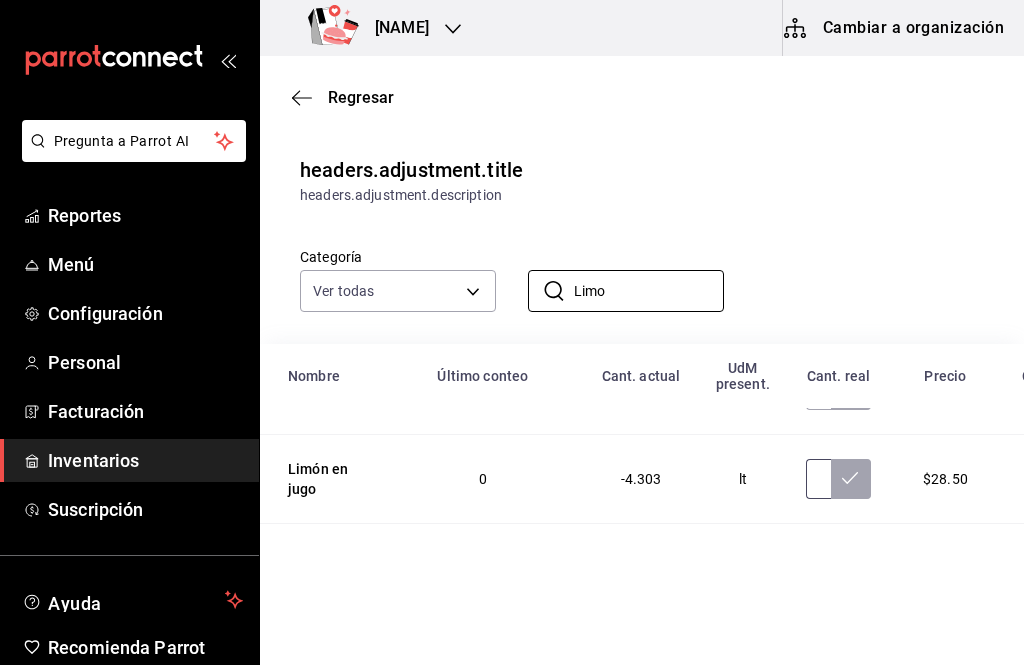 click at bounding box center [818, 479] 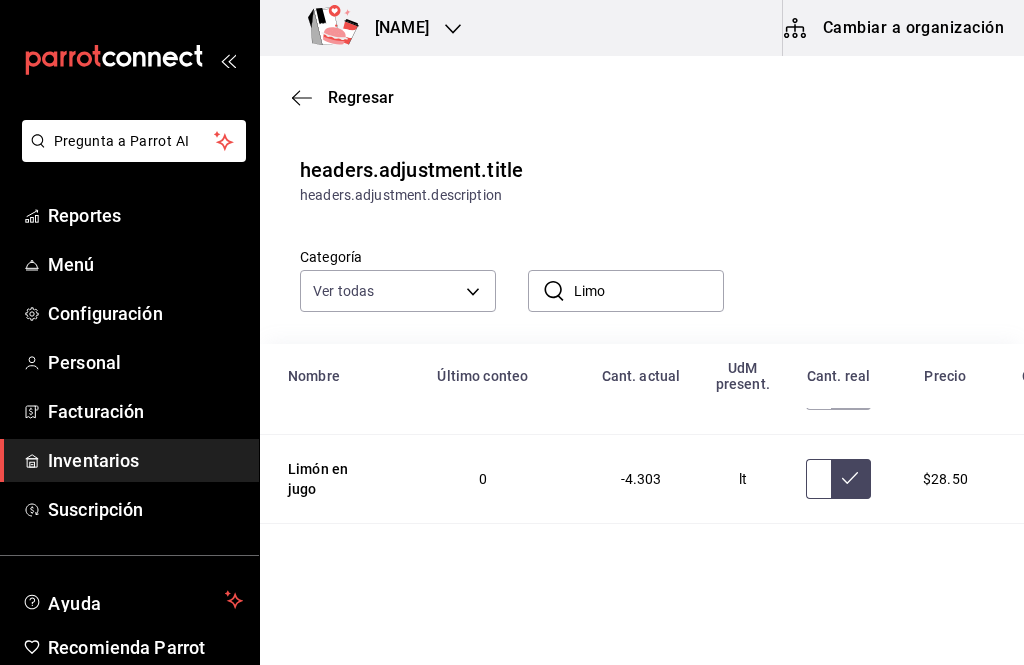 type on "252.00" 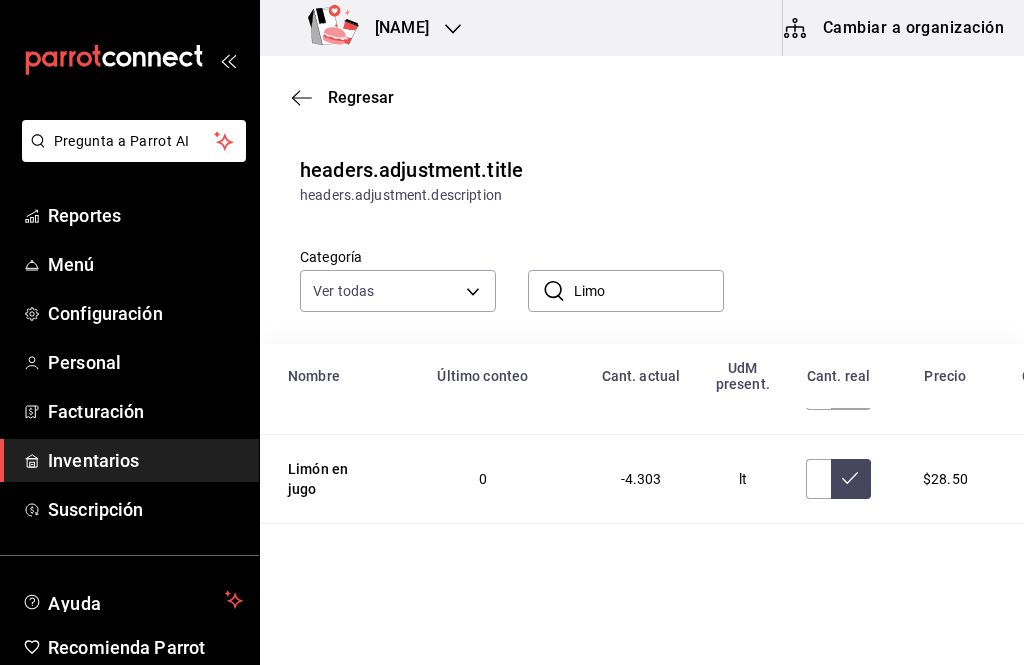 click 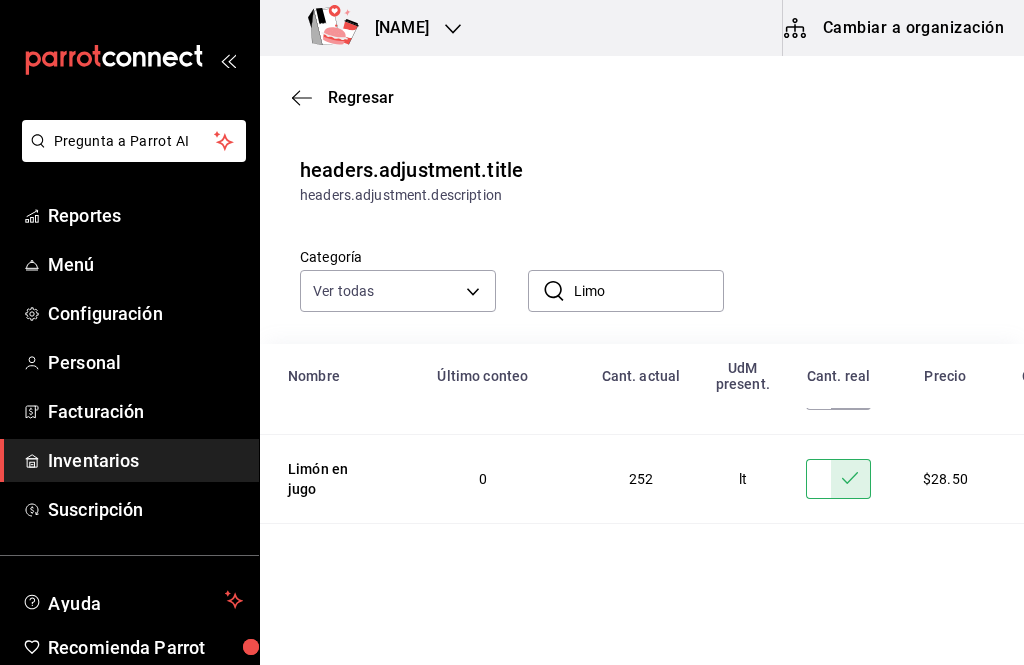click on "Limo" at bounding box center (649, 291) 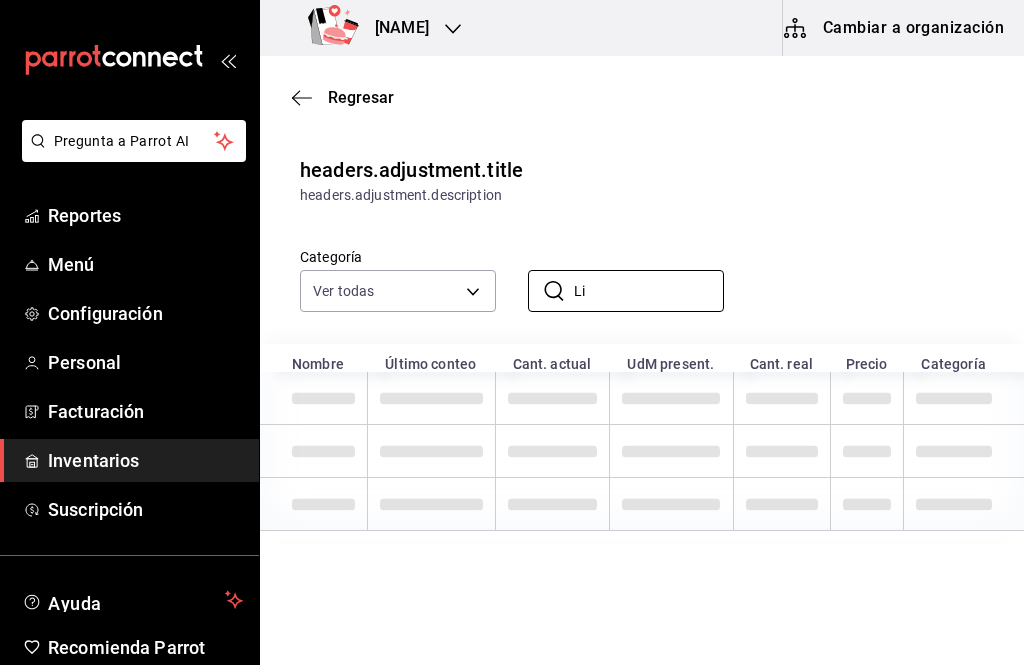 type on "L" 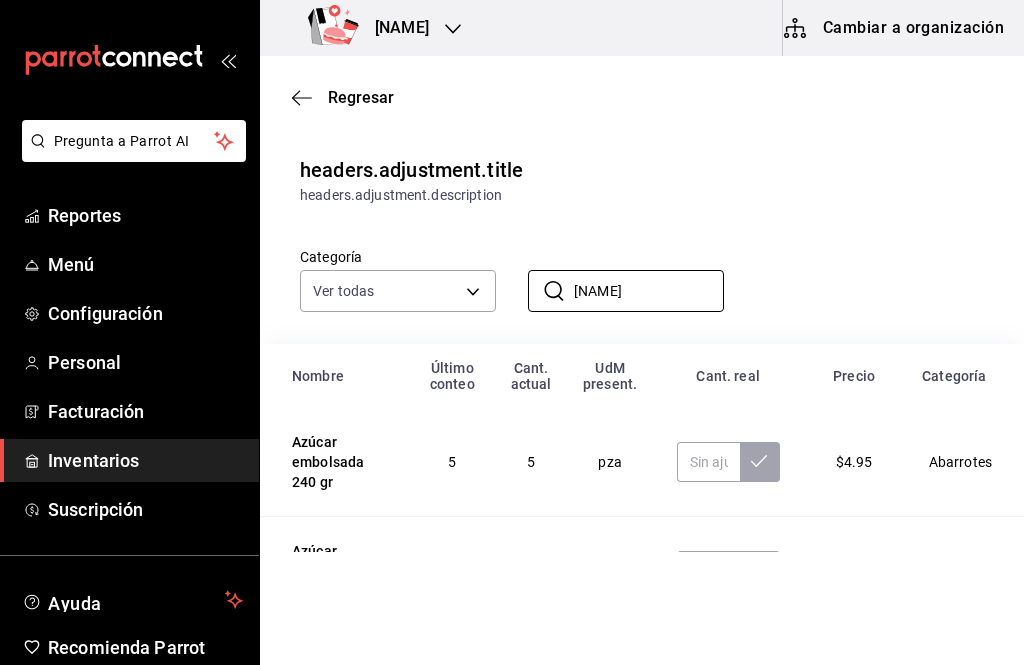 type on "Azú" 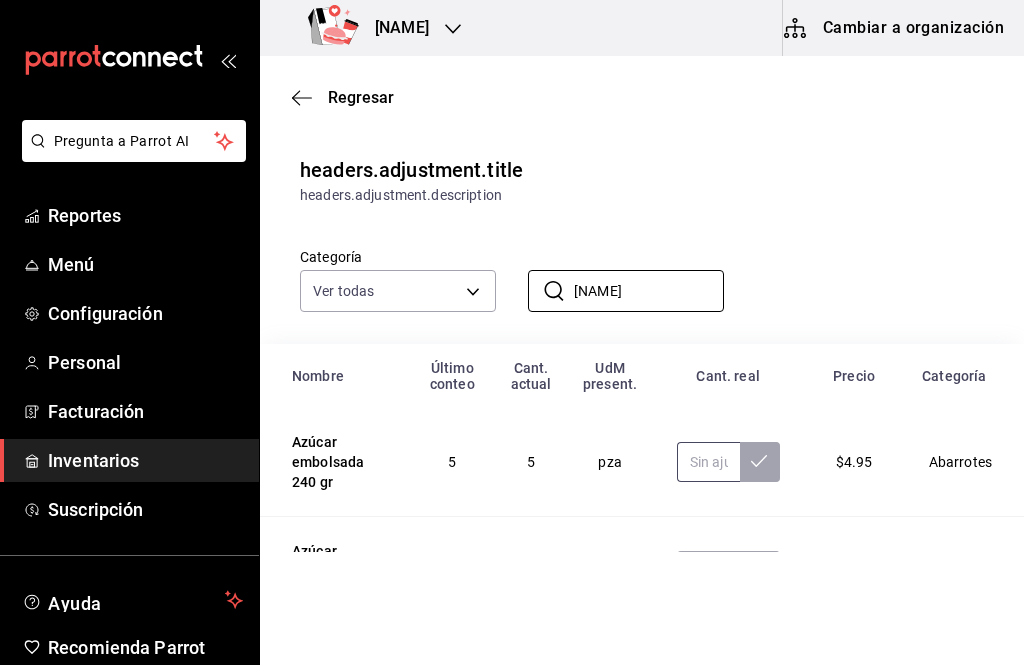 click at bounding box center [708, 462] 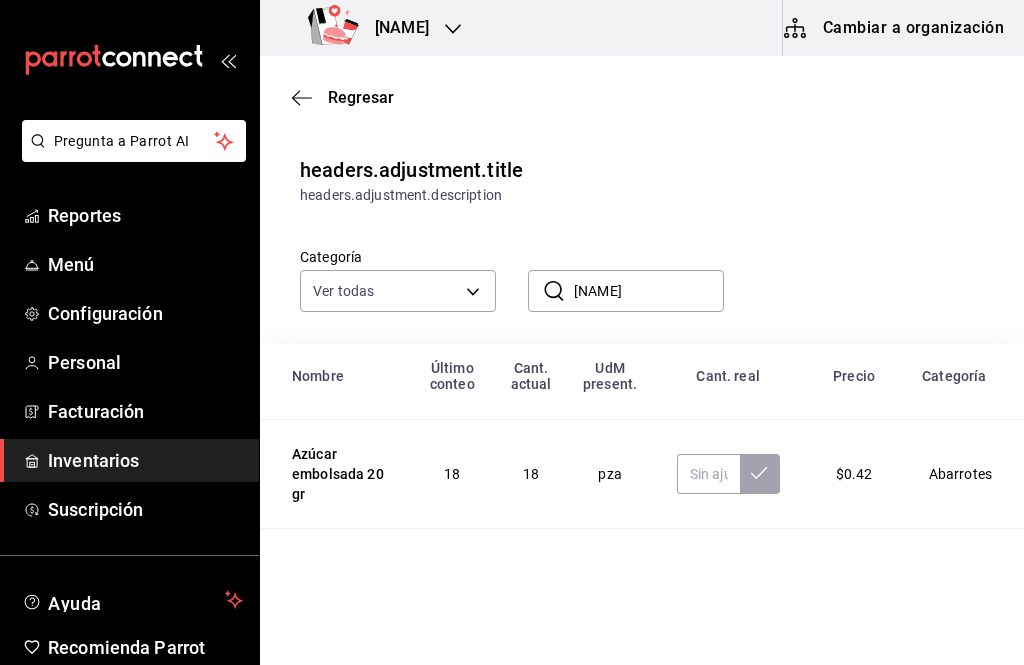 scroll, scrollTop: 97, scrollLeft: 0, axis: vertical 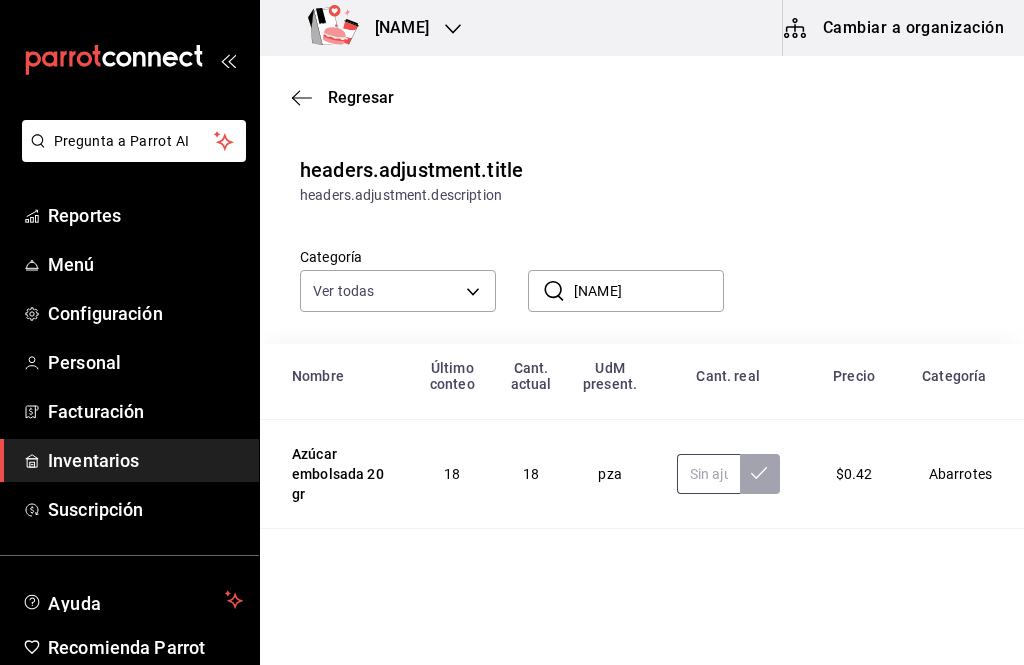 click at bounding box center [708, 474] 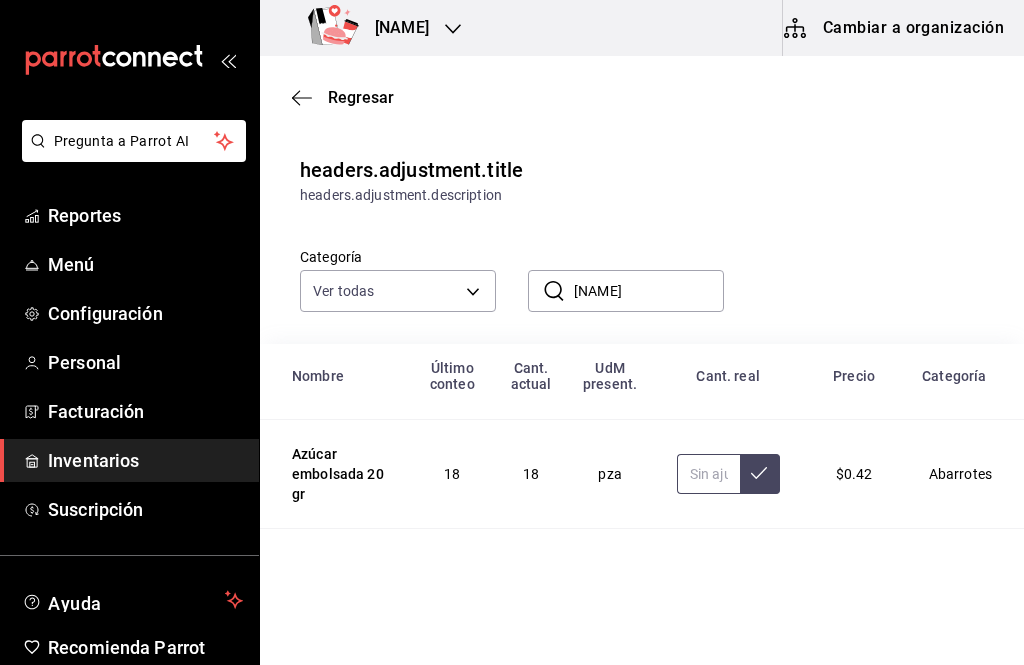 type on "4.00" 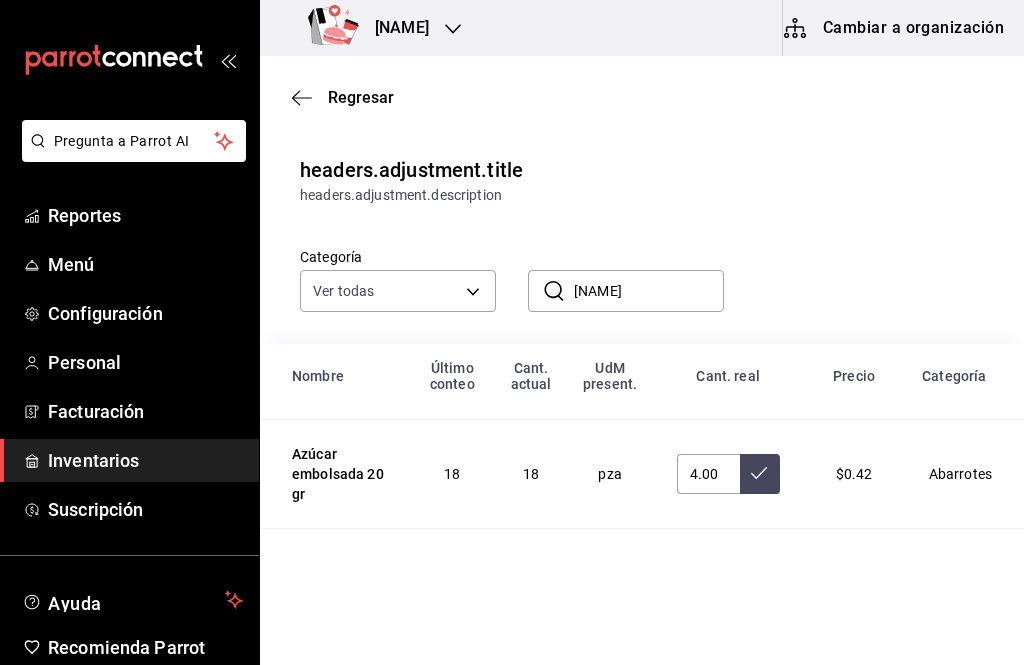 click at bounding box center [760, 474] 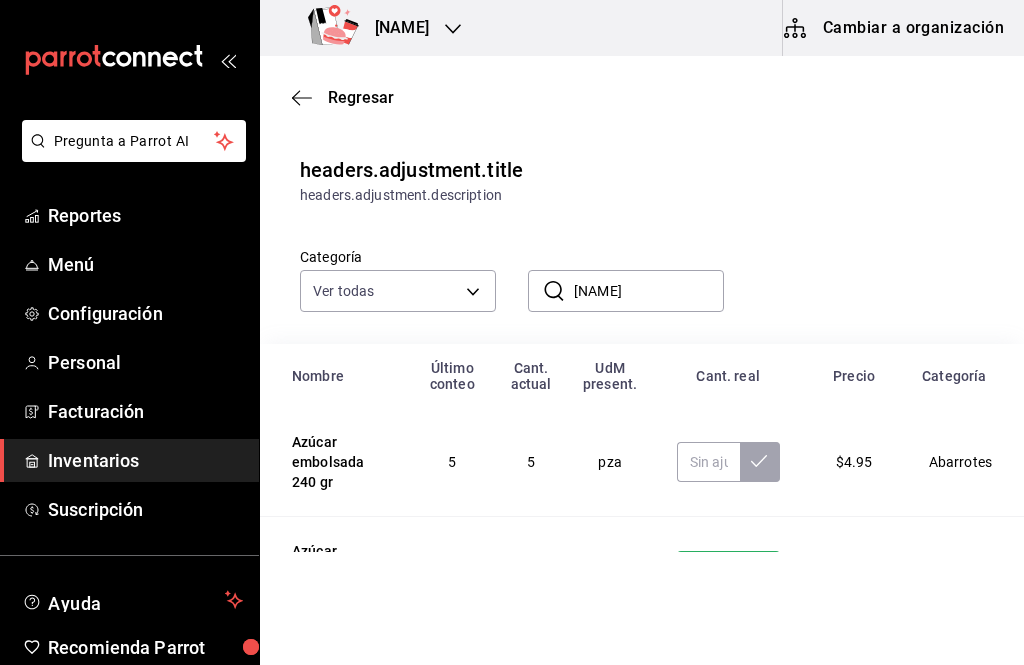 scroll, scrollTop: 0, scrollLeft: 0, axis: both 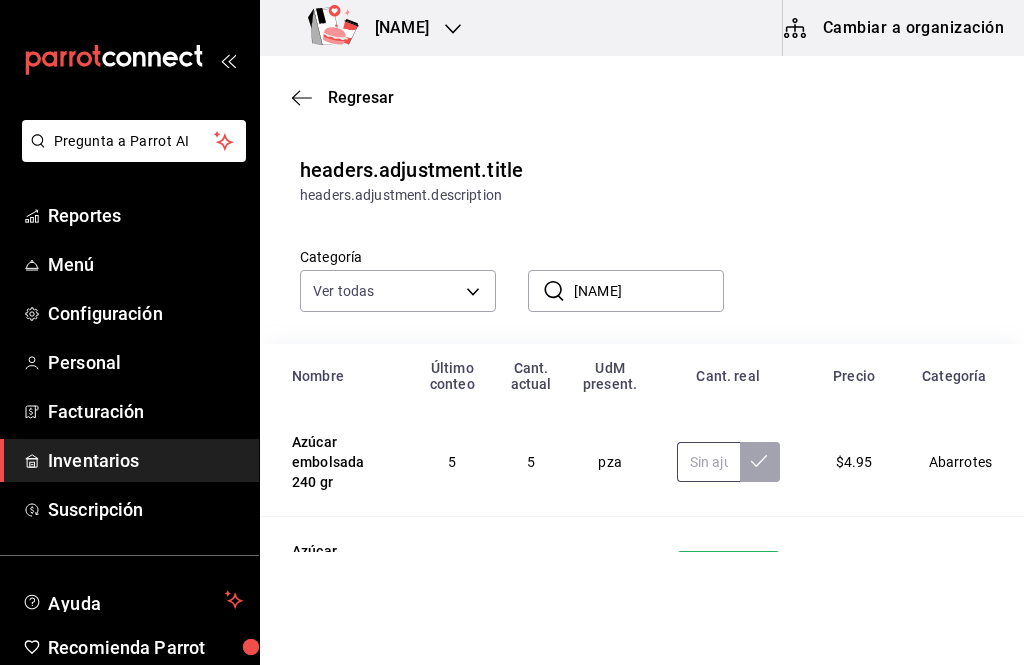 click at bounding box center [708, 462] 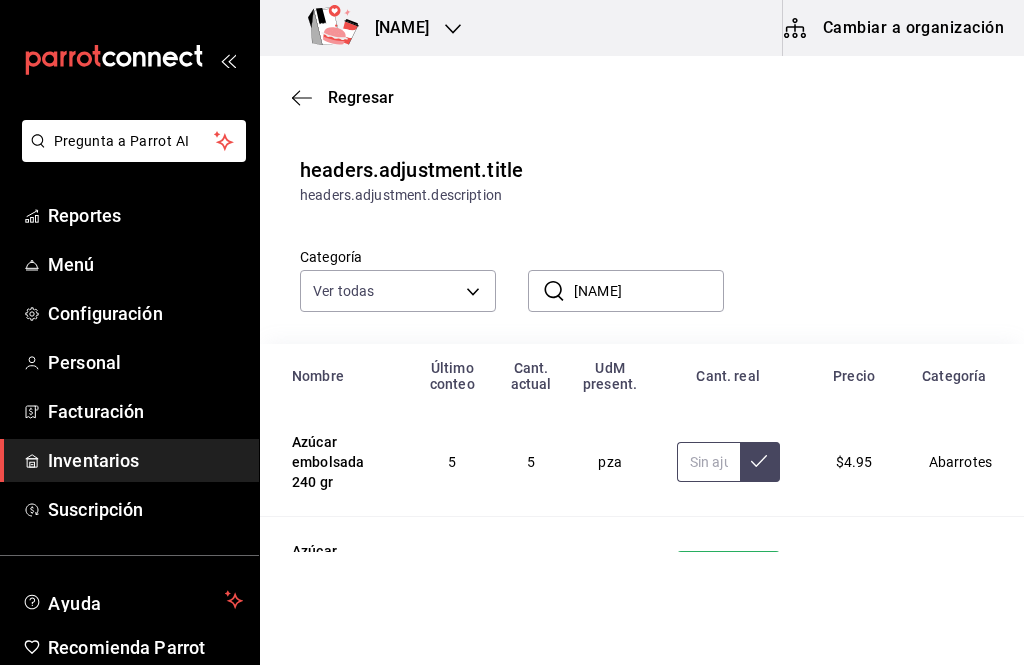 type on "3.00" 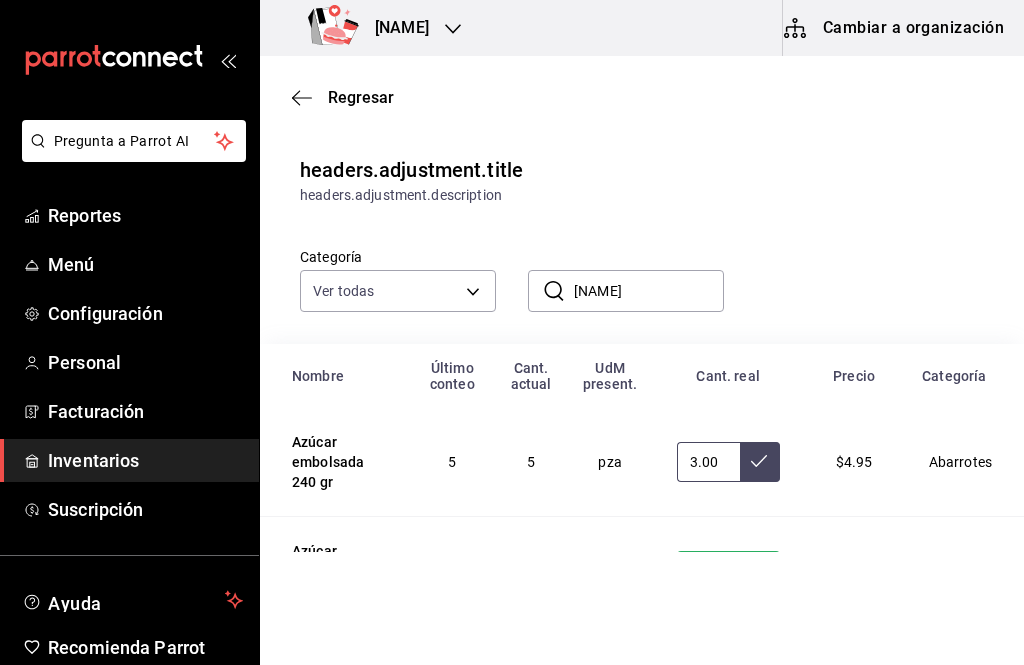 click on "3.00" at bounding box center [708, 462] 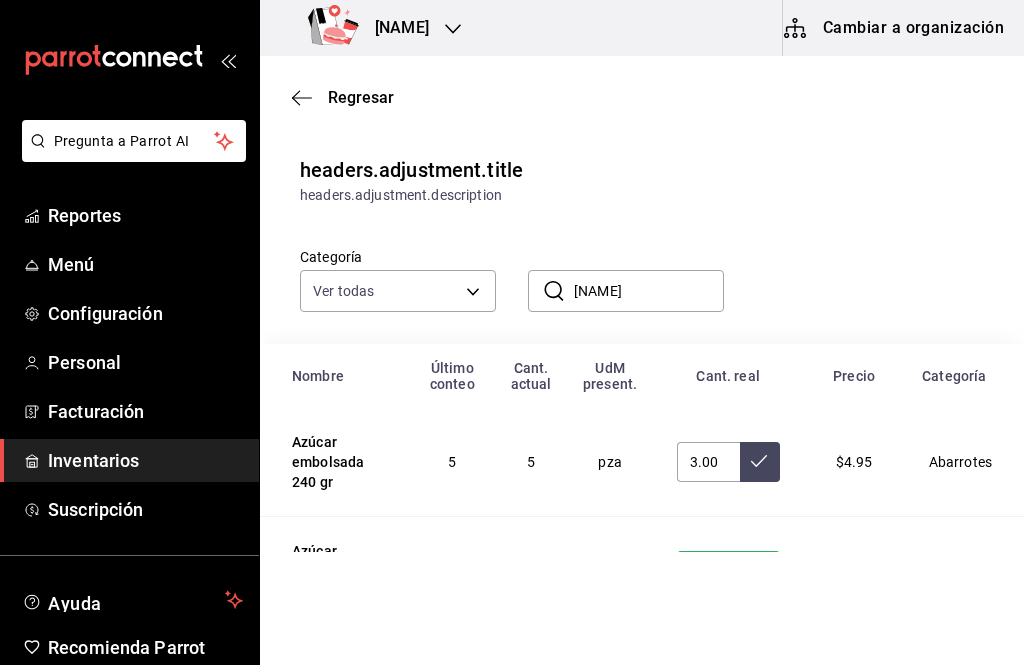 click on "3.00" at bounding box center (728, 462) 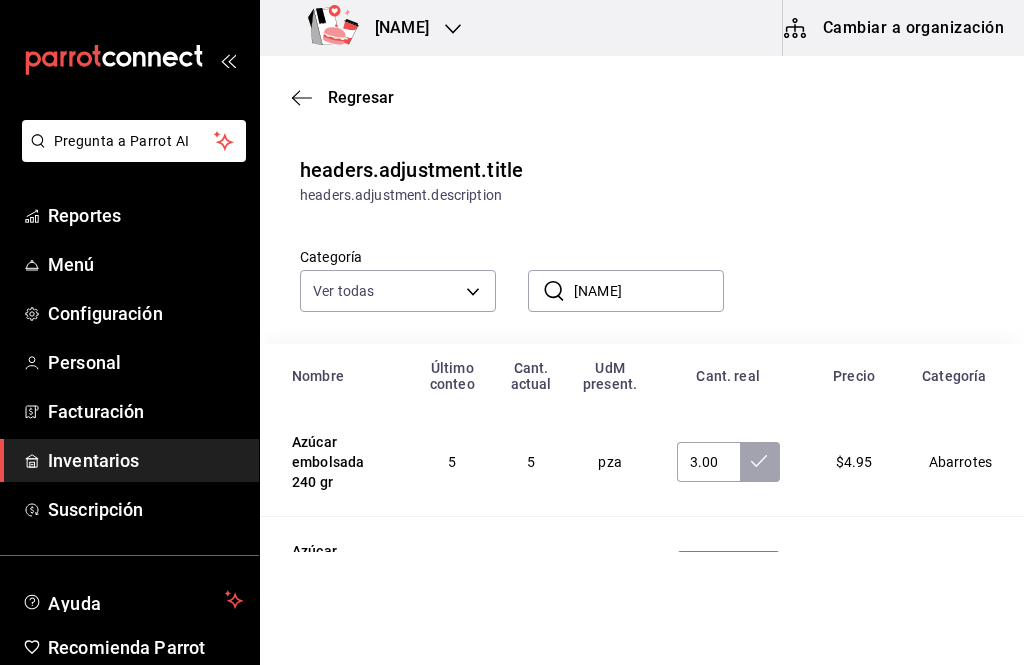 click 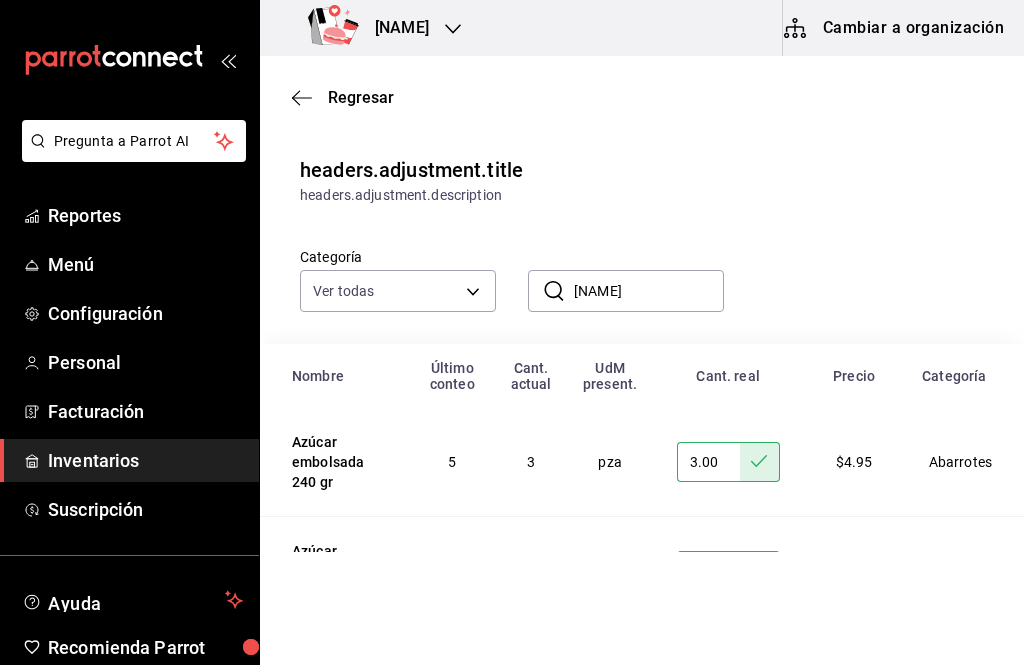 click on "Azú" at bounding box center [649, 291] 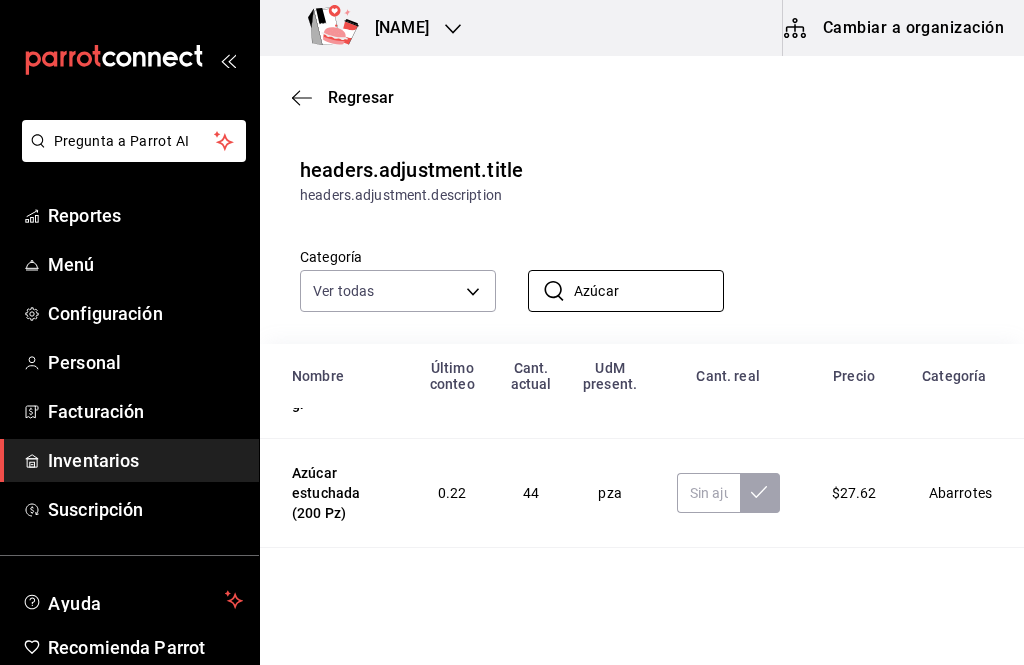 scroll, scrollTop: 189, scrollLeft: 0, axis: vertical 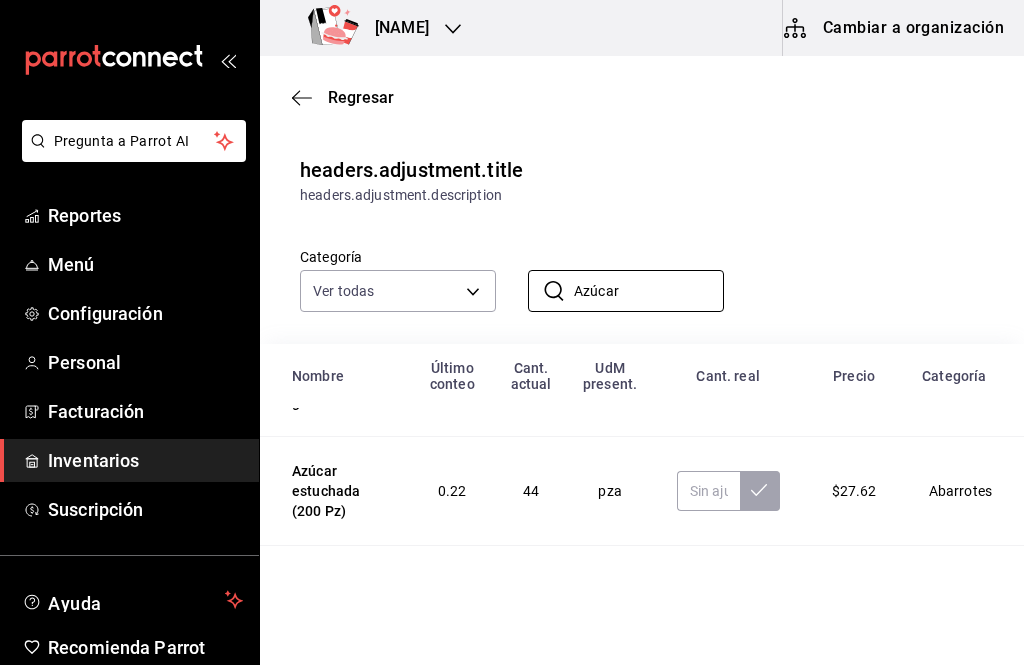 type on "Azúcar" 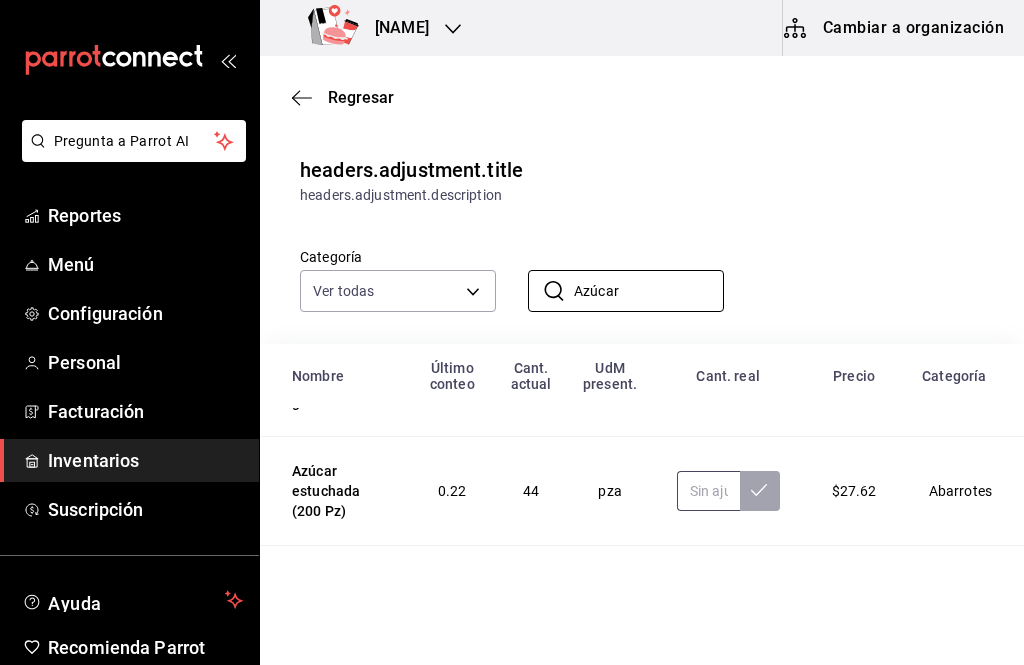 click at bounding box center [708, 491] 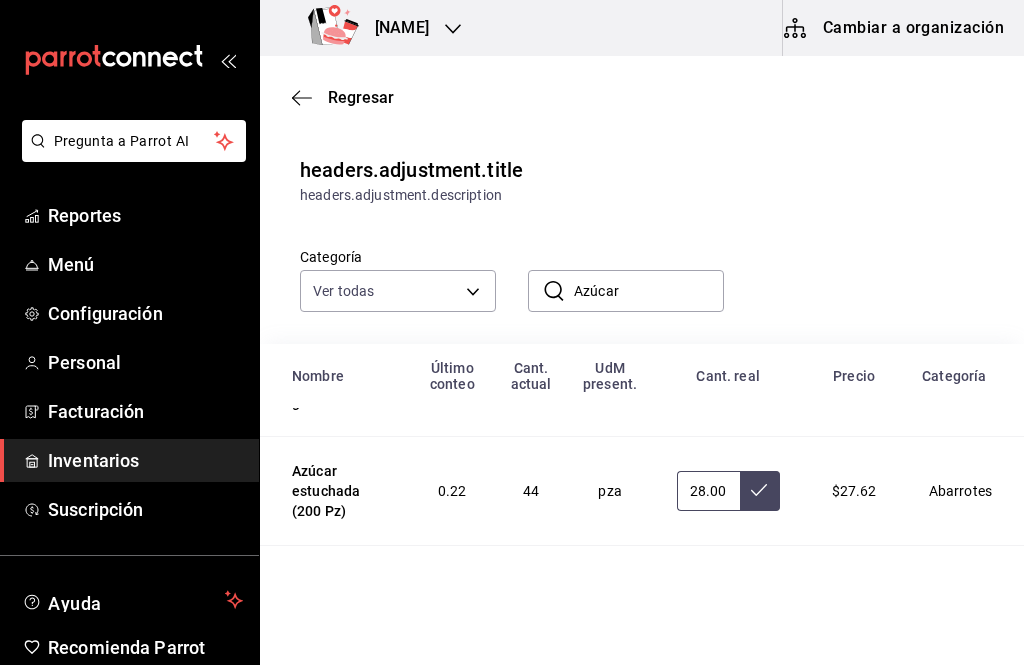 type on "28.00" 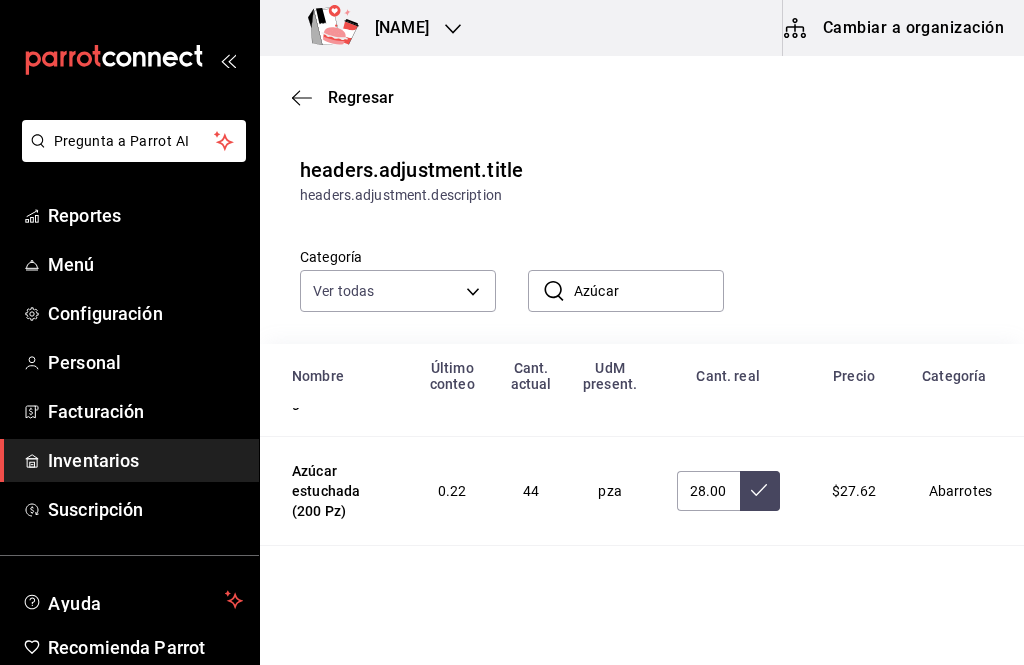 click 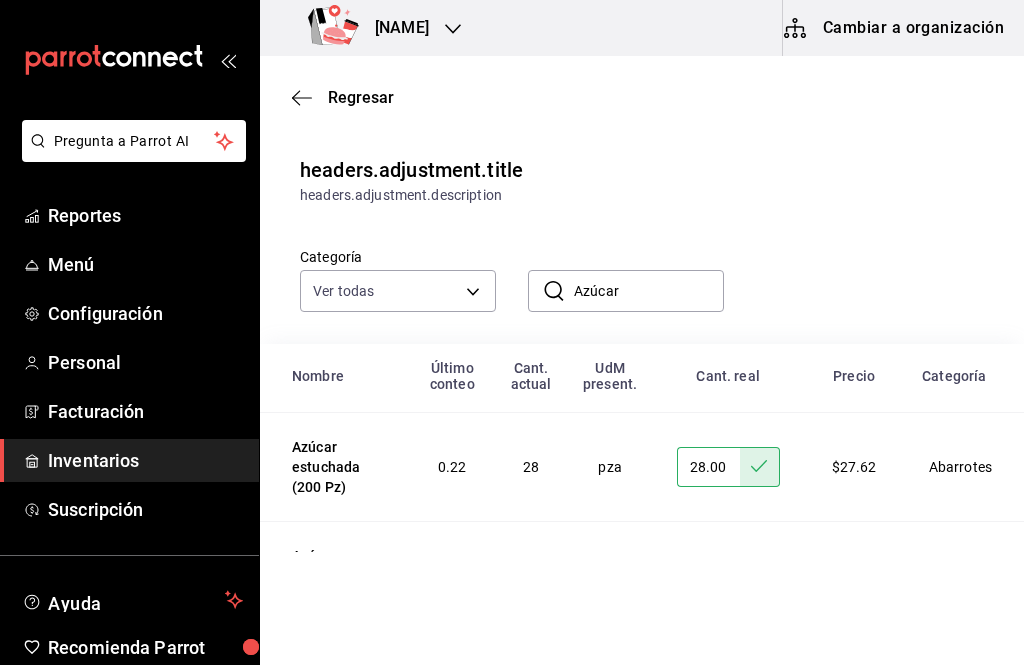 scroll, scrollTop: 211, scrollLeft: 0, axis: vertical 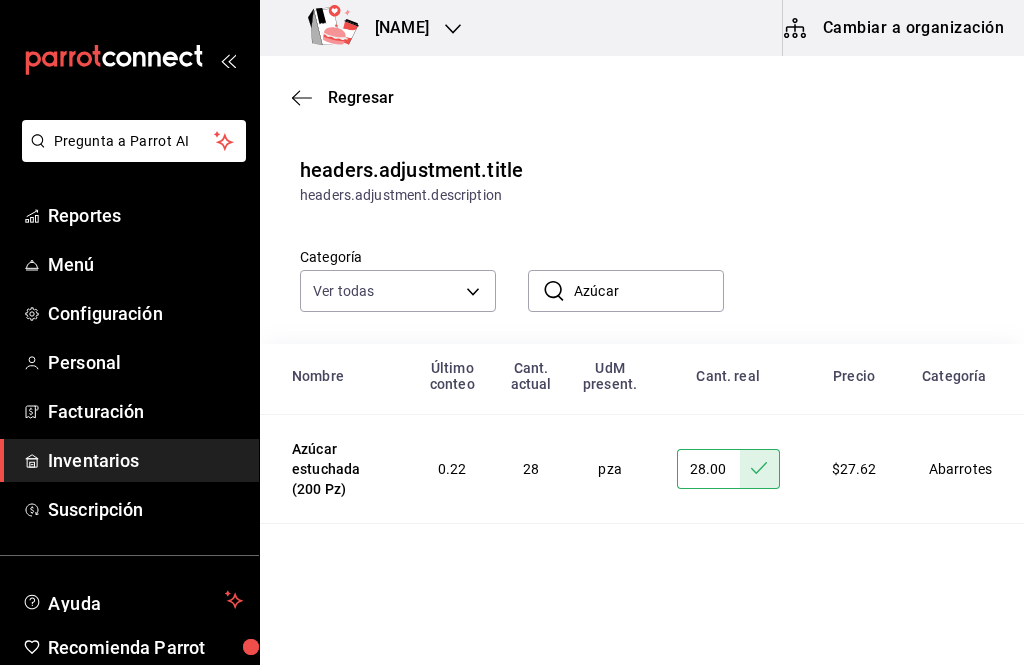click on "Azúcar" at bounding box center [649, 291] 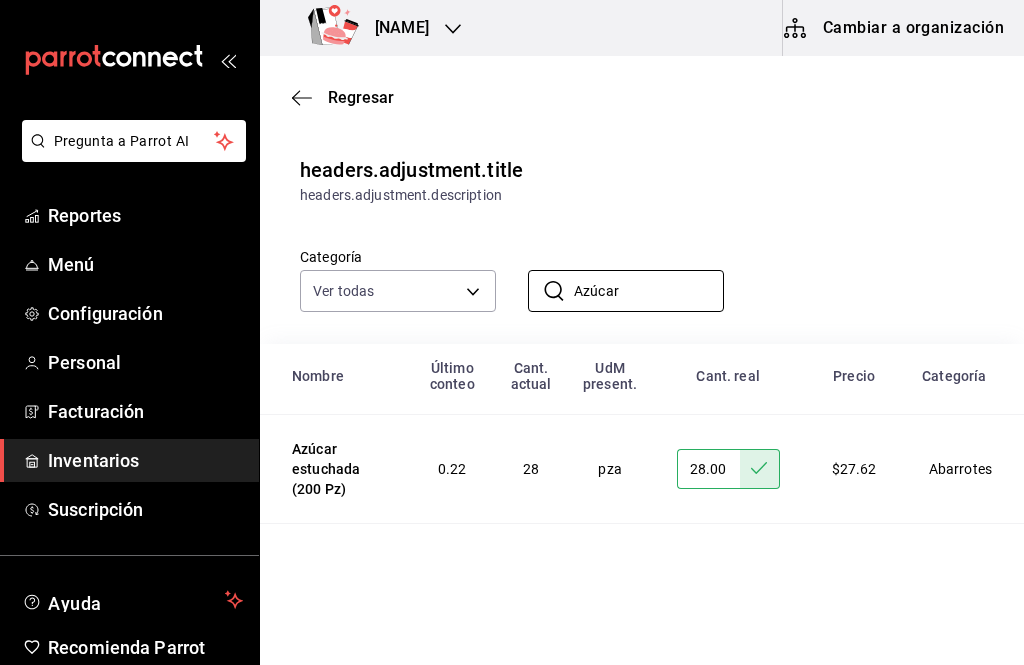 click on "Azúcar" at bounding box center (649, 291) 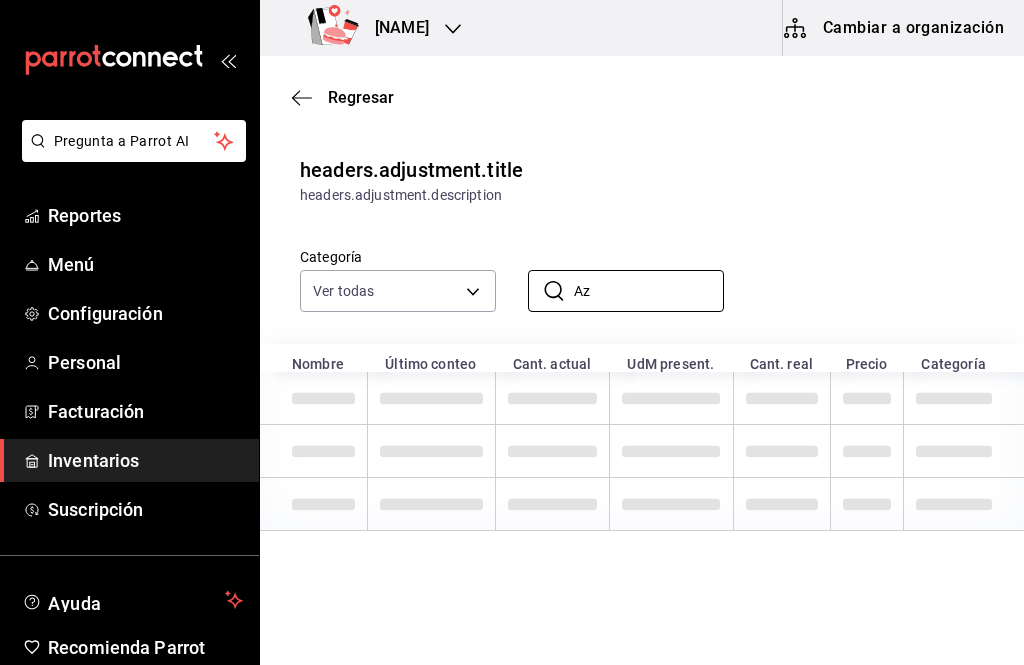 type on "A" 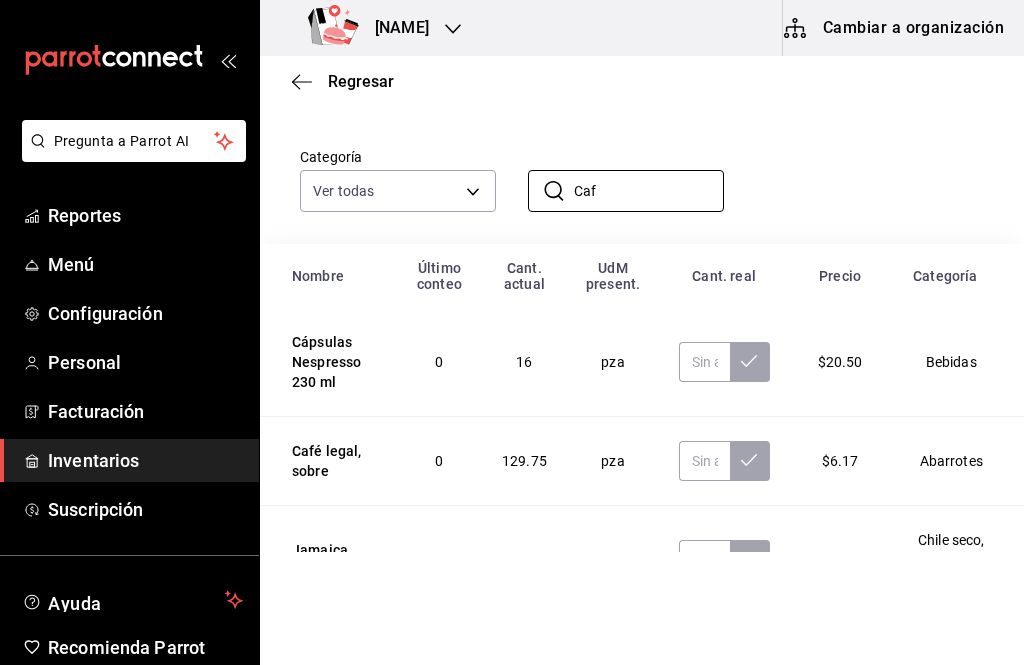 scroll, scrollTop: 104, scrollLeft: 0, axis: vertical 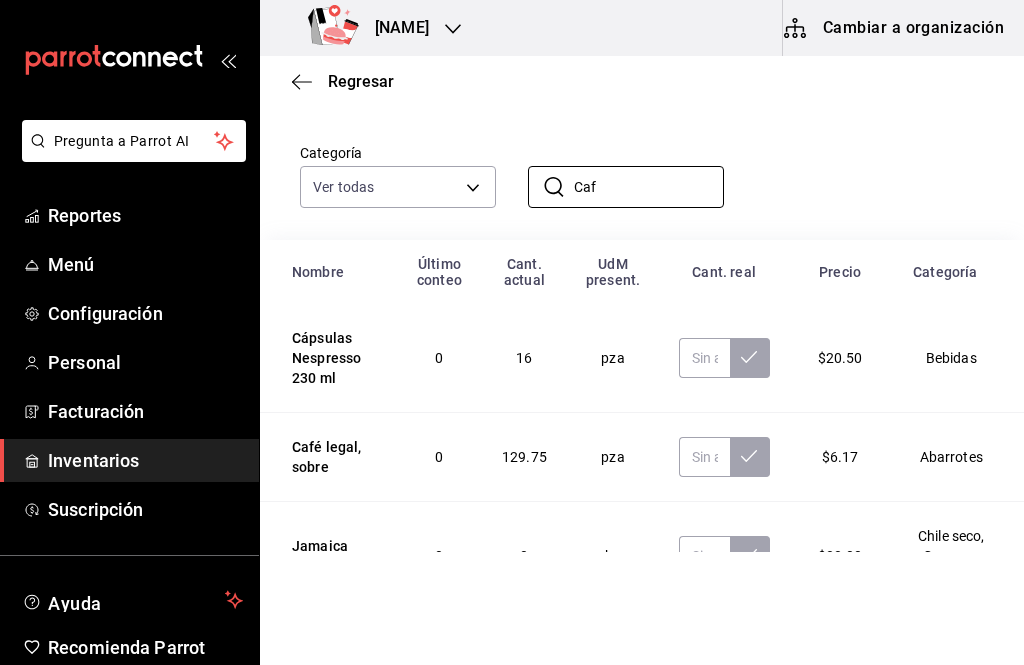 type on "Caf" 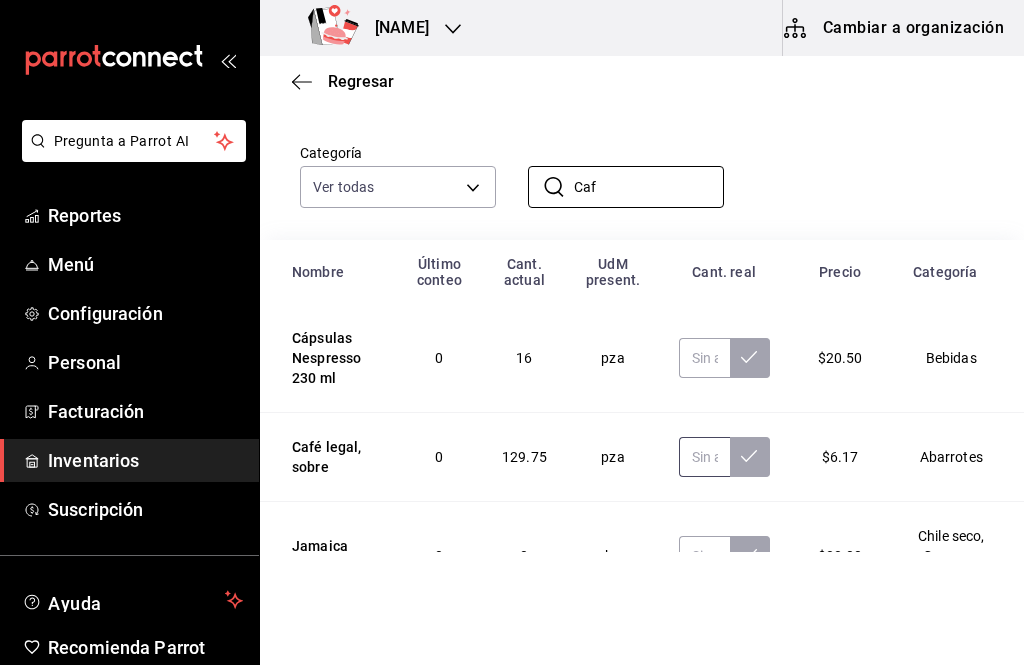 click at bounding box center [704, 457] 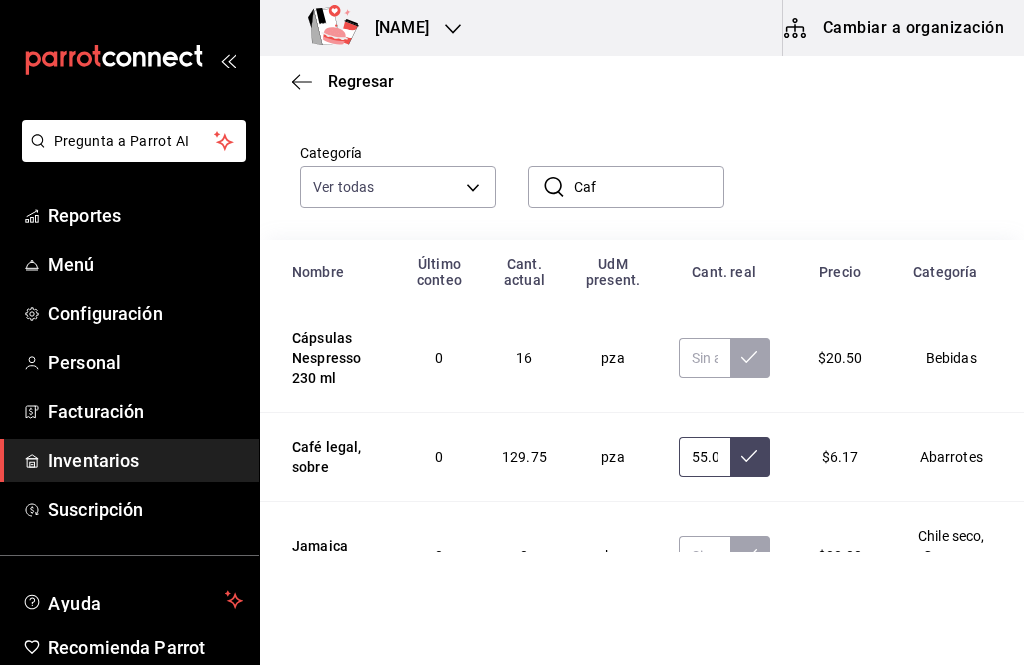 click on "55.00" at bounding box center [704, 457] 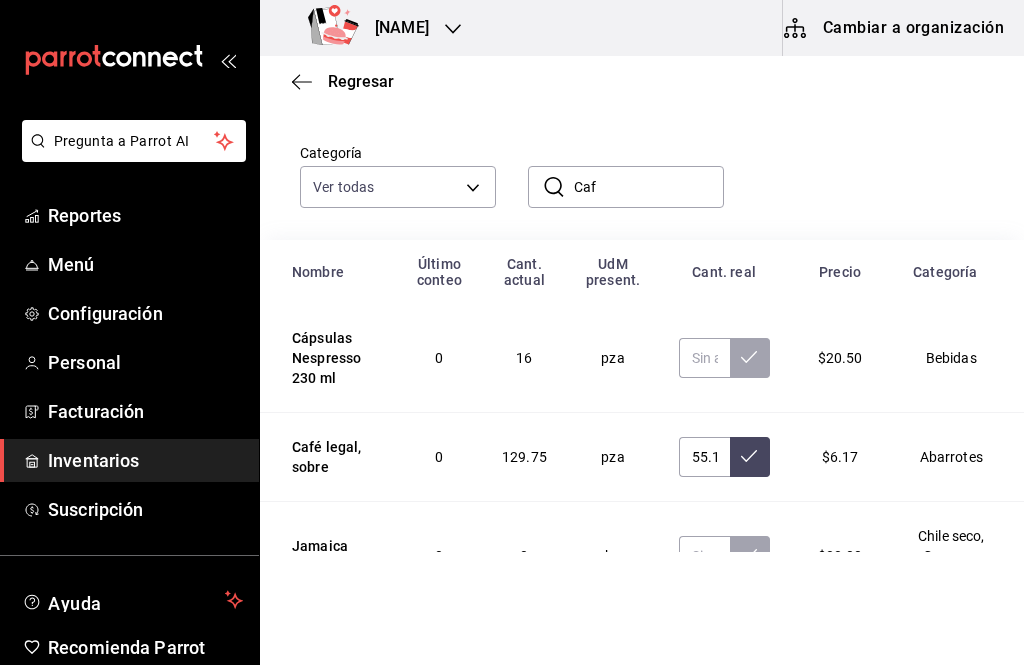 click at bounding box center [750, 457] 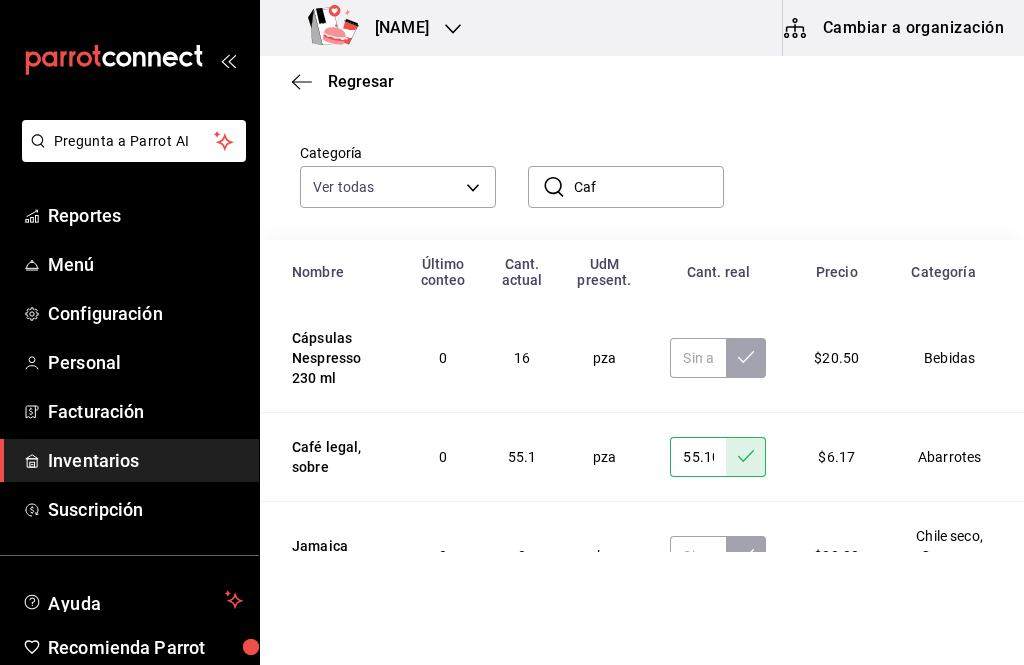 click on "Caf" at bounding box center [649, 187] 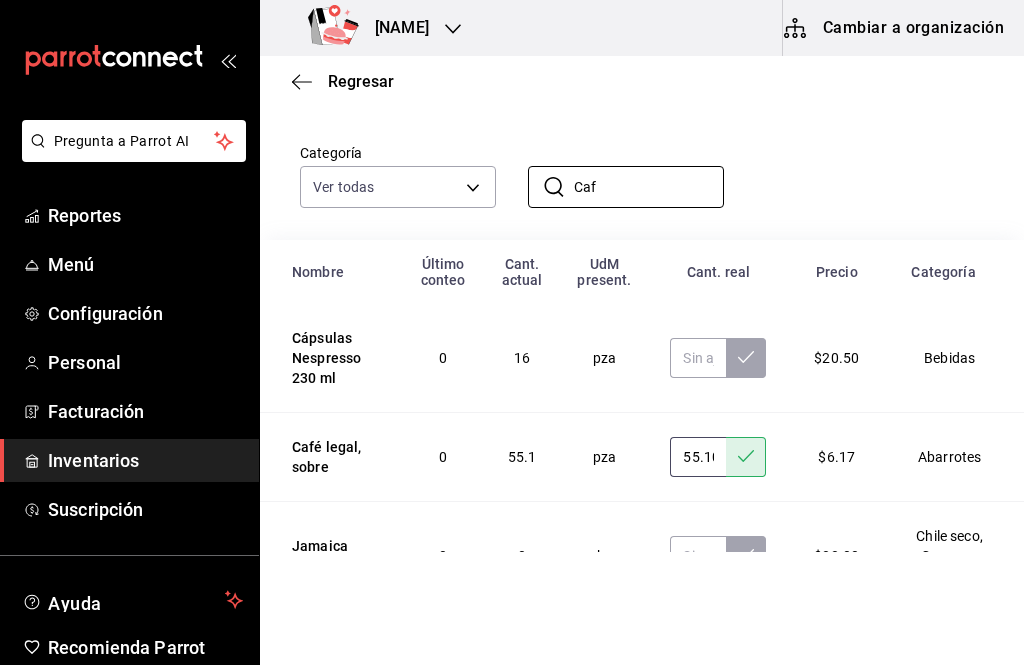 click on "55.10" at bounding box center [698, 457] 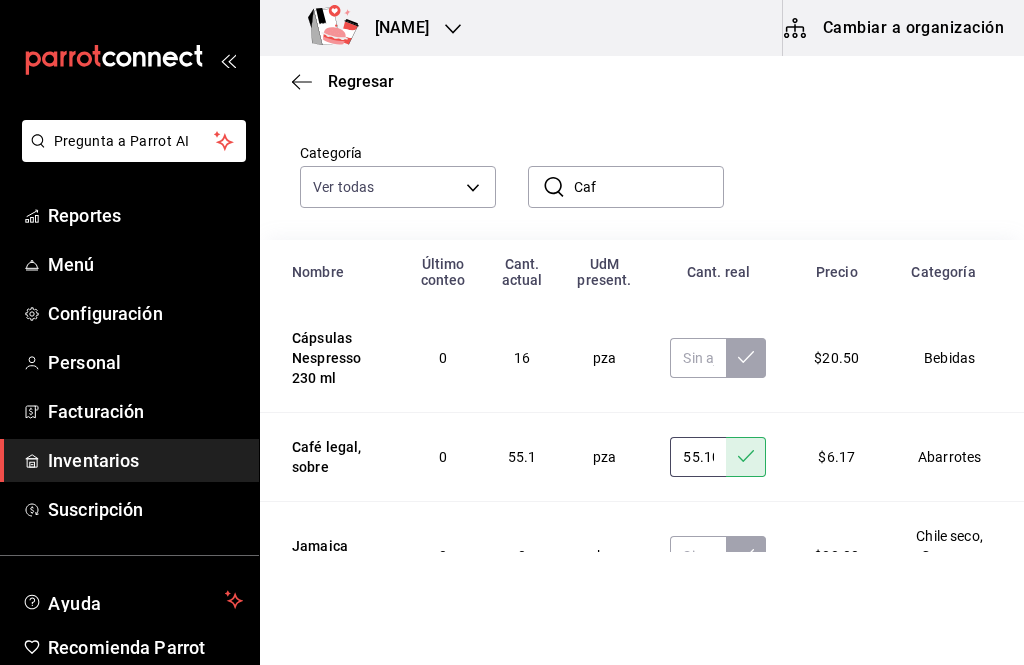 click on "55.10" at bounding box center [698, 457] 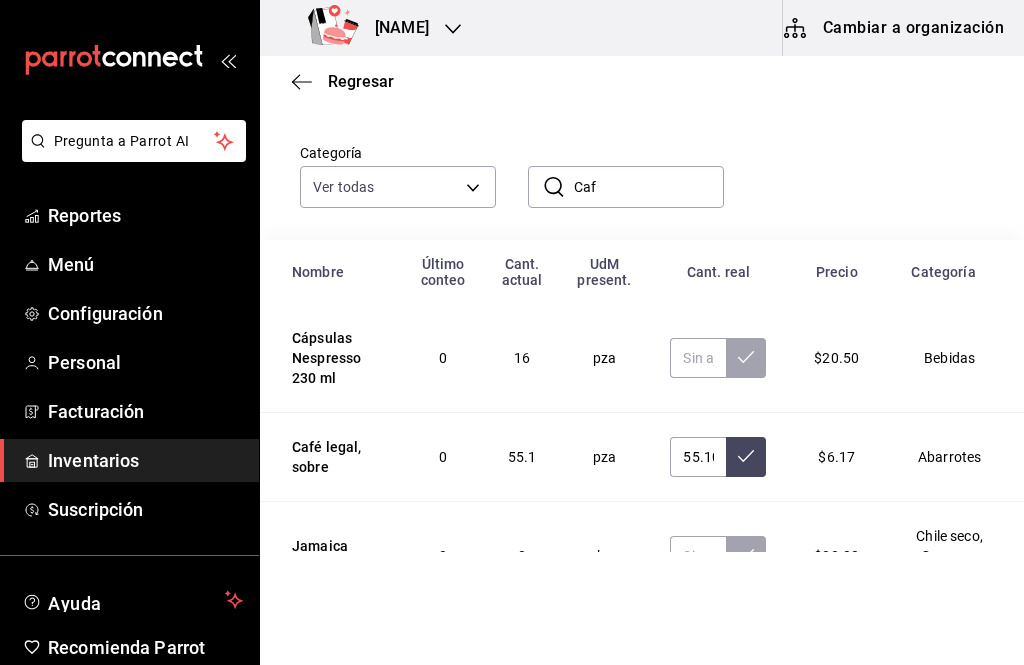 click 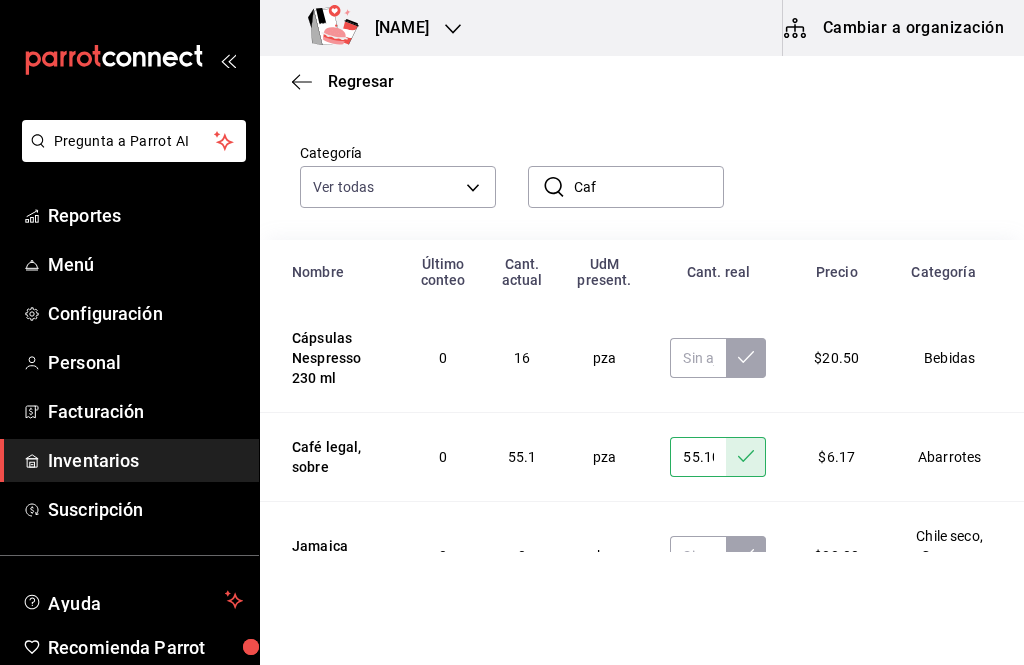 click on "Caf" at bounding box center [649, 187] 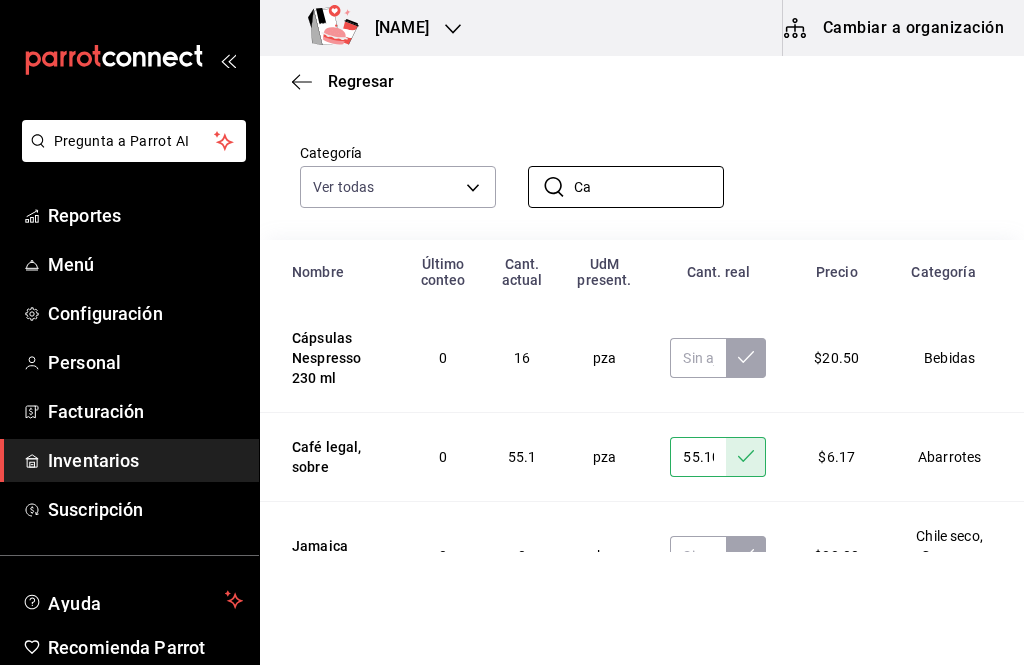 type on "C" 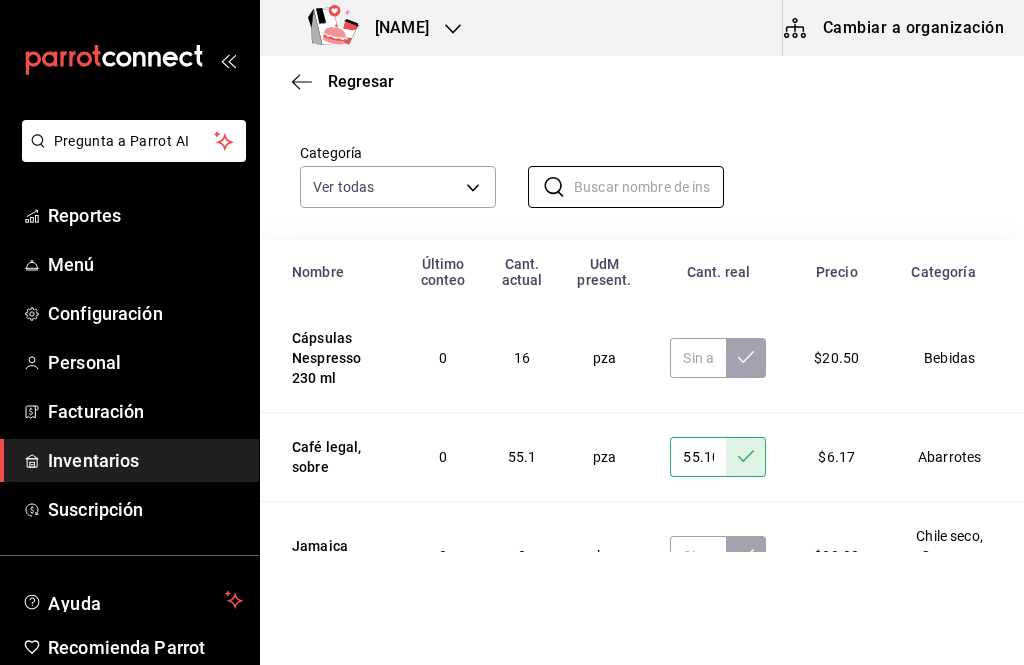 scroll, scrollTop: 0, scrollLeft: 0, axis: both 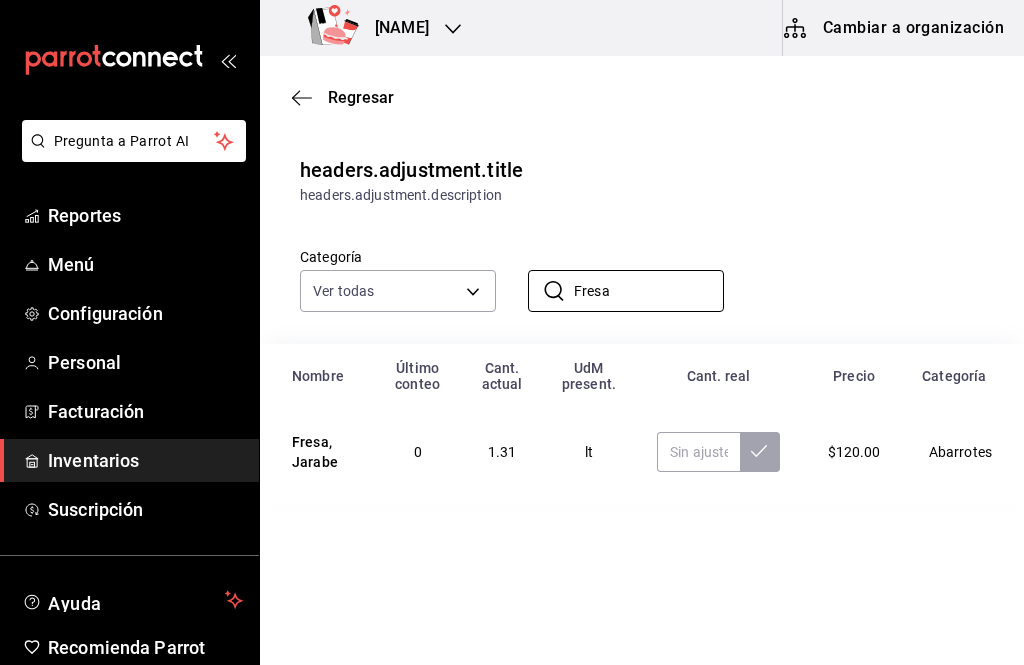 type on "Fresa" 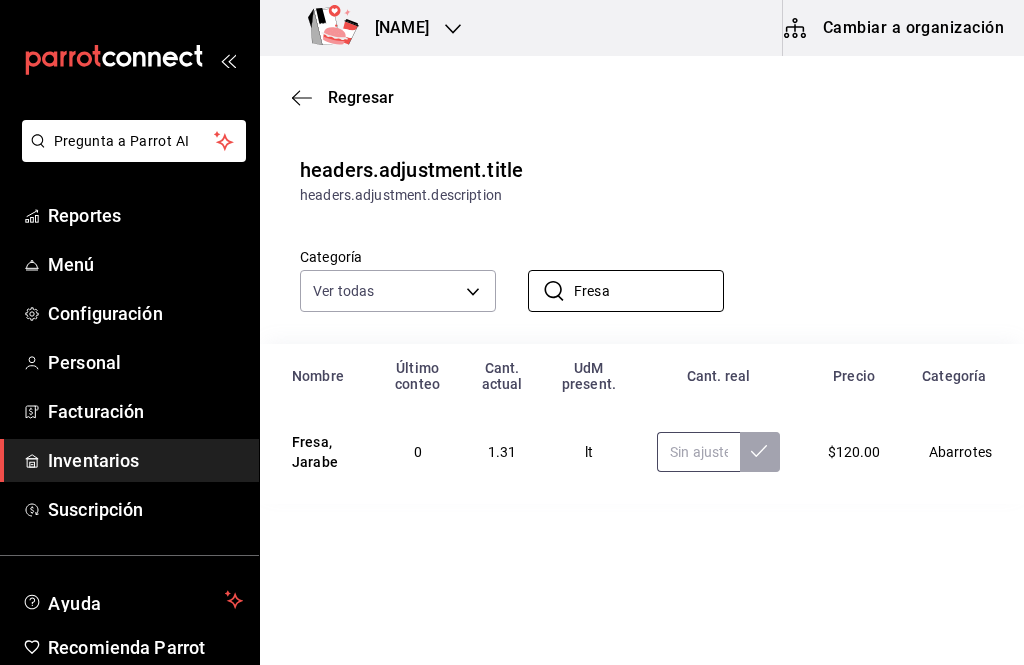 click at bounding box center (698, 452) 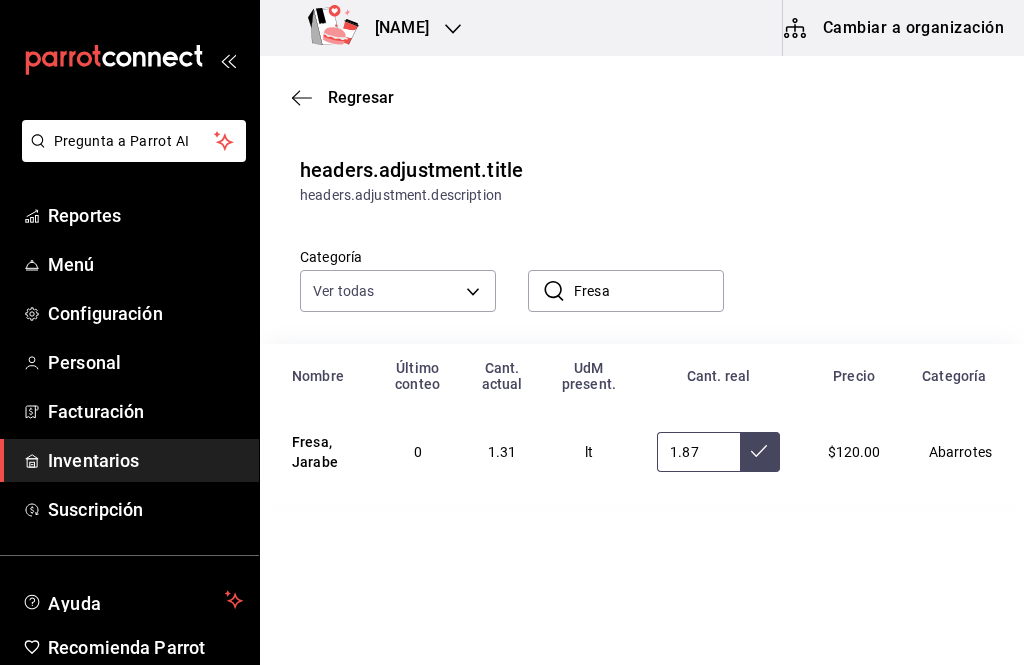 type on "1.87" 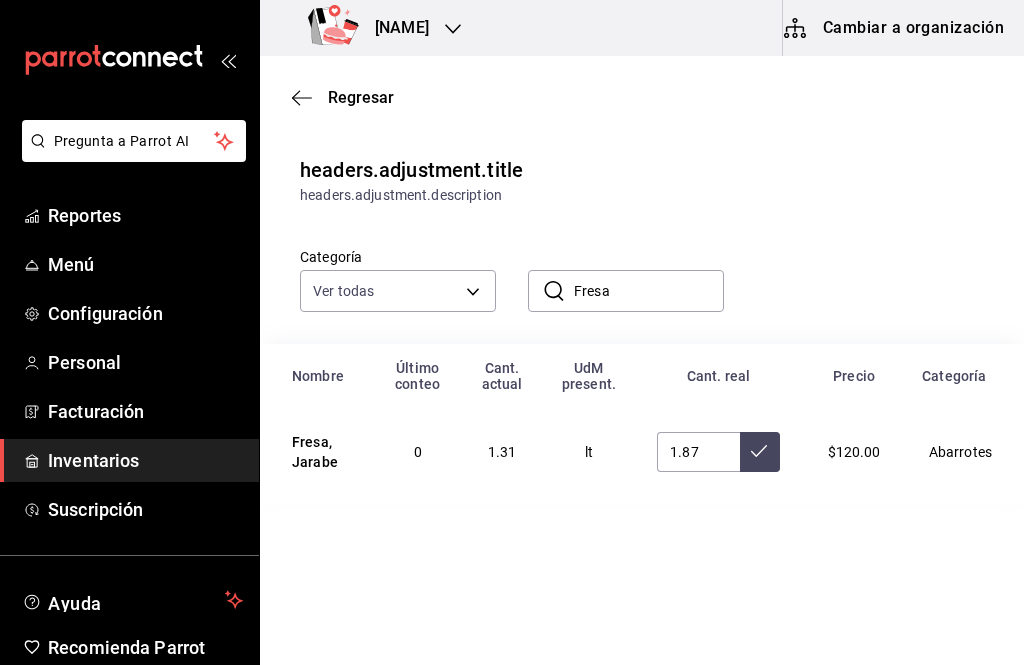 click 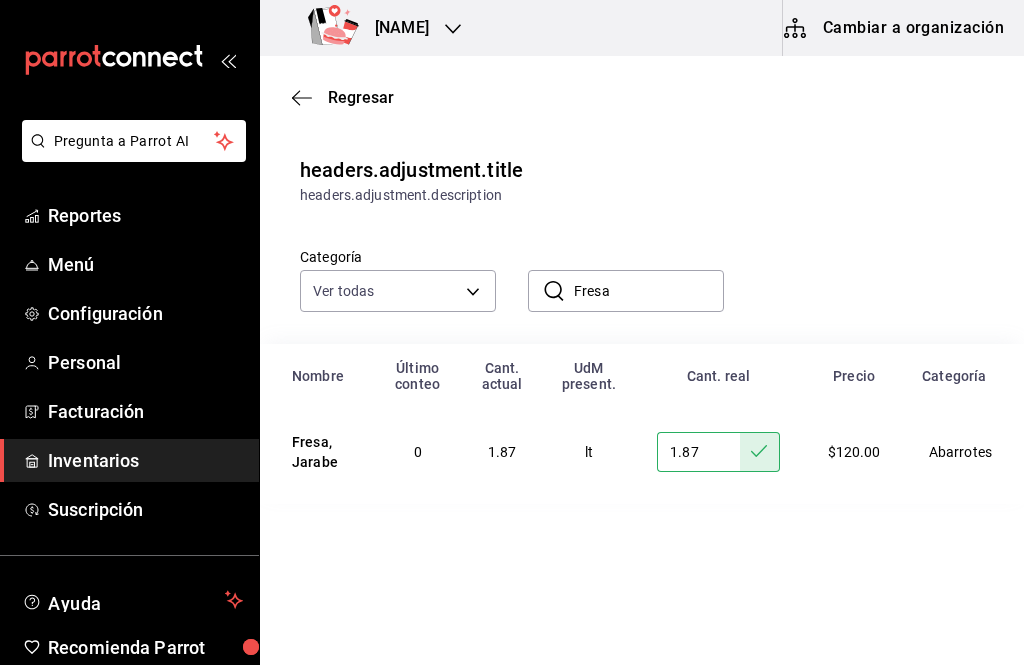 click on "Fresa" at bounding box center (649, 291) 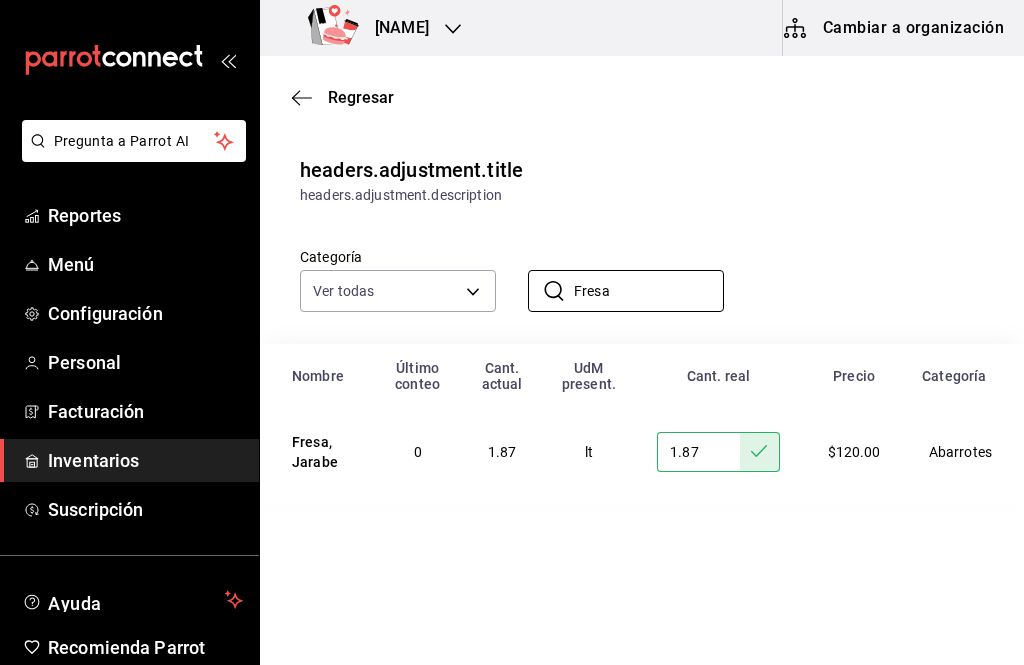 click on "Fresa" at bounding box center (649, 291) 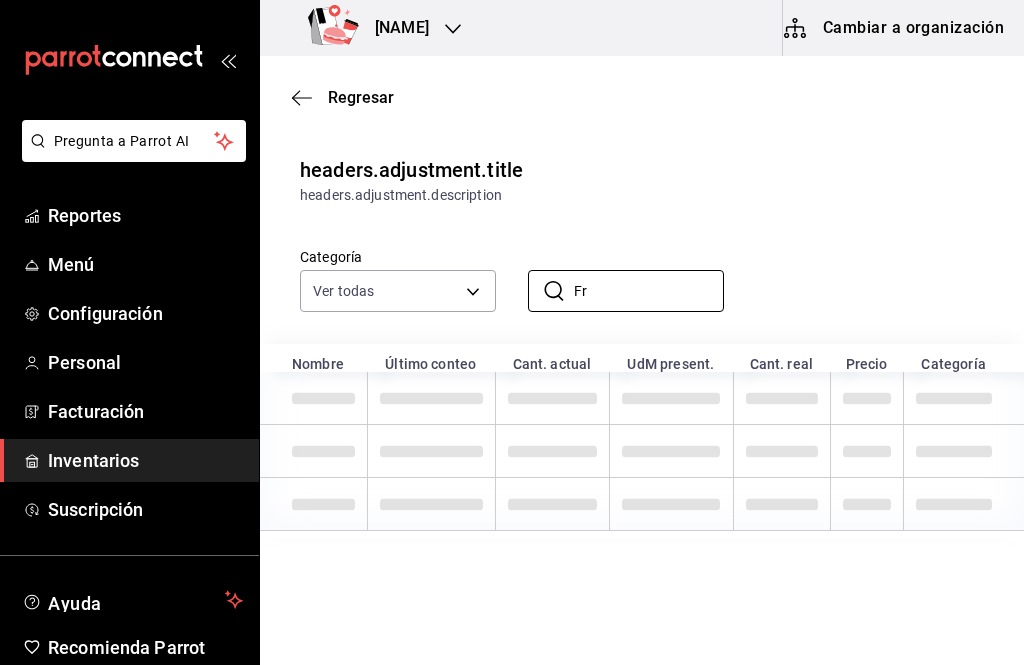 type on "F" 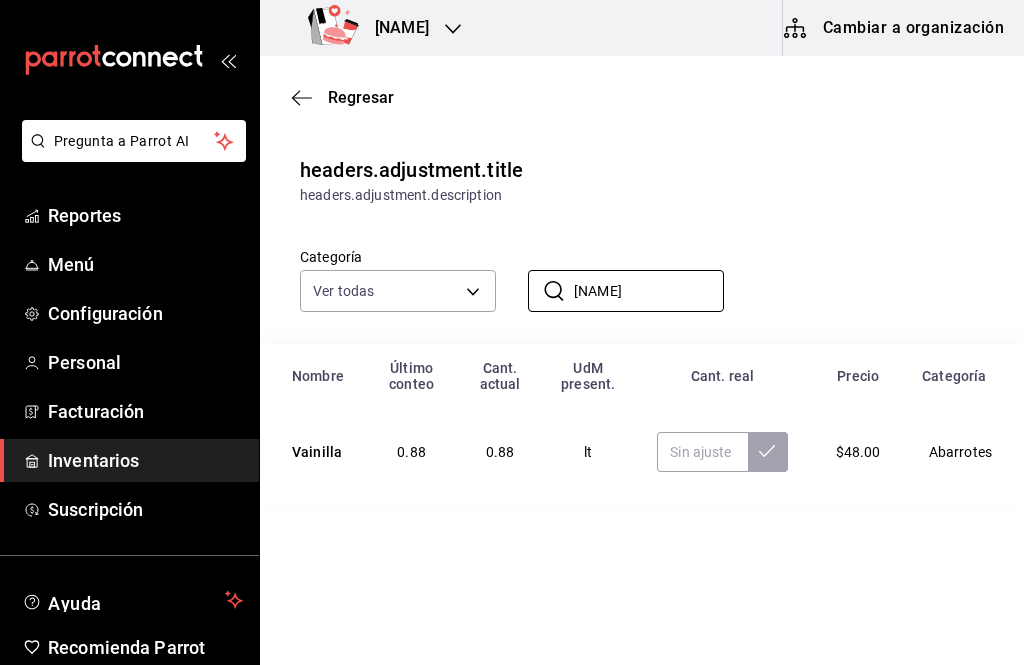 type on "Vain" 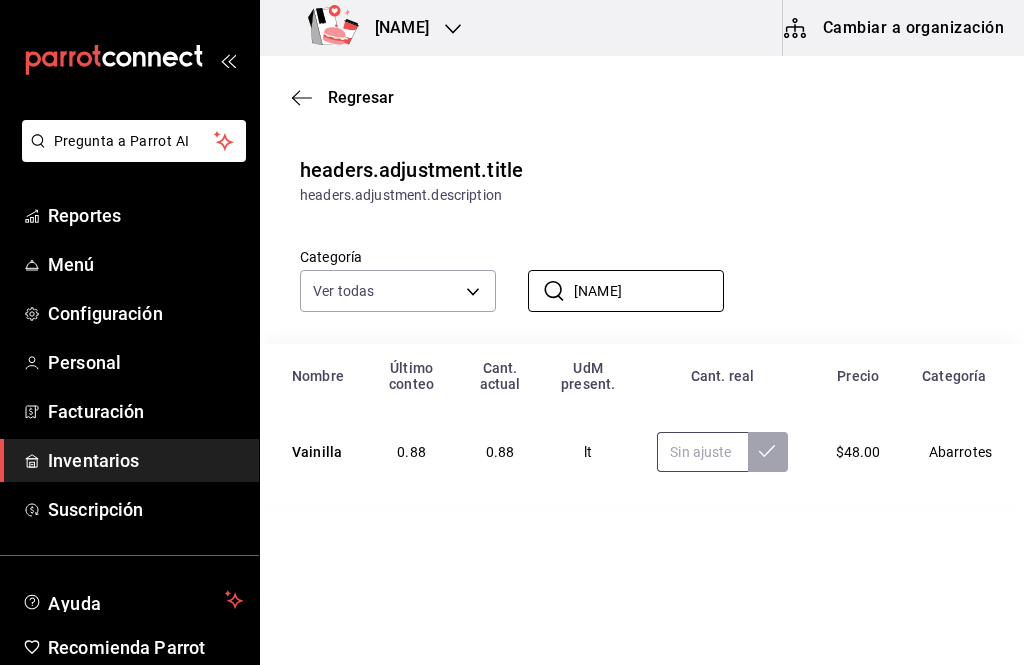 click at bounding box center [702, 452] 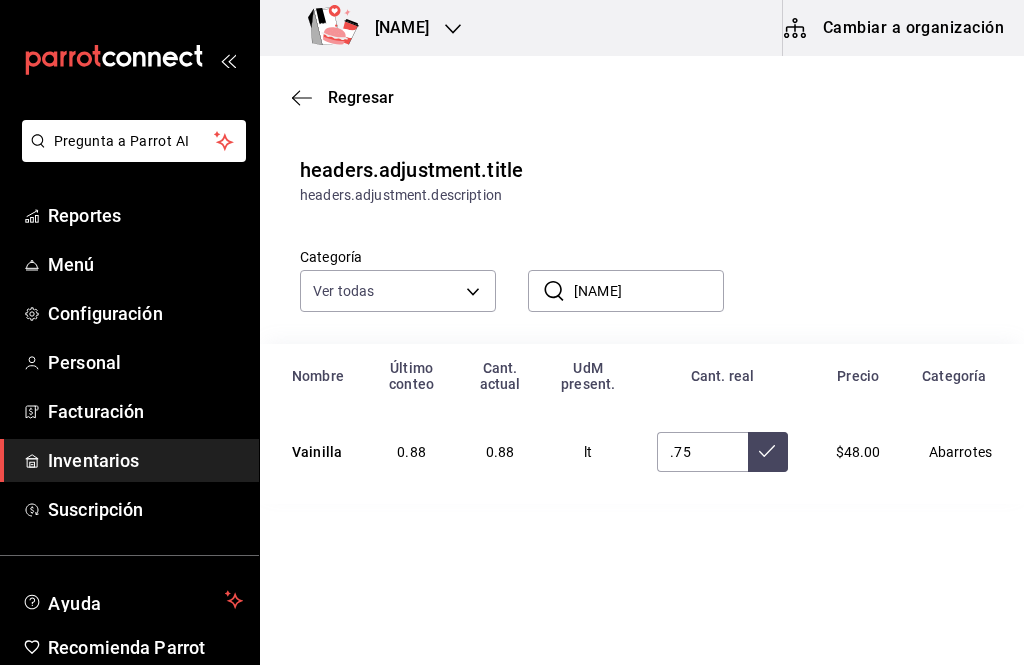 click at bounding box center (768, 452) 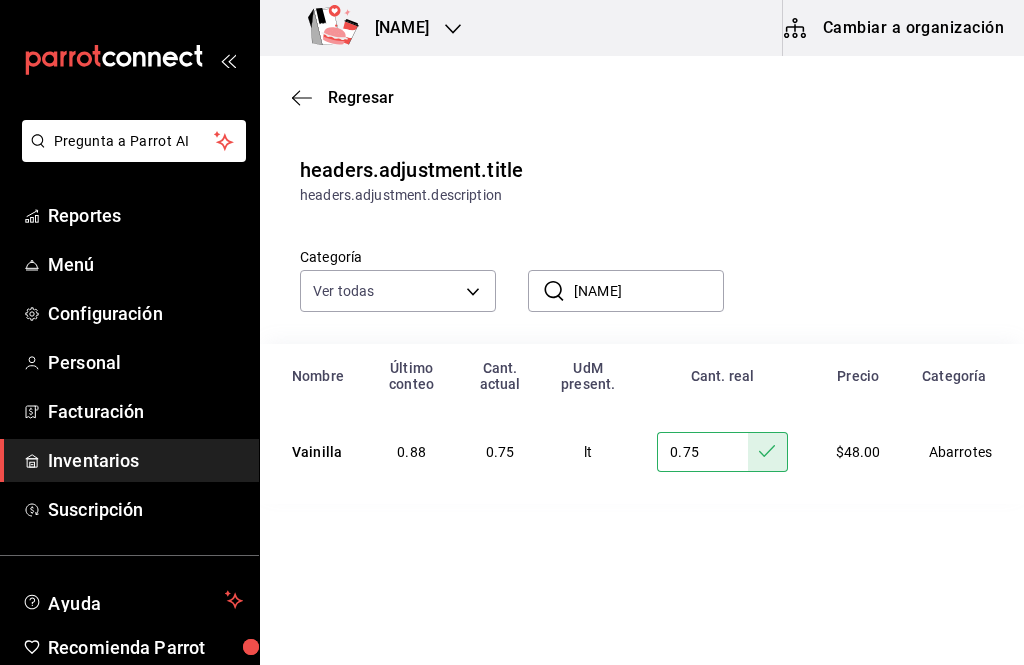 click on "Vain" at bounding box center (649, 291) 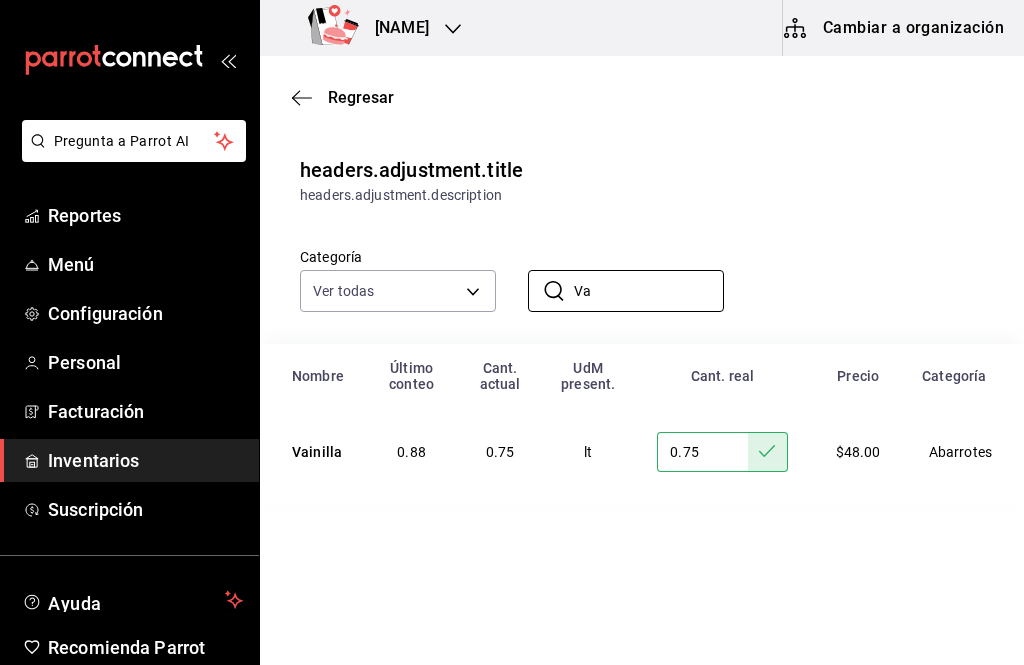 type on "V" 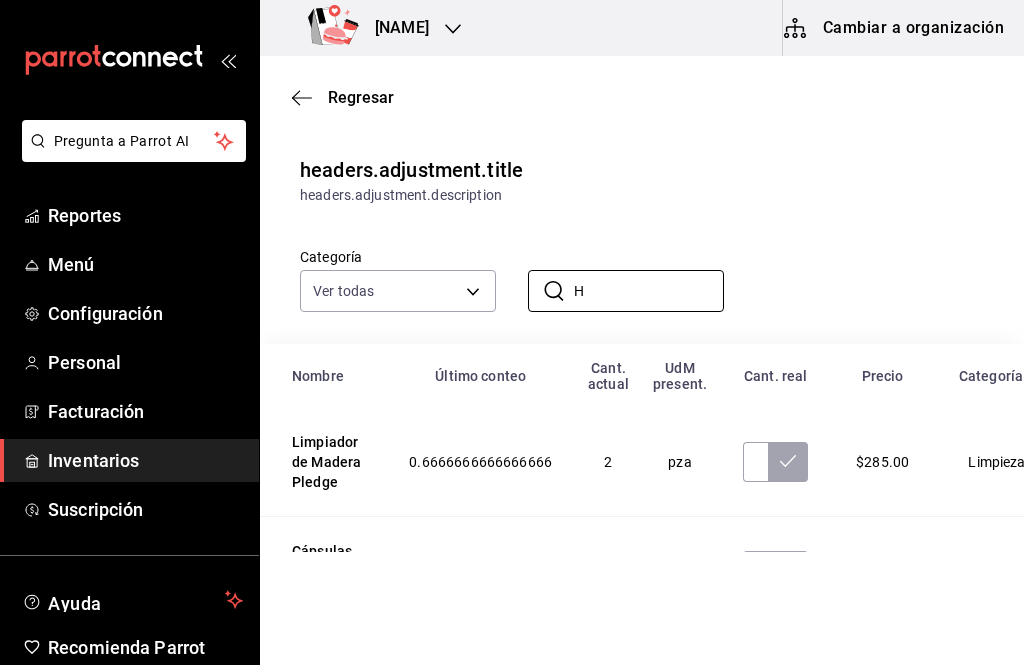 type on "Ho" 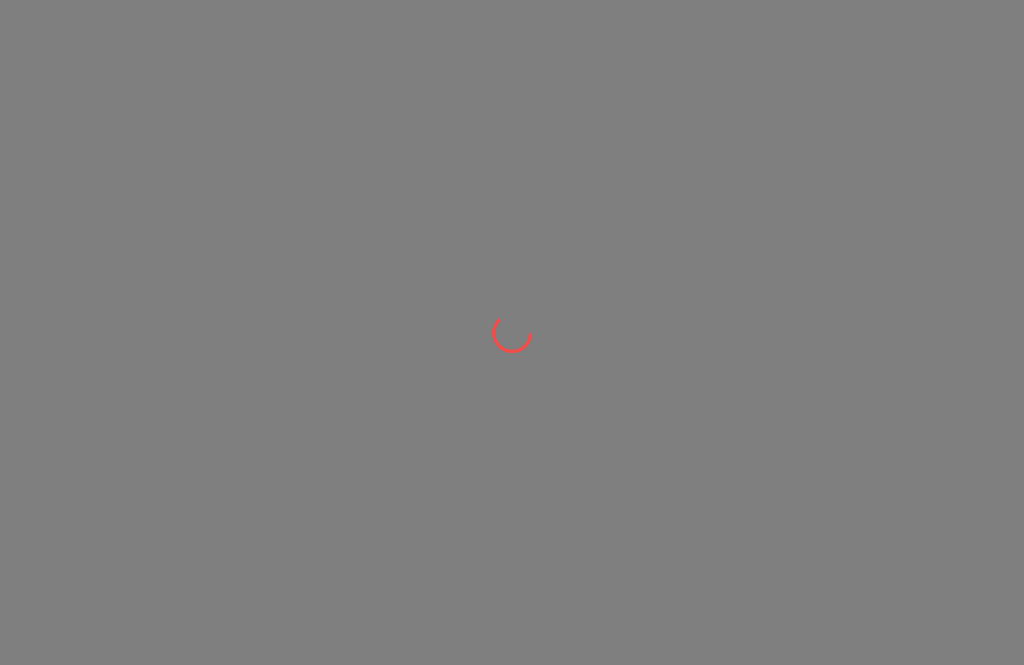 scroll, scrollTop: 0, scrollLeft: 0, axis: both 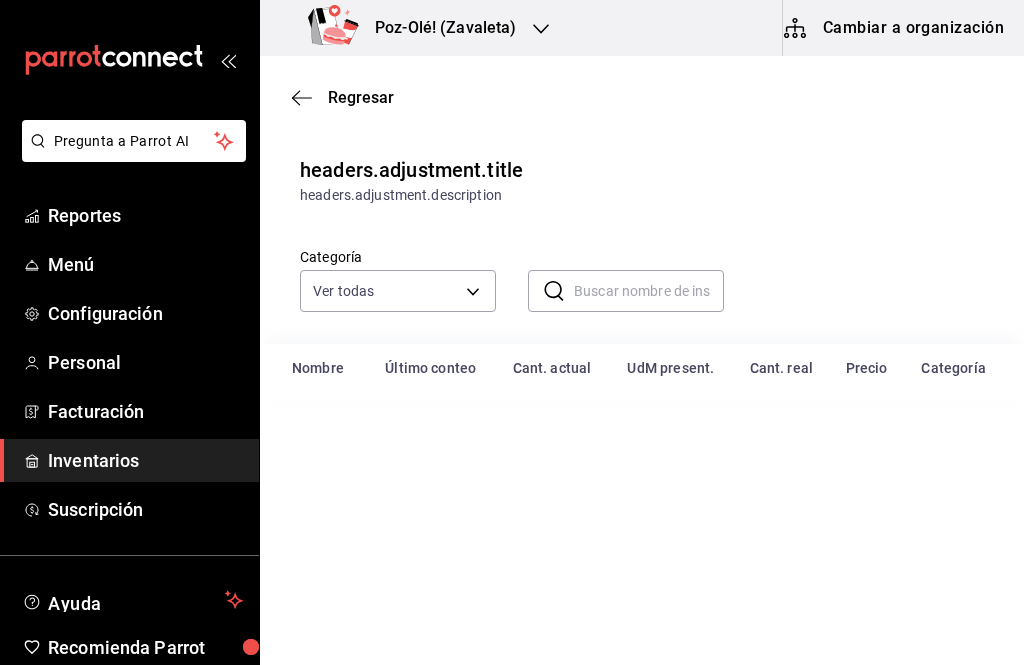 click at bounding box center [649, 291] 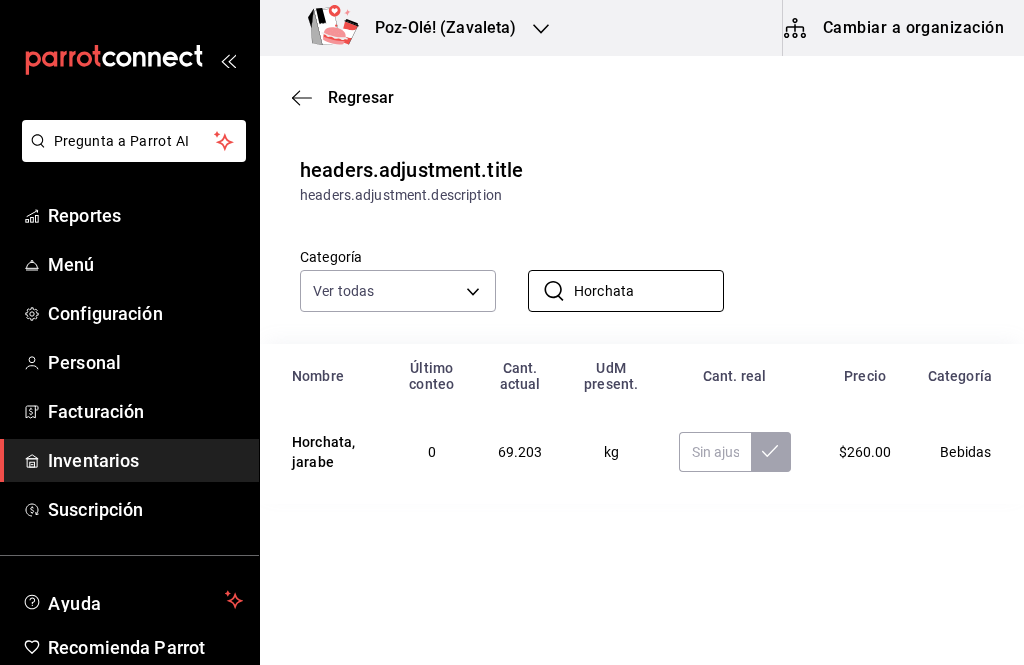 type on "Horchata" 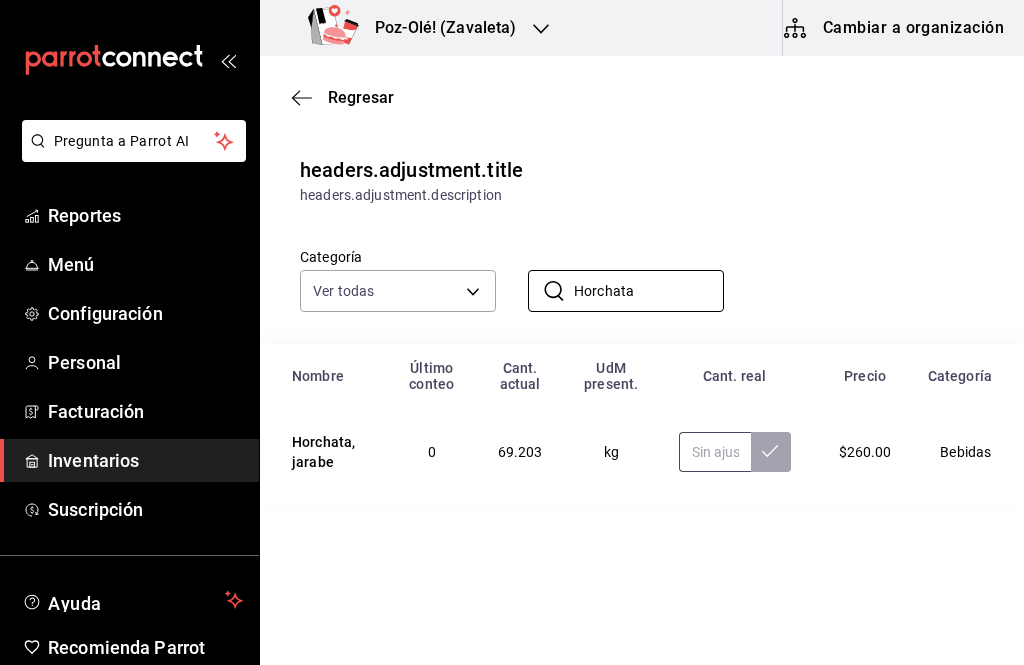 click at bounding box center [715, 452] 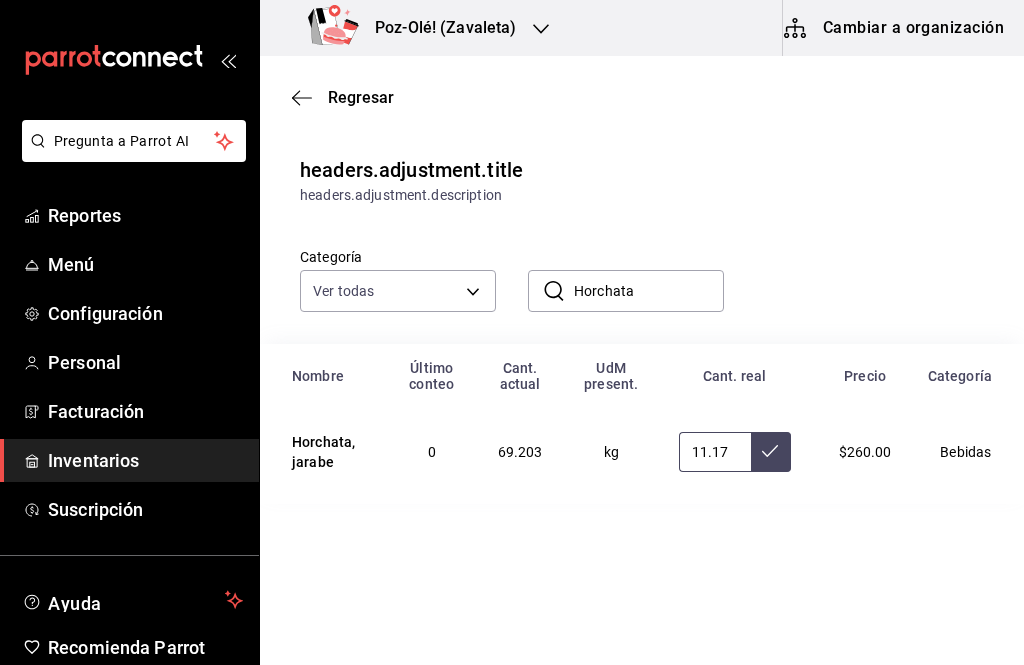 type on "11.17" 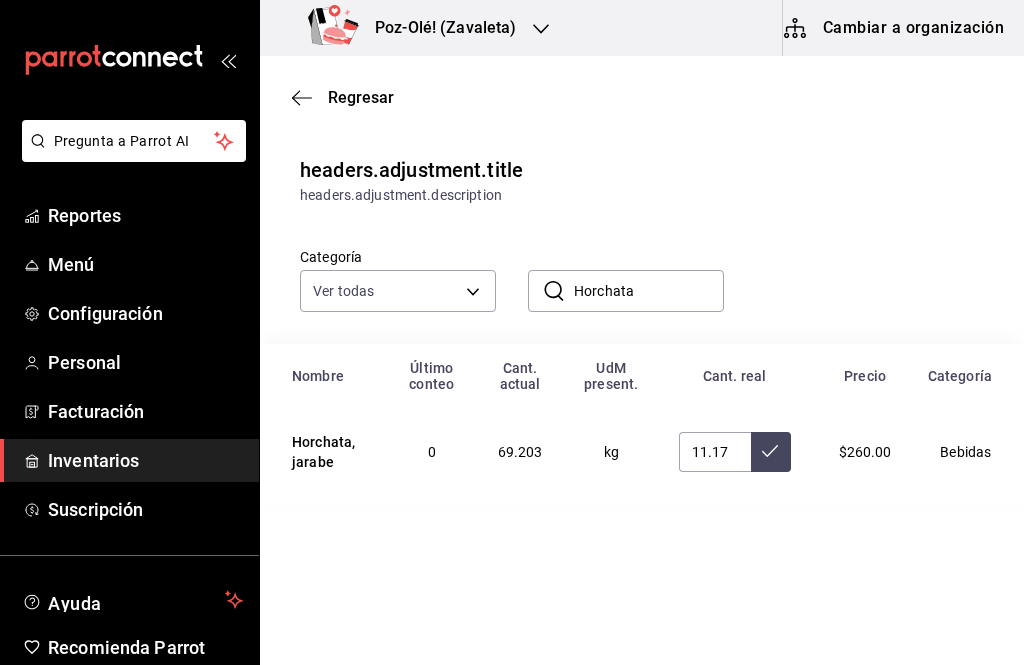 click at bounding box center (771, 452) 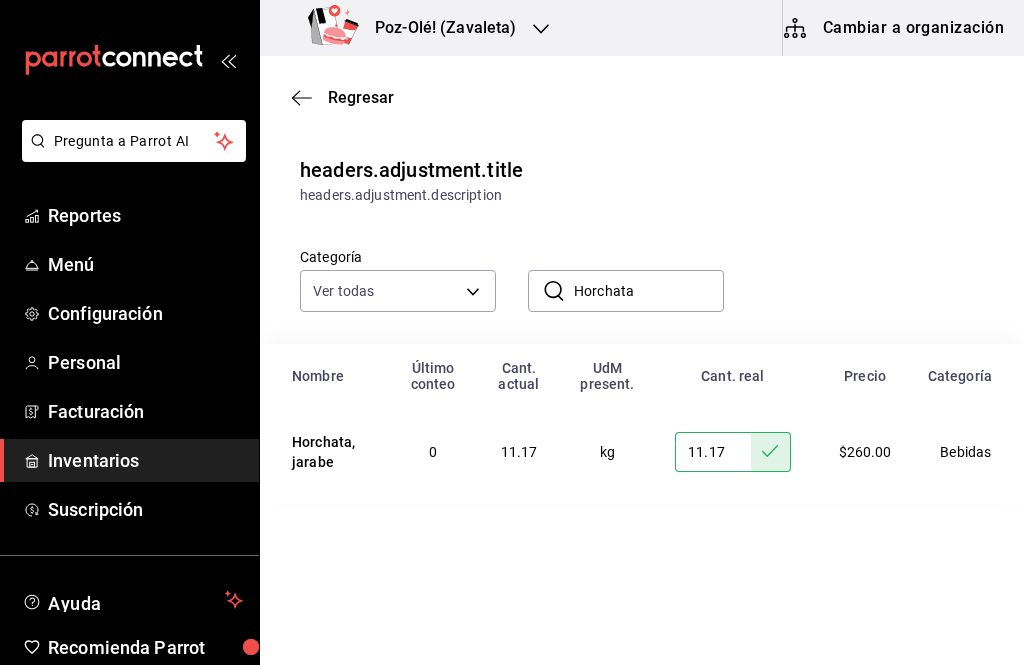 click on "Horchata" at bounding box center (649, 291) 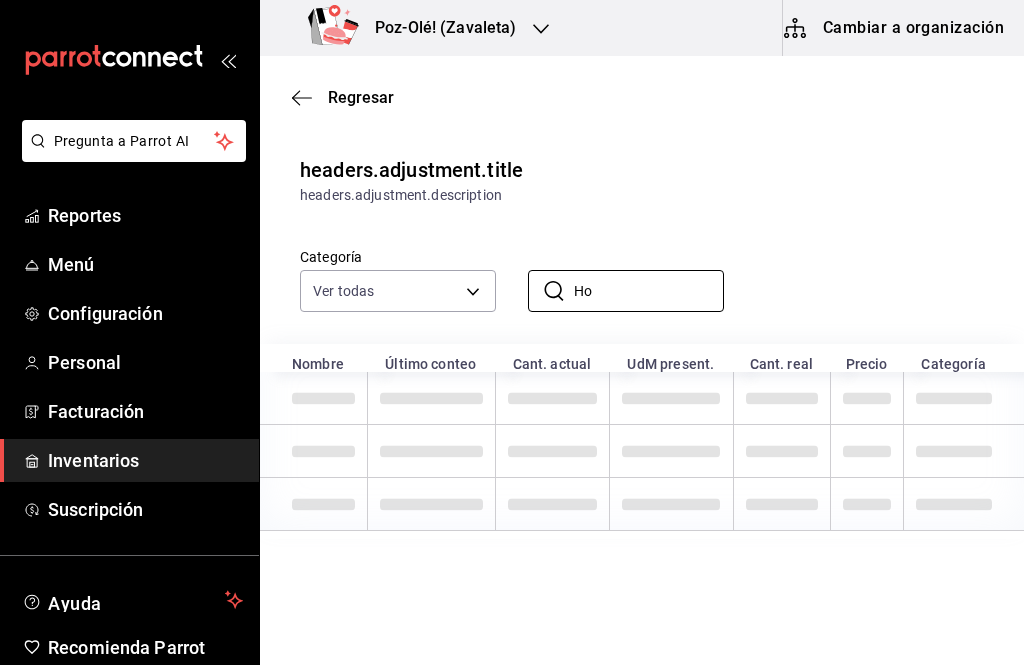 type on "H" 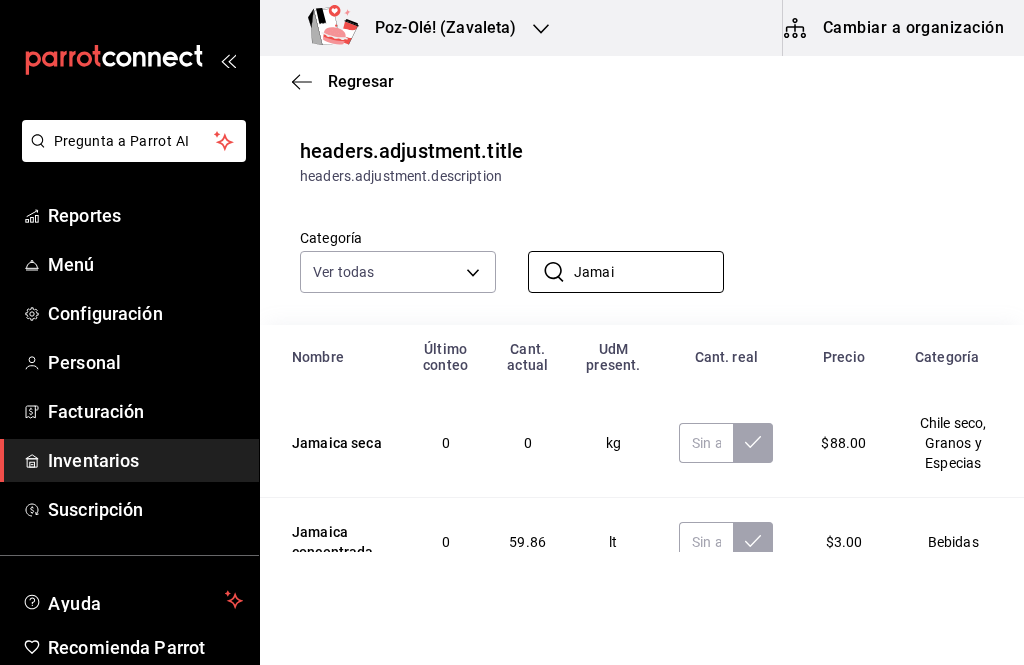 type on "Jamai" 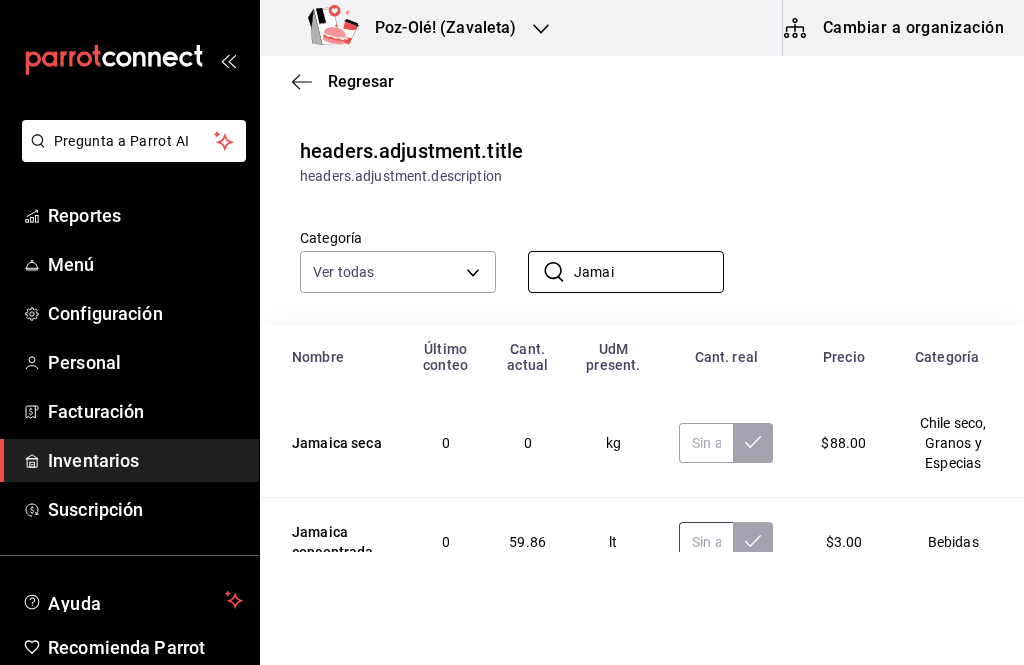 click at bounding box center (706, 542) 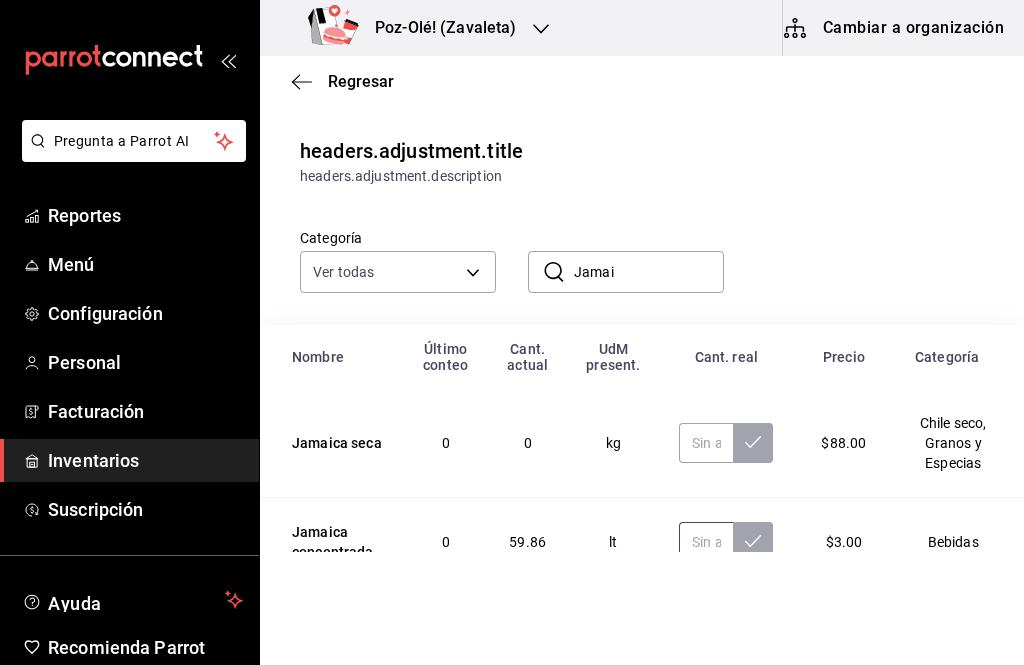 scroll, scrollTop: 17, scrollLeft: 0, axis: vertical 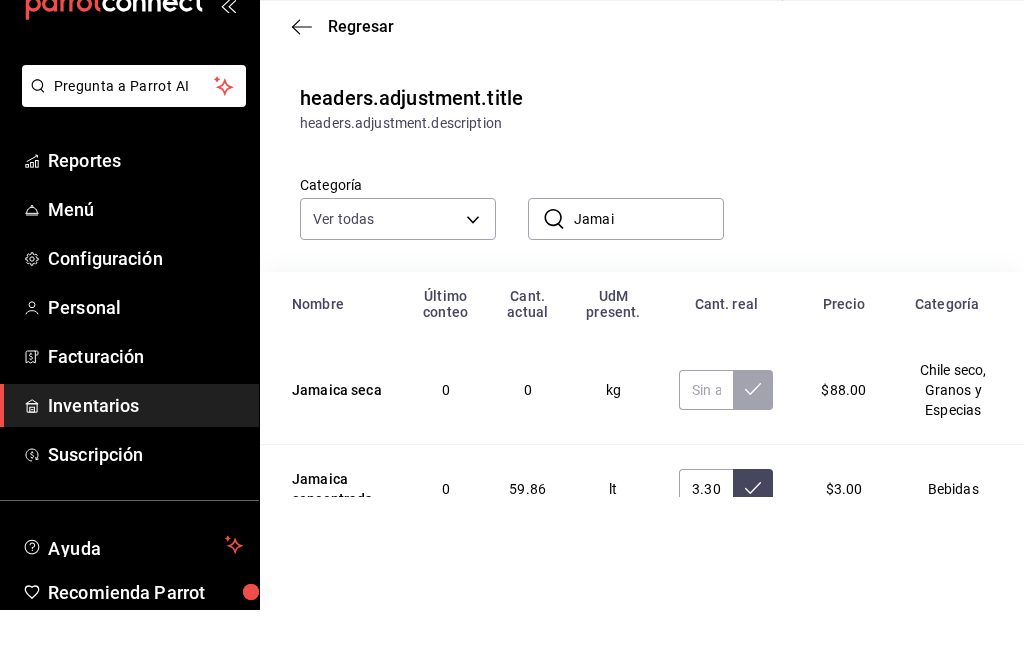 click 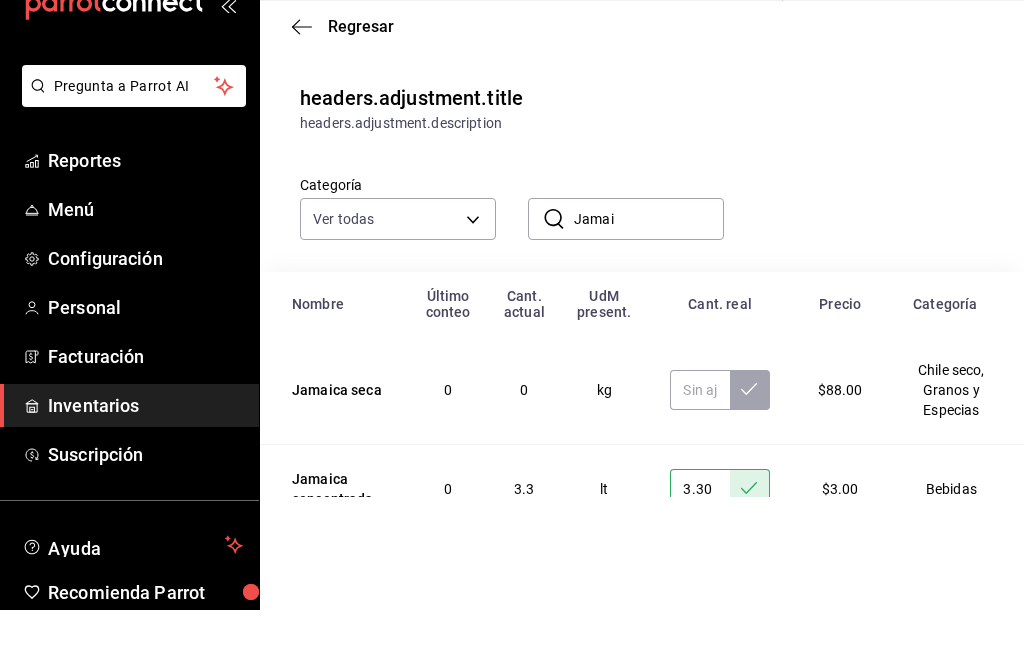 scroll, scrollTop: 0, scrollLeft: 0, axis: both 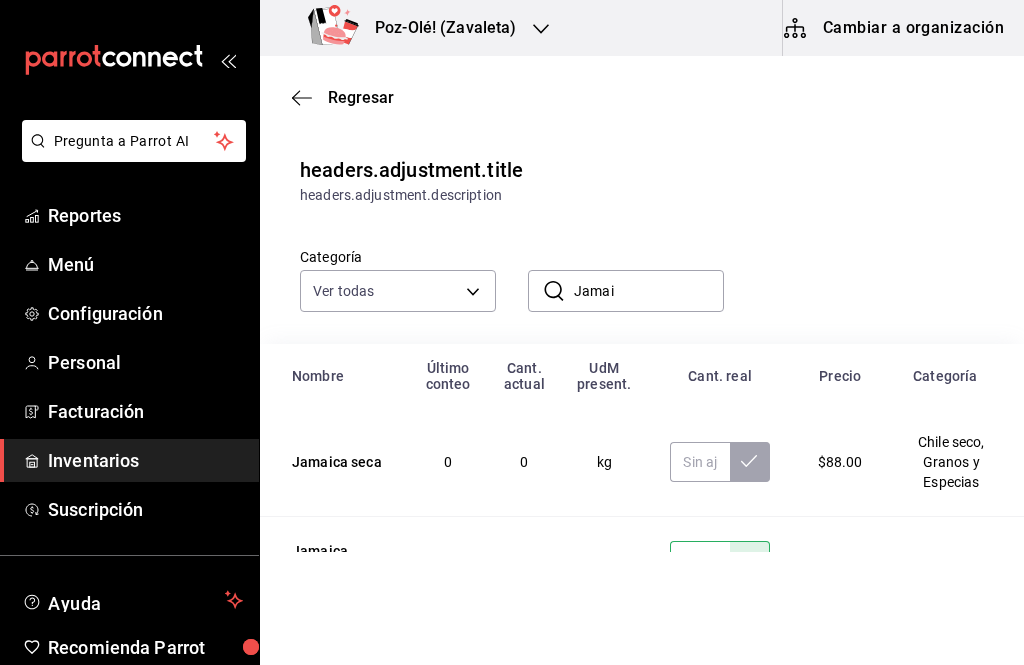 click on "Jamai" at bounding box center (649, 291) 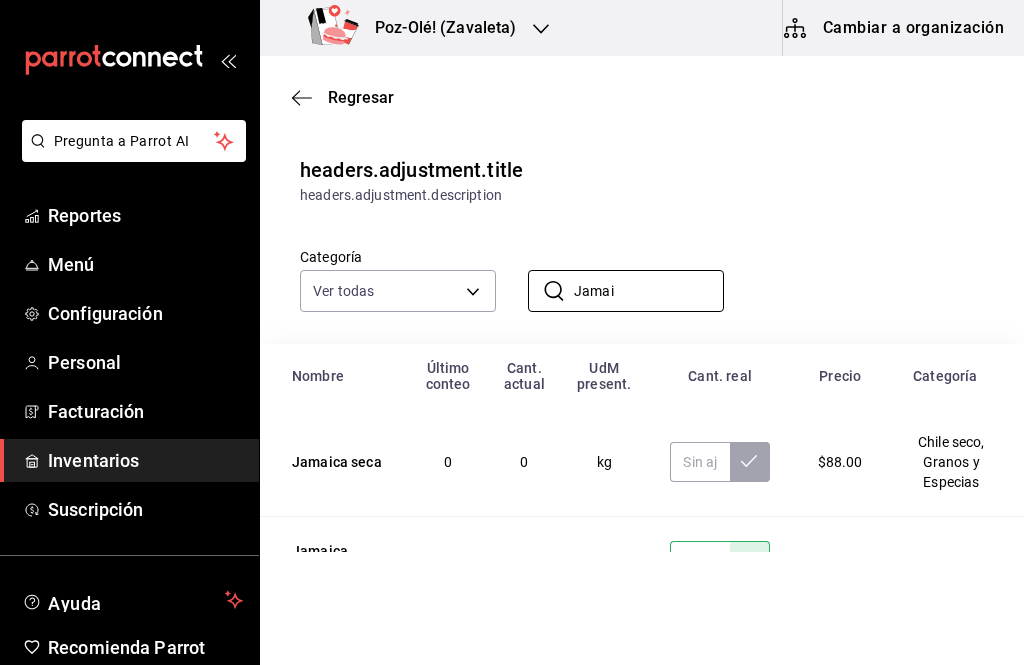 click on "Jamai" at bounding box center (649, 291) 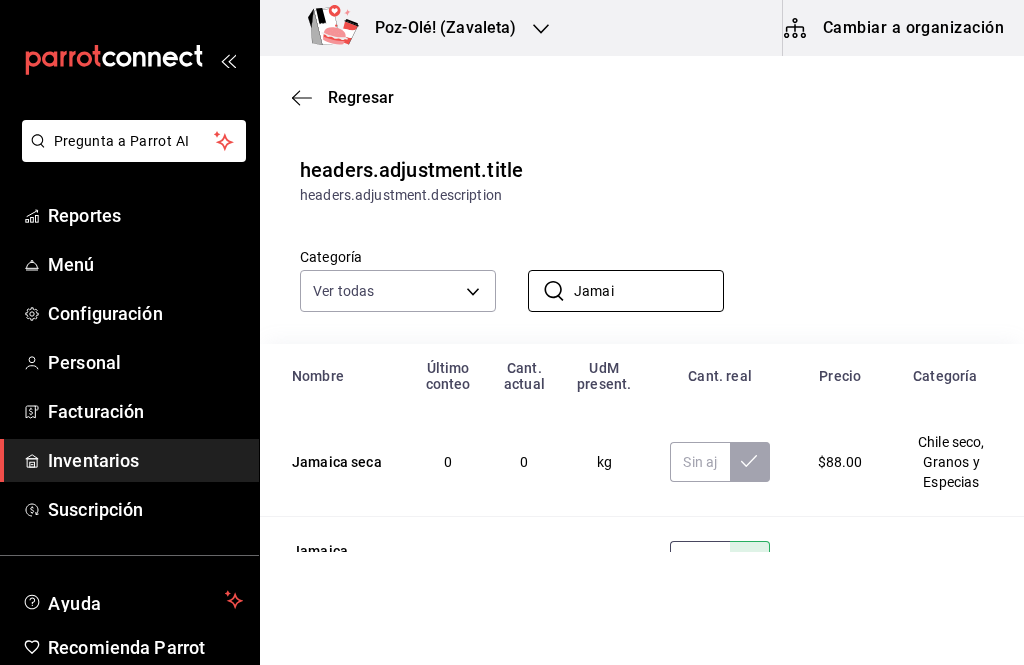 click on "3.30" at bounding box center [699, 561] 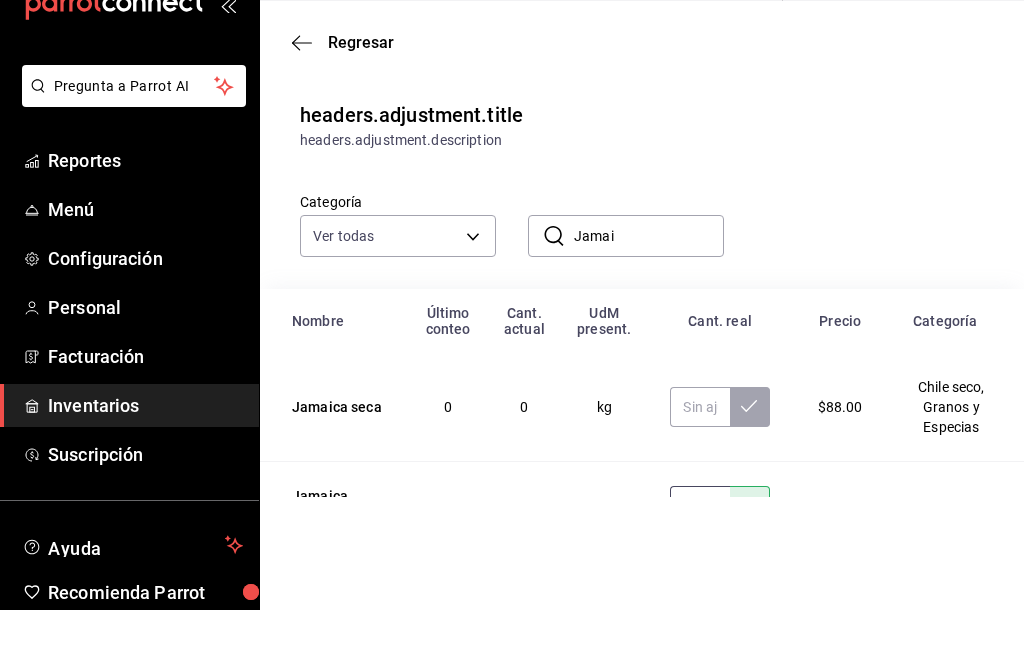 click on "3.30" at bounding box center (699, 561) 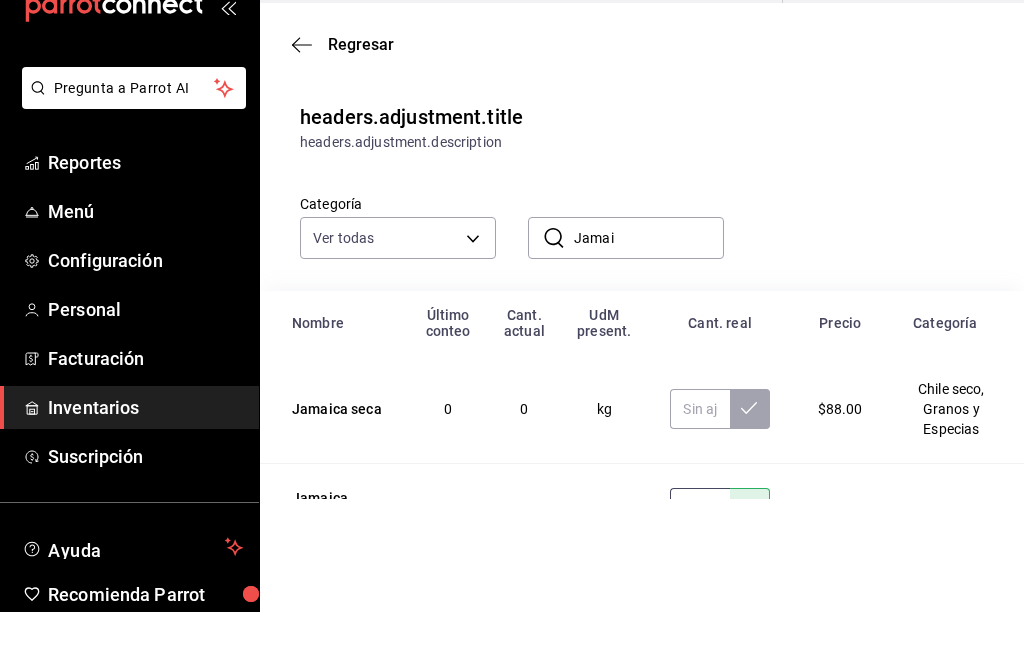 click on "3.30" at bounding box center [699, 561] 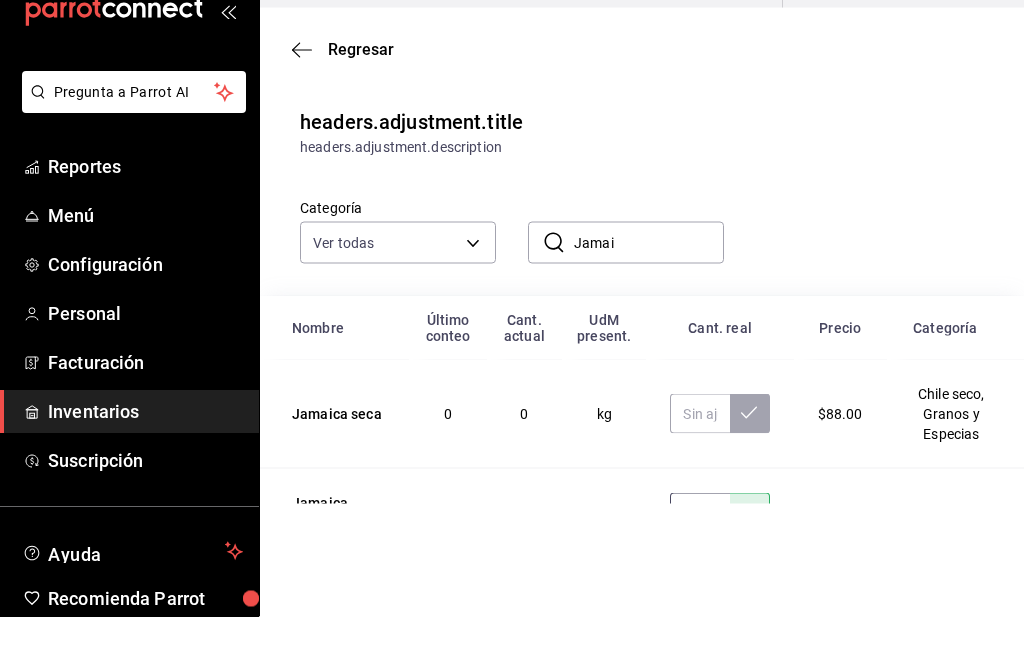 click on "3.30" at bounding box center (699, 561) 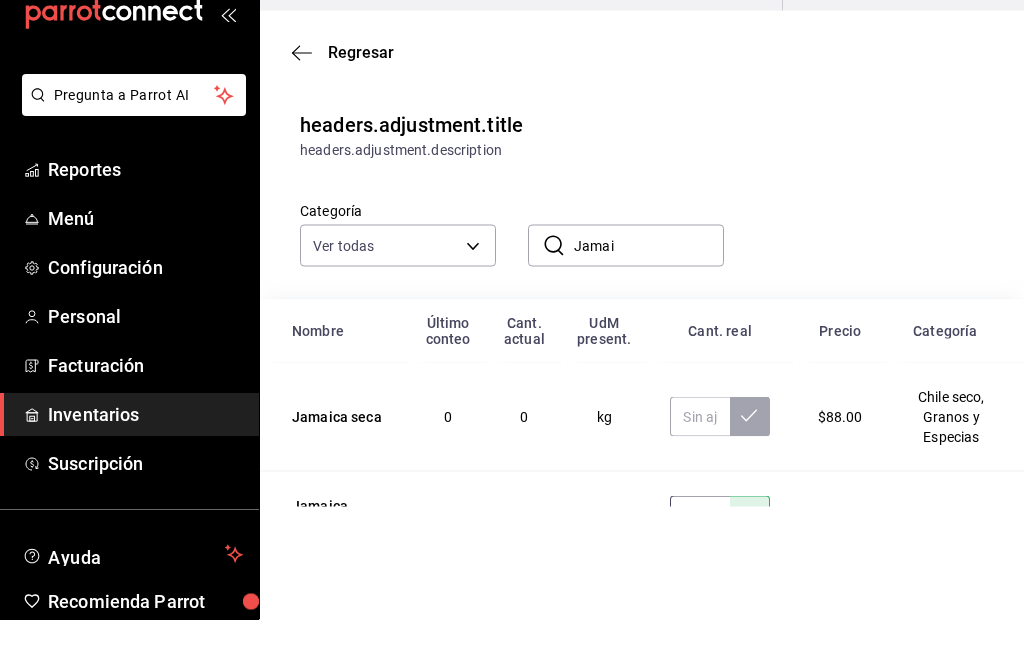 click on "3.30" at bounding box center [699, 561] 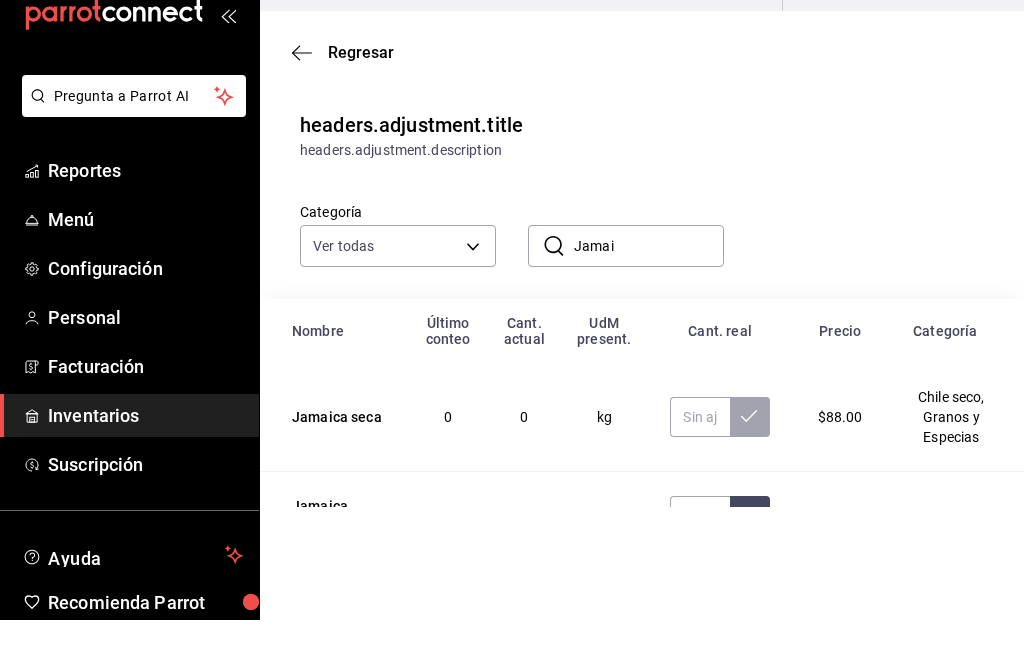 click at bounding box center [750, 561] 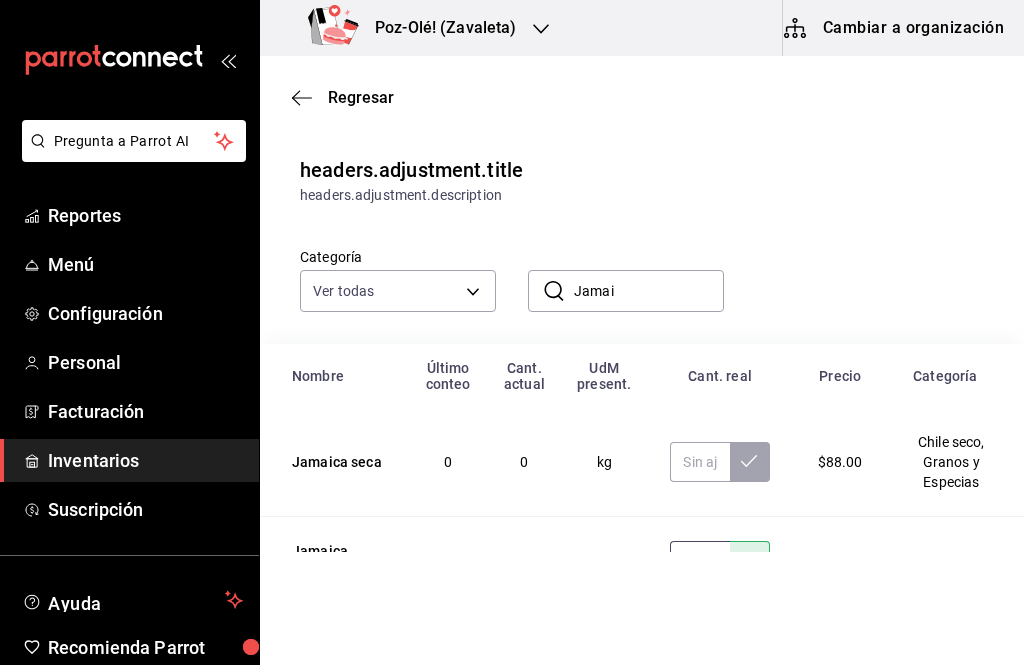 click on "3.30" at bounding box center (699, 561) 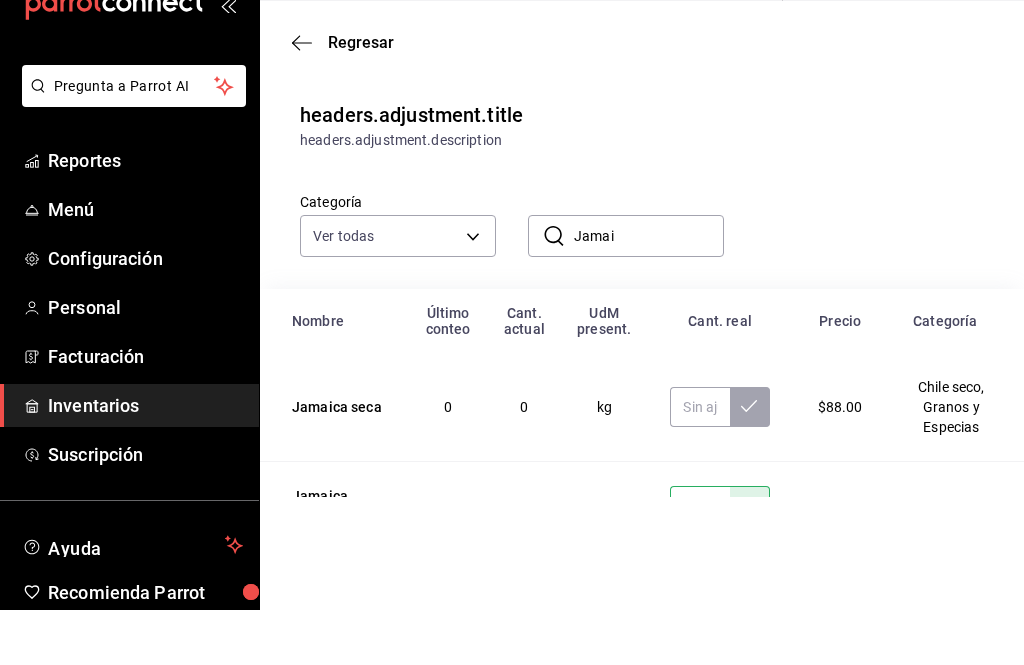 click on "Jamai" at bounding box center (649, 291) 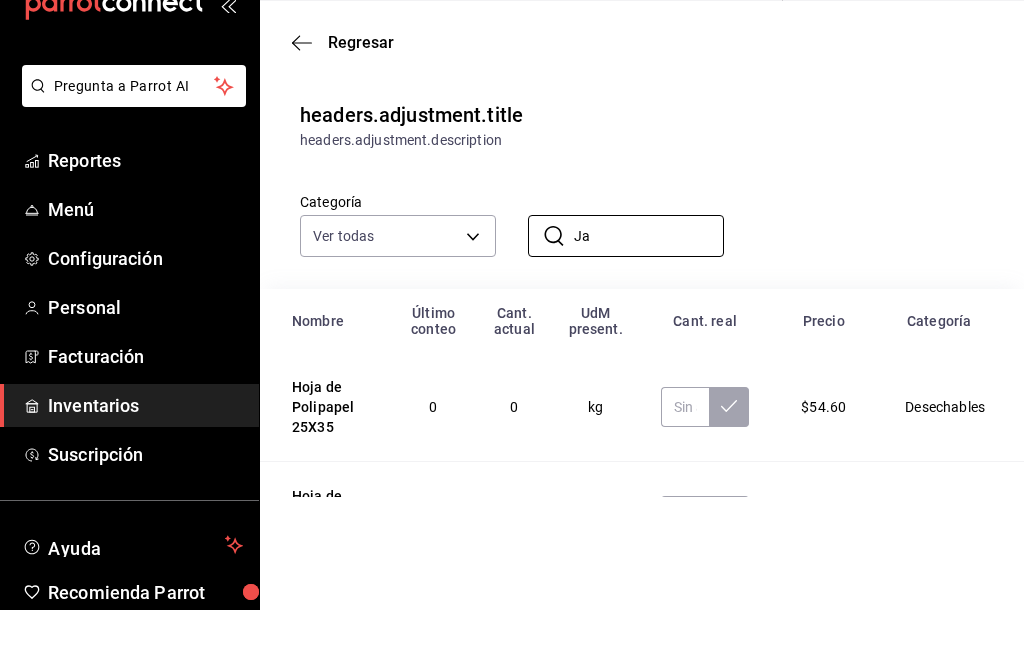 type on "J" 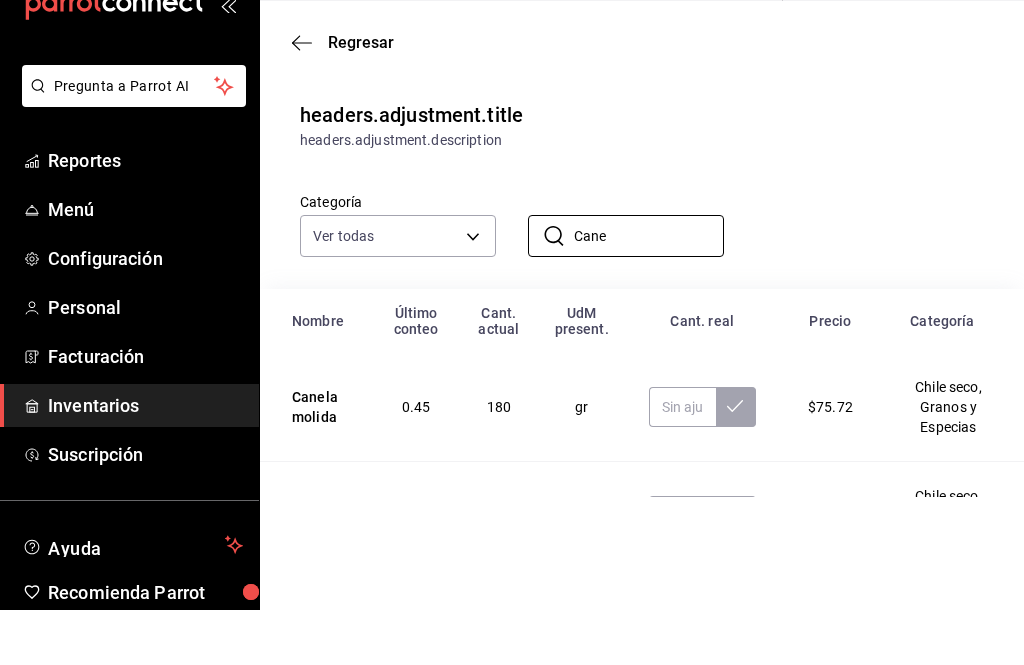 type on "Cane" 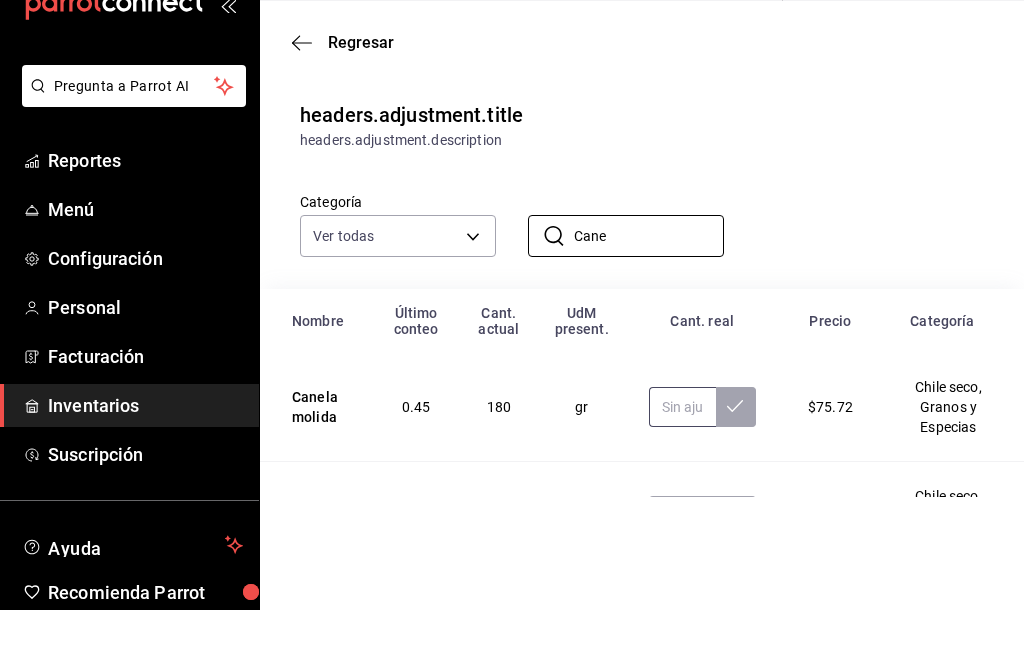 click at bounding box center (682, 462) 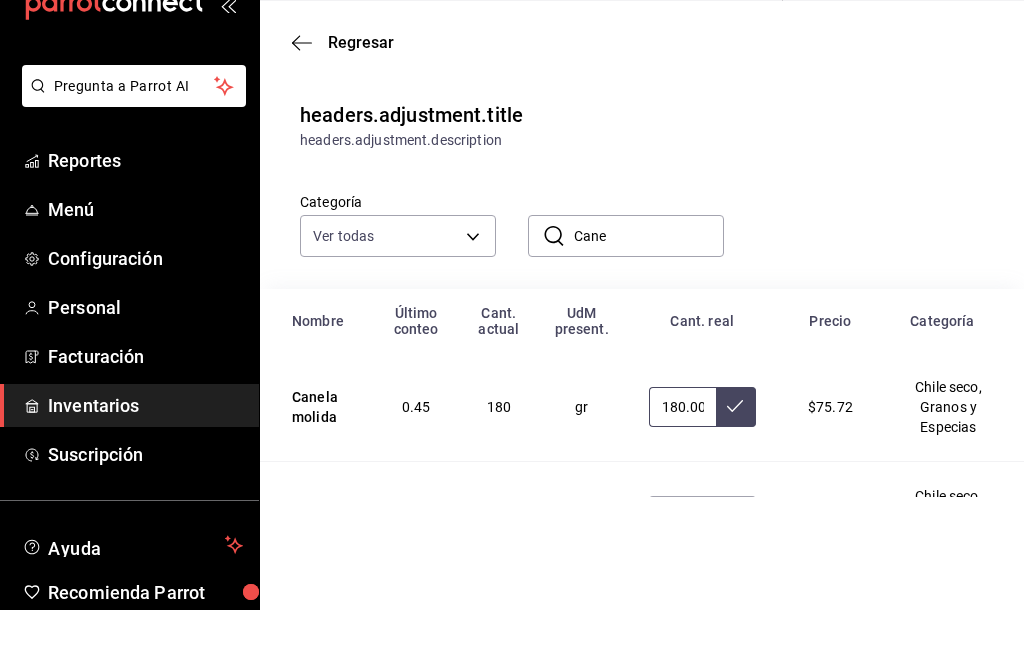 type on "180.00" 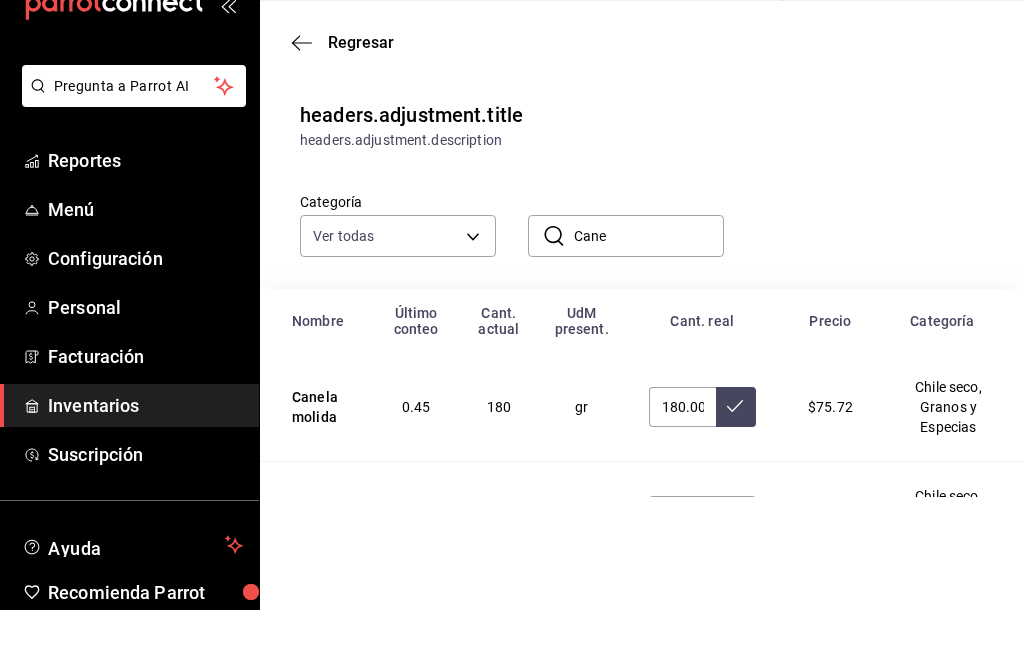 click at bounding box center (736, 462) 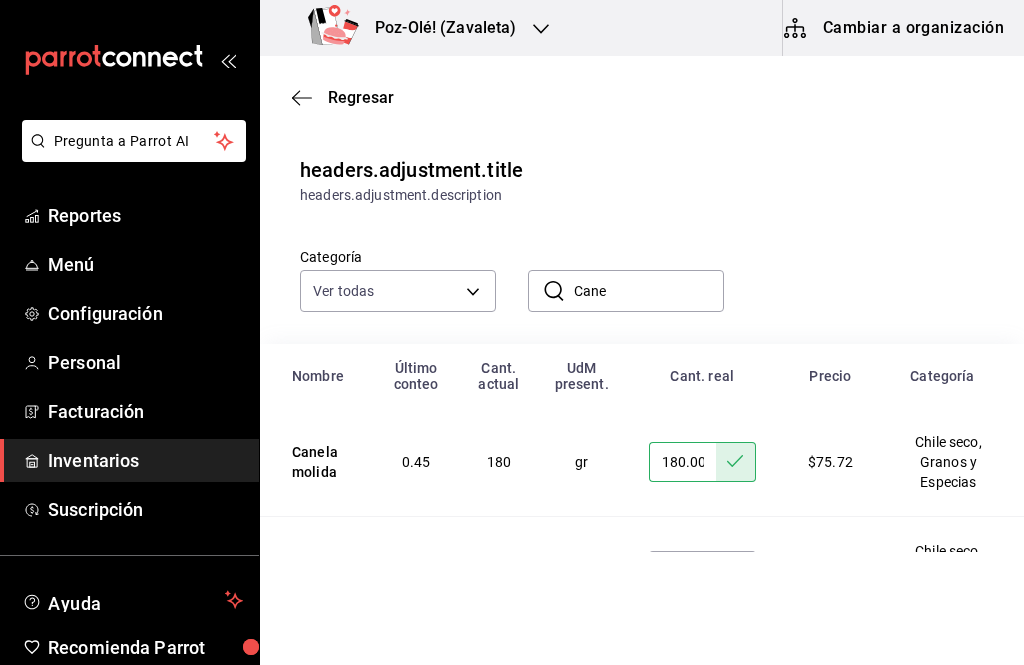 click on "Cane" at bounding box center (649, 291) 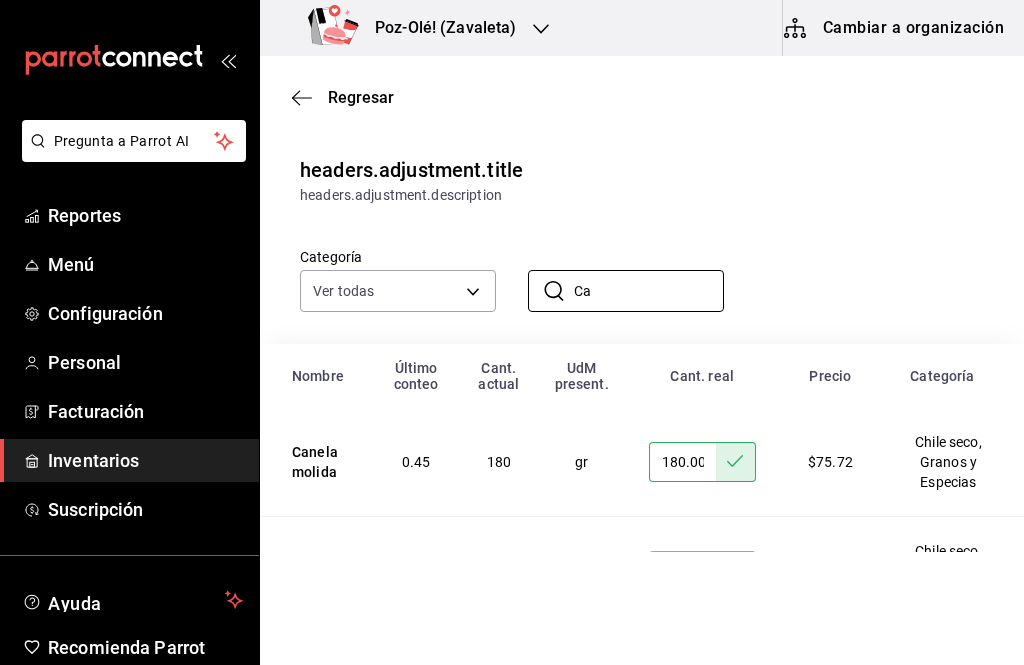 type on "C" 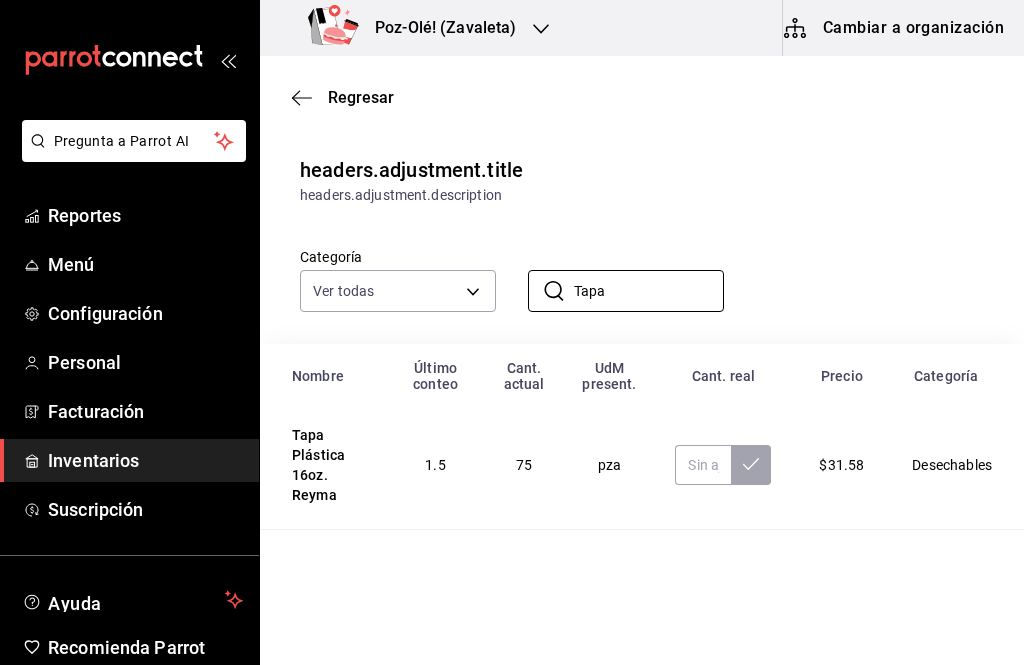 scroll, scrollTop: 147, scrollLeft: 0, axis: vertical 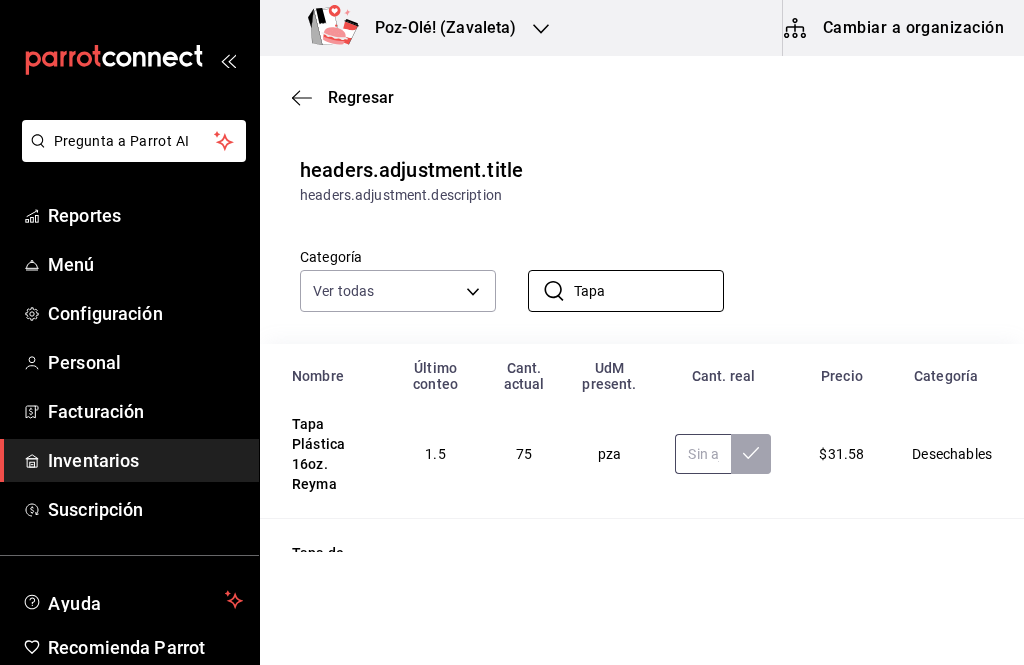 click at bounding box center (703, 454) 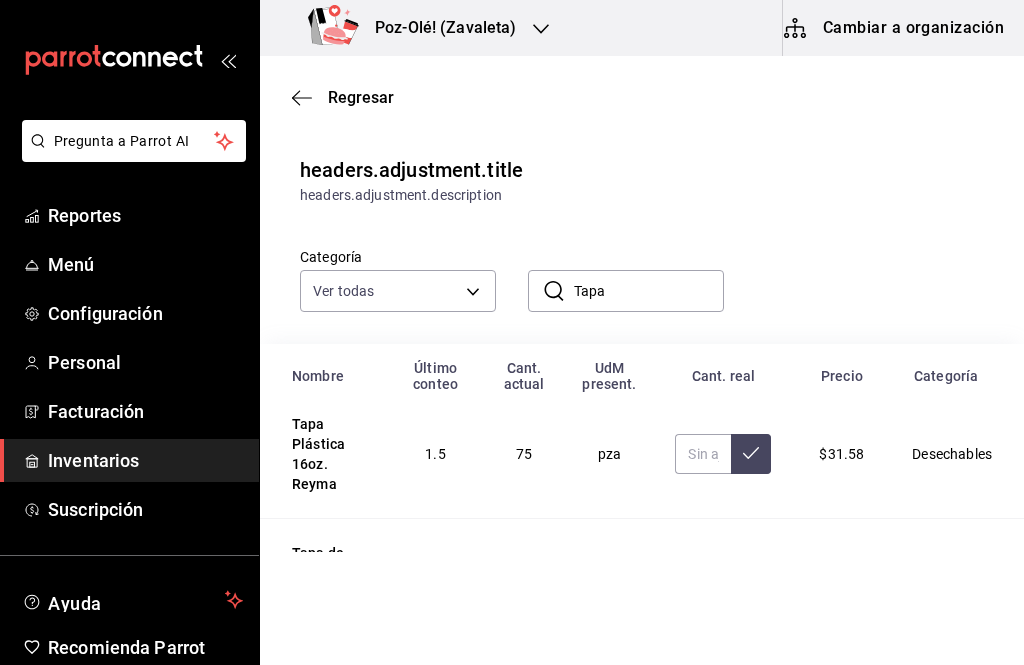 click on "Tapa" at bounding box center [649, 291] 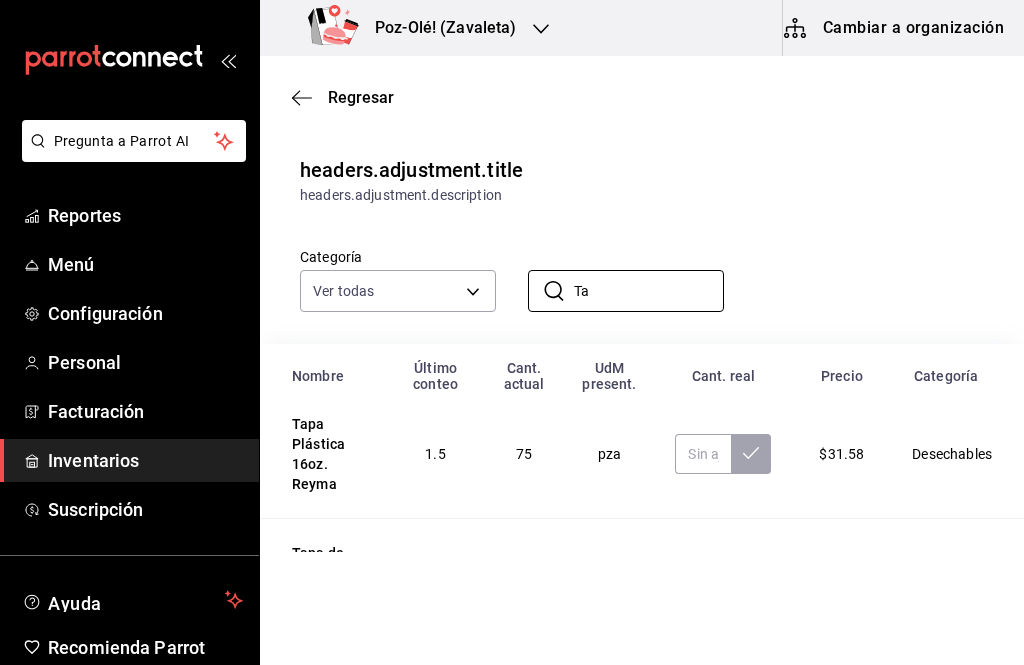 type on "T" 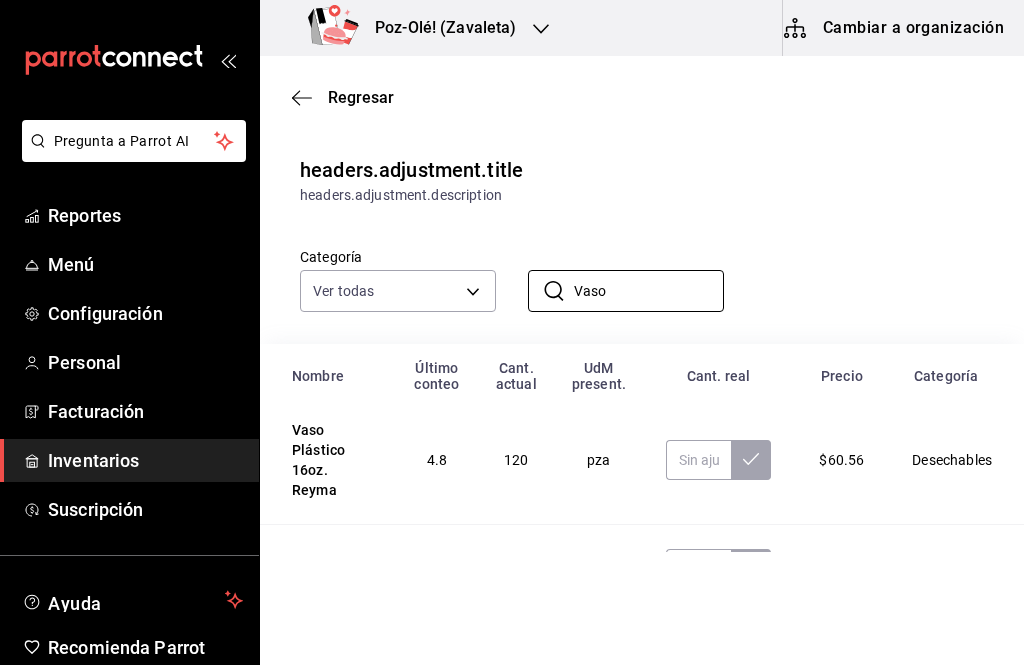 scroll, scrollTop: 13, scrollLeft: 0, axis: vertical 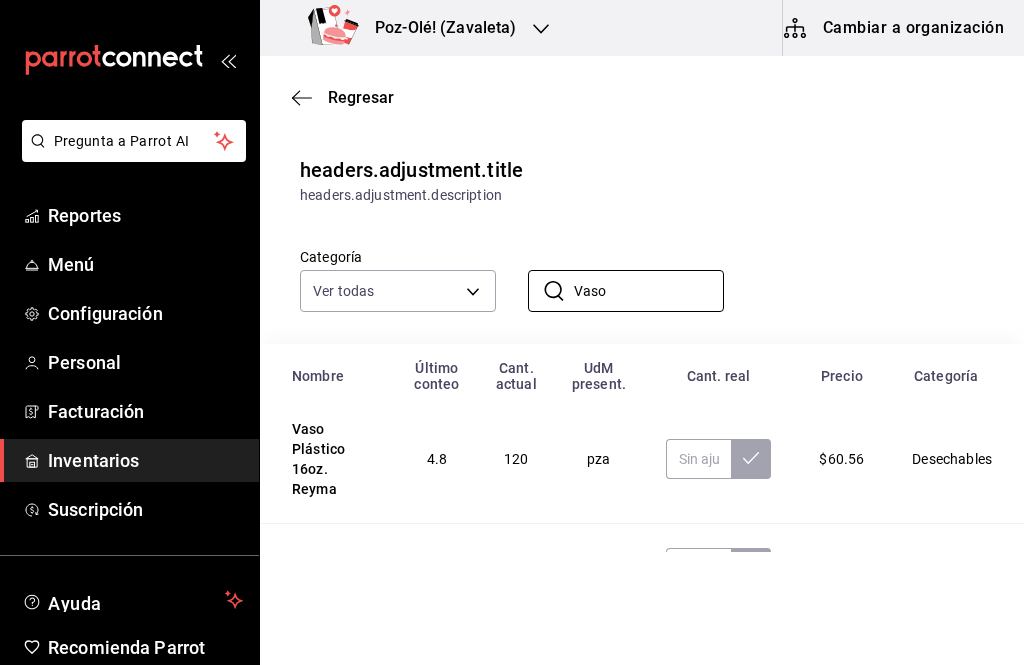 type on "Vaso" 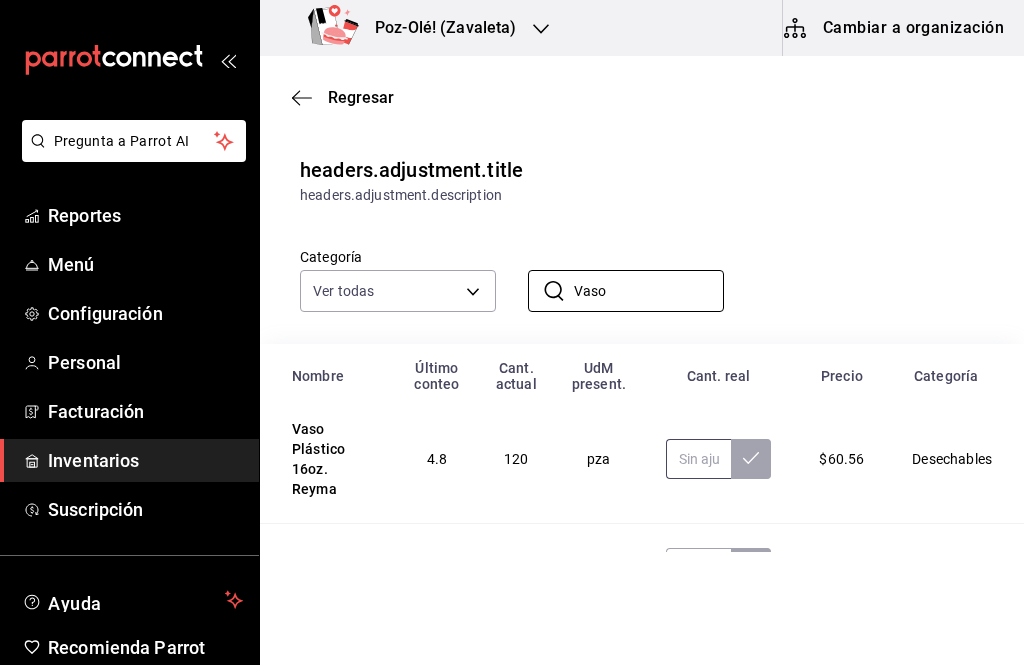 click at bounding box center (699, 459) 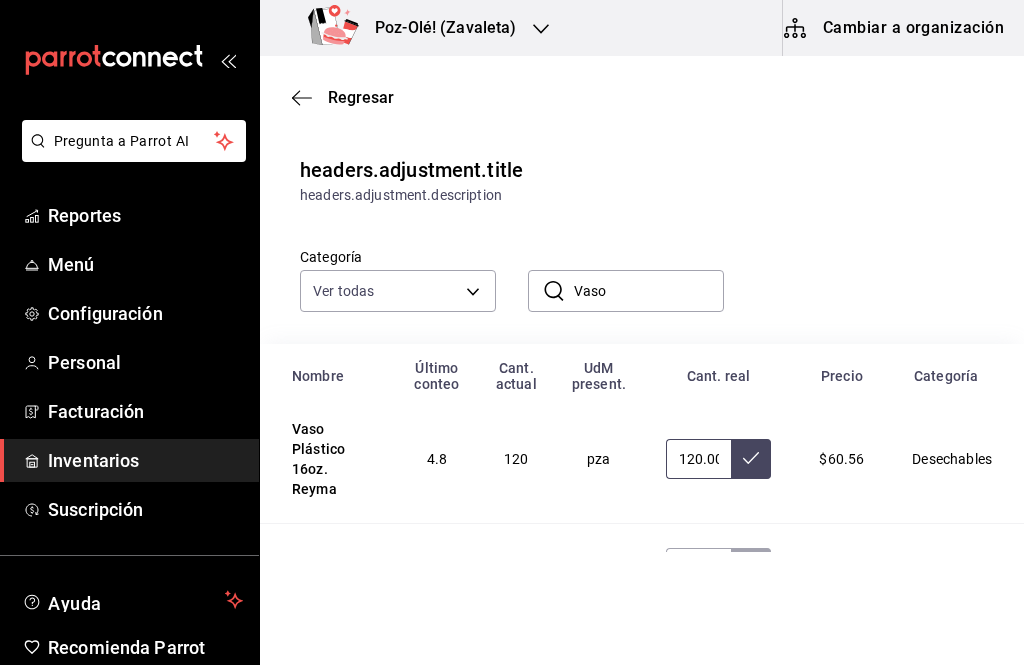 type on "120.00" 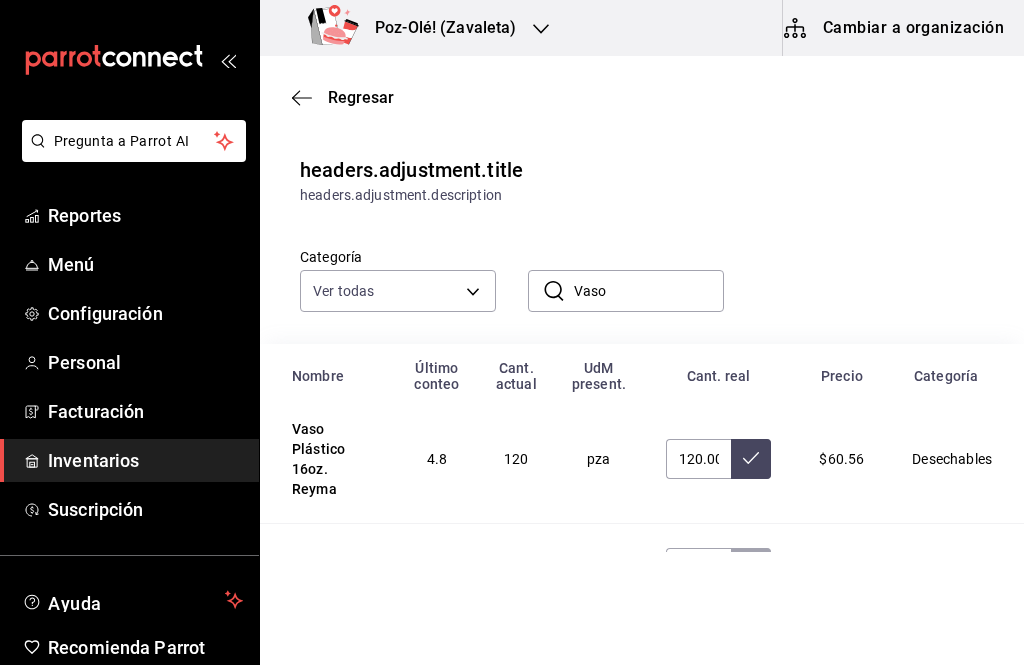click at bounding box center (751, 459) 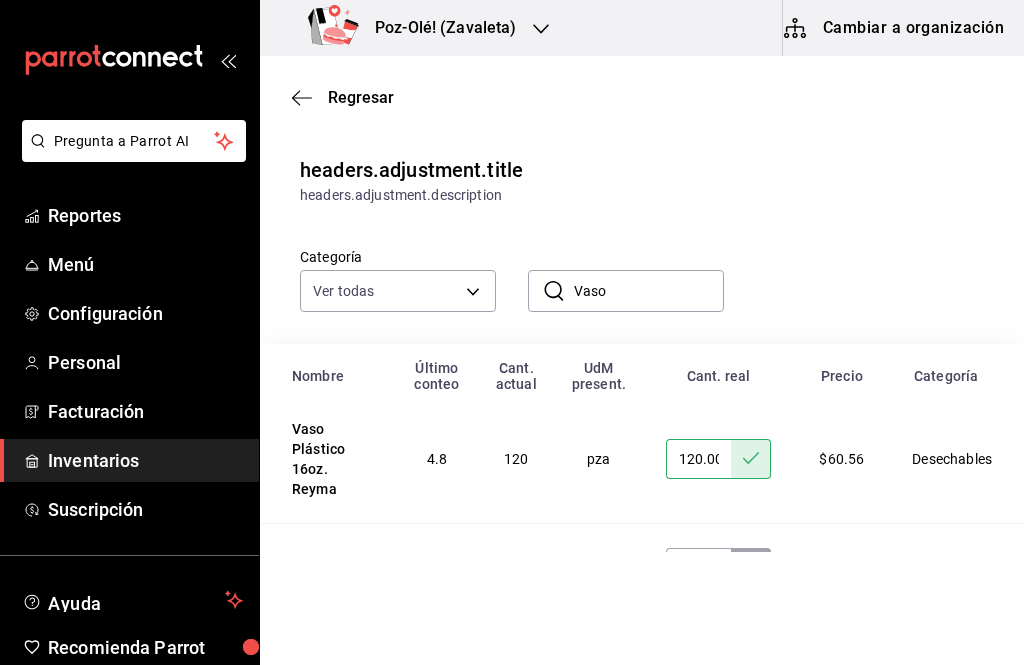 click on "Vaso" at bounding box center [649, 291] 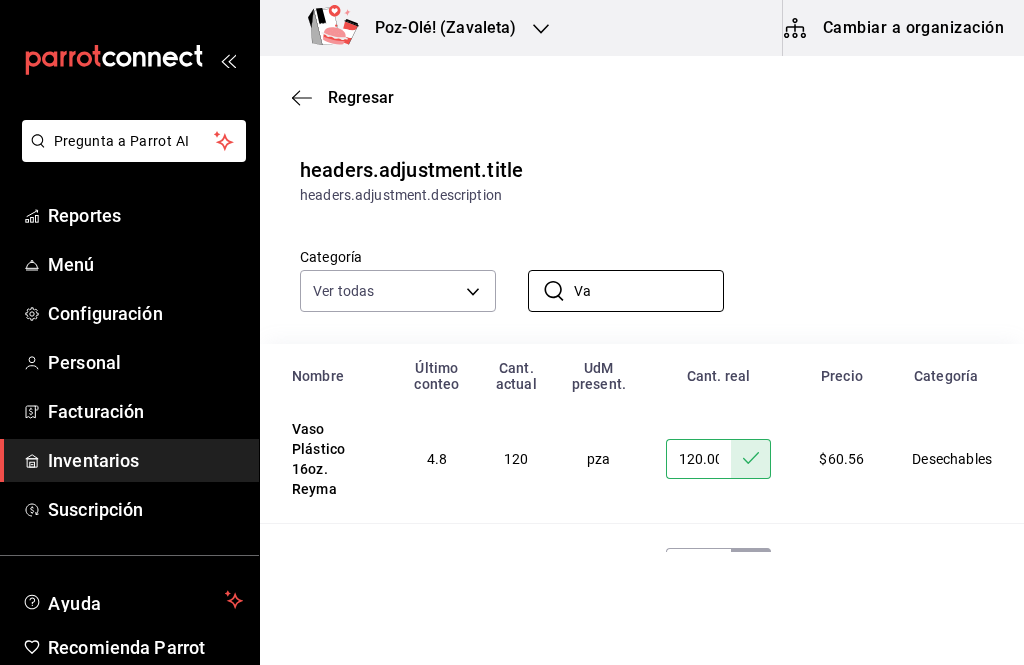 type on "V" 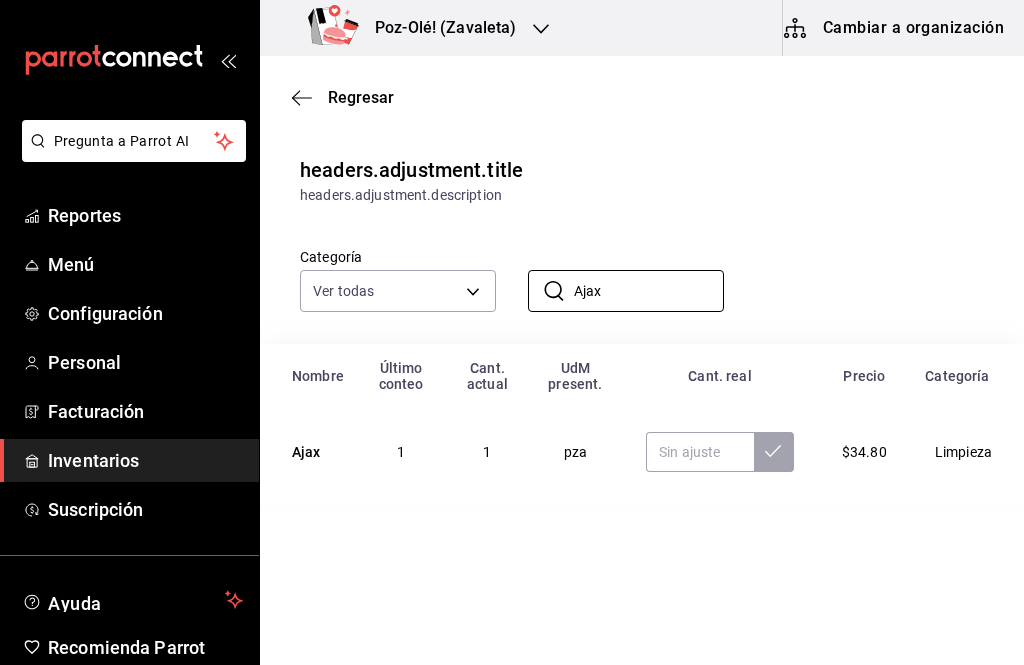 type on "Ajax" 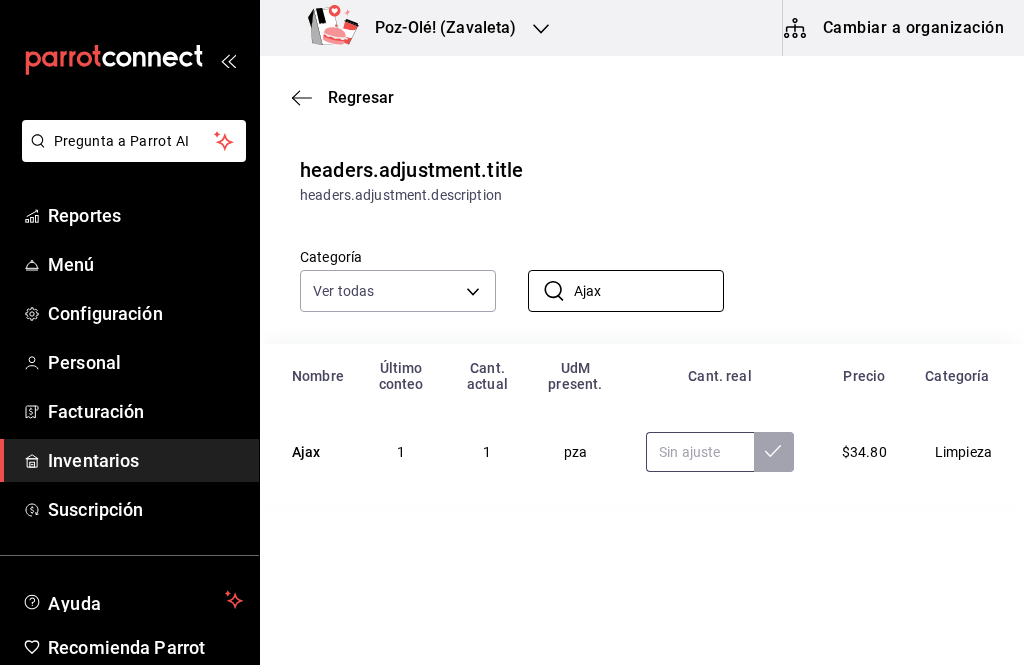 click at bounding box center [700, 452] 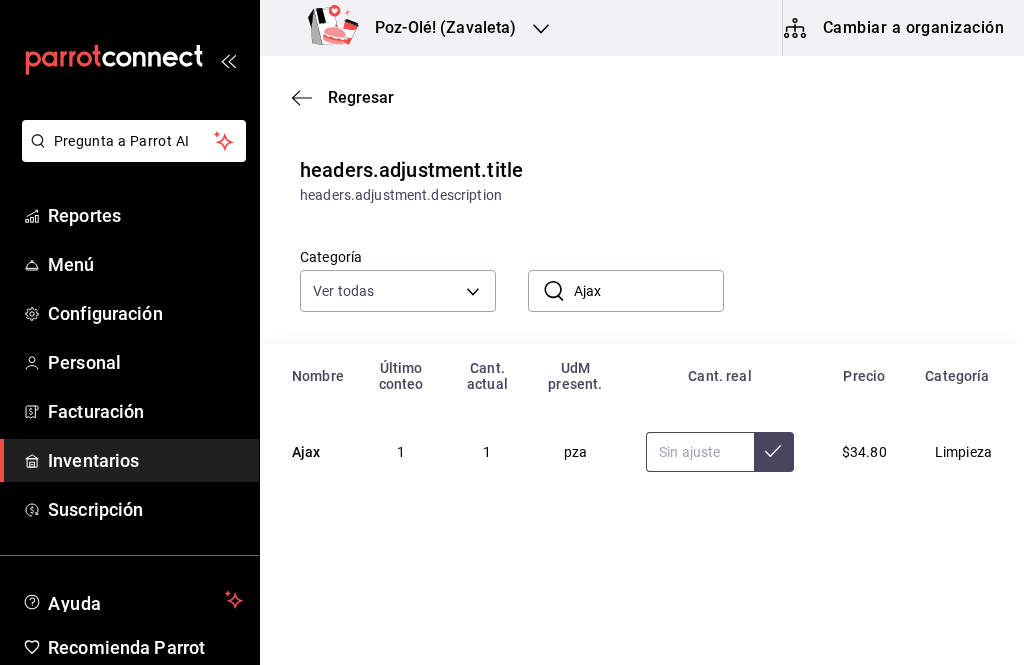 type on "1.00" 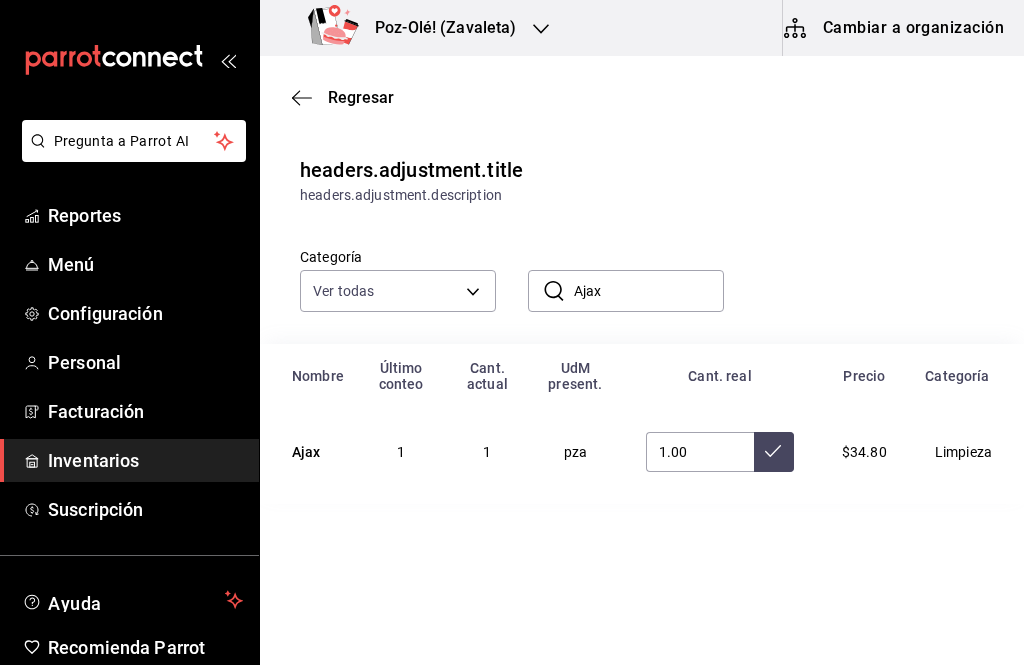 click at bounding box center [774, 452] 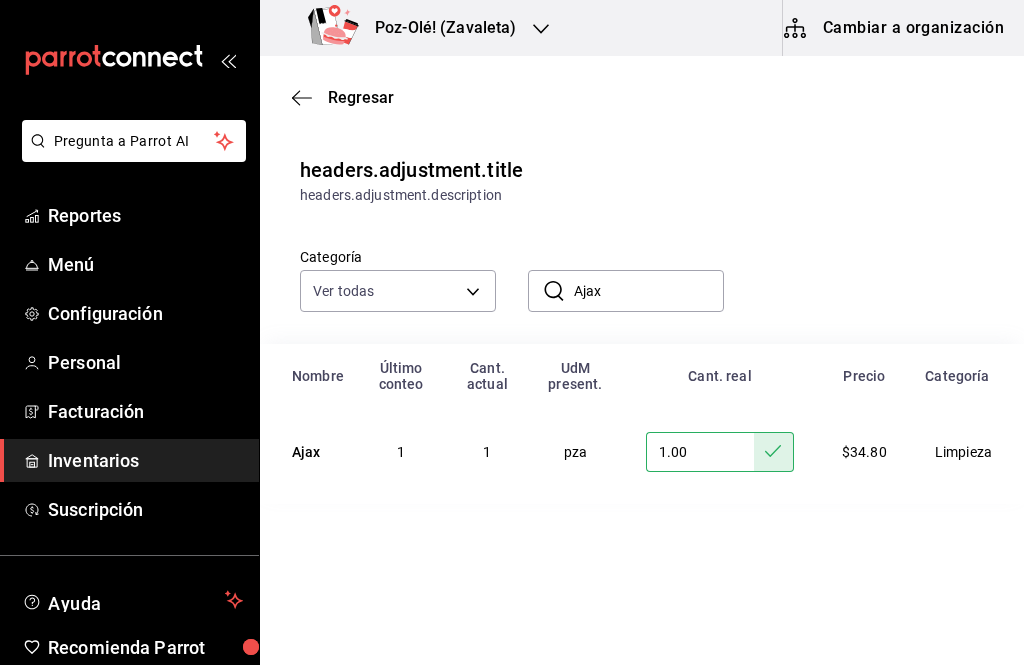 click on "Ajax" at bounding box center [649, 291] 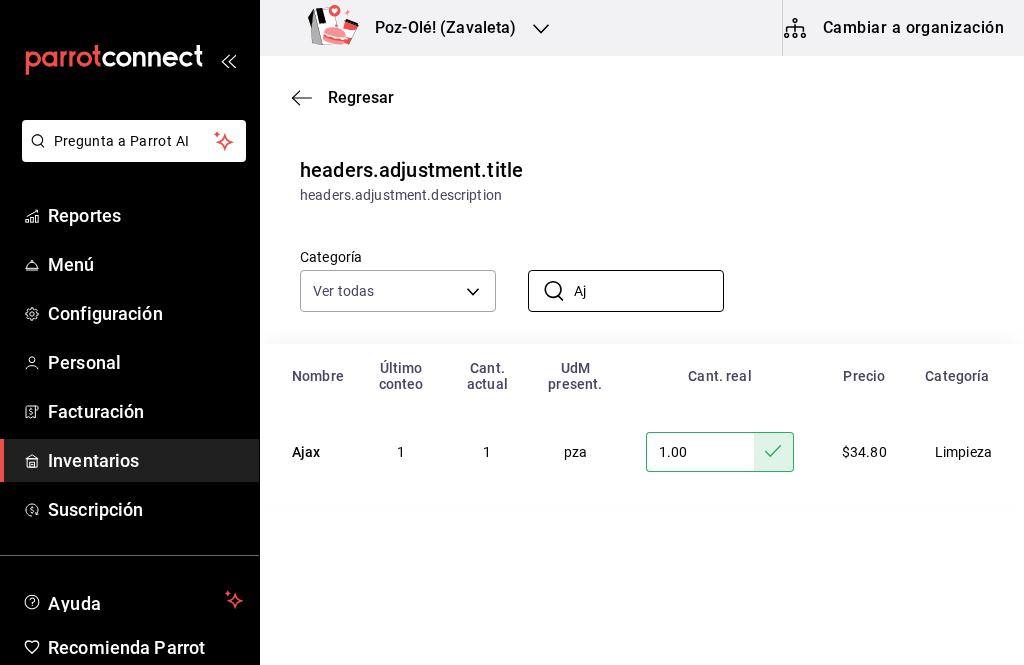 type on "A" 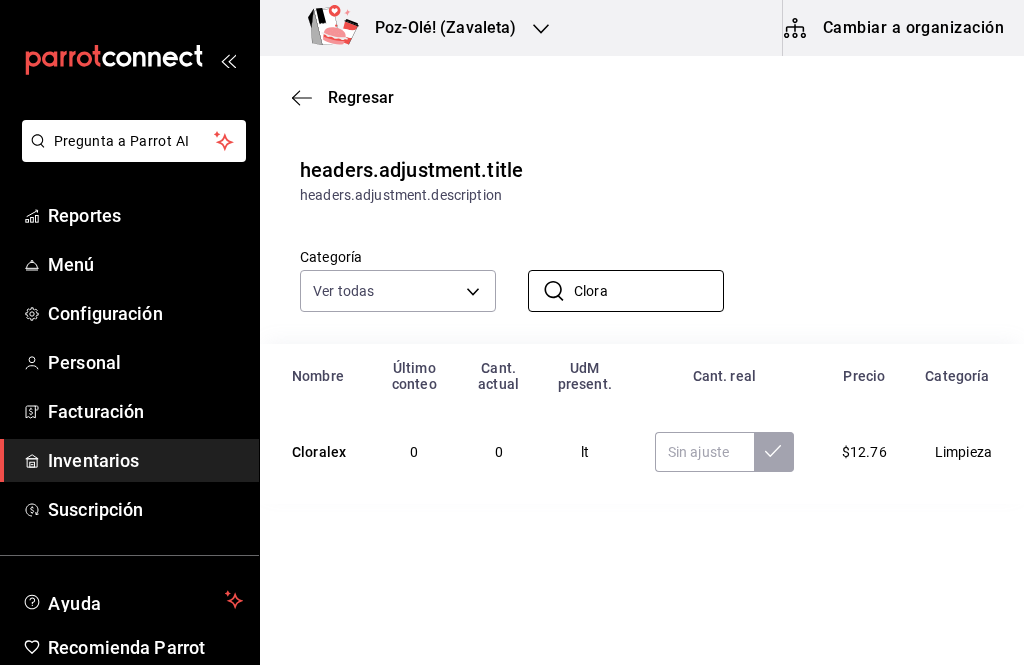 type on "Clora" 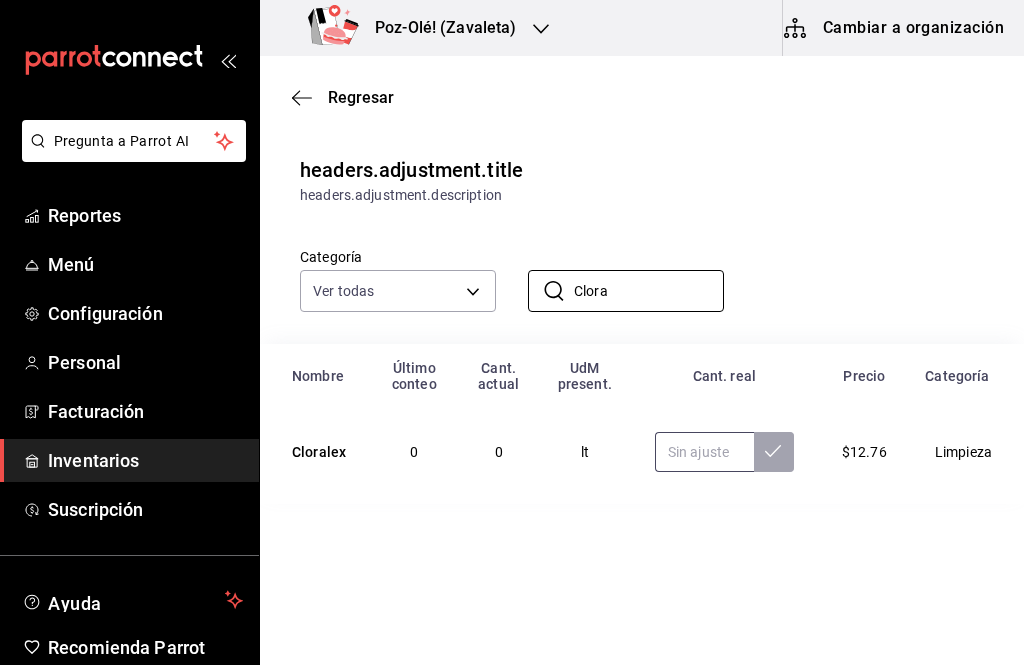 click at bounding box center (704, 452) 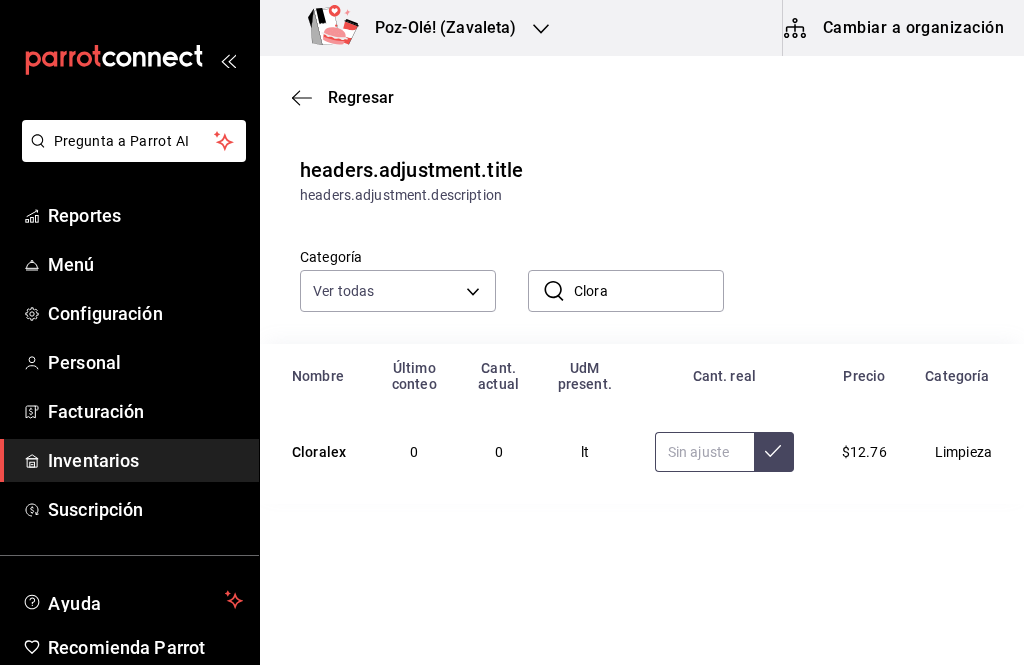 type on "0.00" 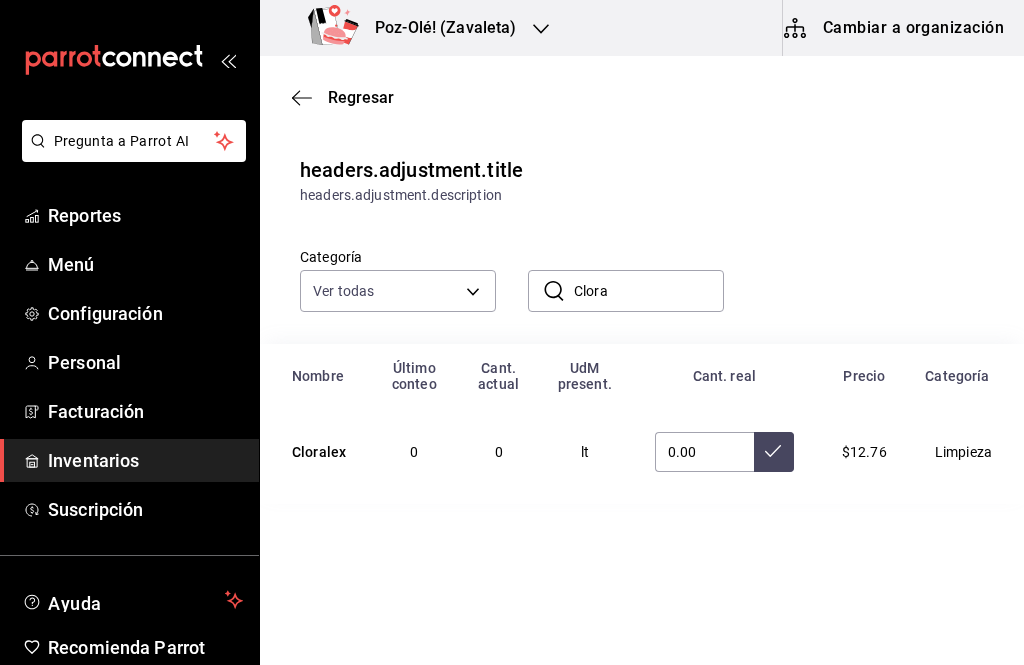 click 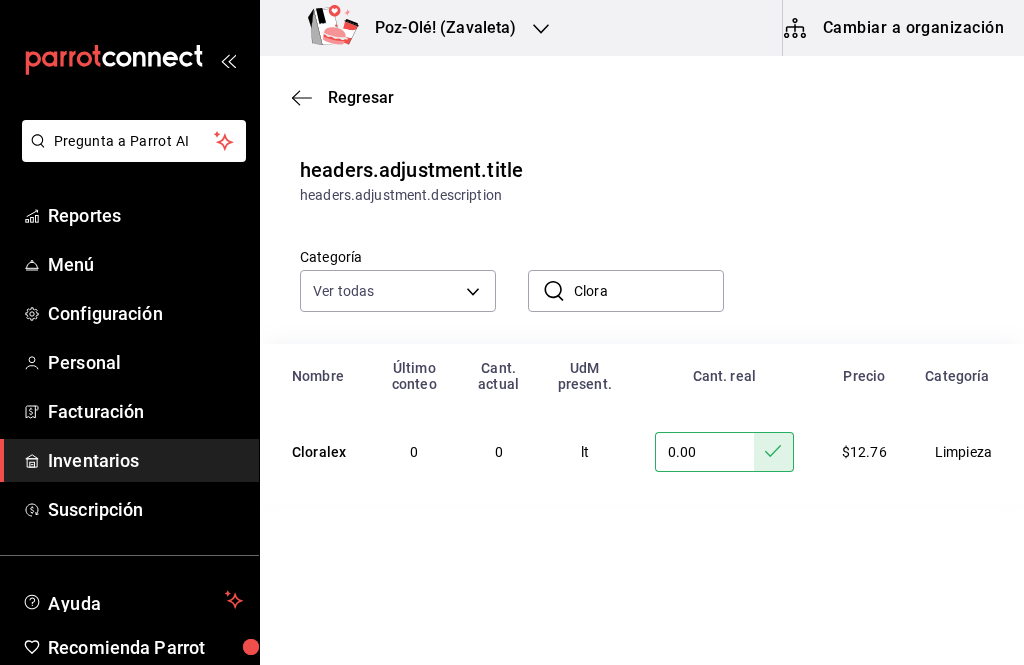 click on "Clora" at bounding box center [649, 291] 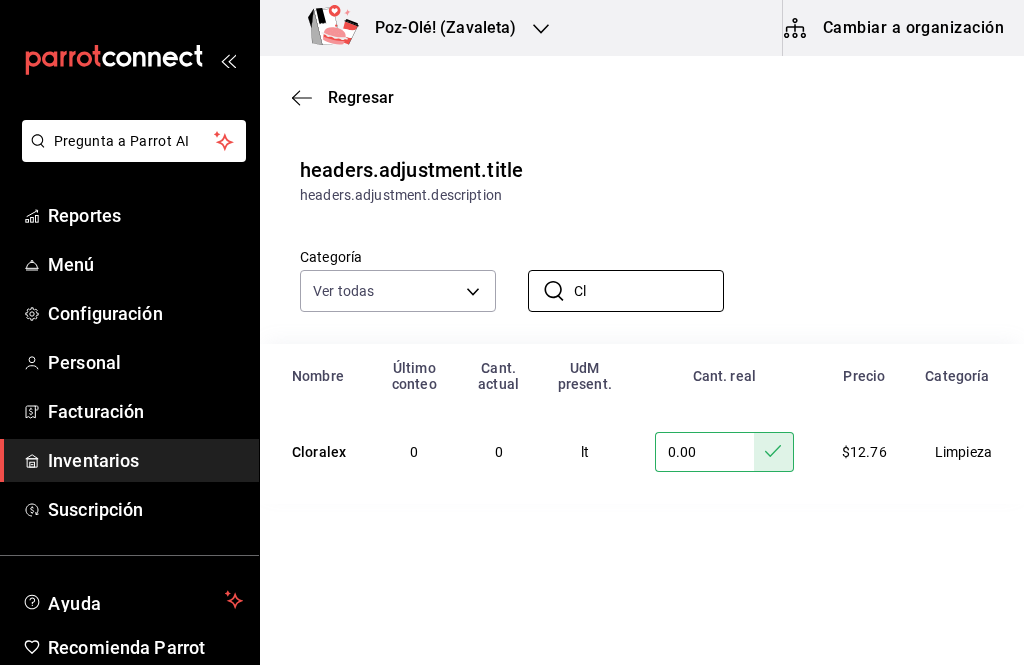 type on "C" 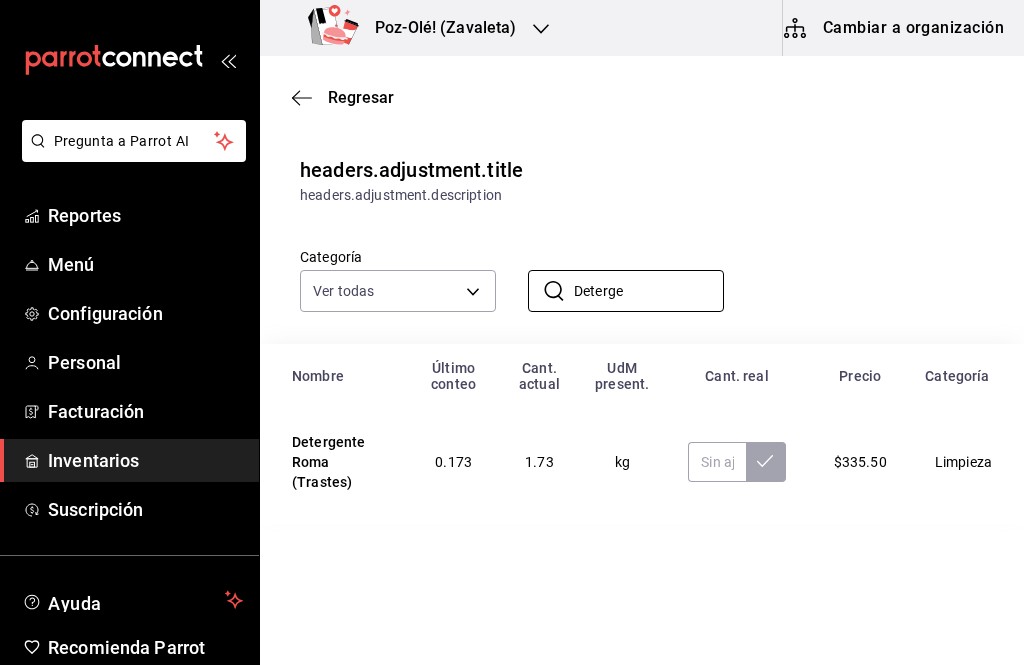 type on "Deterge" 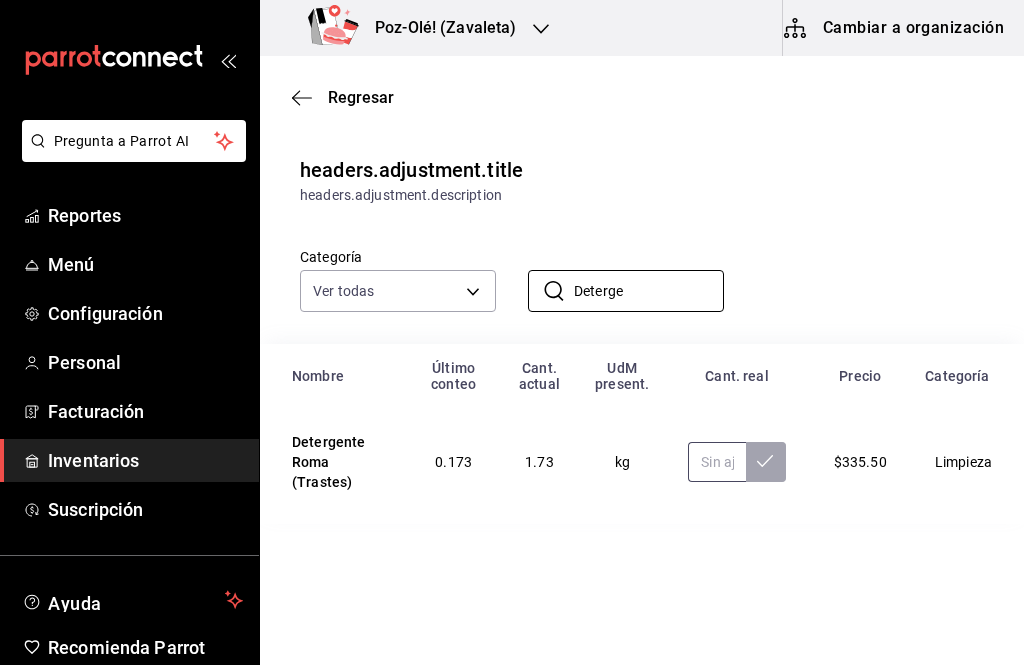 click at bounding box center [716, 462] 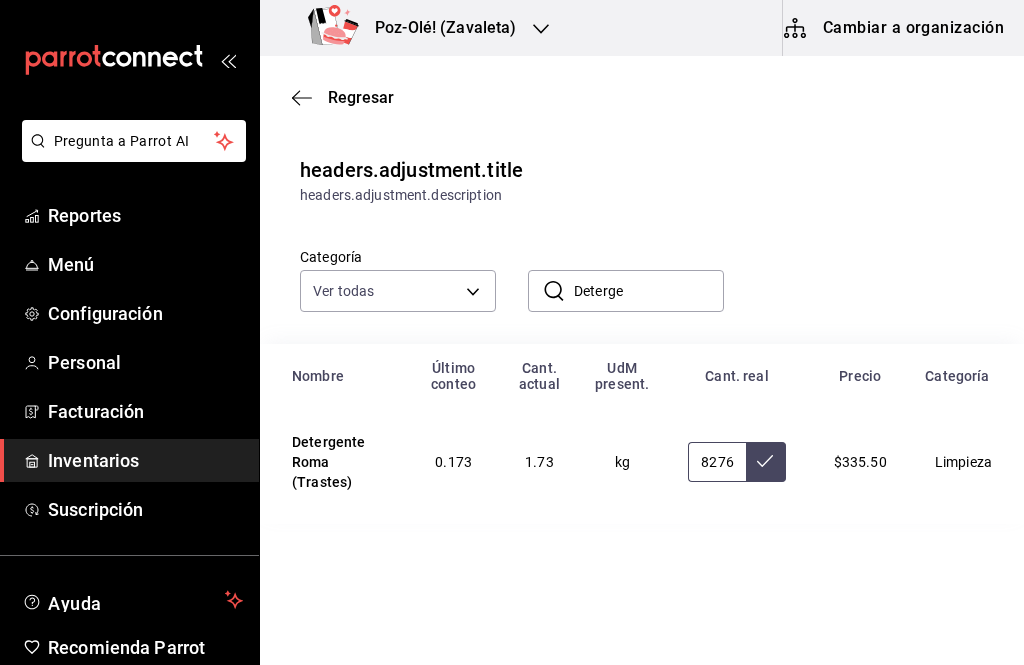 type on "8276.00" 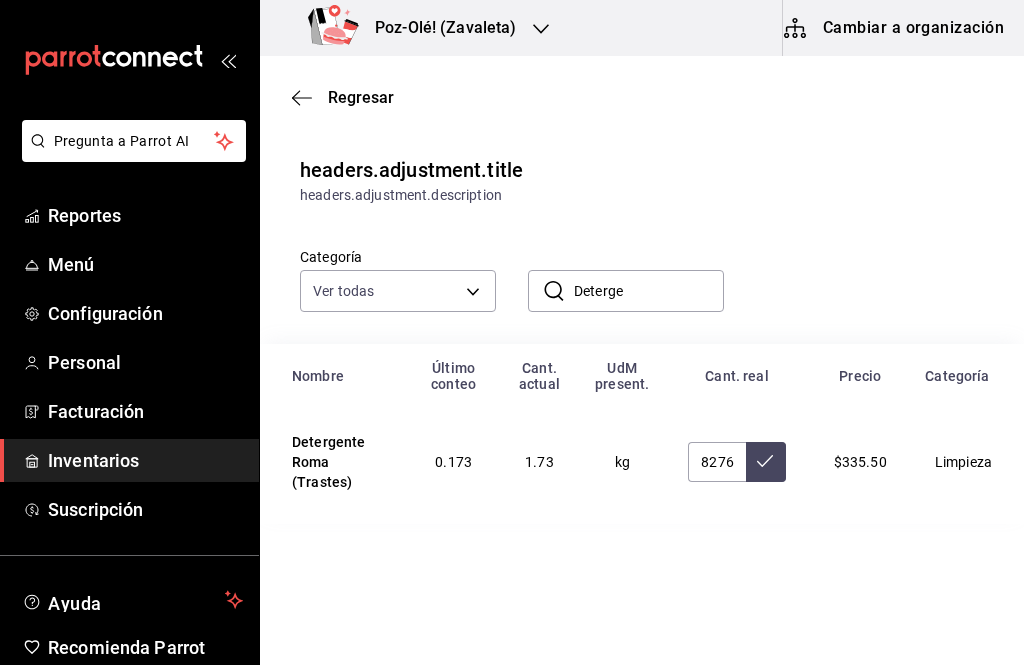 click at bounding box center (766, 462) 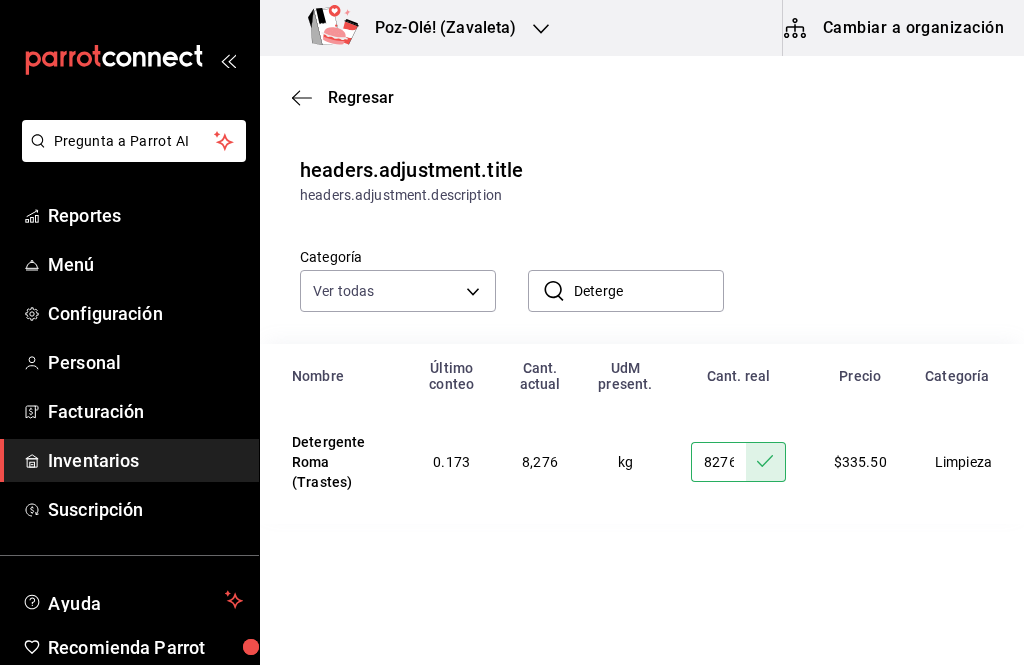 click on "Deterge" at bounding box center (649, 291) 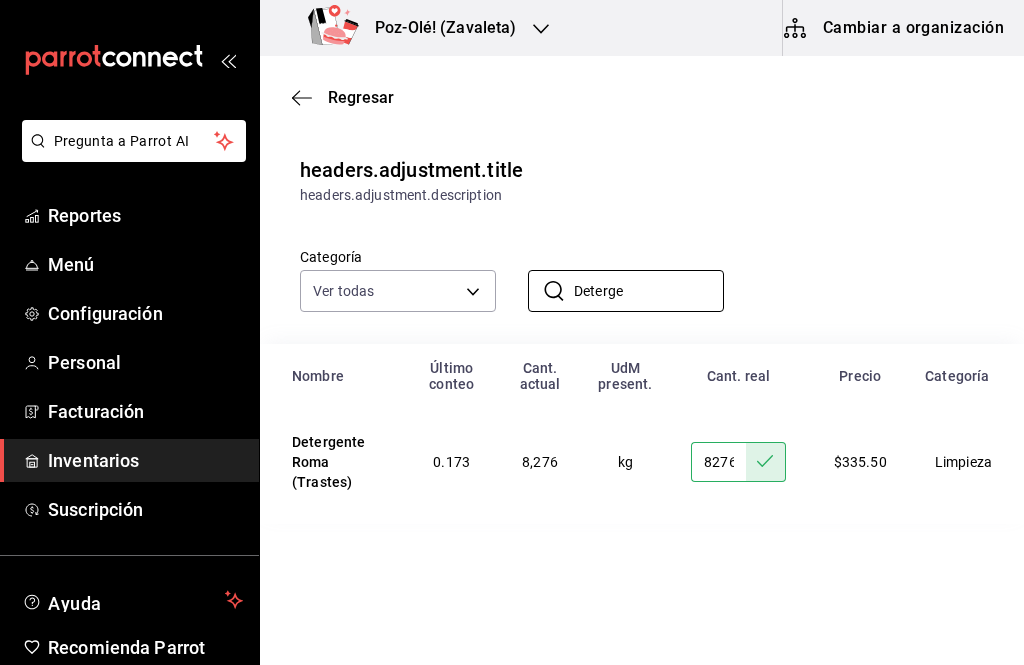 click on "Deterge" at bounding box center (649, 291) 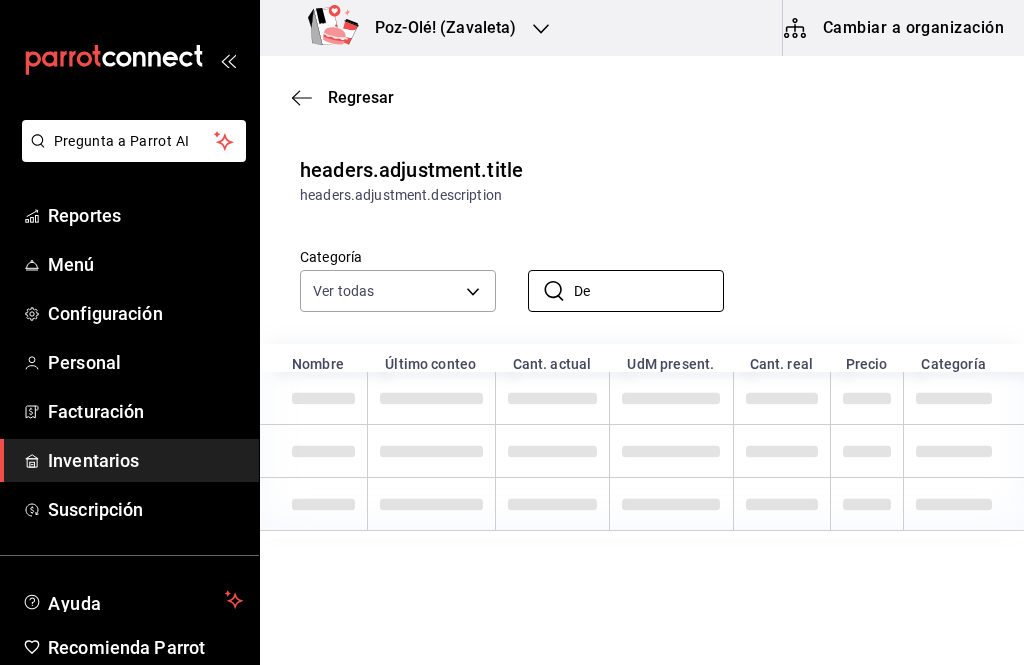 type on "D" 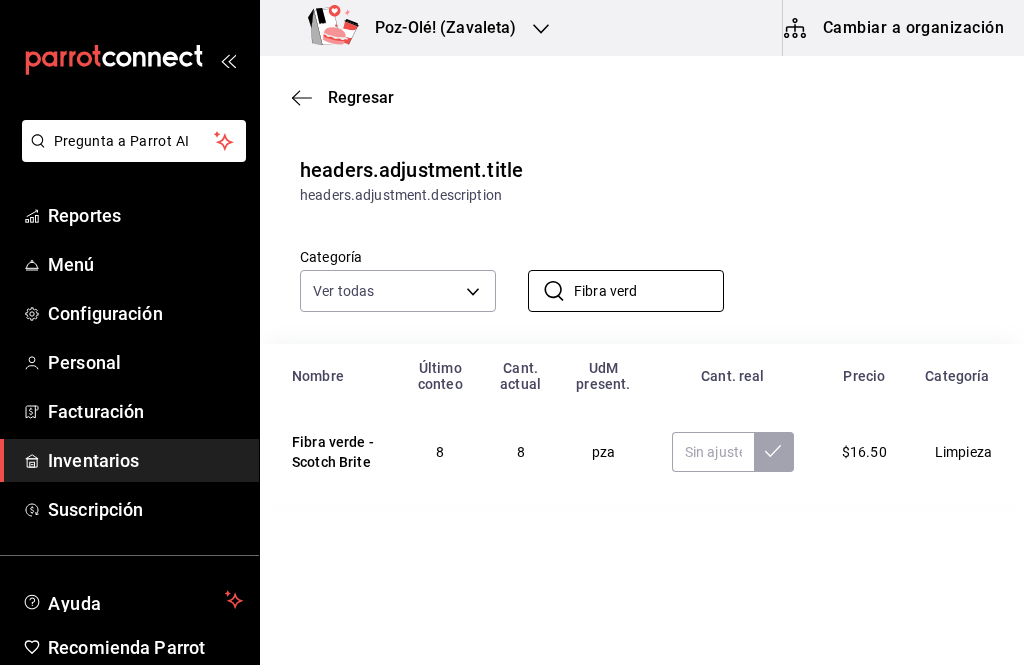 type on "Fibra verd" 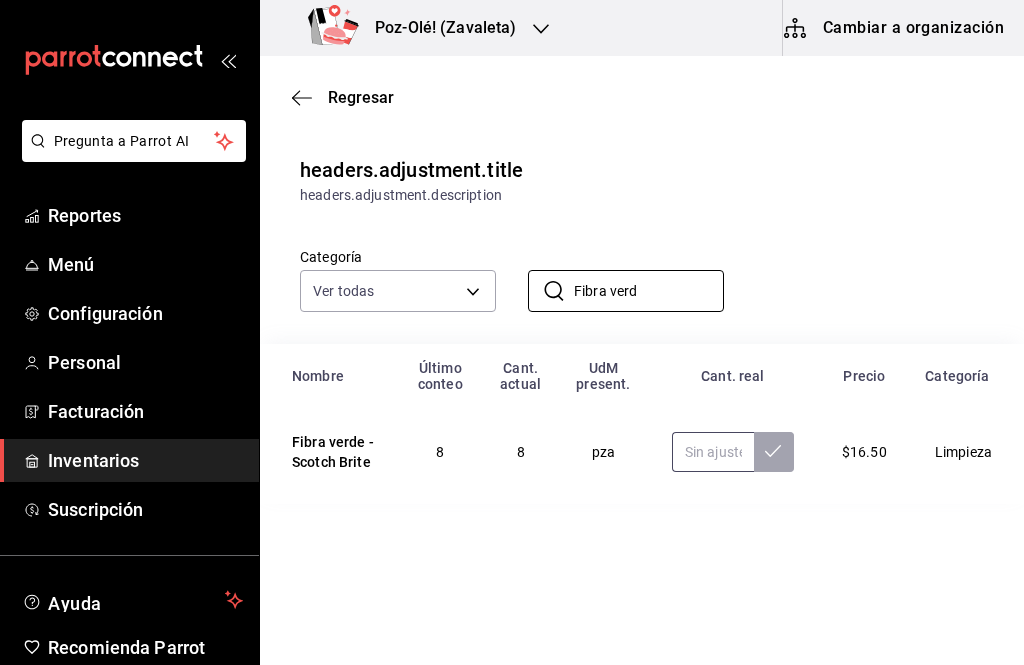 click at bounding box center (713, 452) 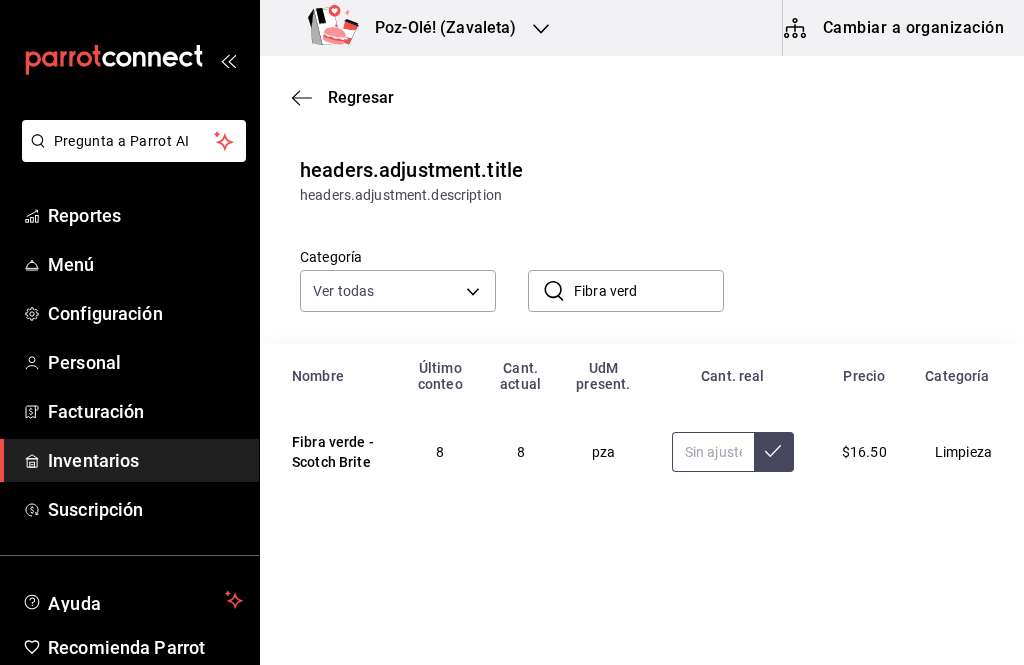 type on "7.00" 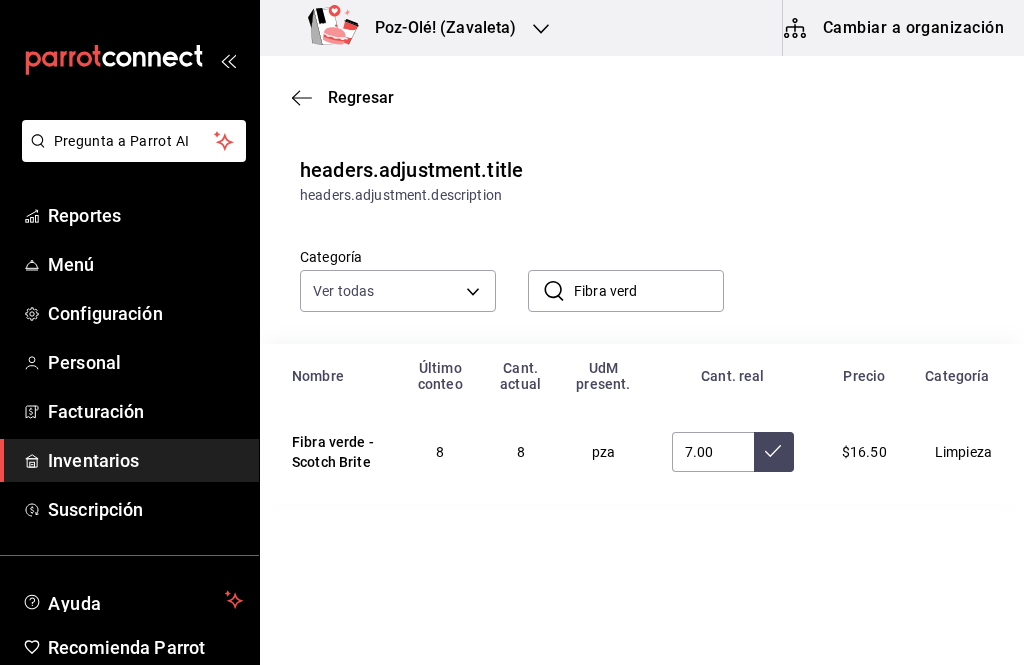 click at bounding box center (774, 452) 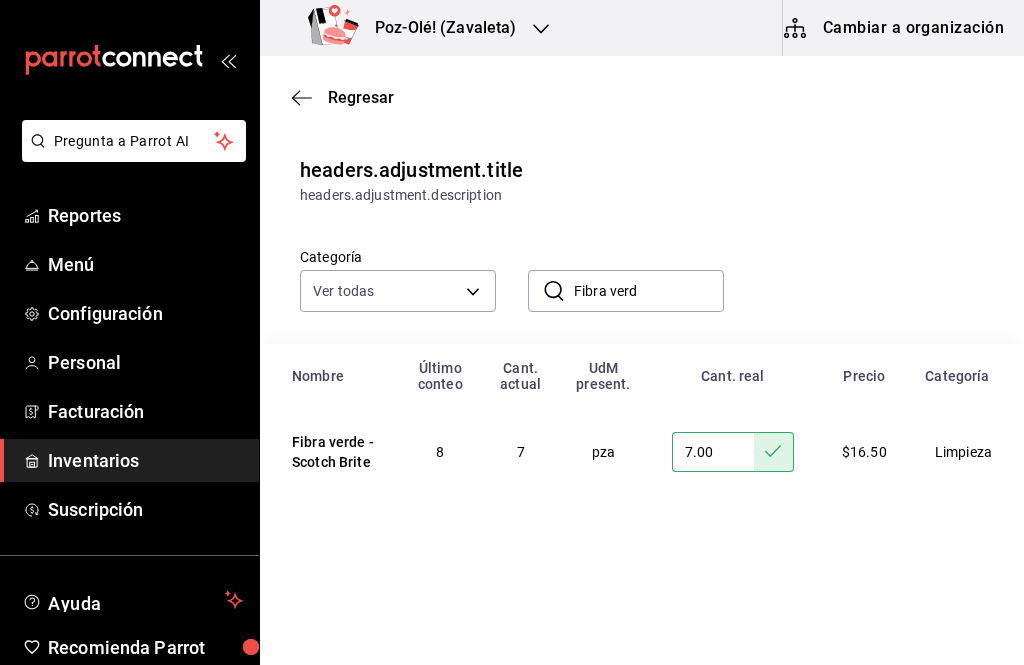 click on "Fibra verd" at bounding box center (649, 291) 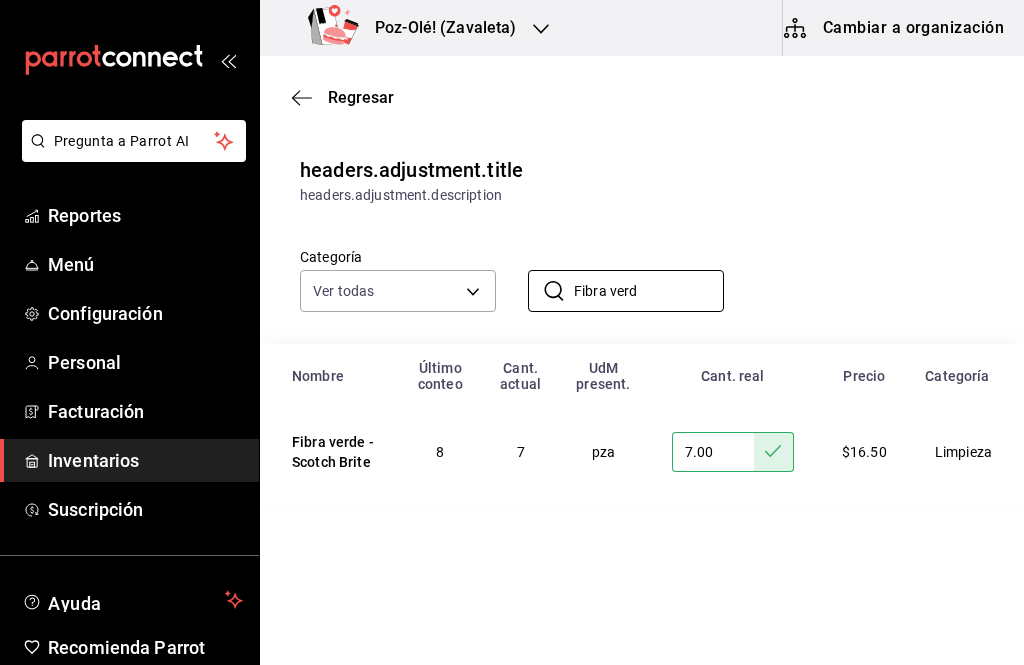 click on "Fibra verd" at bounding box center [649, 291] 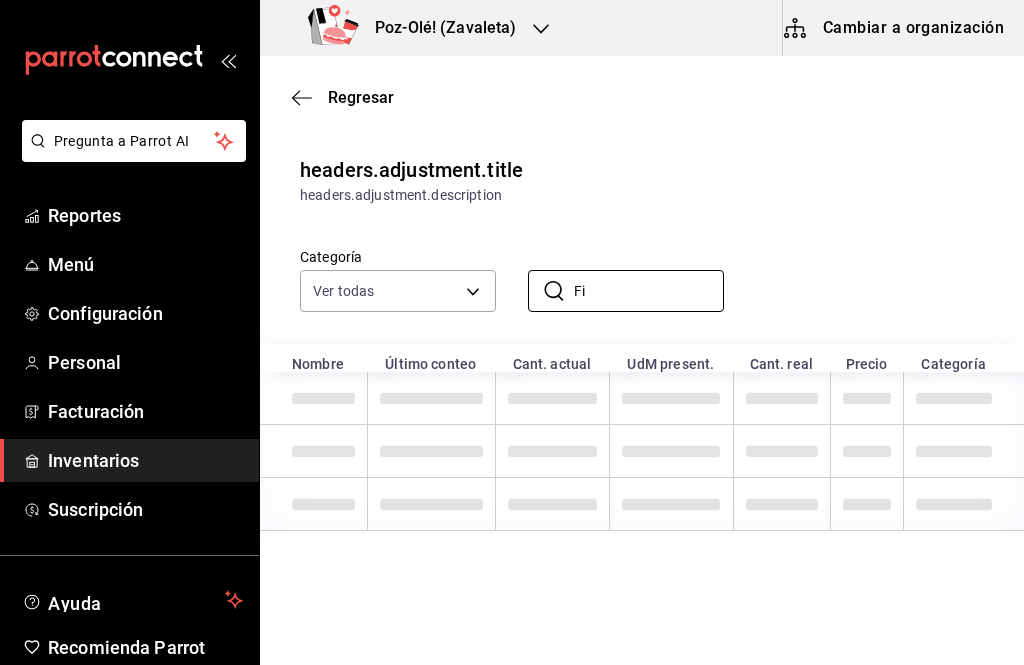 type on "F" 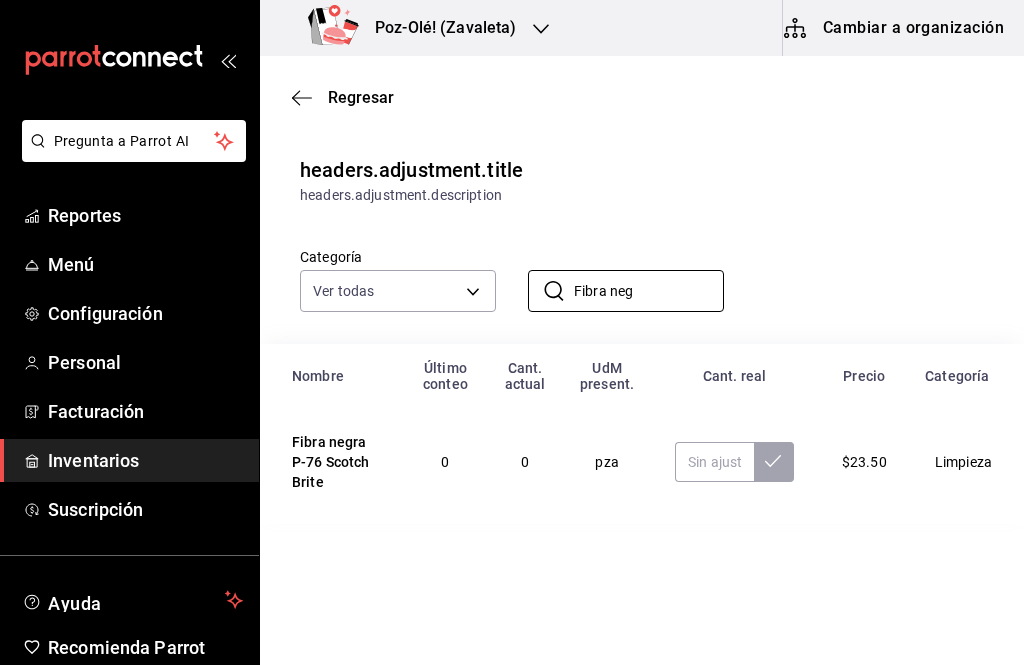 type on "Fibra neg" 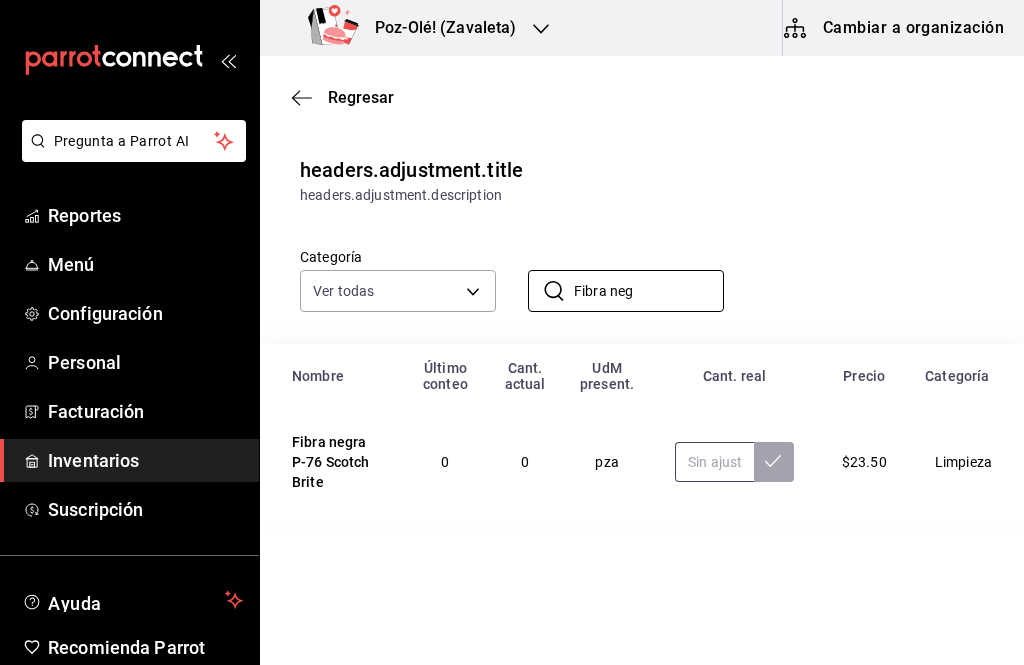 click at bounding box center [714, 462] 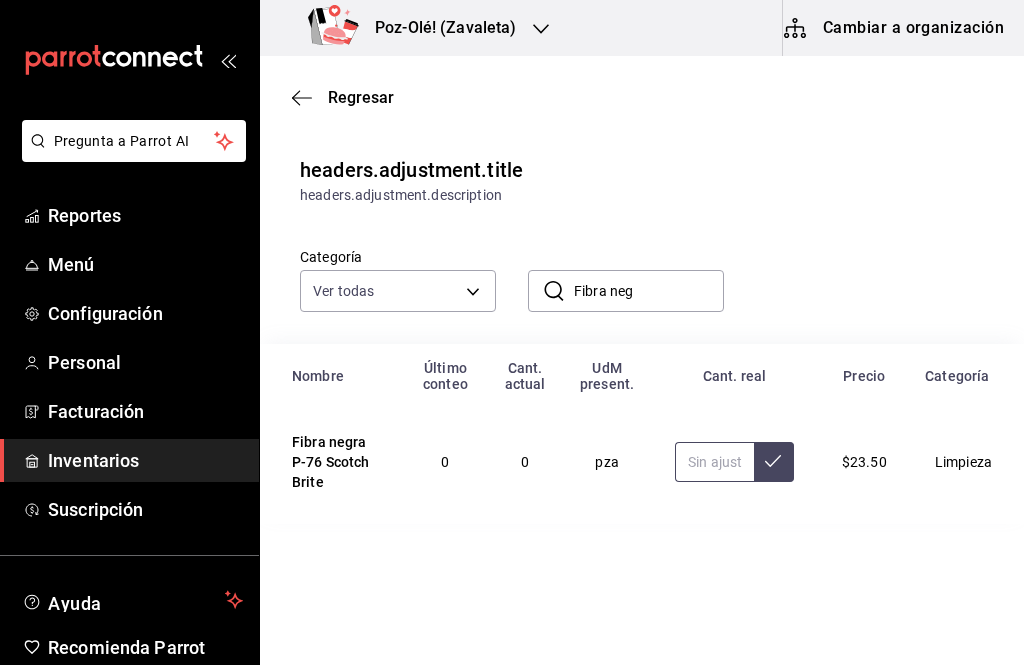 type on "0.00" 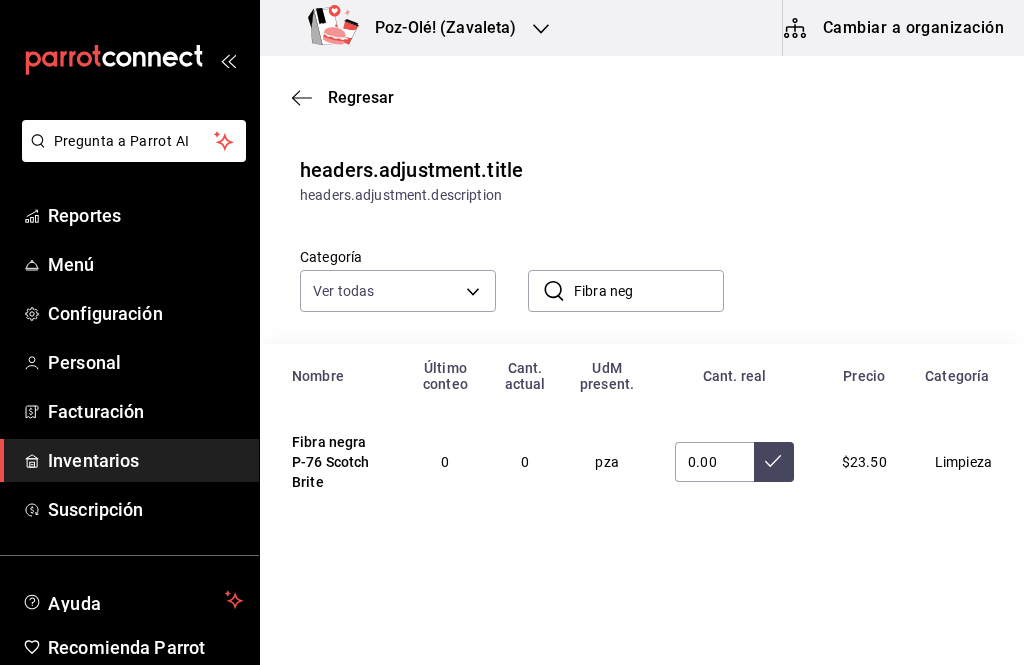 click at bounding box center [774, 462] 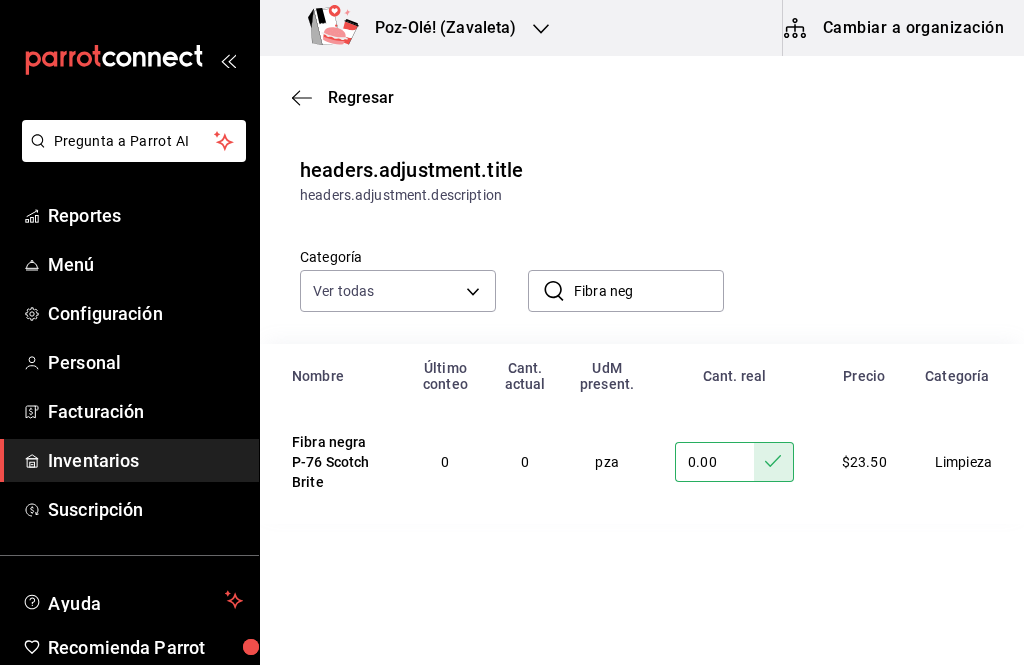 click on "Fibra neg" at bounding box center [649, 291] 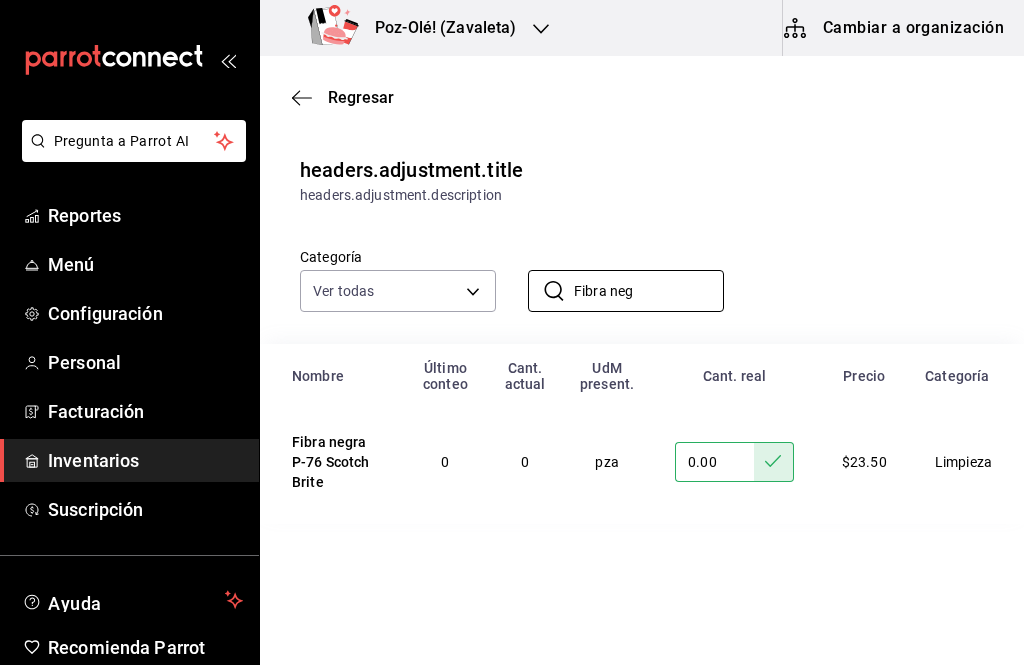 click on "Fibra neg" at bounding box center (649, 291) 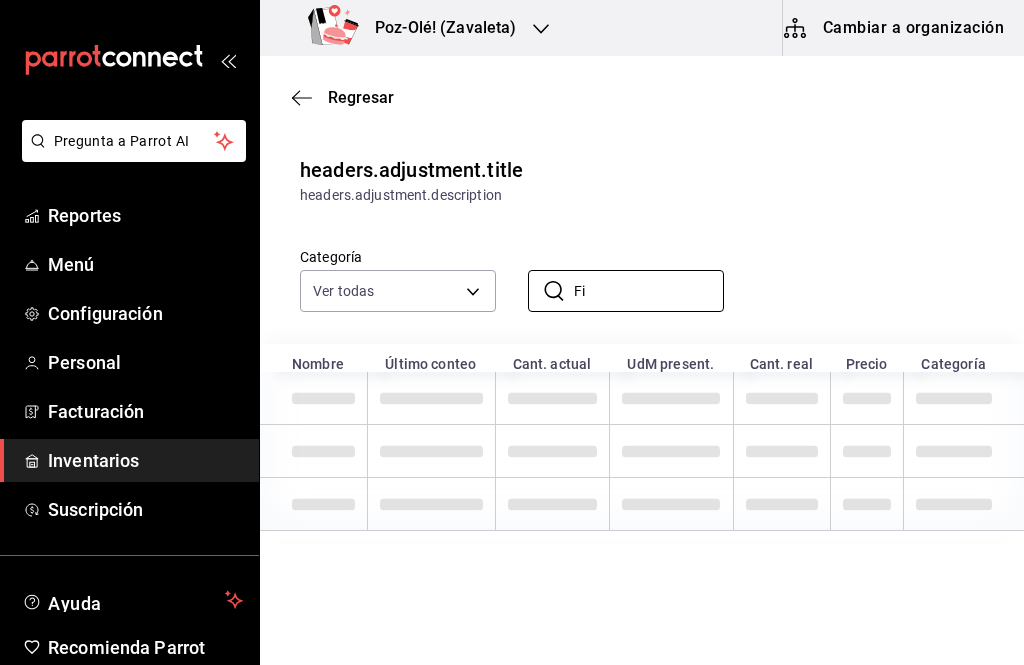 type on "F" 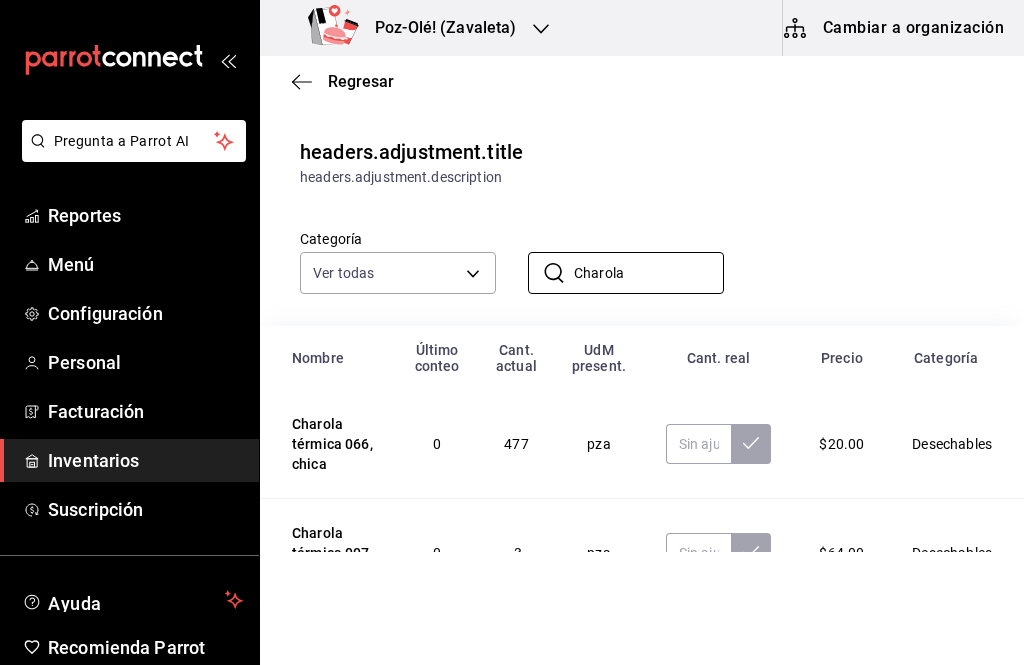 scroll, scrollTop: 17, scrollLeft: 0, axis: vertical 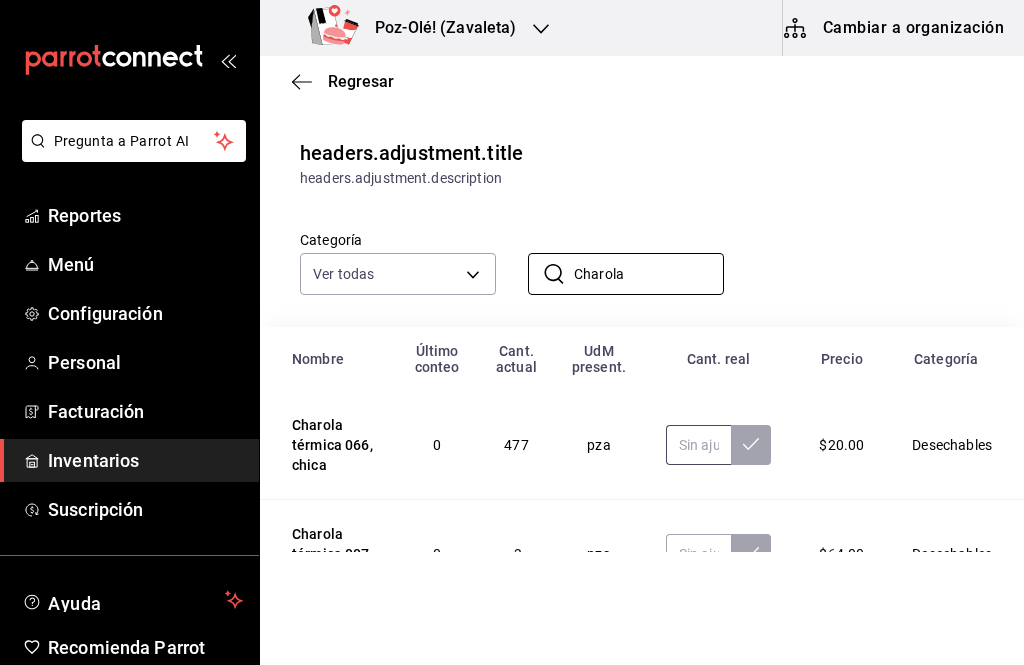 click at bounding box center (699, 445) 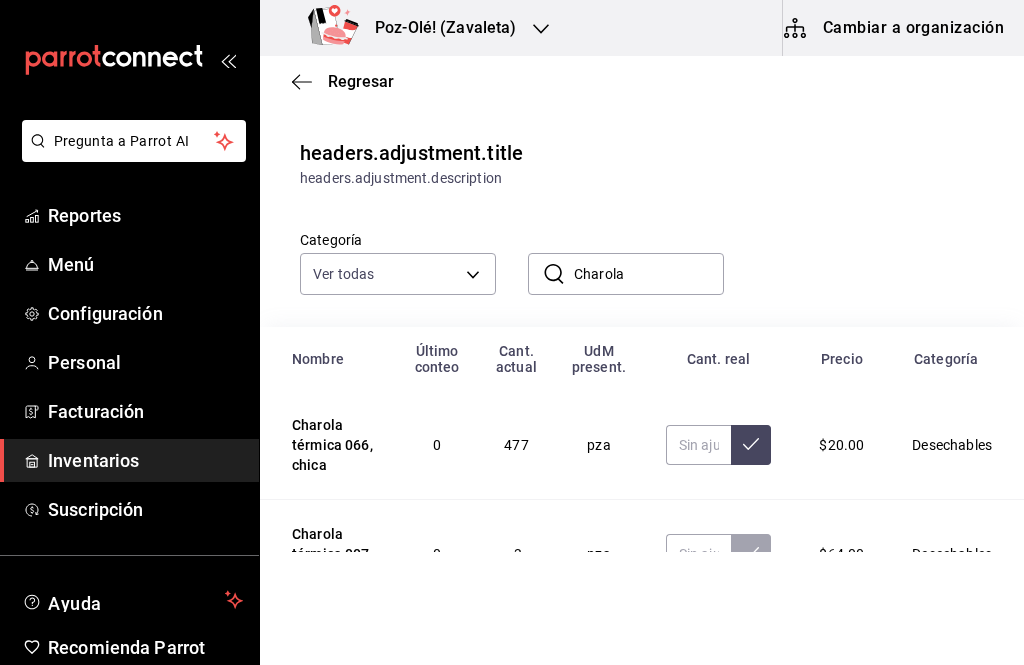 click on "Charola" at bounding box center (649, 274) 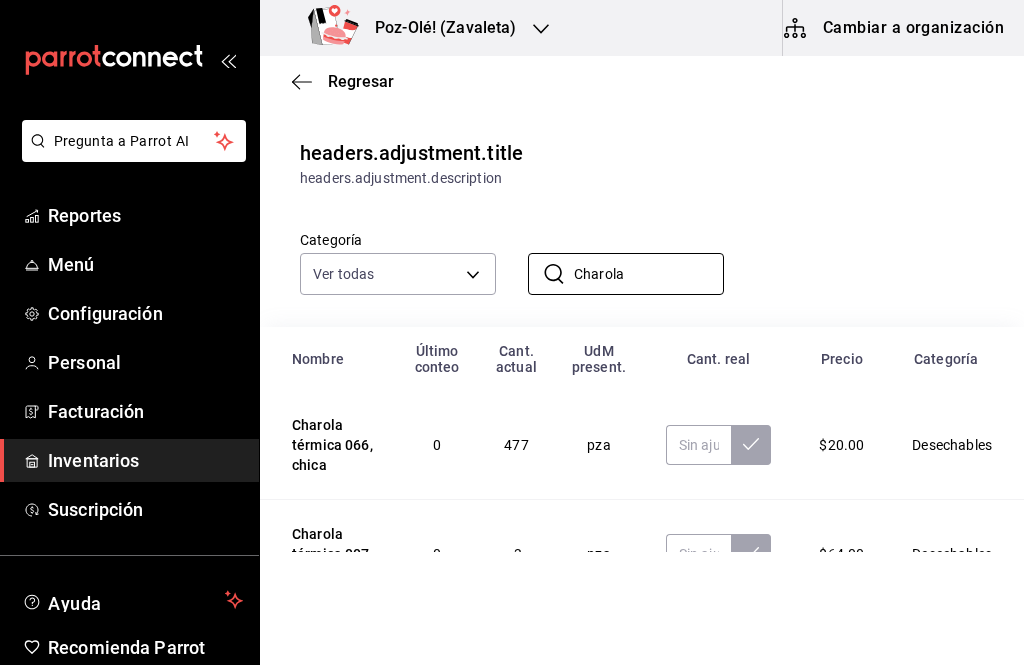 click on "Charola" at bounding box center [649, 274] 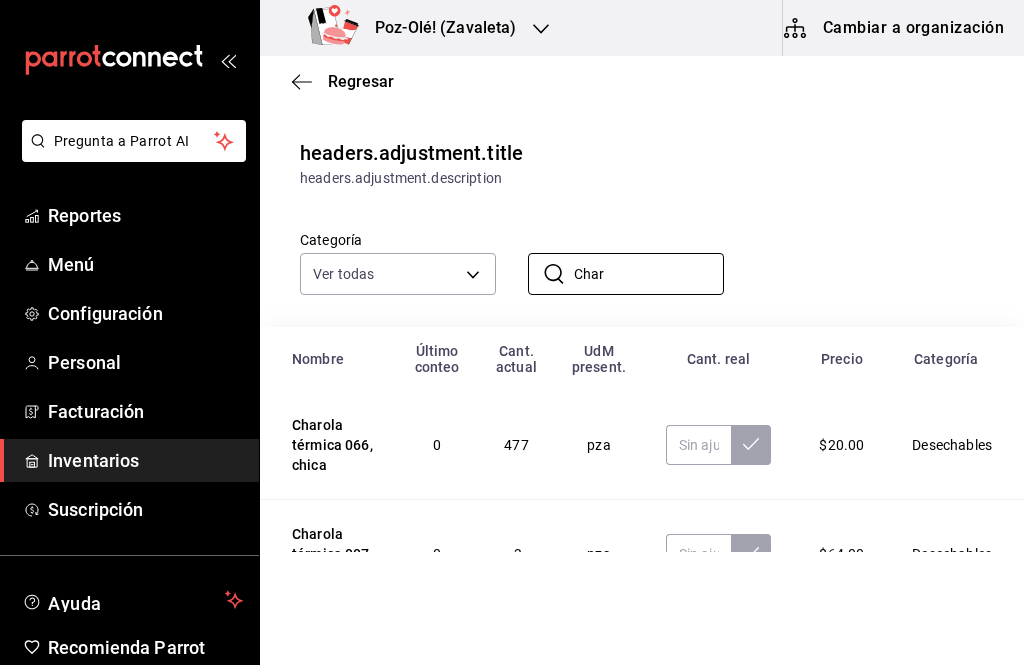 scroll, scrollTop: 0, scrollLeft: 0, axis: both 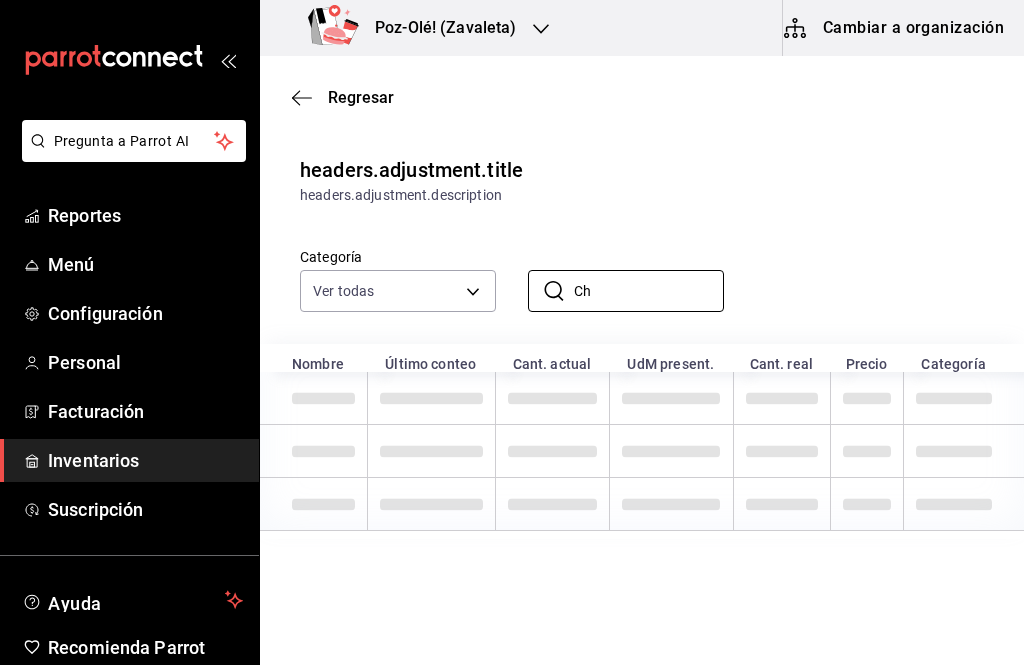 type on "C" 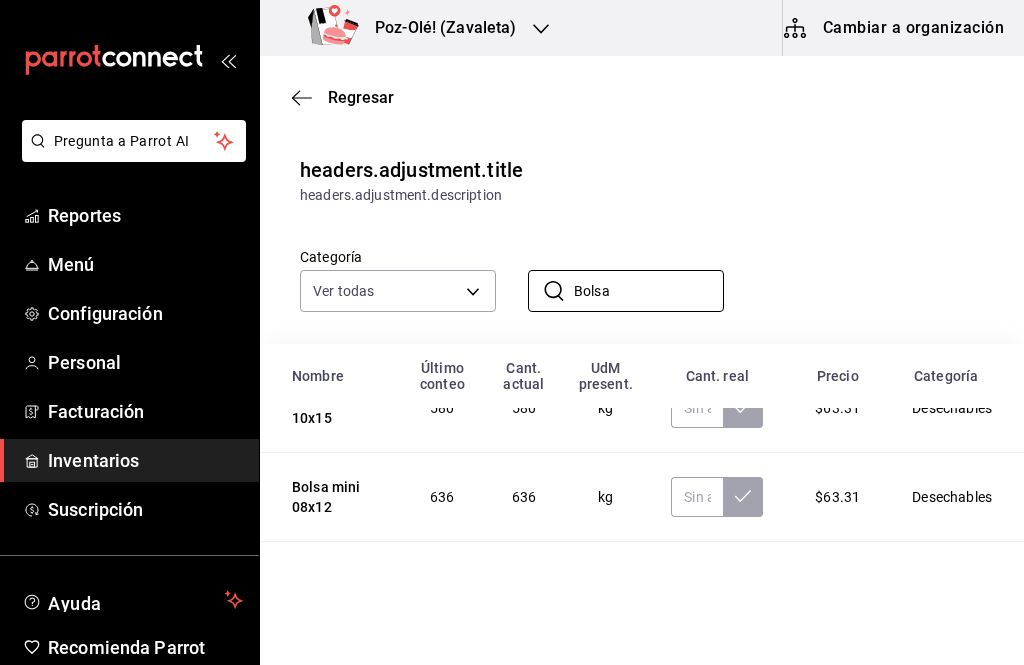 scroll, scrollTop: 438, scrollLeft: 0, axis: vertical 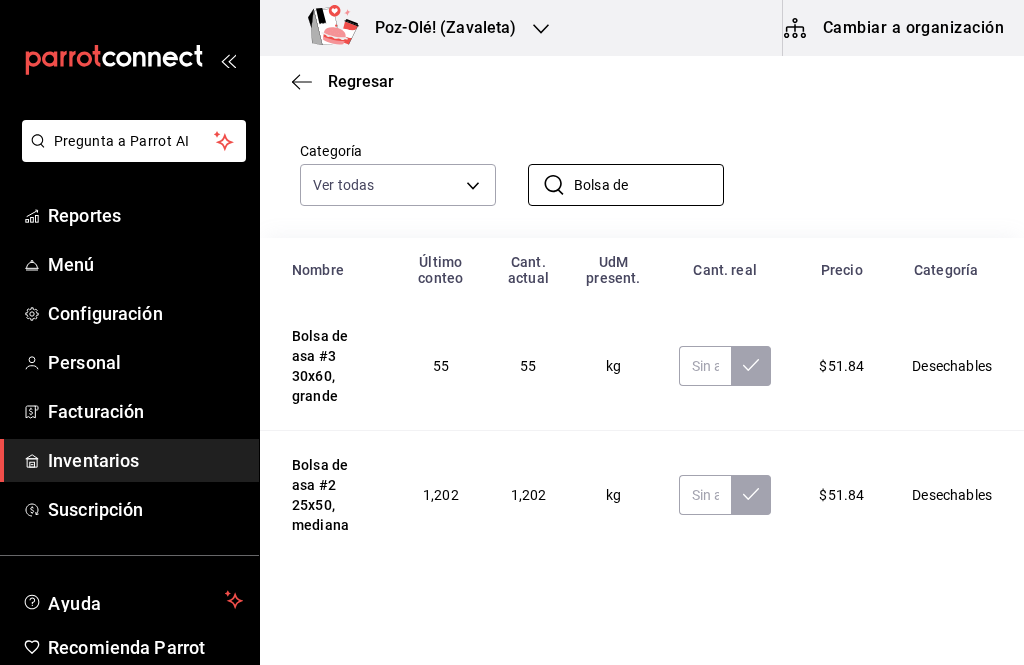 type on "Bolsa de" 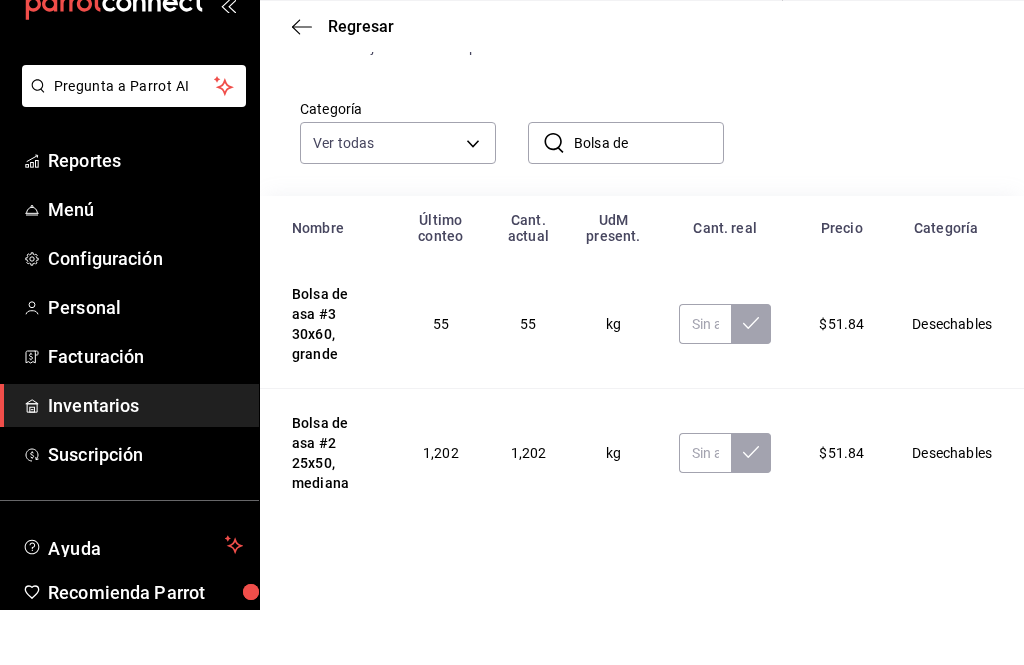scroll, scrollTop: 87, scrollLeft: 0, axis: vertical 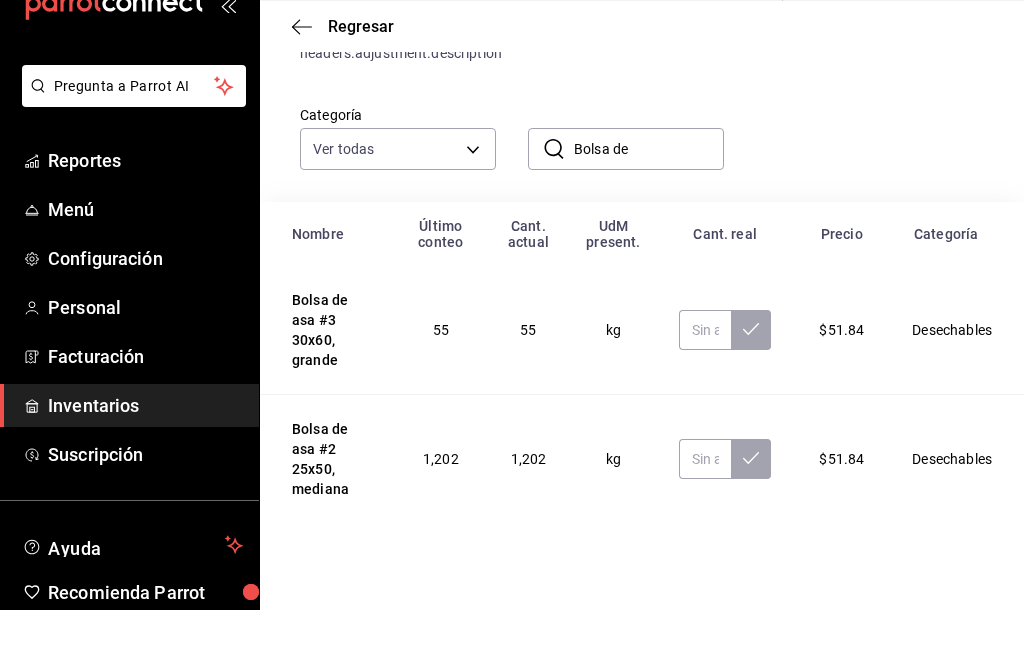 click 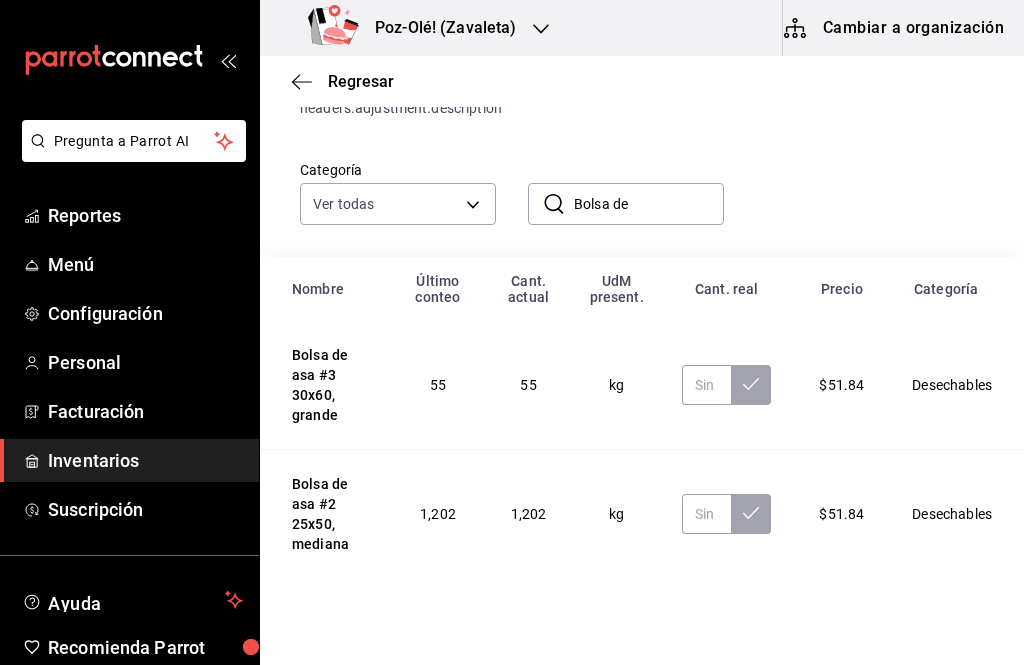 click on "18789.00" at bounding box center [706, 633] 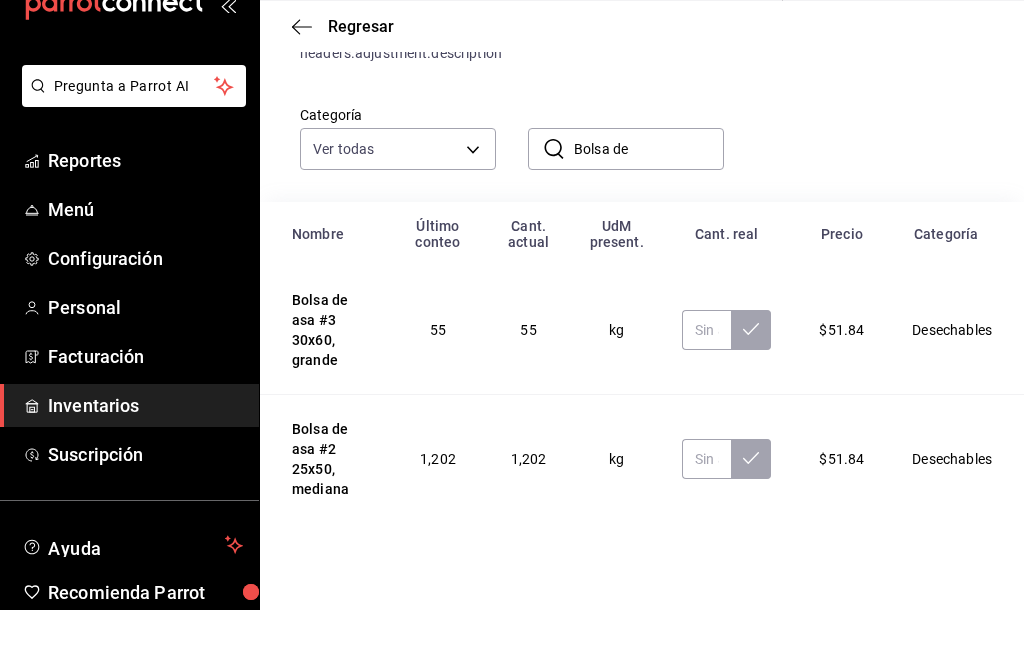 type on "1.00" 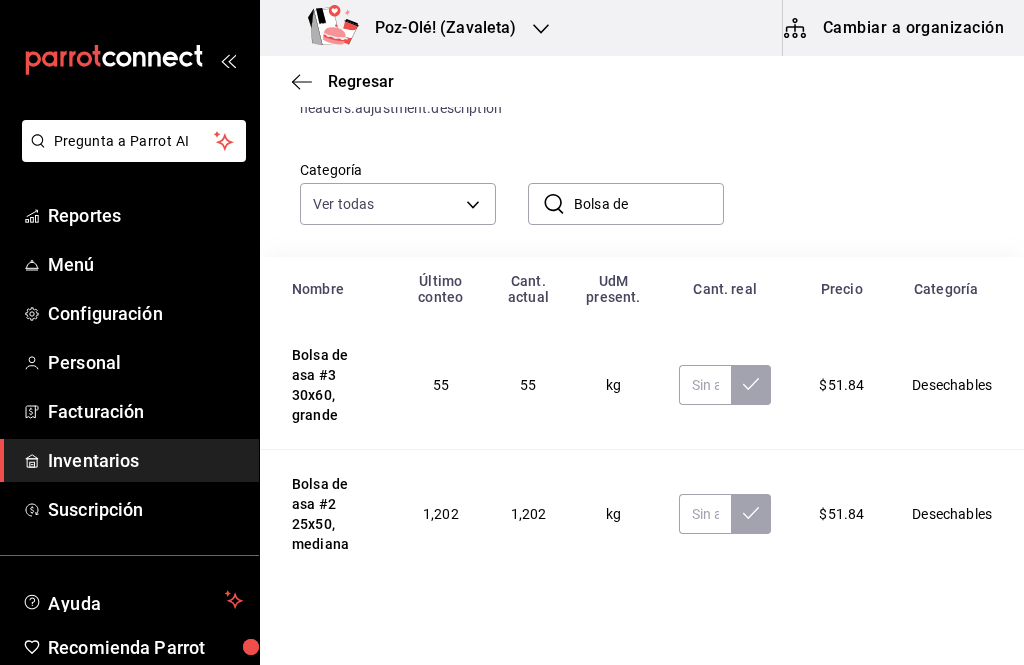 click on "Bolsa de" at bounding box center [649, 204] 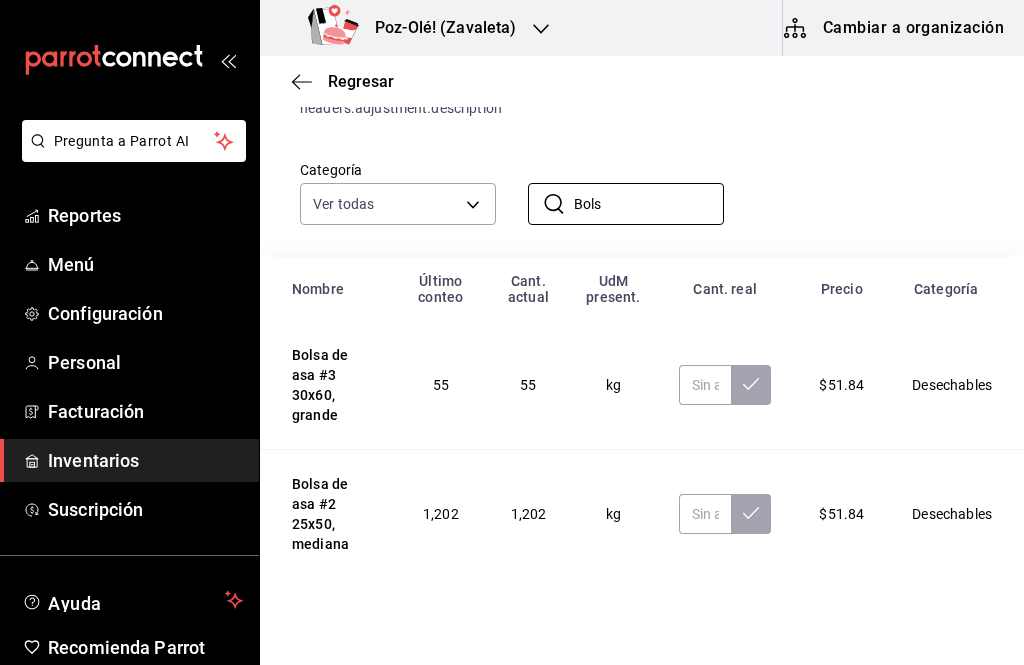scroll, scrollTop: 0, scrollLeft: 0, axis: both 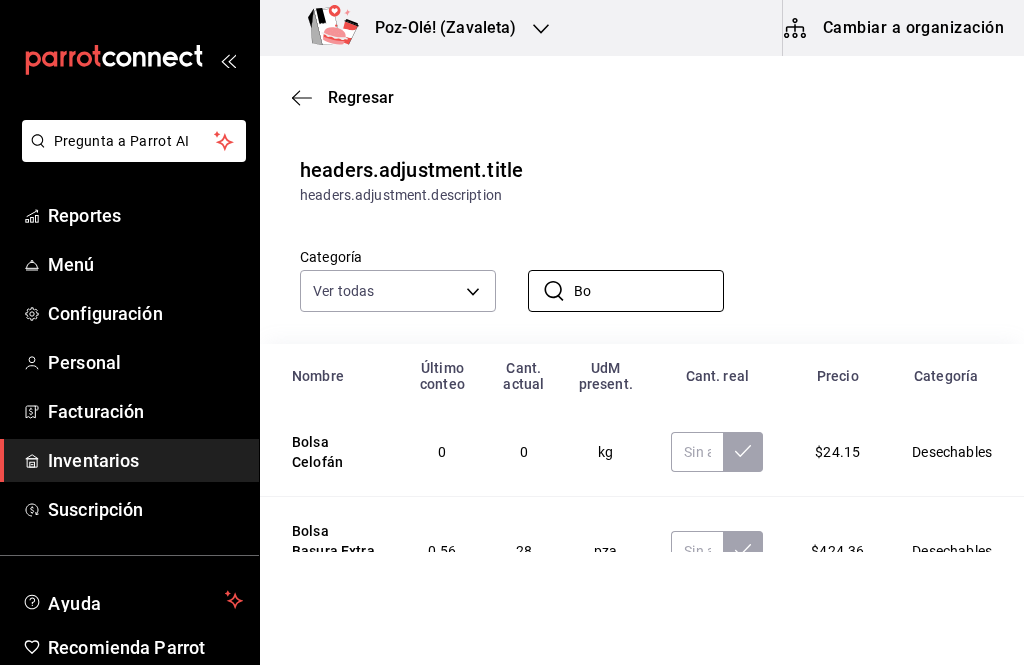 type on "B" 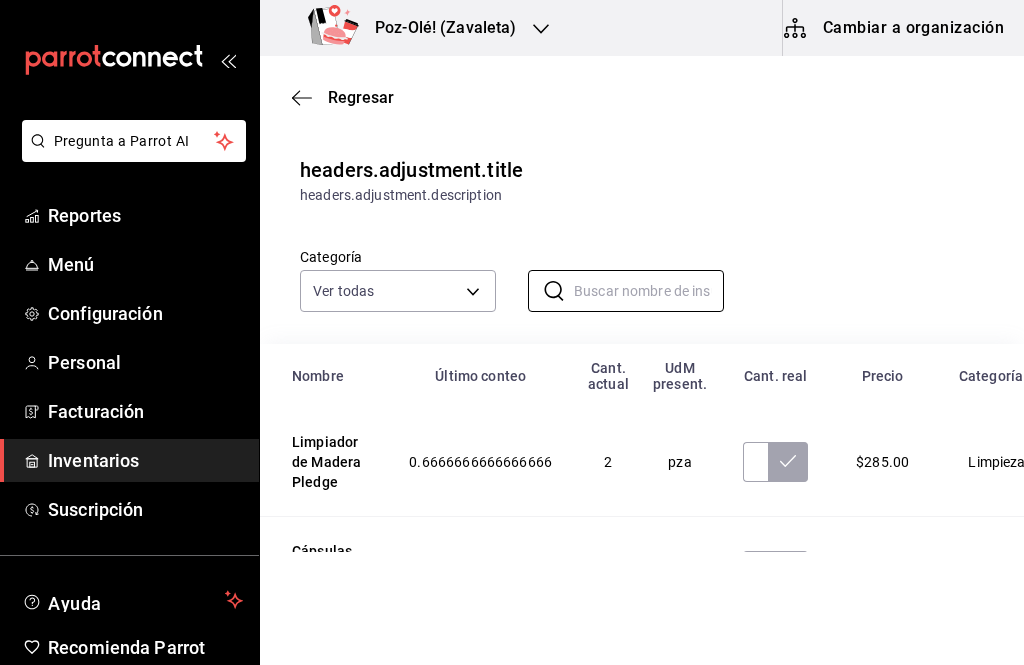 click on "Pregunta a Parrot AI Reportes   Menú   Configuración   Personal   Facturación   Inventarios   Suscripción   Ayuda Recomienda Parrot   Gerardo Maxil Vargas   Sugerir nueva función   Poz-Olé! (Zavaleta) Cambiar a organización Regresar headers.adjustment.title headers.adjustment.description Categoría Ver todas d676893f-1eff-4afc-89d5-be7931405371,64c67766-f765-4080-8c3b-6b73adc83a6f,5c5041bb-a5f2-4fee-a852-9518eaaaed63,a9ecc625-3e6e-4f3a-af89-b6f5851c2aa6,664a98cc-303f-4457-ad6a-208424c1b37e,36a74587-1017-4fd3-9202-a42460c92c41,6f6df9d1-7af3-447f-bdad-717510cfd3a0,5edf9950-3e7b-46be-983e-759299c0bd72,a0016c89-fc40-4d14-a13f-f79d9adf0461,641e80c7-81a0-4fcb-acf7-bf130a73799a,7c441fcf-f04e-4a9e-887d-7e4510957efa ​ ​ Nombre Último conteo Cant. actual UdM present. Cant. real Precio Categoría Limpiador de Madera Pledge 0.6666666666666666 2 pza $285.00 Limpieza Cápsulas Nespresso 230 ml 0 16 pza $20.50 Bebidas Cerveza Negra Modelo 15 15 pza $18.29 Cervezas Cerveza Modelo Especial 355 ml 0 16 pza $18.29 0" at bounding box center (512, 276) 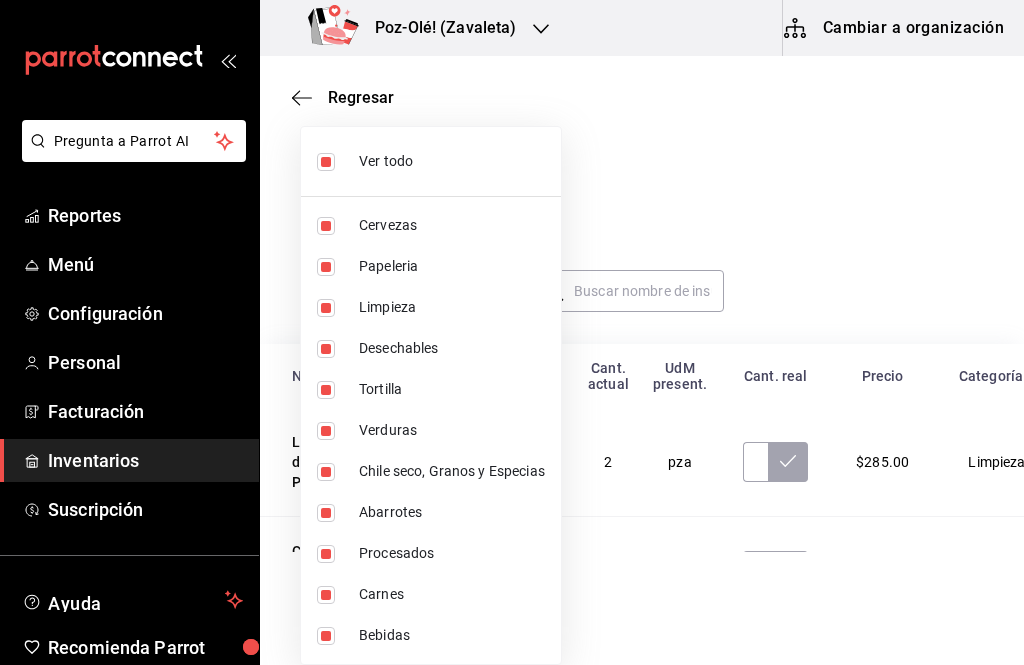 click at bounding box center (512, 332) 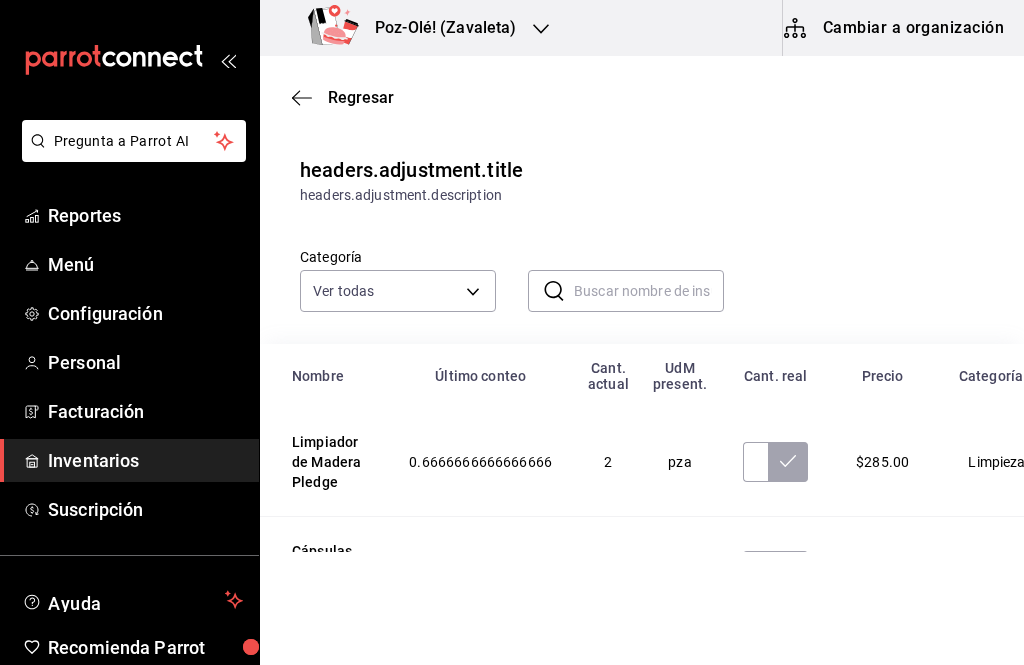 click at bounding box center [649, 291] 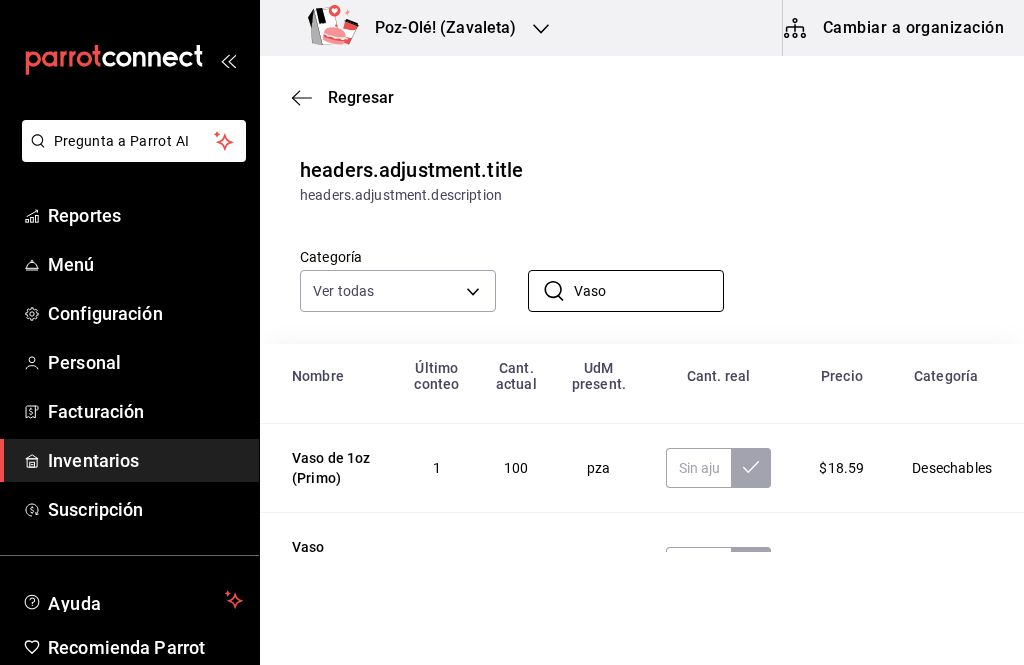 scroll, scrollTop: 111, scrollLeft: 0, axis: vertical 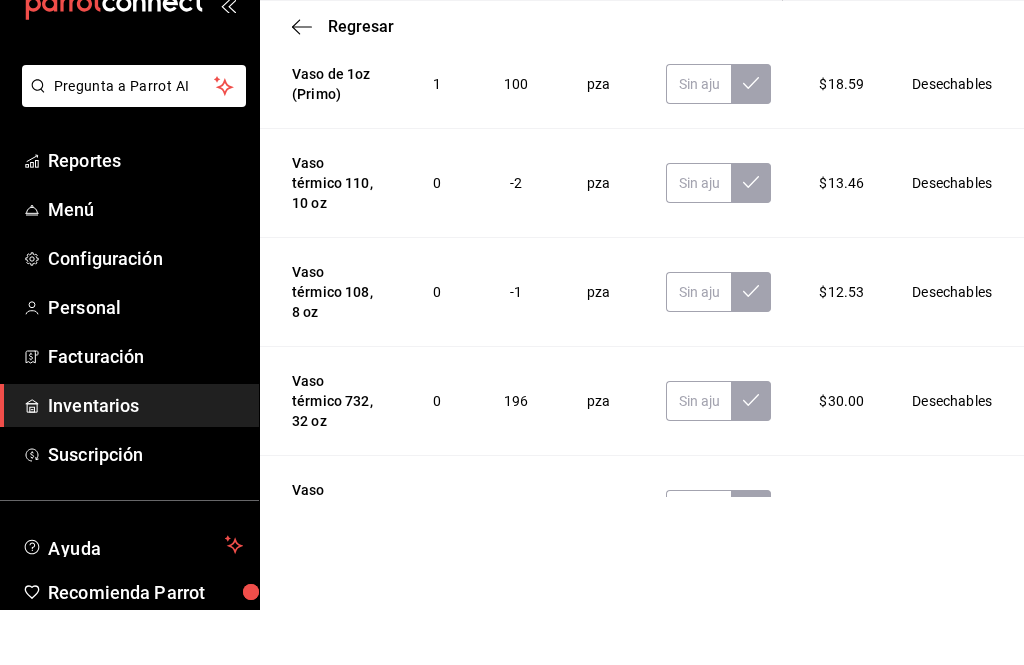 type on "Vaso" 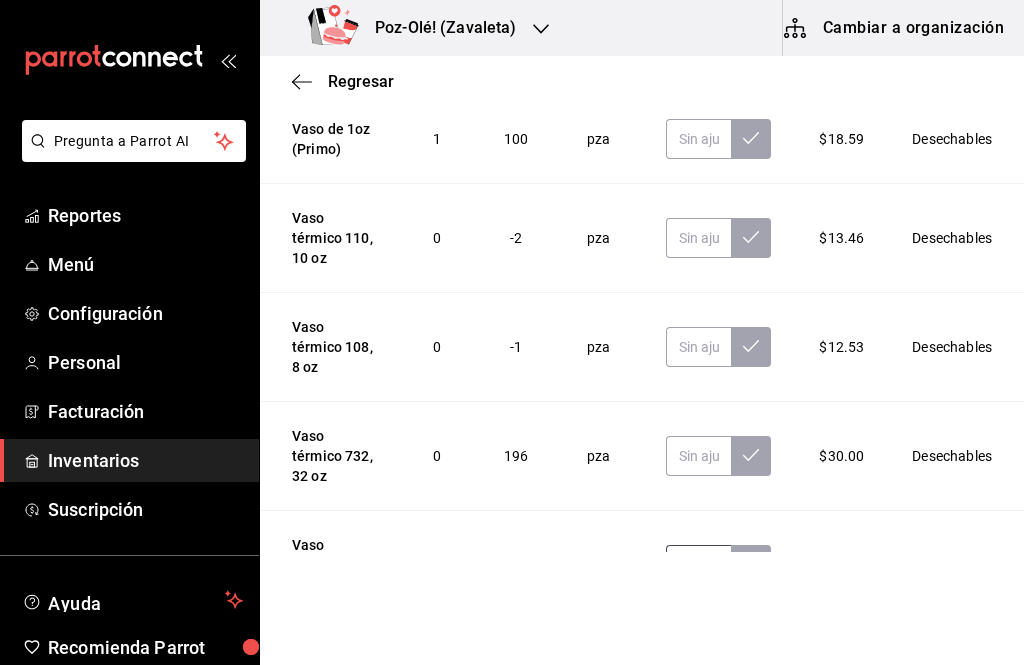 click at bounding box center (699, 565) 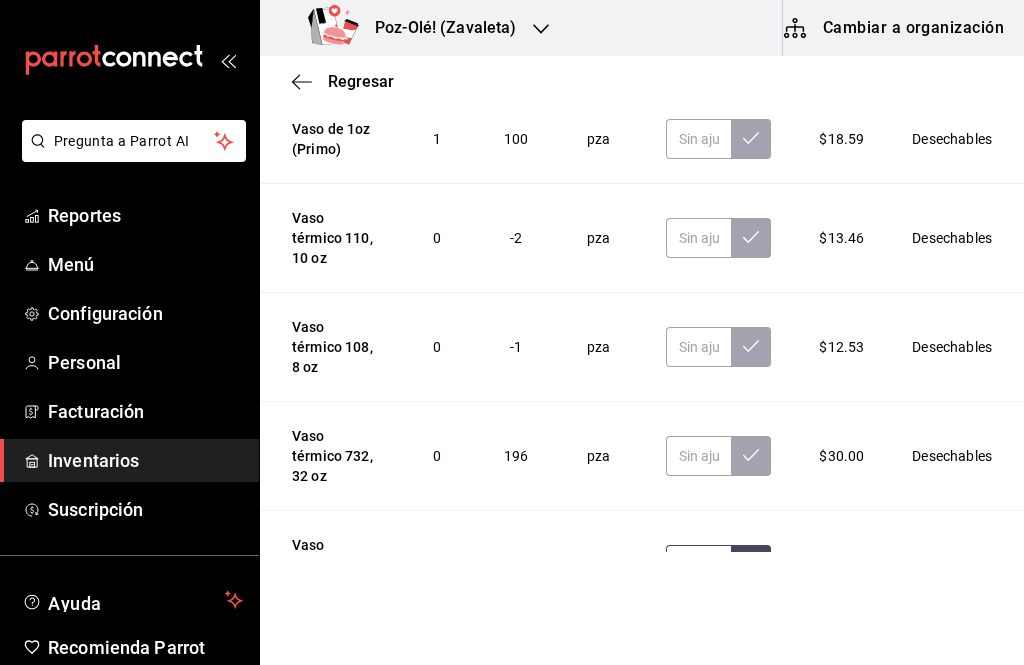 type on "500.00" 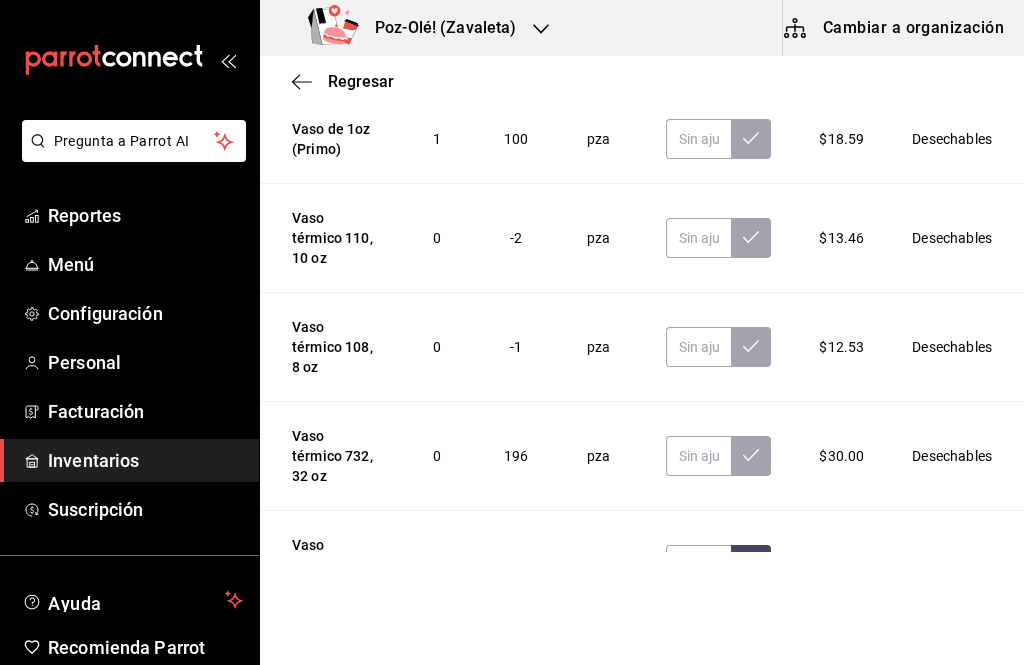 click at bounding box center (751, 565) 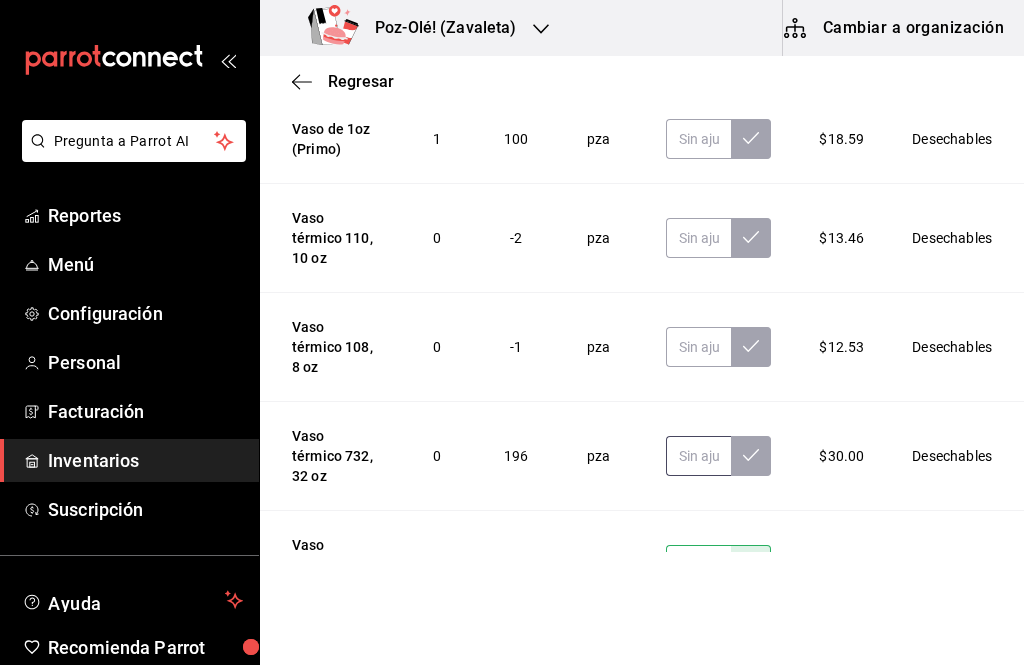 click at bounding box center [699, 456] 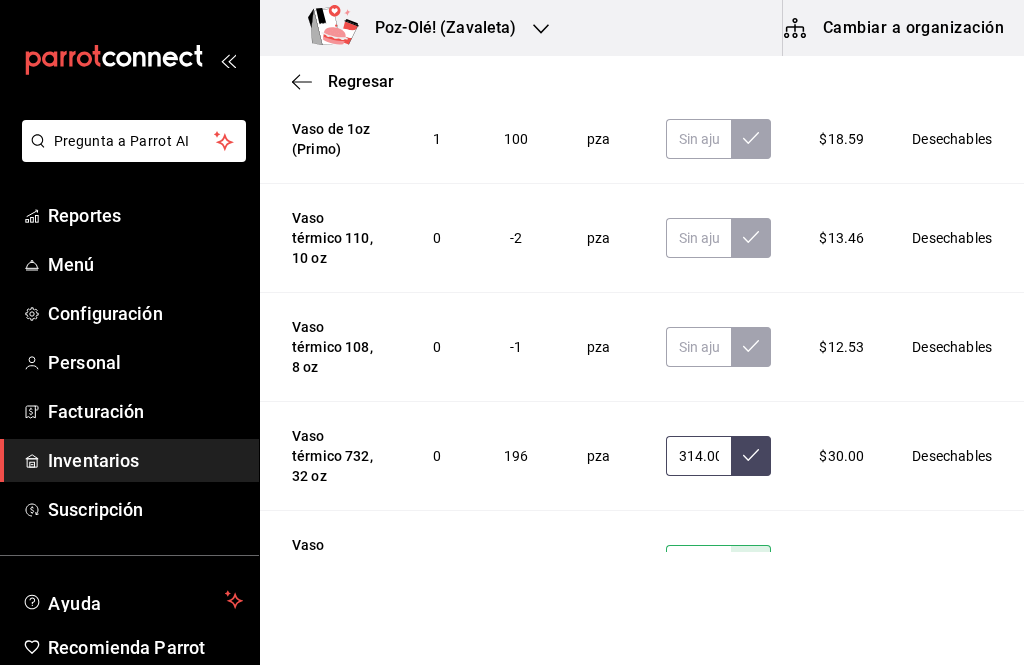 type on "314.00" 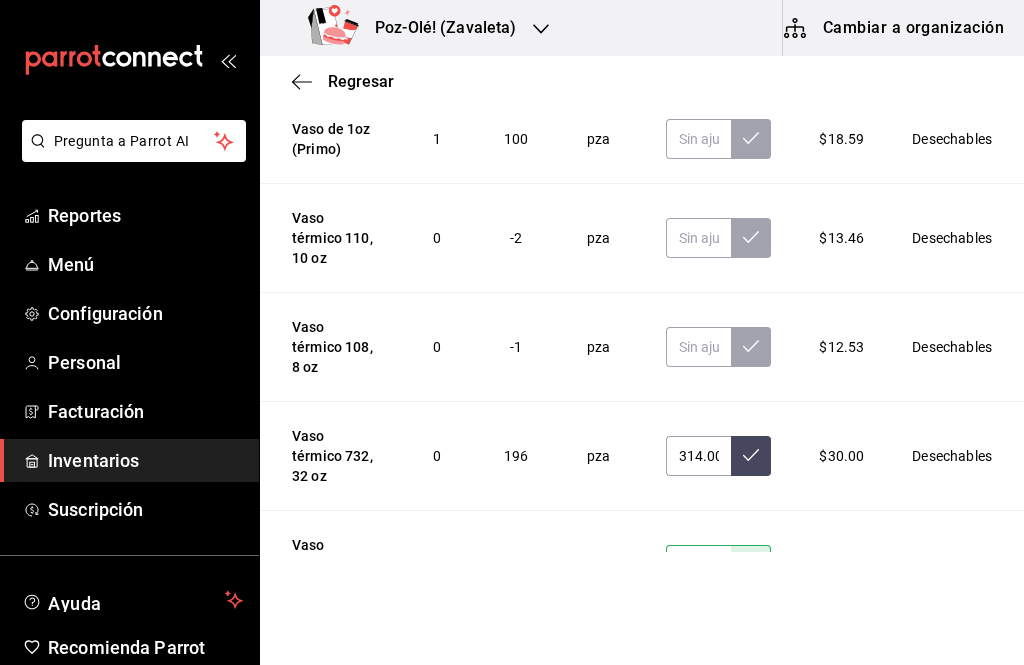 click at bounding box center (751, 456) 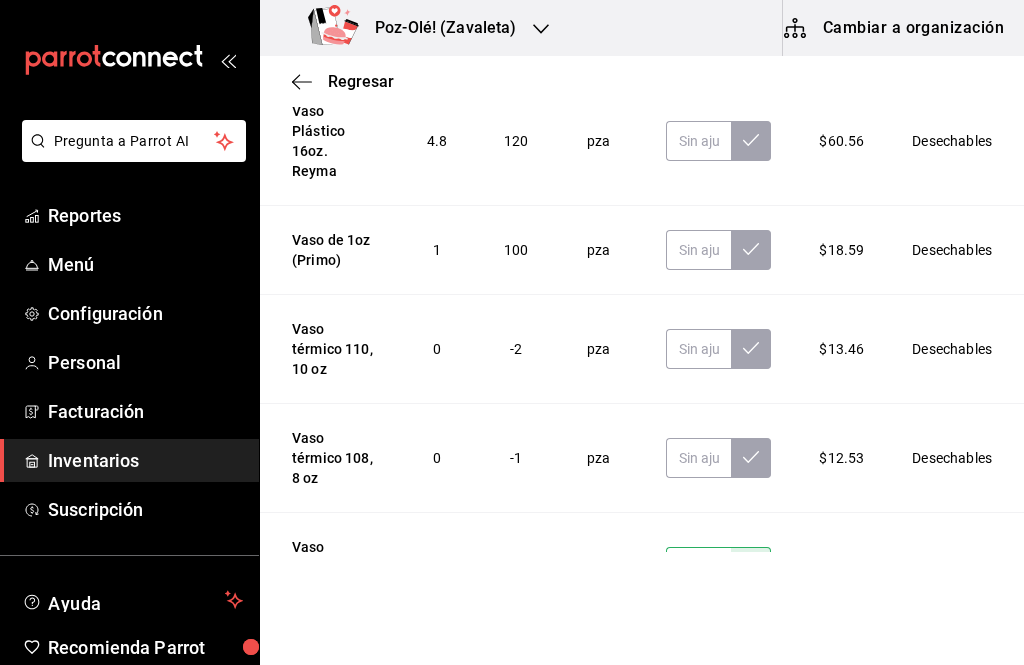 scroll, scrollTop: 0, scrollLeft: 0, axis: both 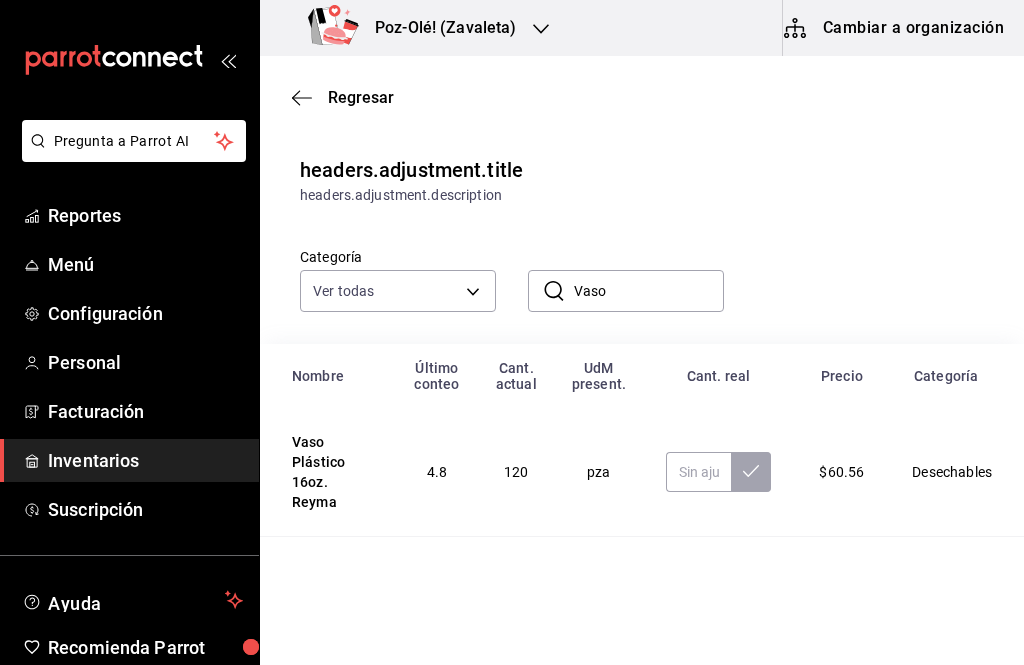 click on "Vaso" at bounding box center (649, 291) 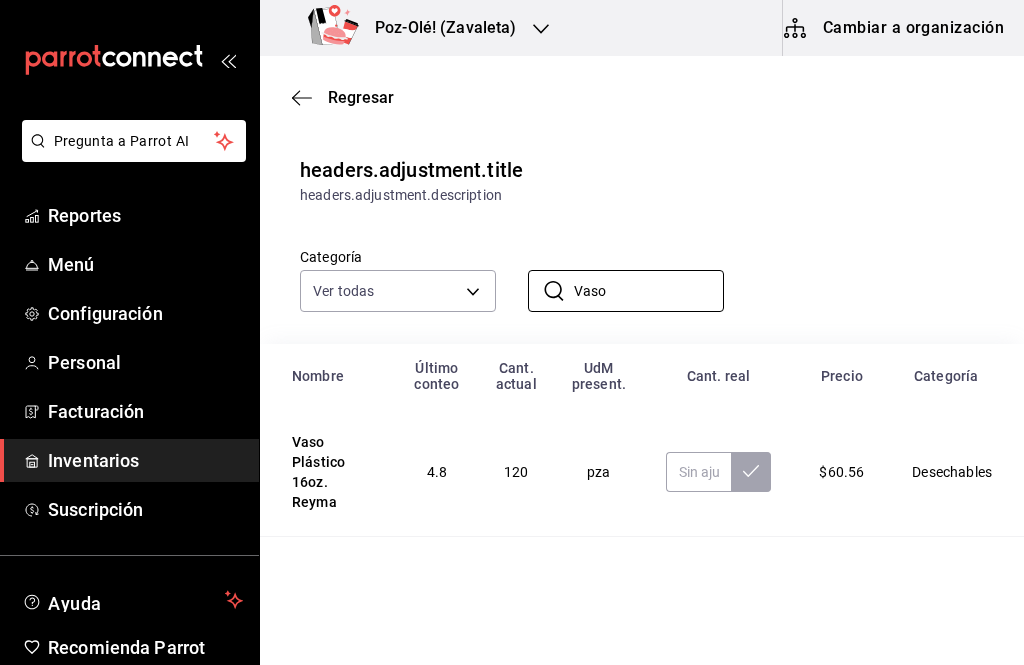 click on "Vaso" at bounding box center [649, 291] 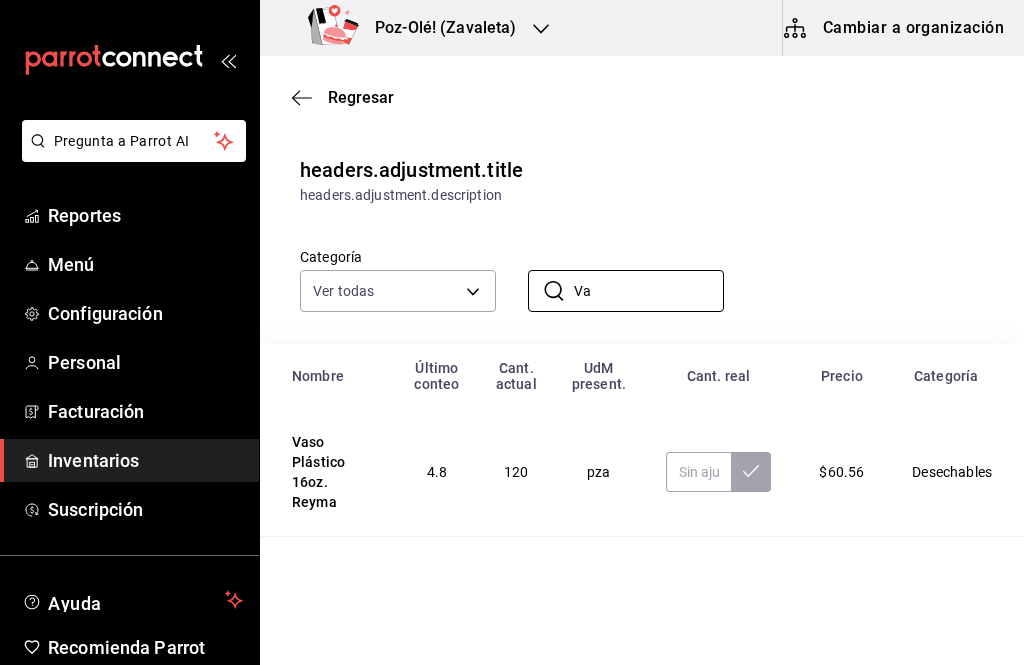 type on "V" 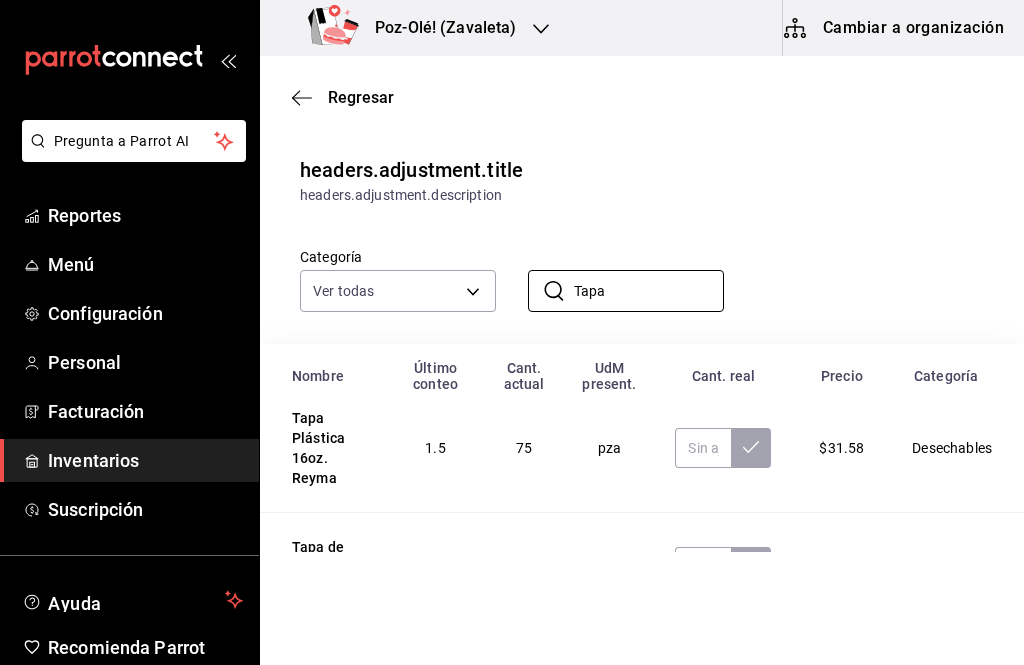 scroll, scrollTop: 151, scrollLeft: 0, axis: vertical 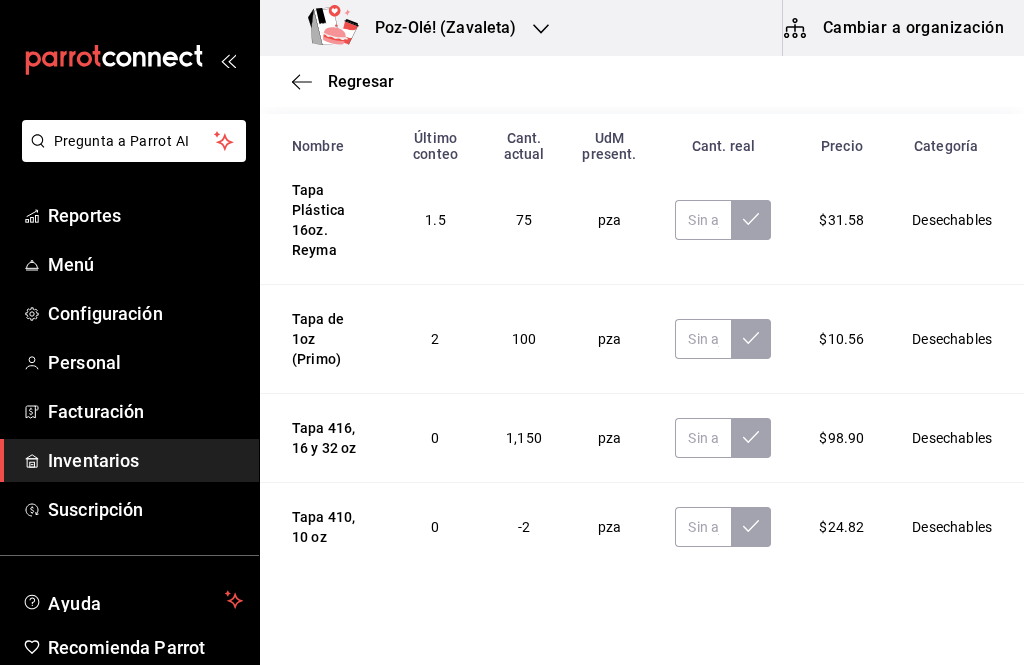 type on "Tapa" 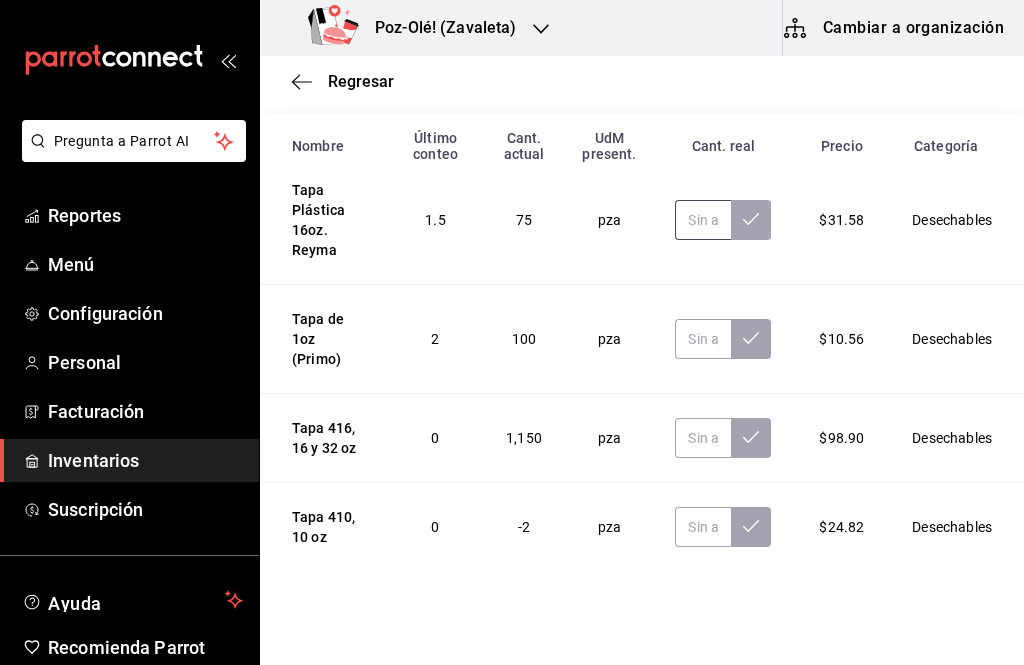 click at bounding box center (703, 220) 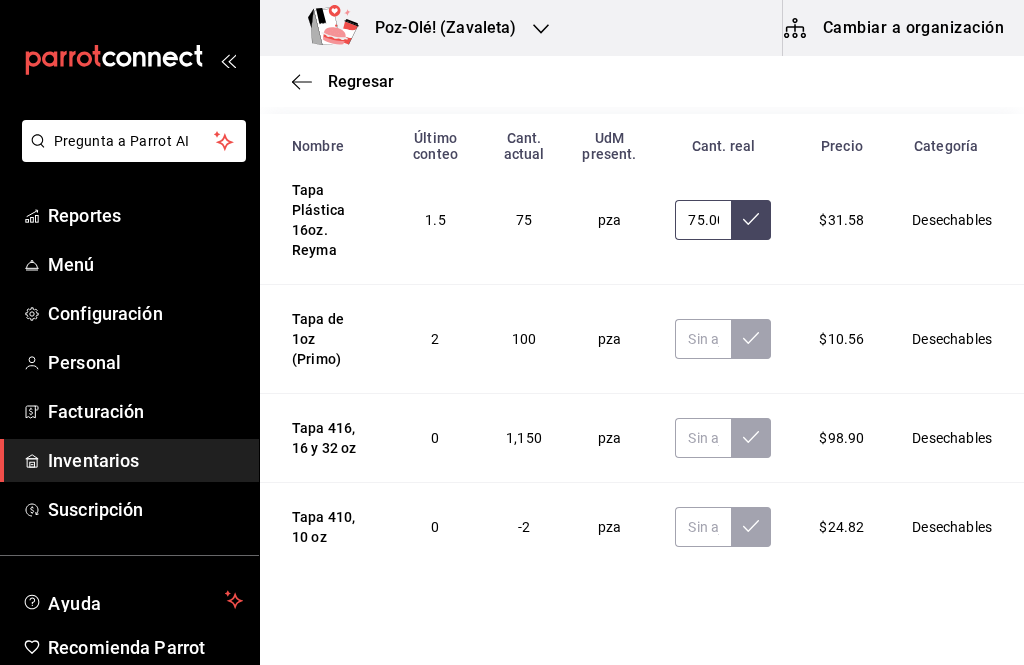 type on "75.00" 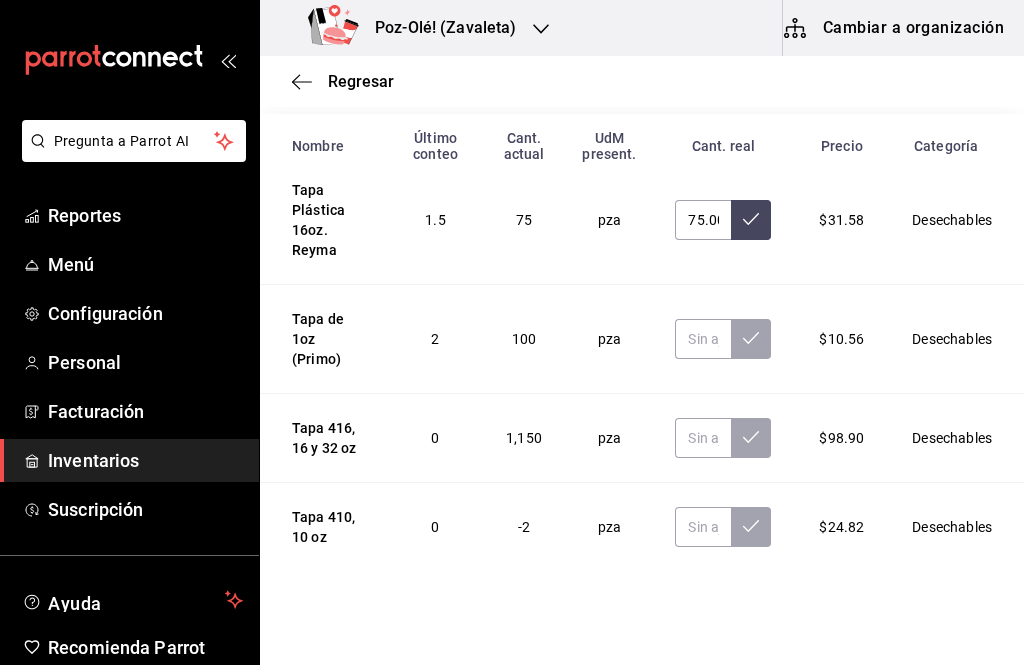 click 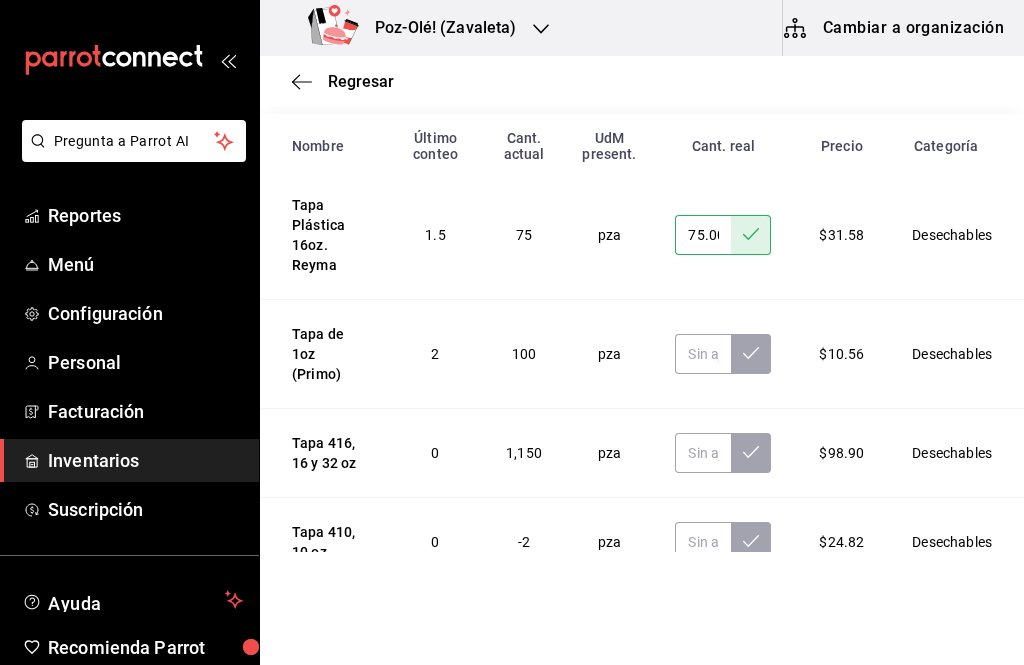 scroll, scrollTop: 132, scrollLeft: 0, axis: vertical 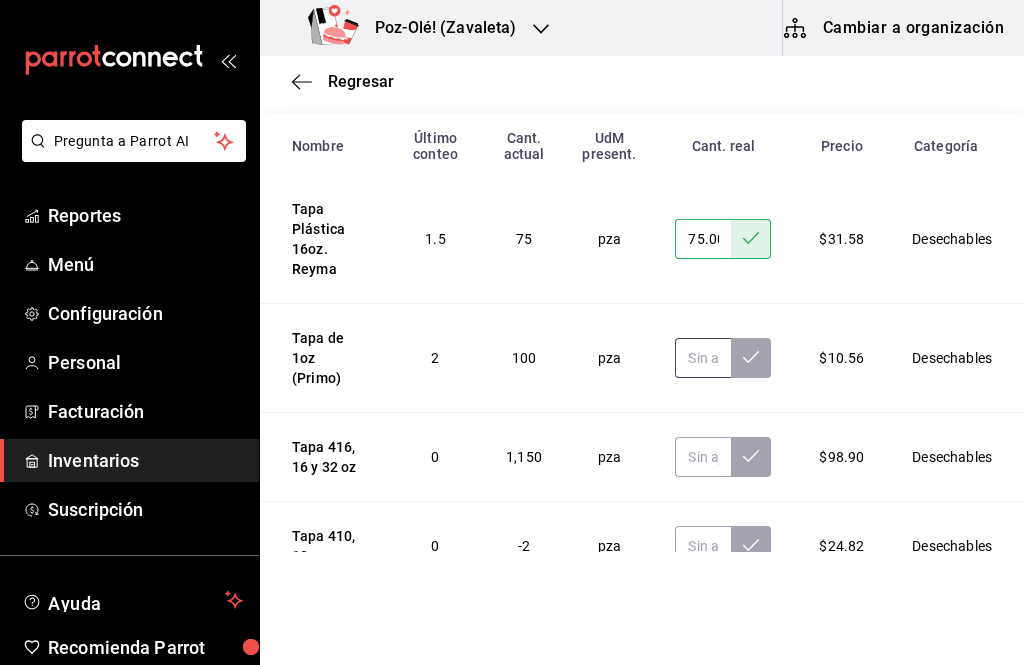 click at bounding box center (703, 358) 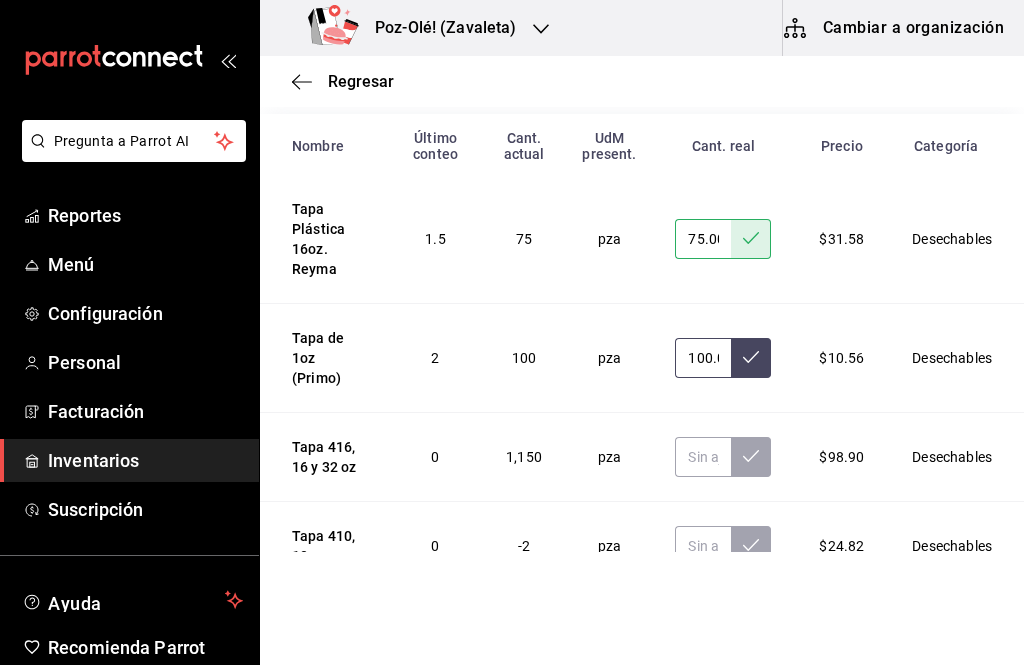 type on "100.00" 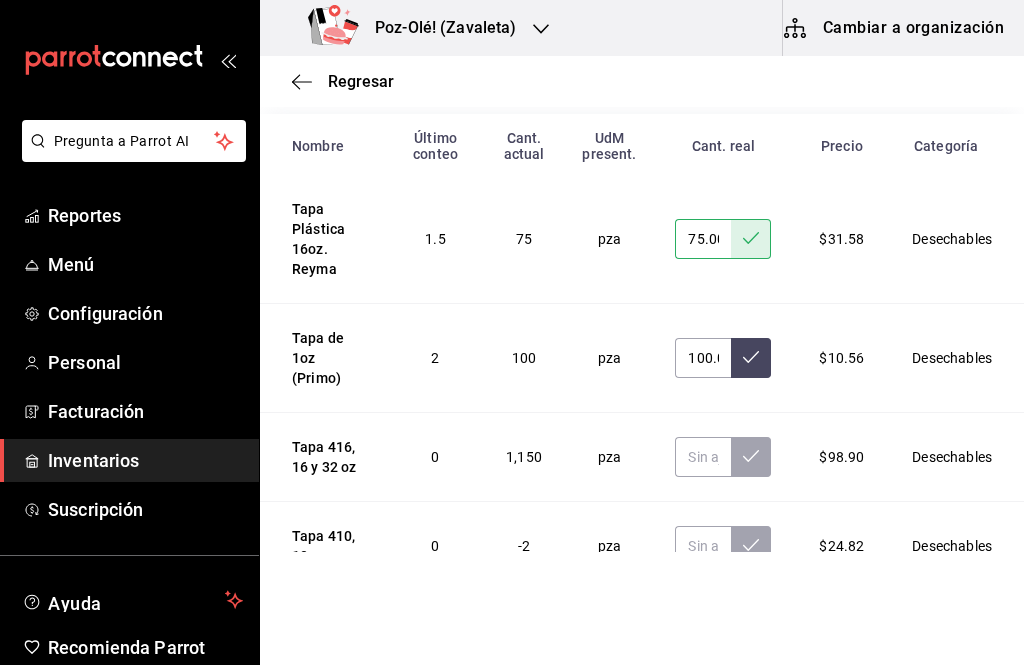click at bounding box center [751, 358] 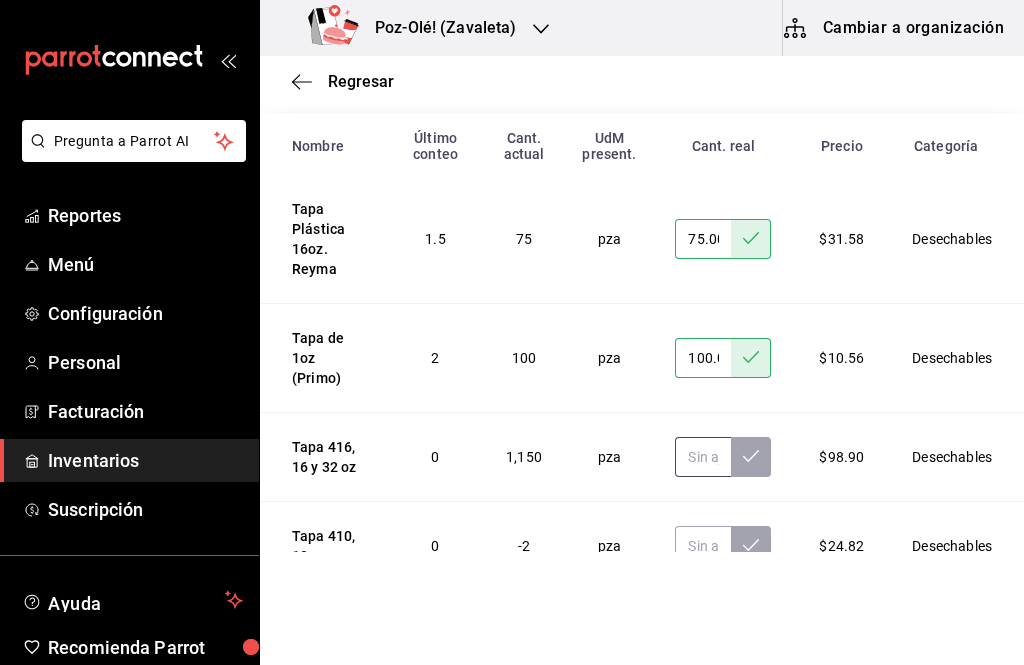 click at bounding box center (703, 457) 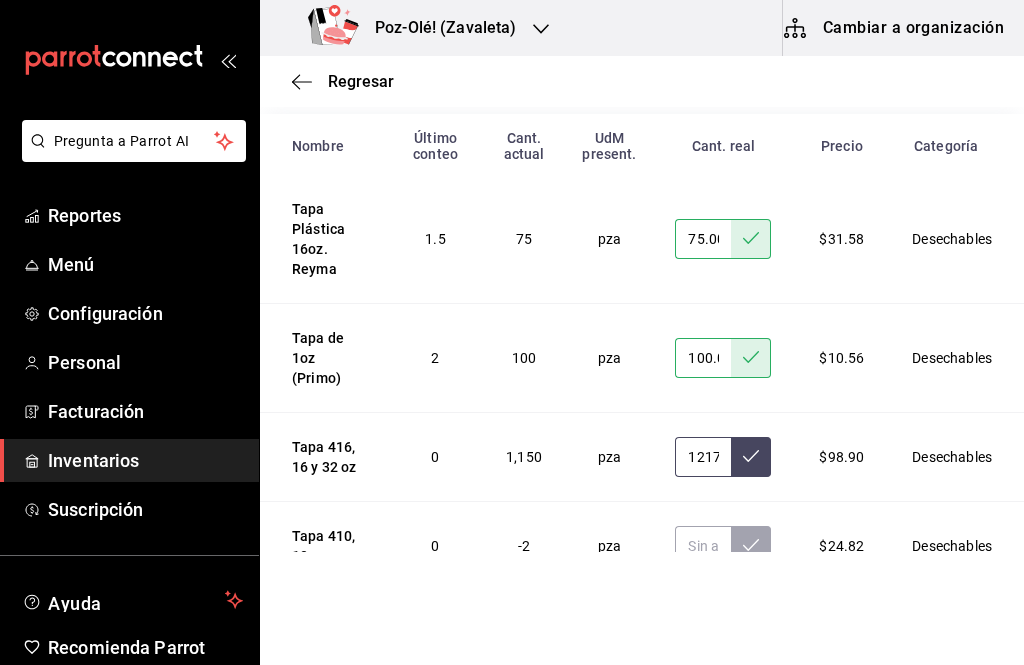 type on "1217.00" 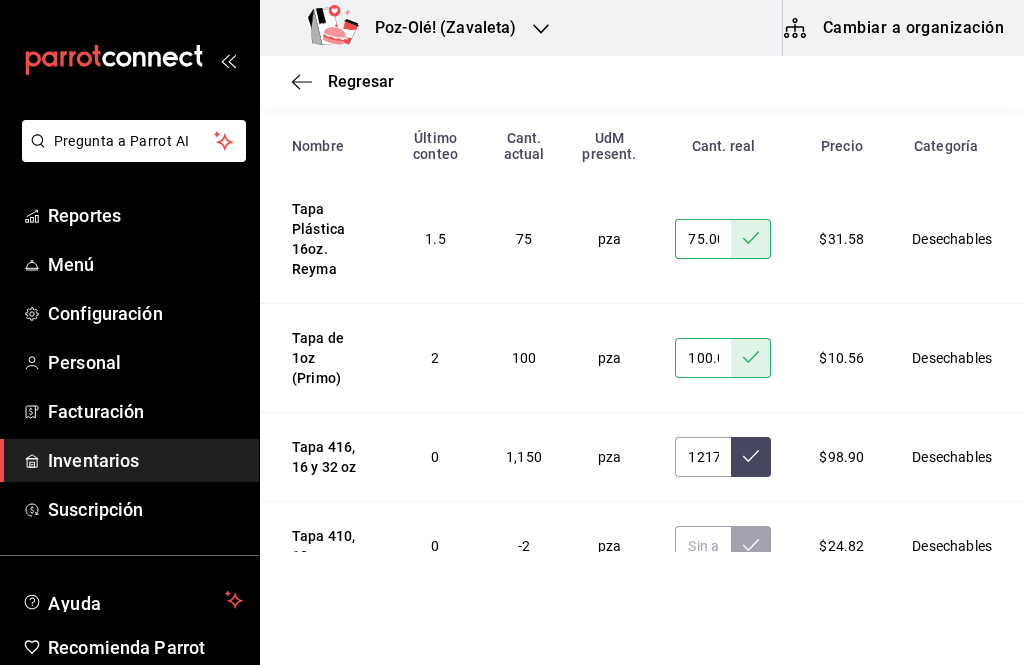 click at bounding box center (751, 457) 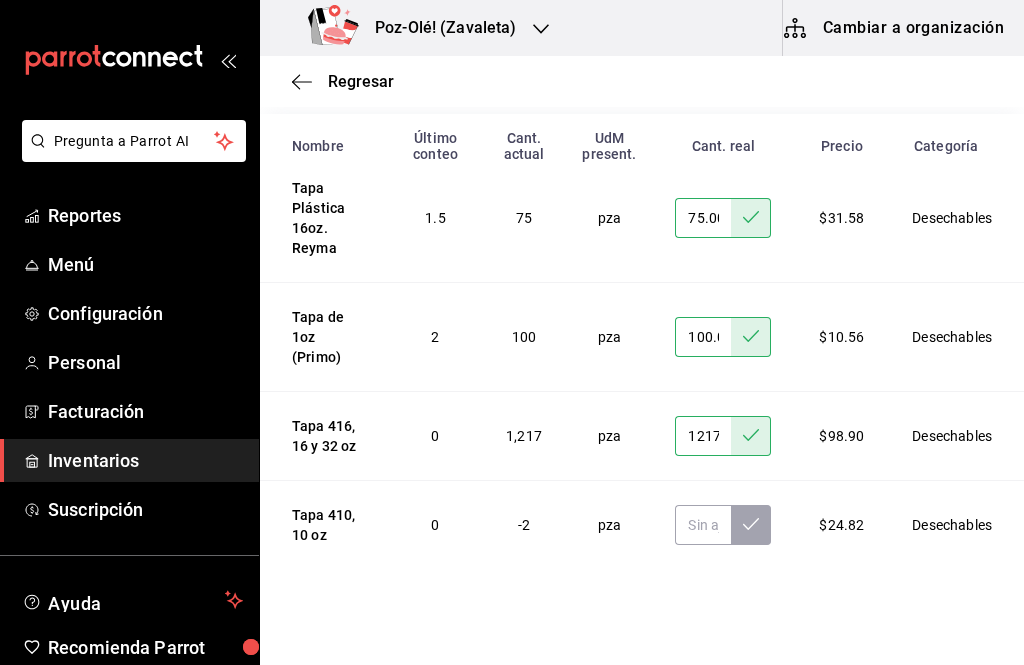scroll, scrollTop: 151, scrollLeft: 0, axis: vertical 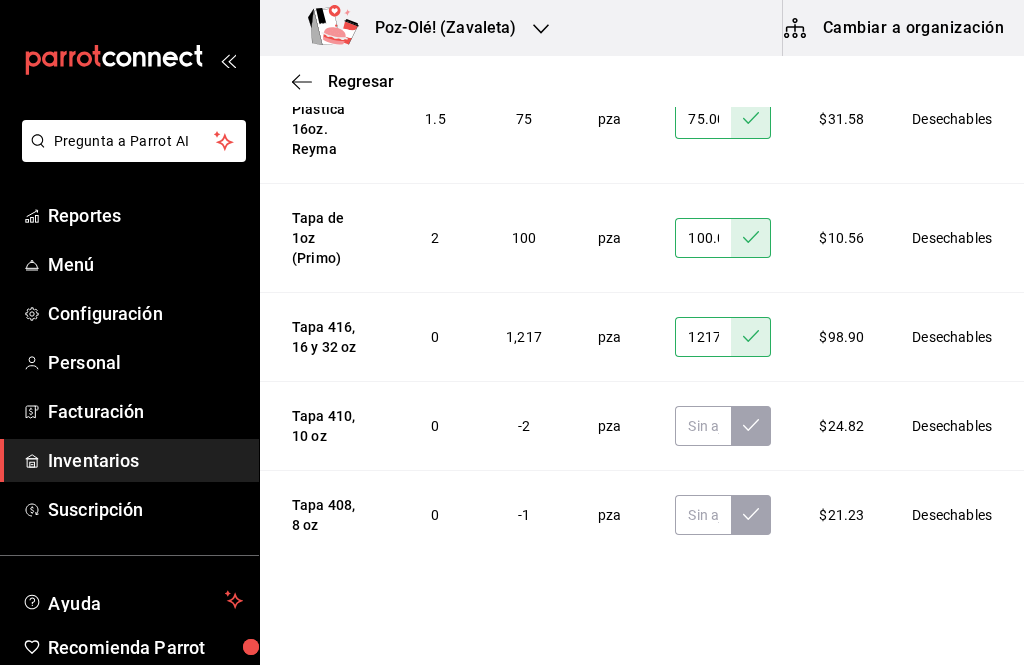 click at bounding box center [703, 604] 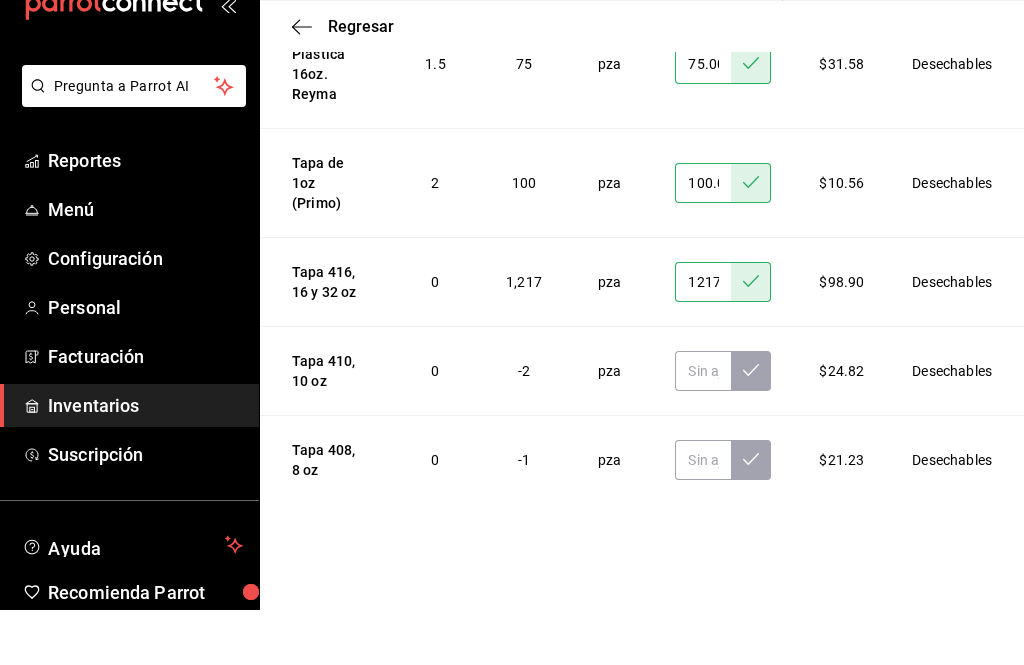type on "562.00" 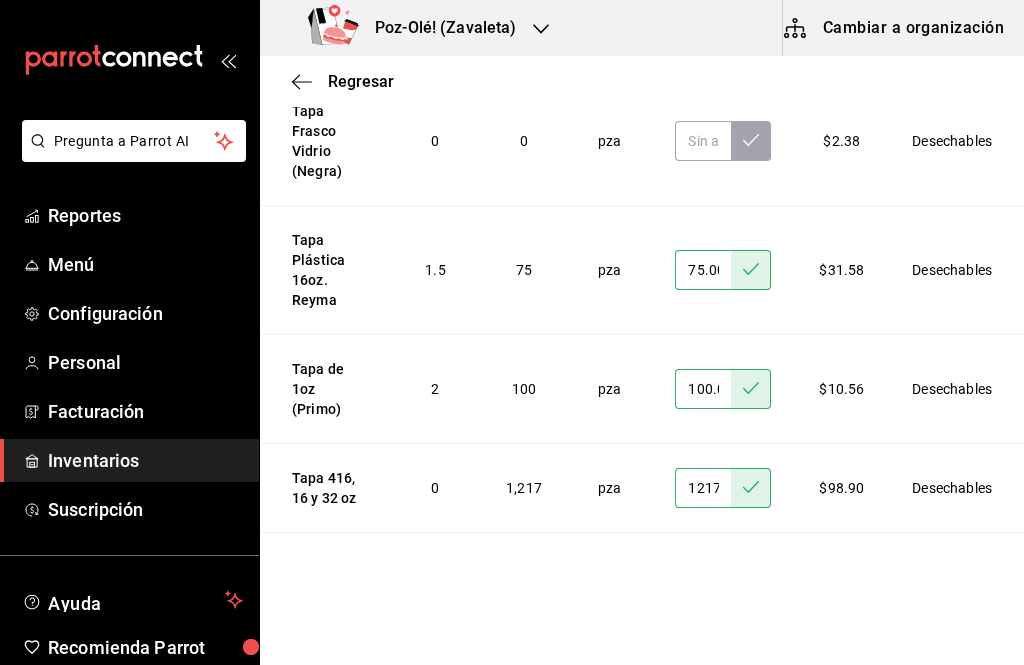 scroll, scrollTop: 0, scrollLeft: 0, axis: both 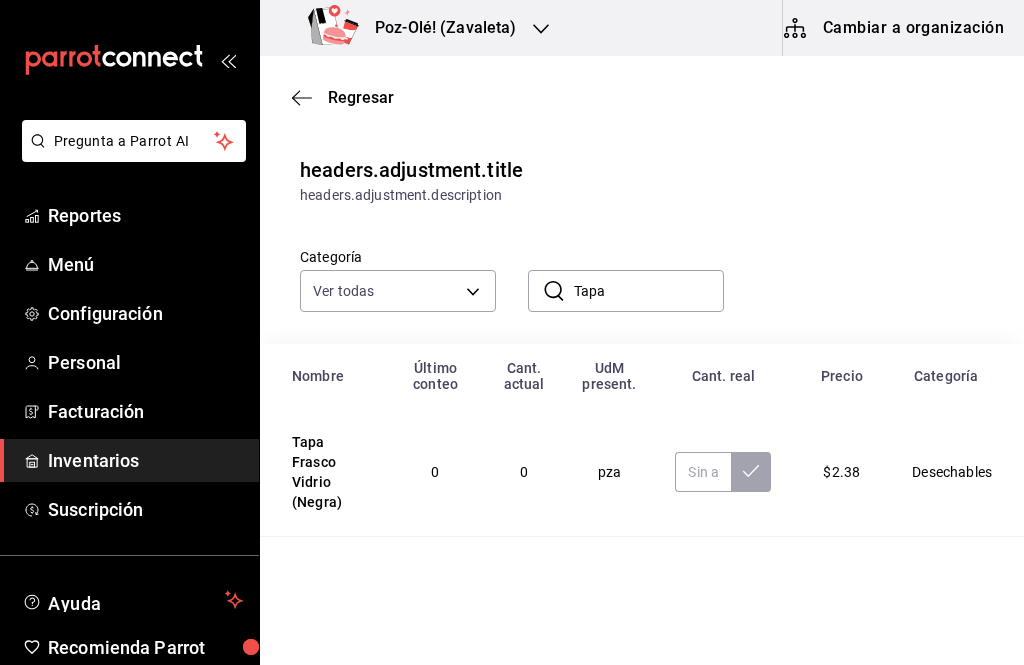 click on "Tapa" at bounding box center (649, 291) 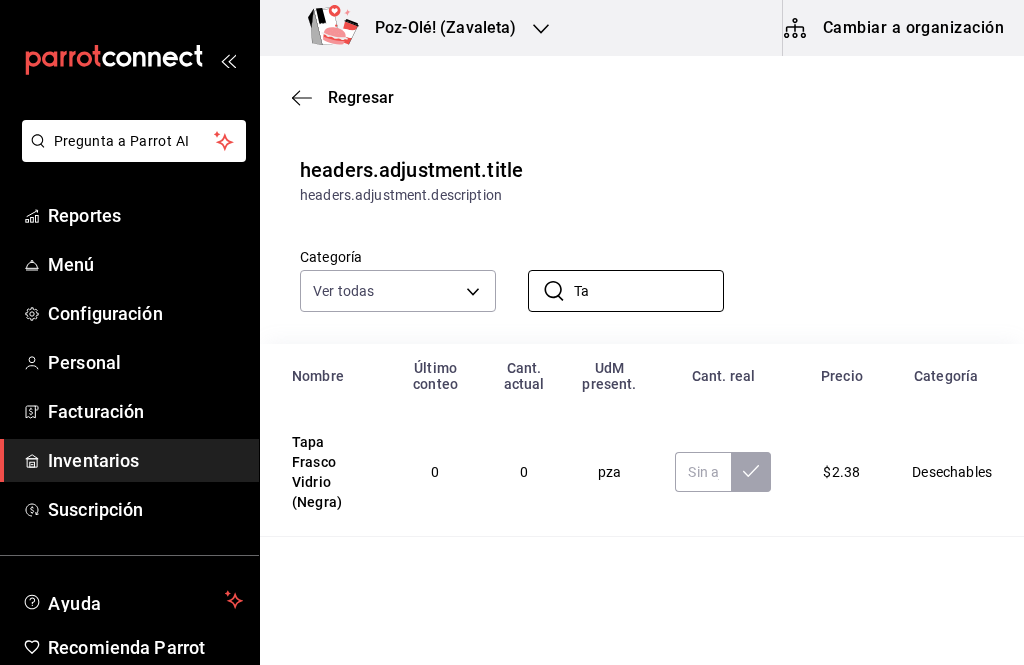 type on "T" 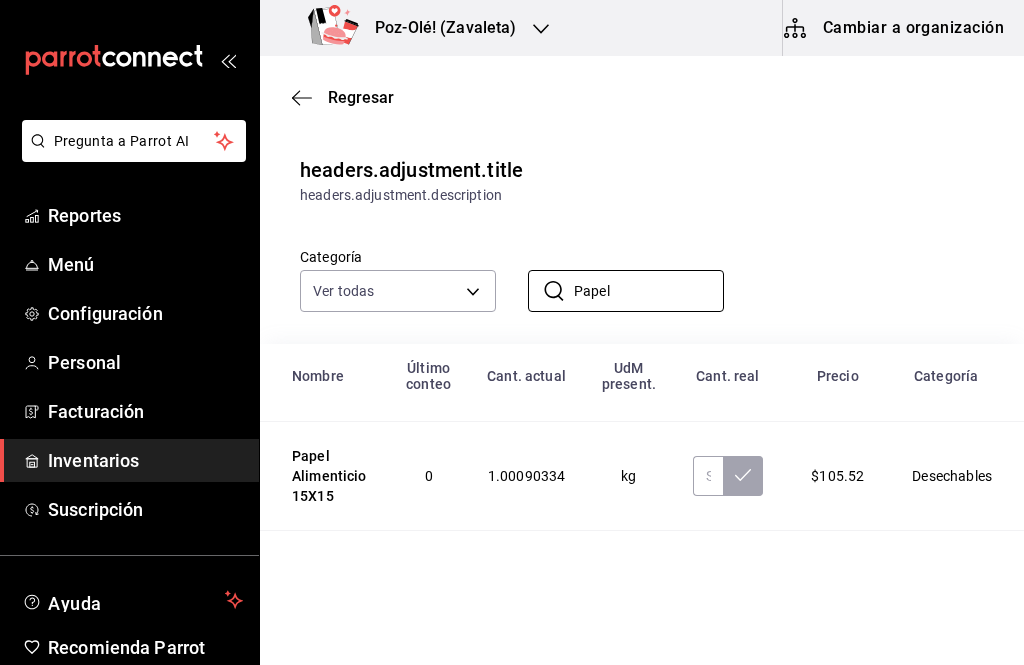scroll, scrollTop: 309, scrollLeft: 0, axis: vertical 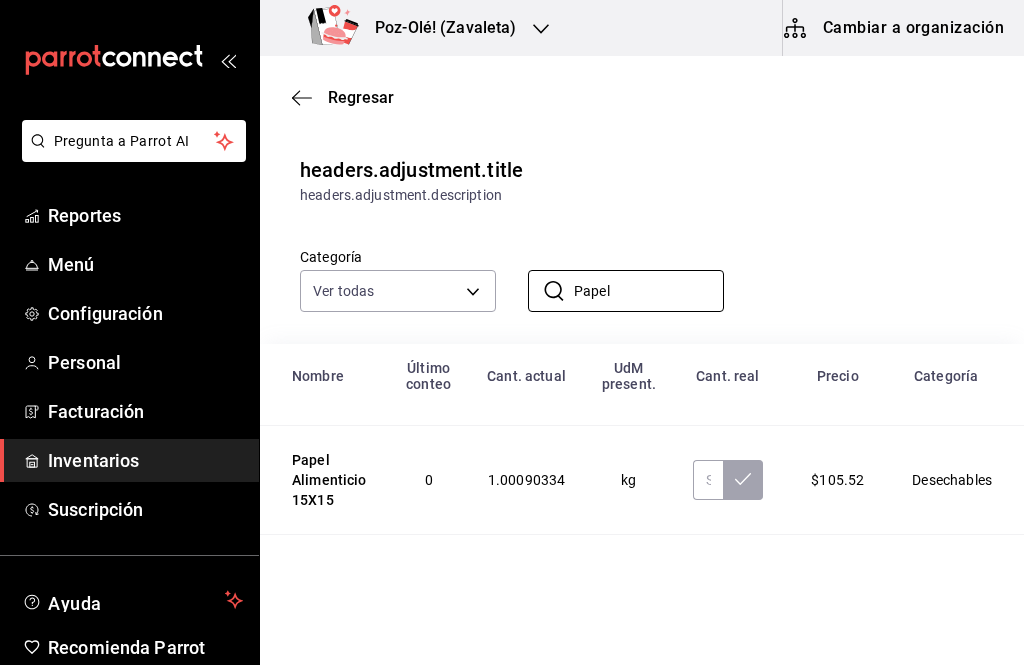 type on "Papel" 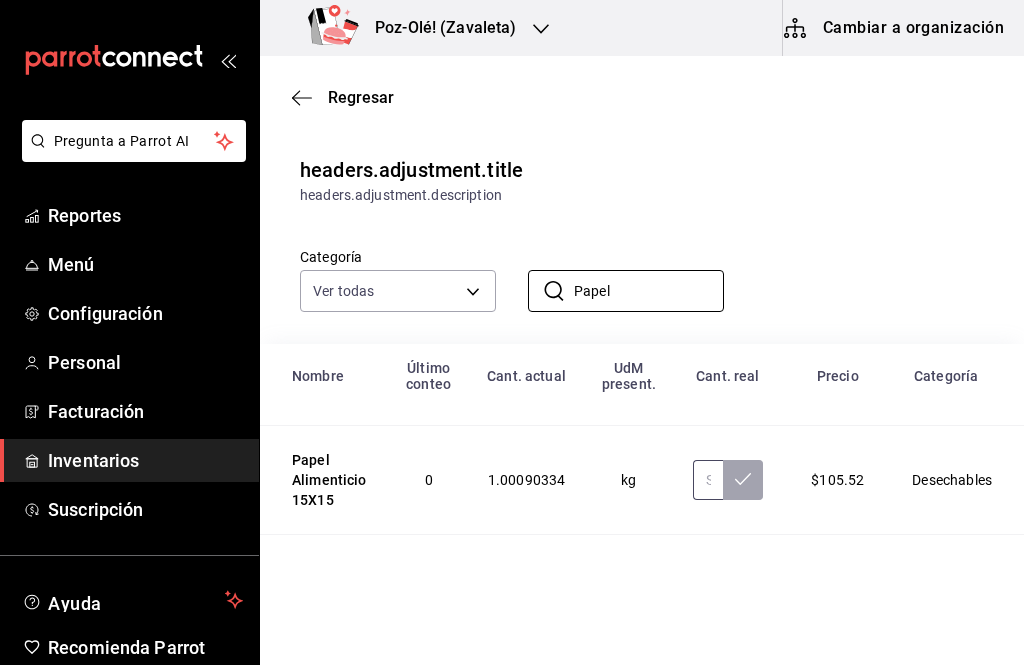 click at bounding box center [708, 480] 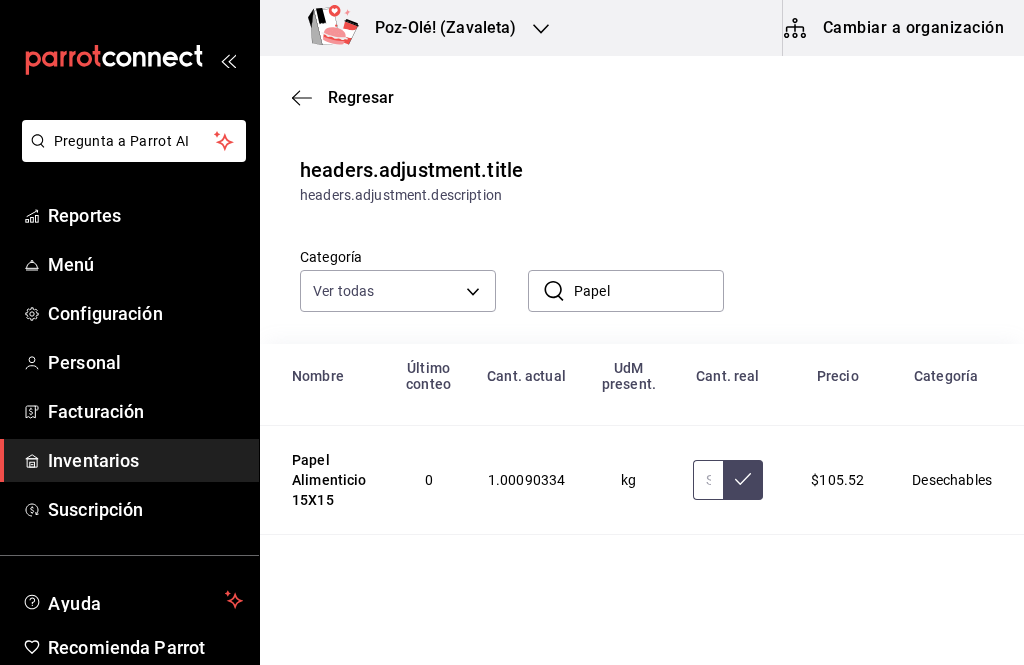 click at bounding box center [708, 480] 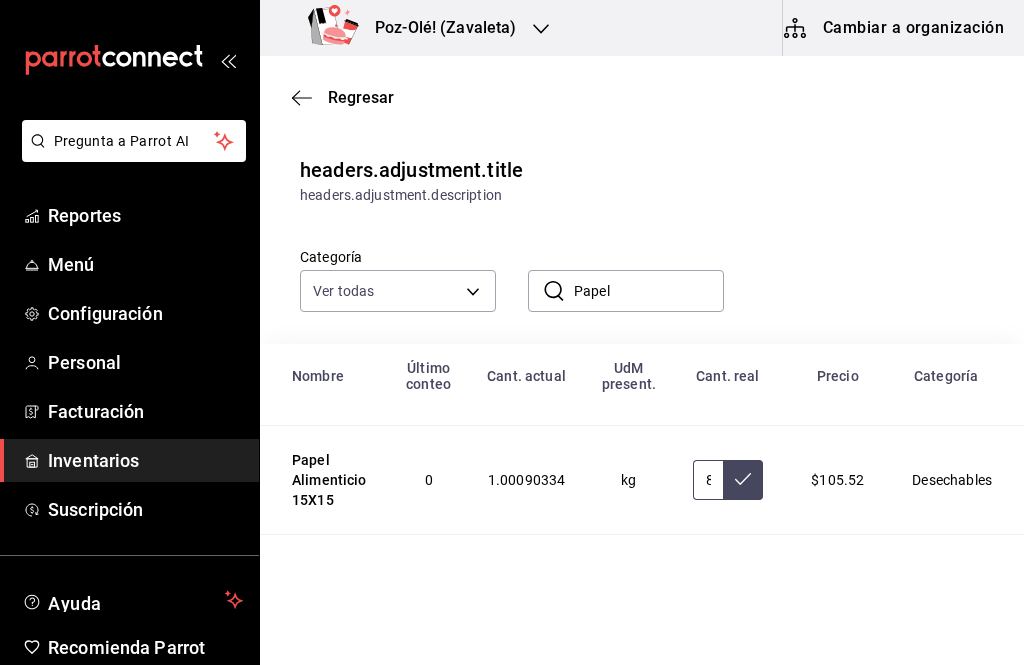 type on "826.00" 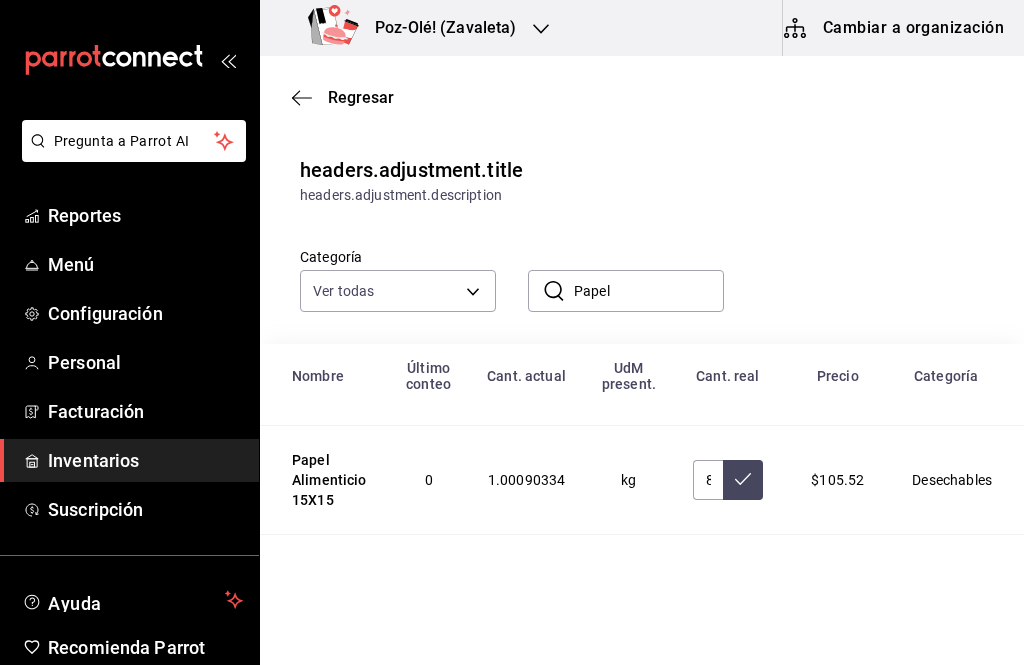 click 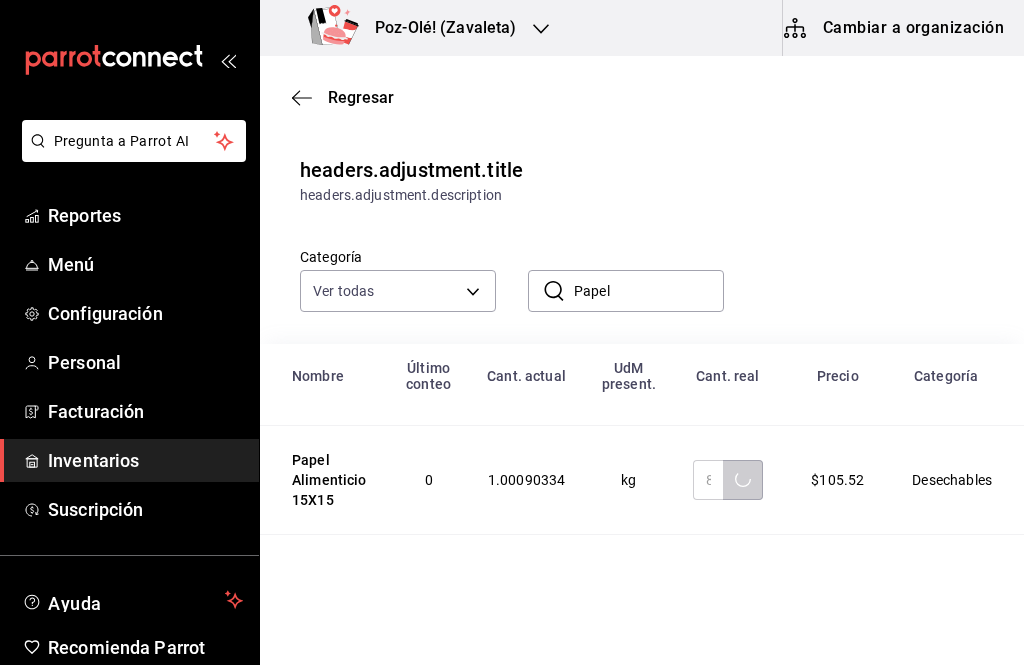 scroll, scrollTop: 280, scrollLeft: 0, axis: vertical 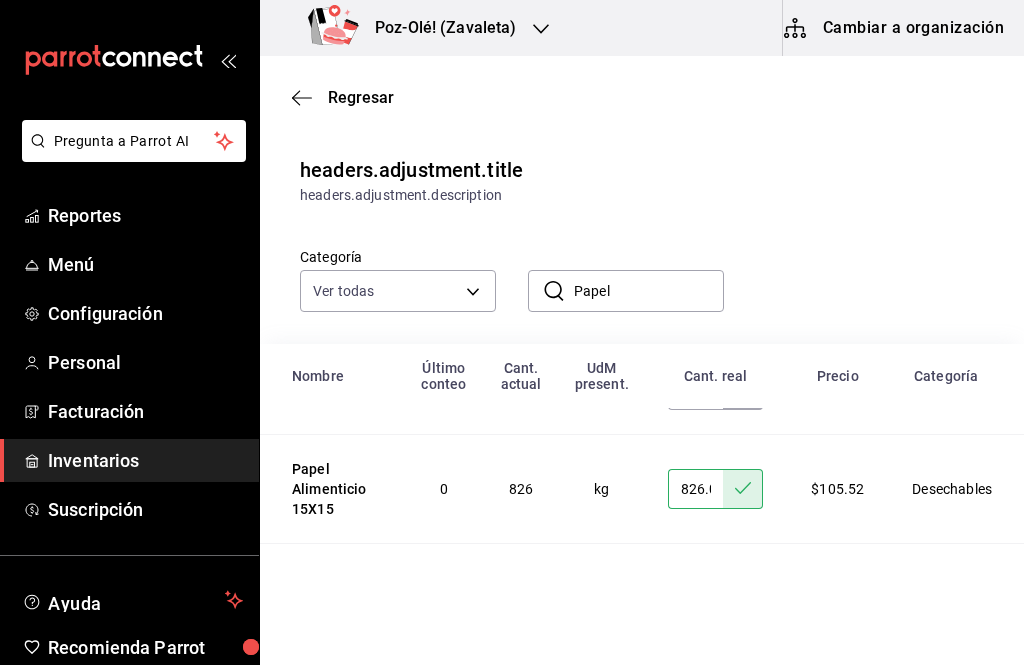 click on "Papel" at bounding box center (649, 291) 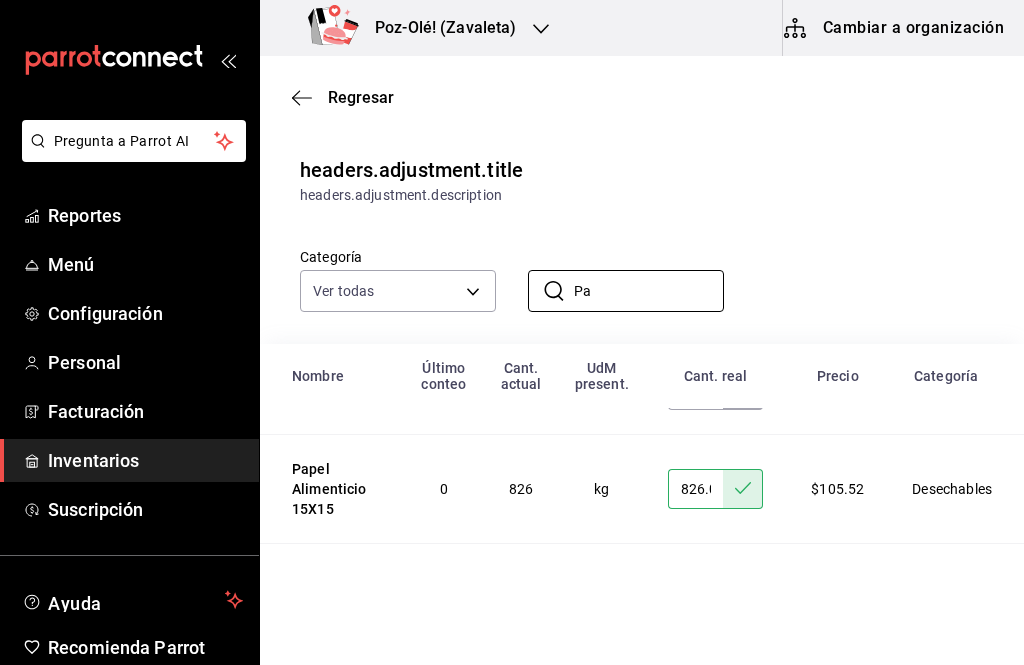 type on "P" 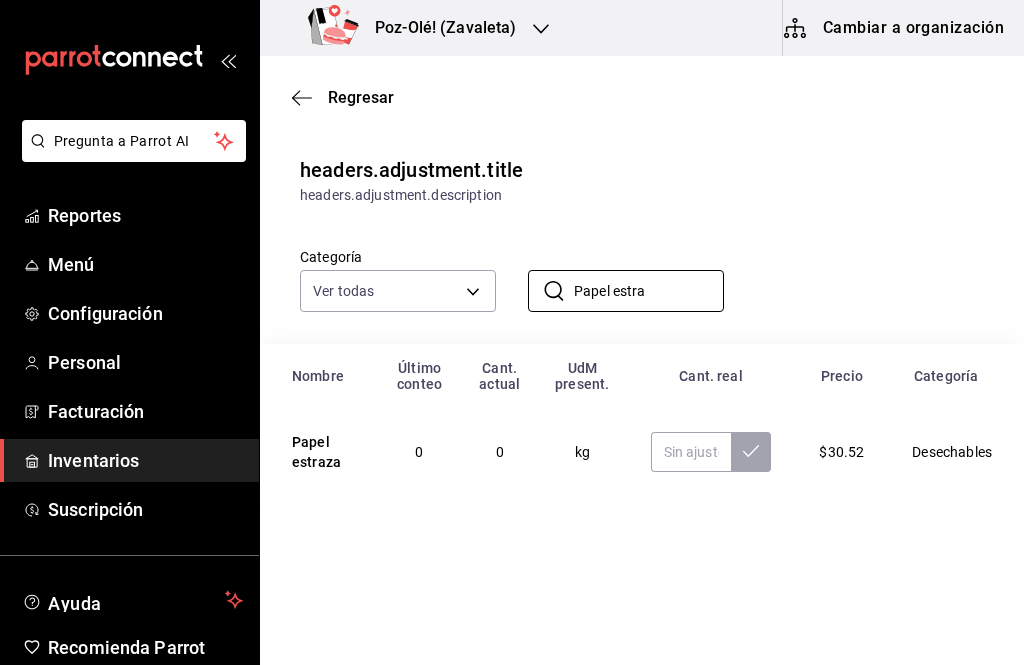 type on "Papel estra" 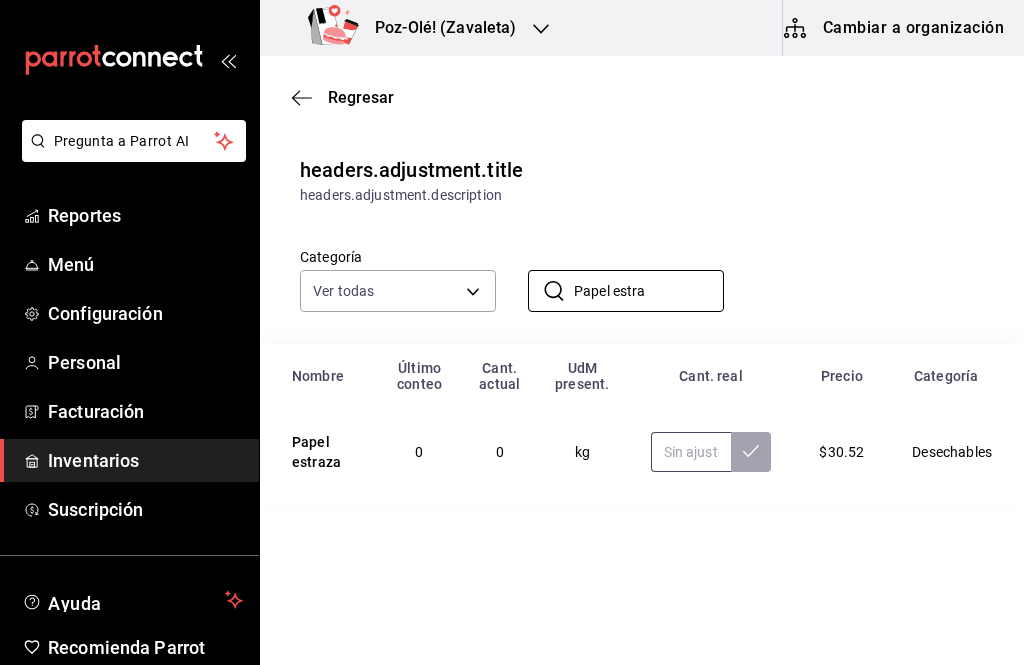 click at bounding box center [691, 452] 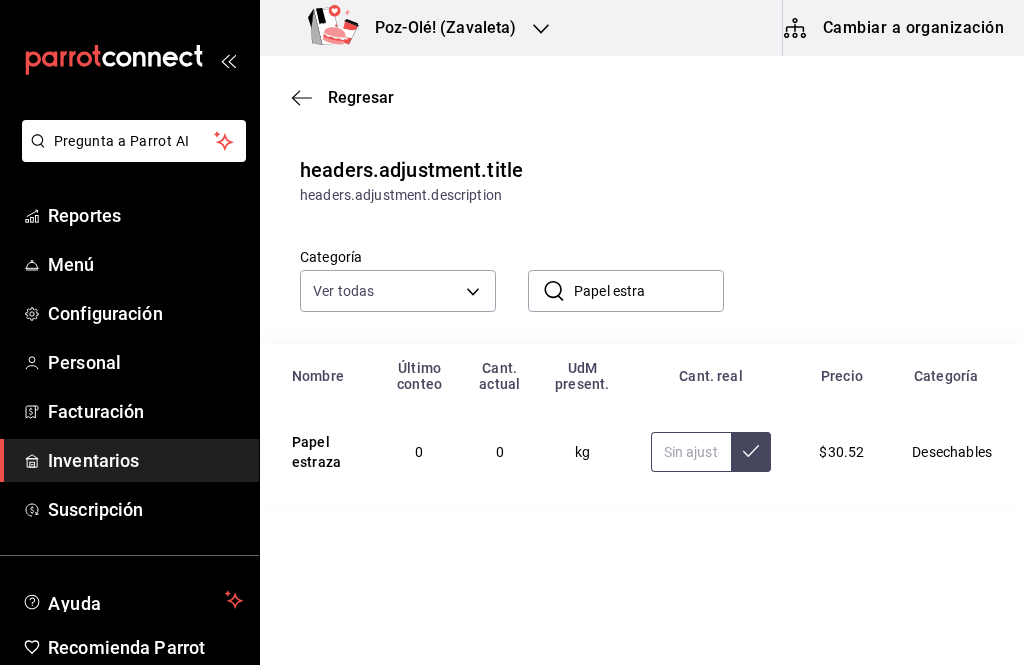 type on "0.00" 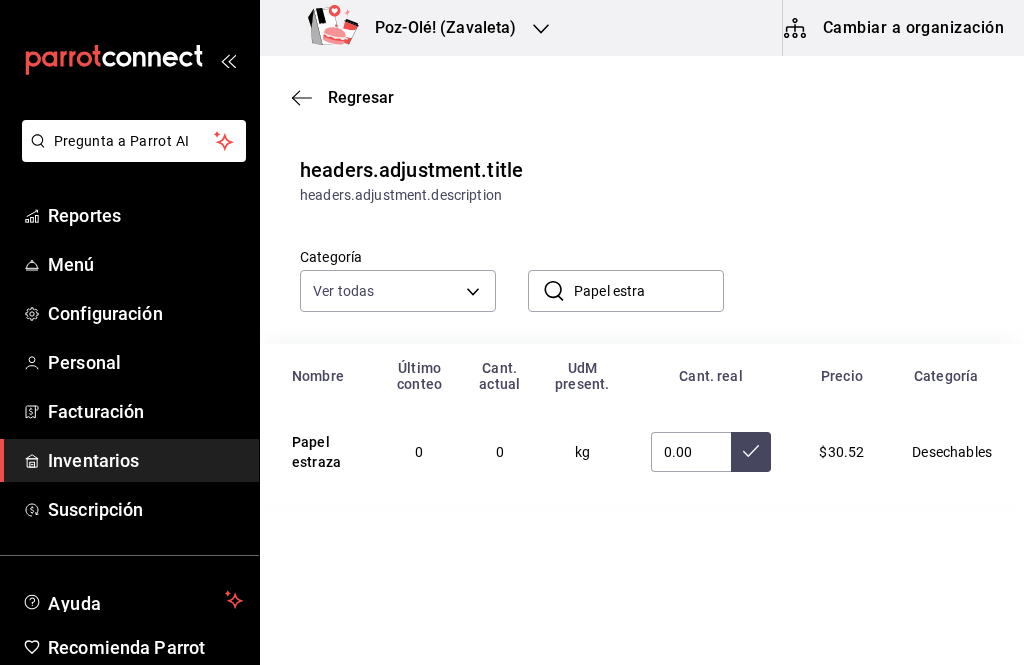 click at bounding box center (751, 452) 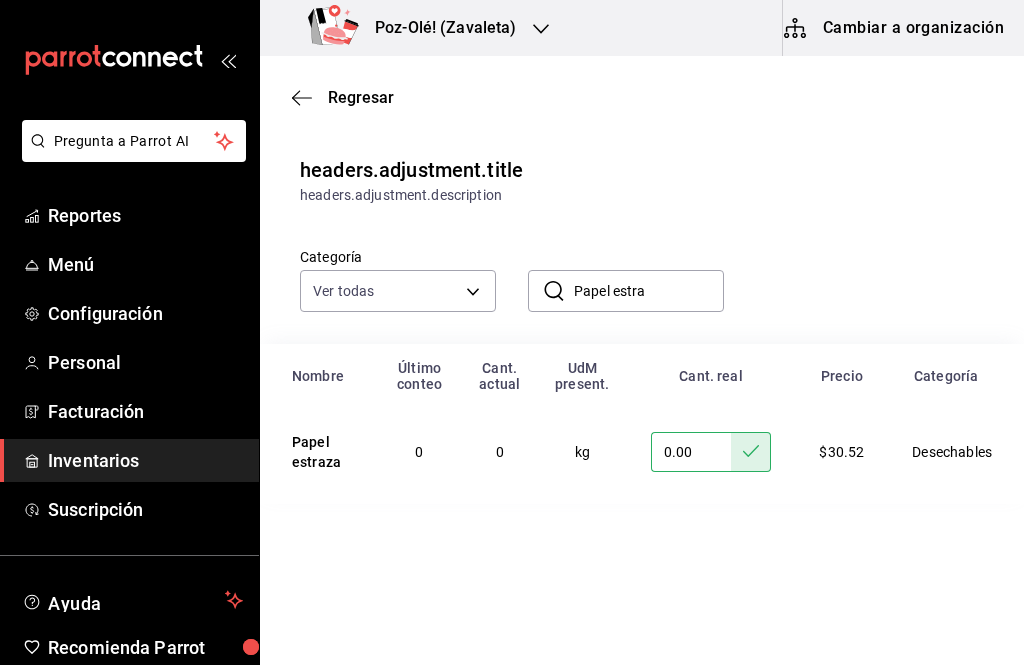 click on "Papel estra" at bounding box center [649, 291] 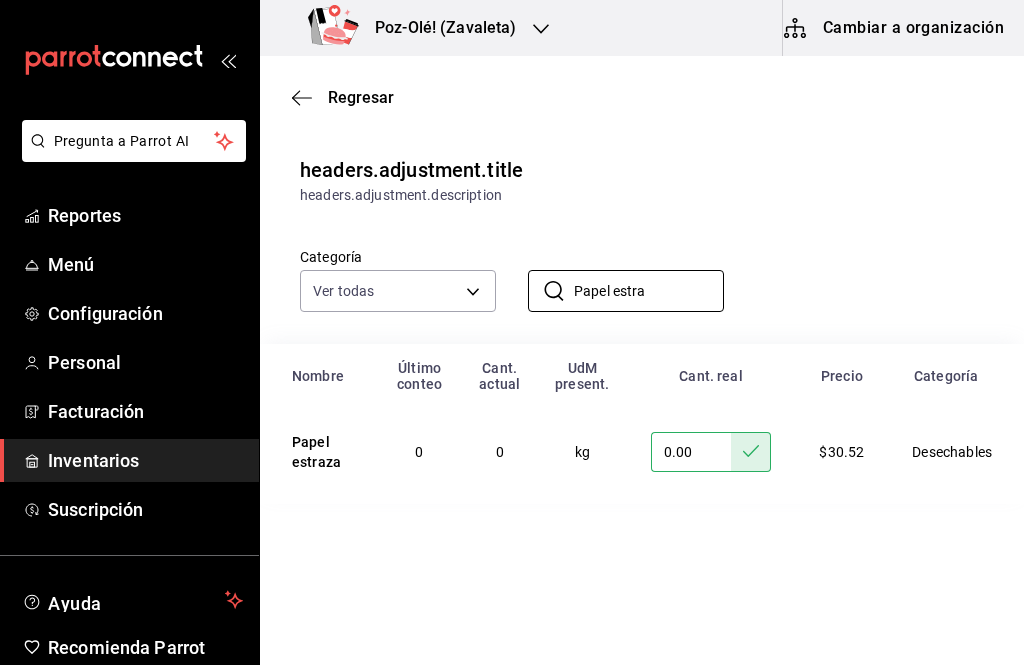 click on "Papel estra" at bounding box center (649, 291) 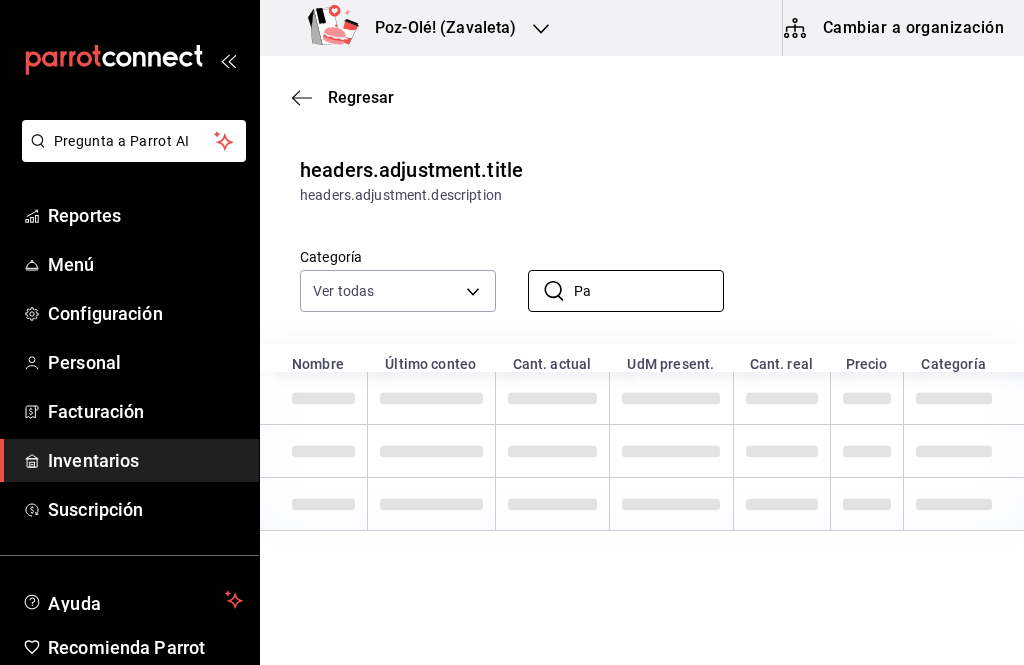 type on "P" 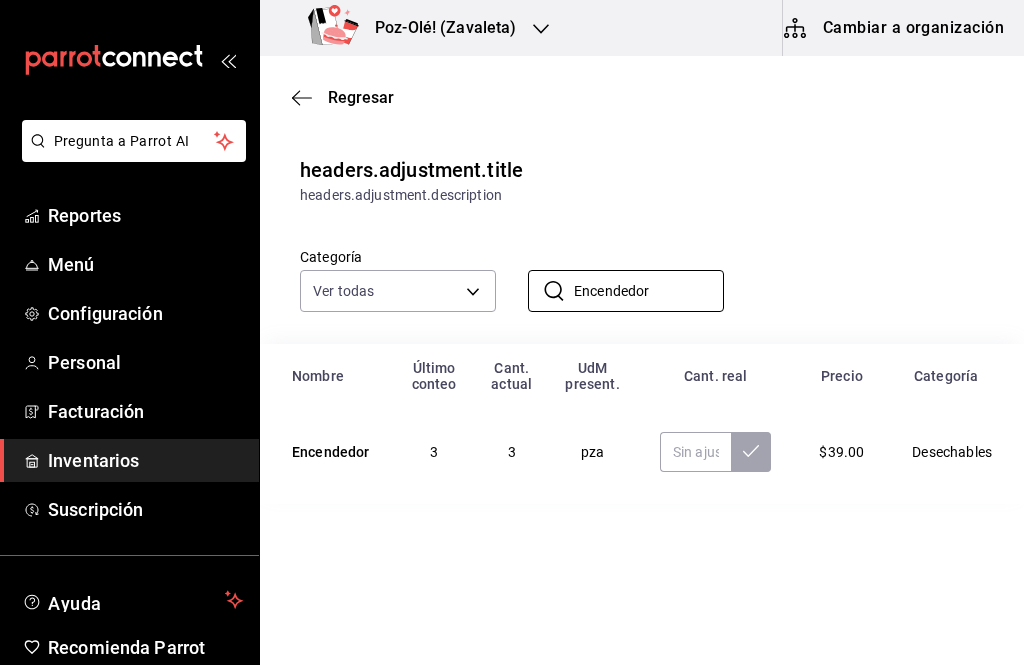 type on "Encendedor" 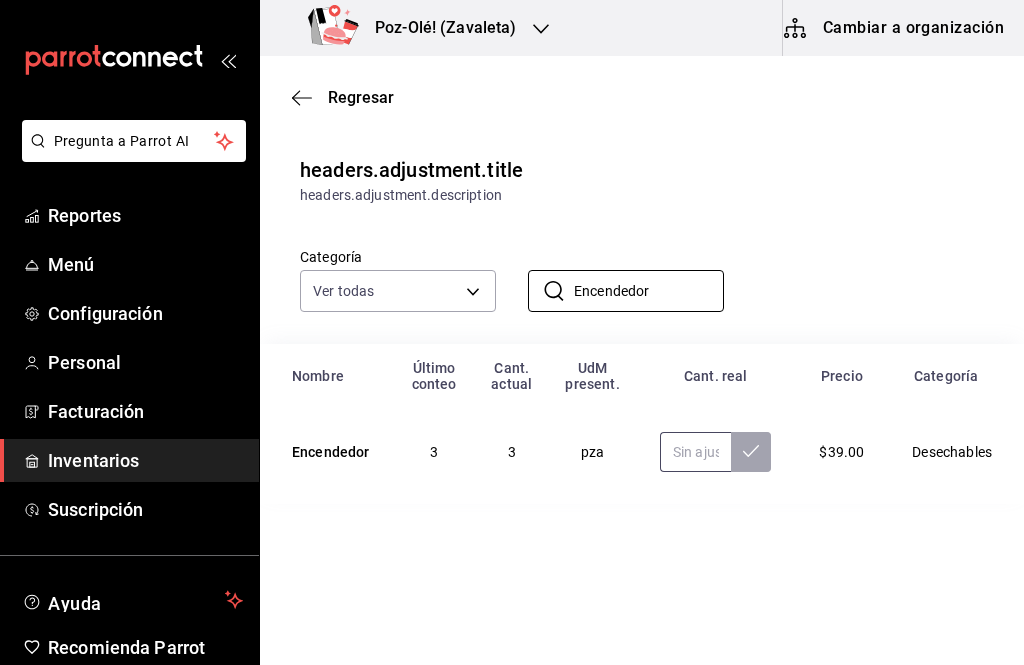 click at bounding box center [695, 452] 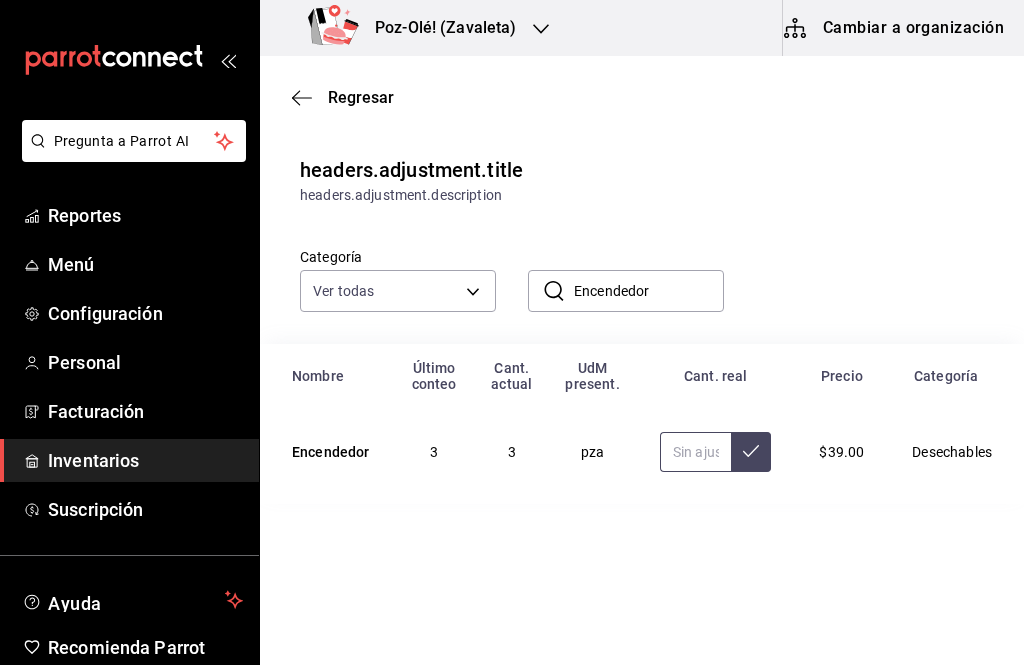 type on "3.00" 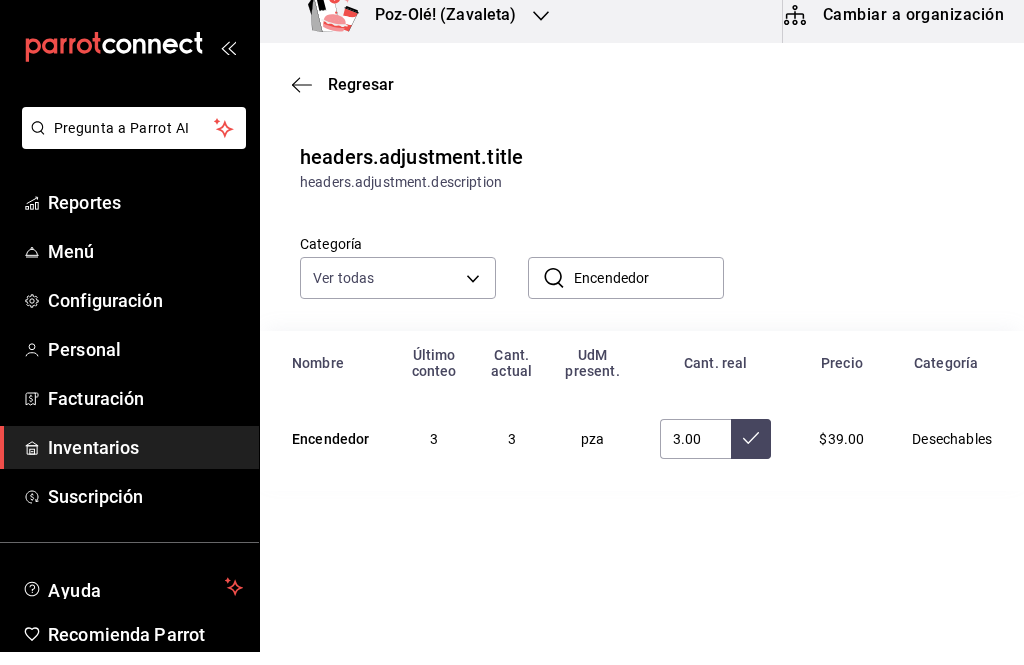 click 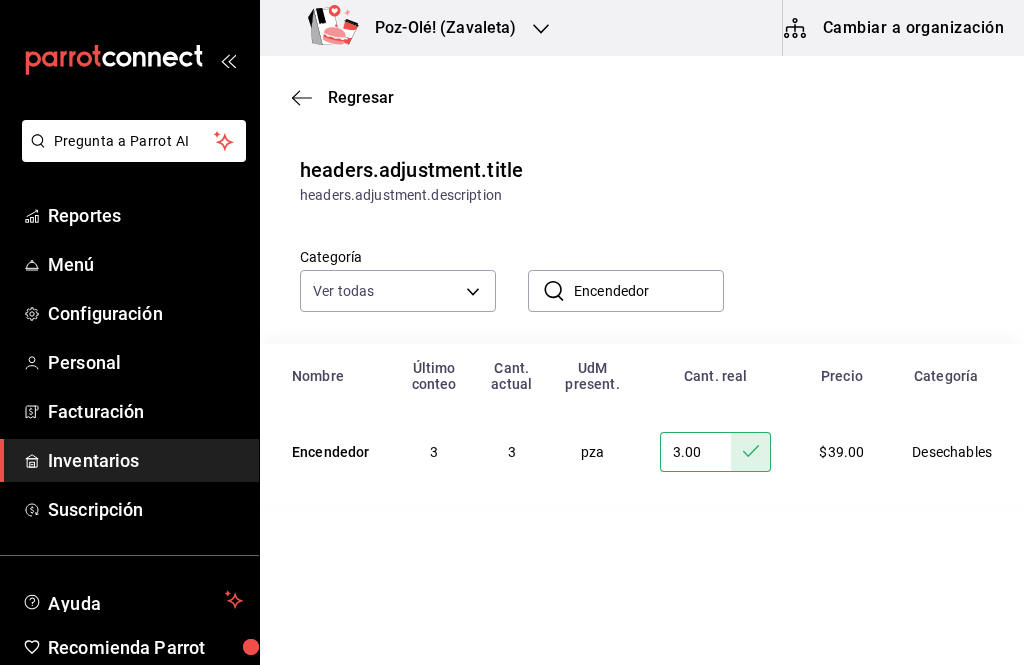 click on "Encendedor" at bounding box center [649, 291] 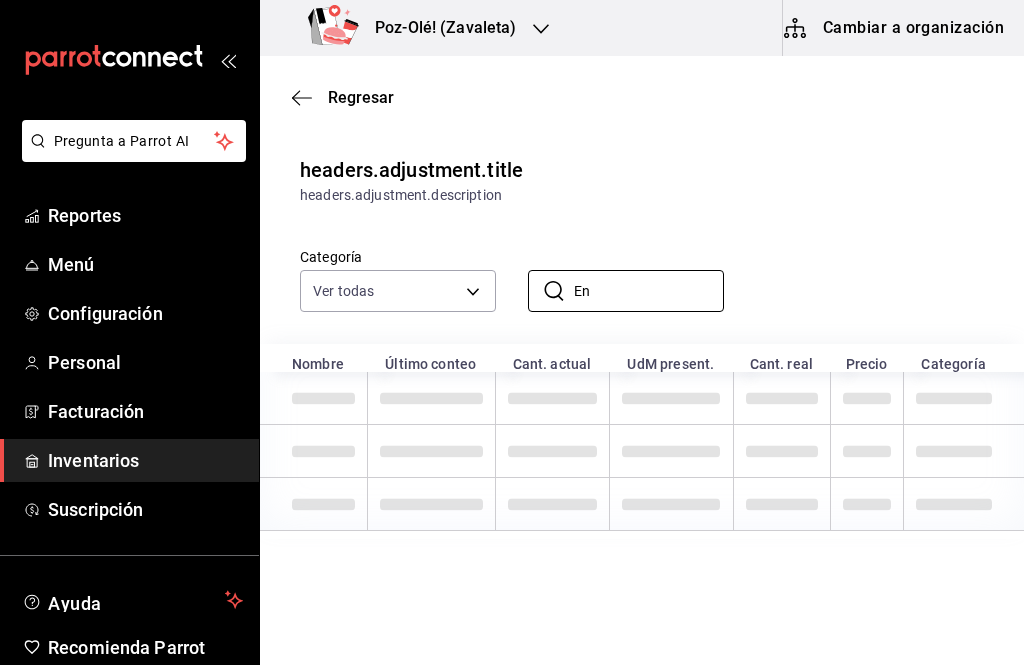 type on "E" 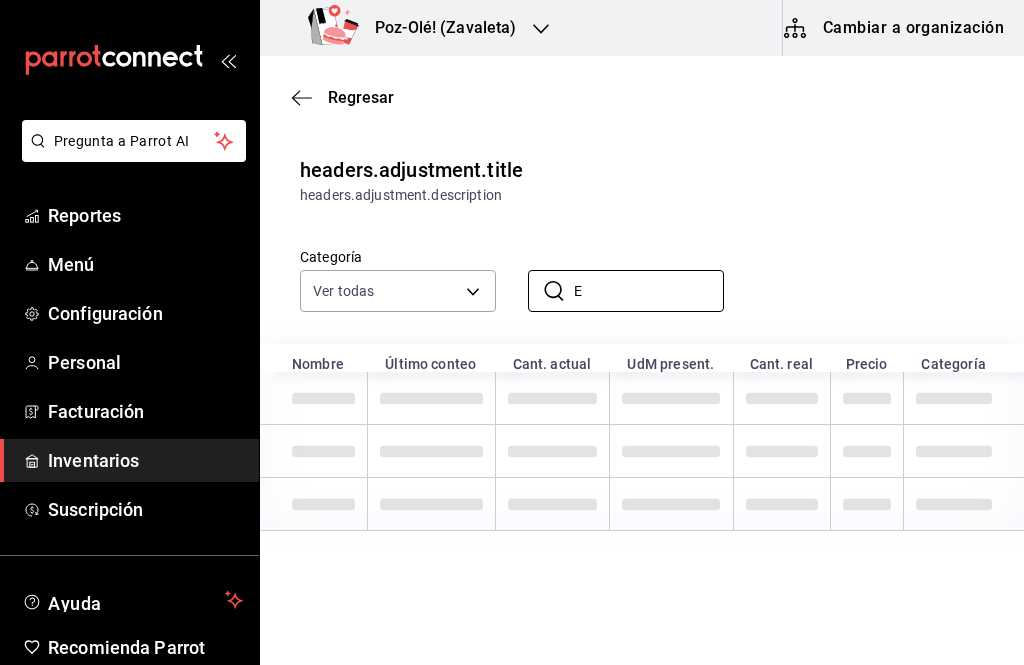 type 